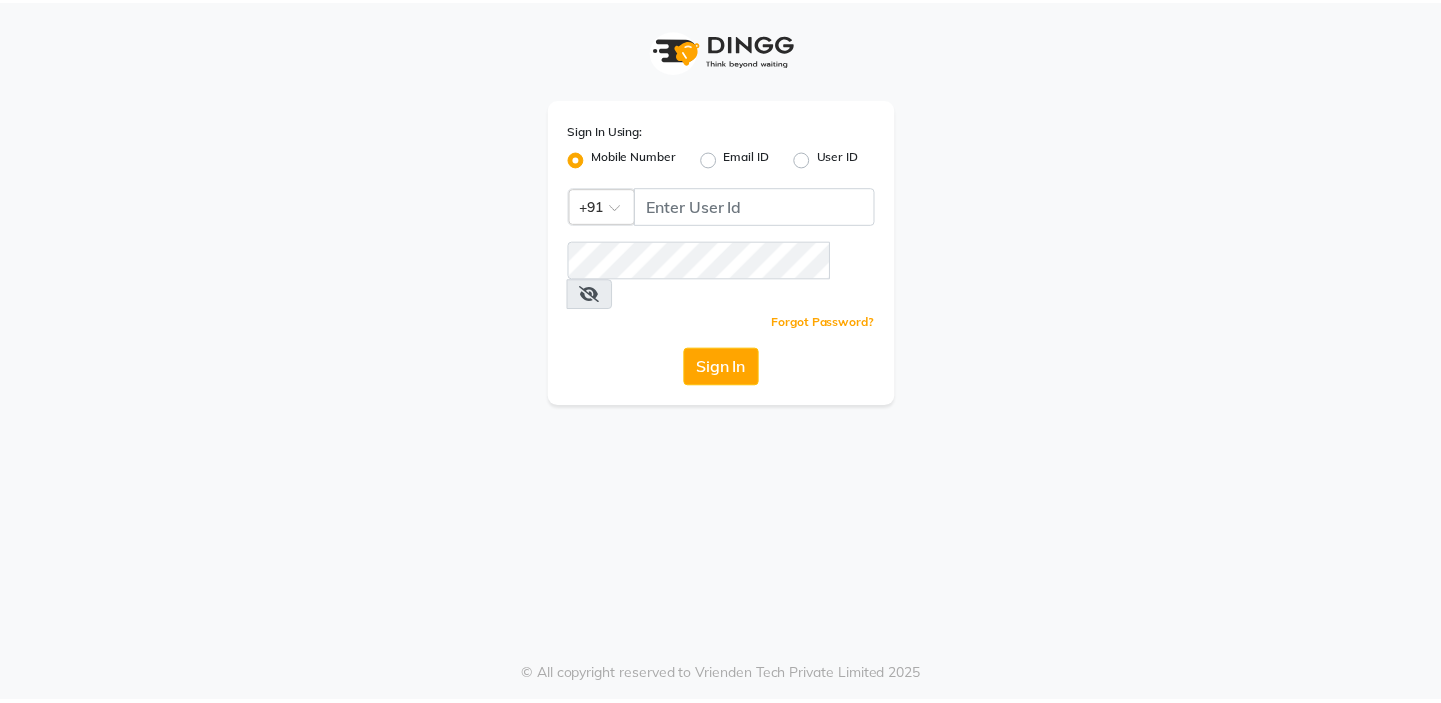 scroll, scrollTop: 0, scrollLeft: 0, axis: both 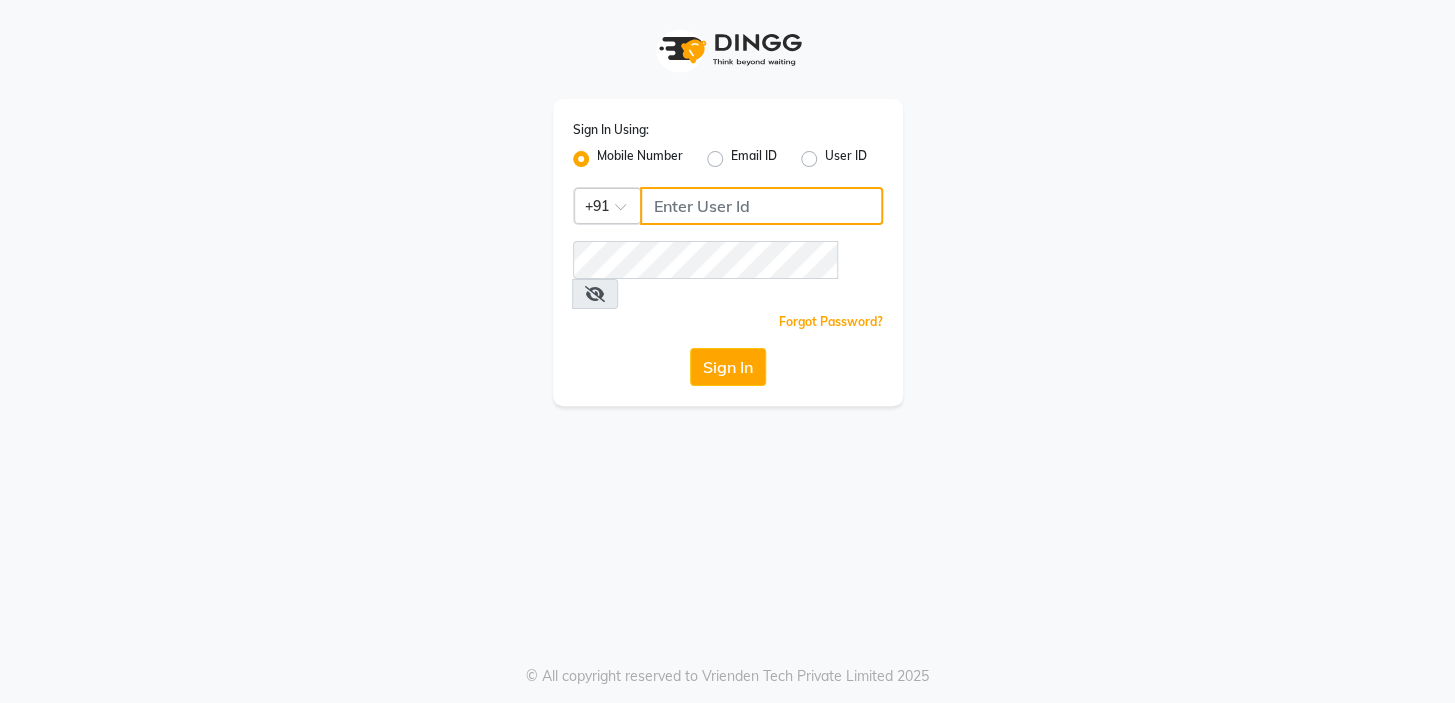 click 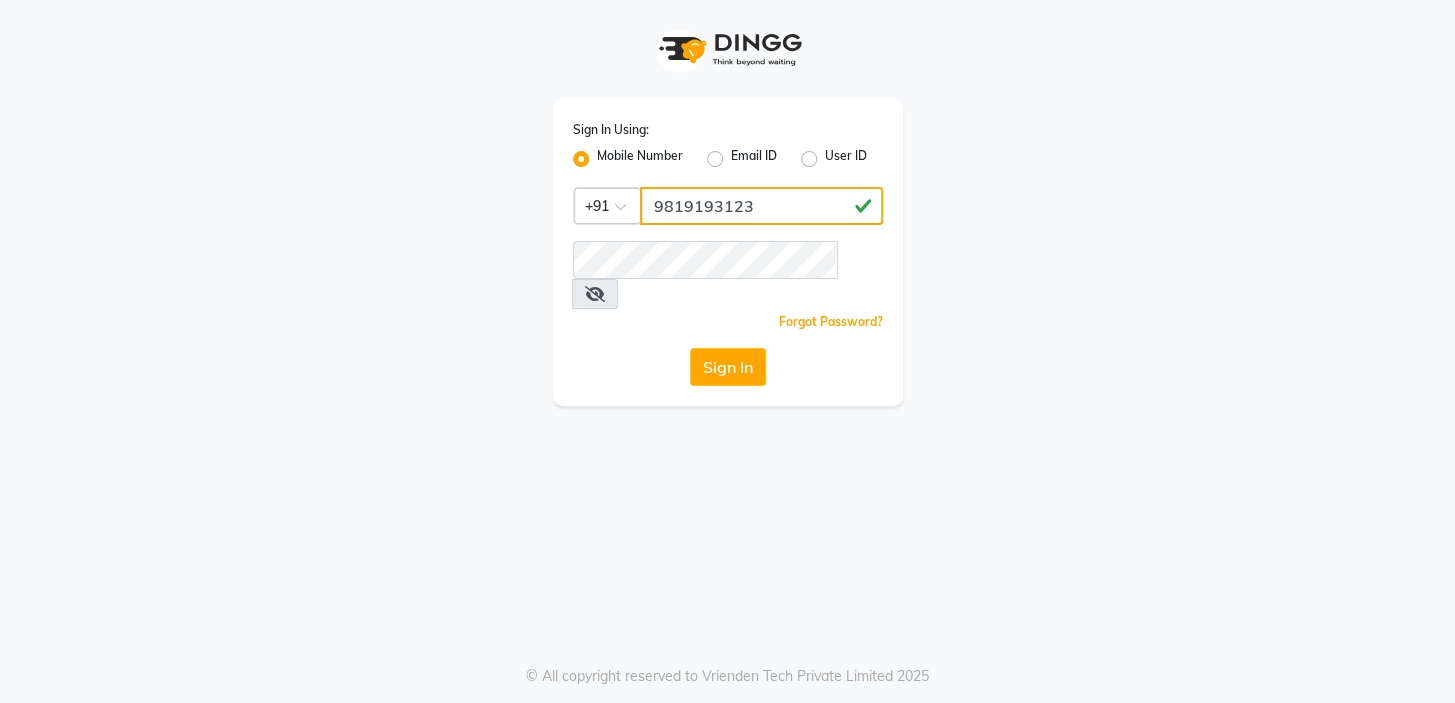 type on "9819193123" 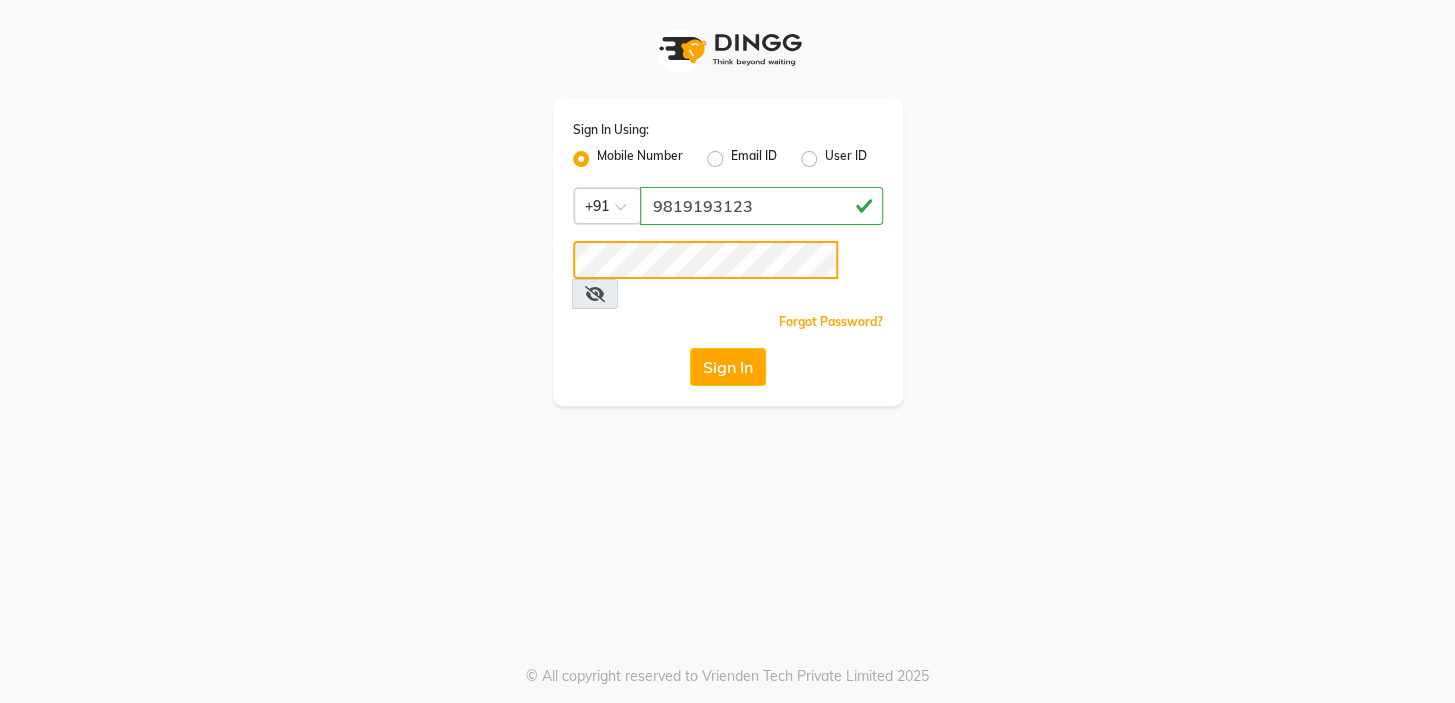 click on "Sign In" 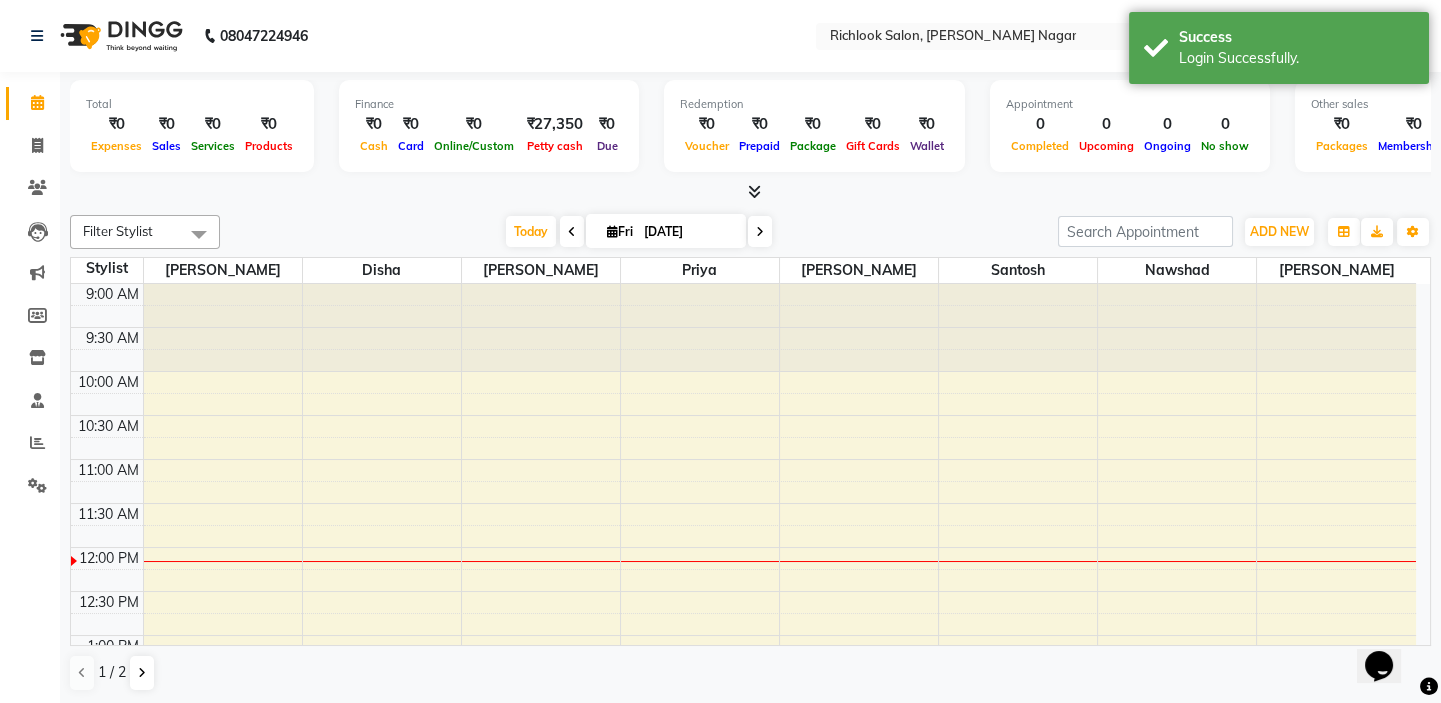 scroll, scrollTop: 0, scrollLeft: 0, axis: both 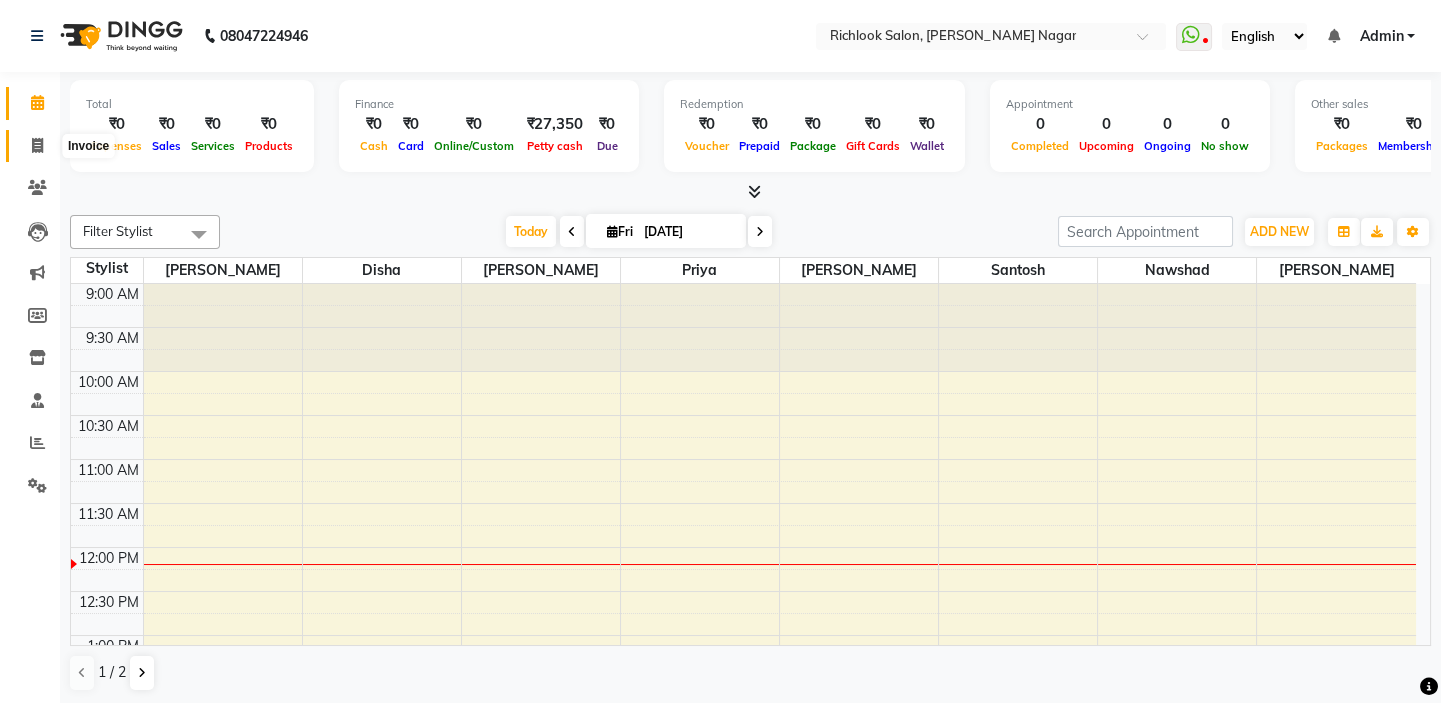 click 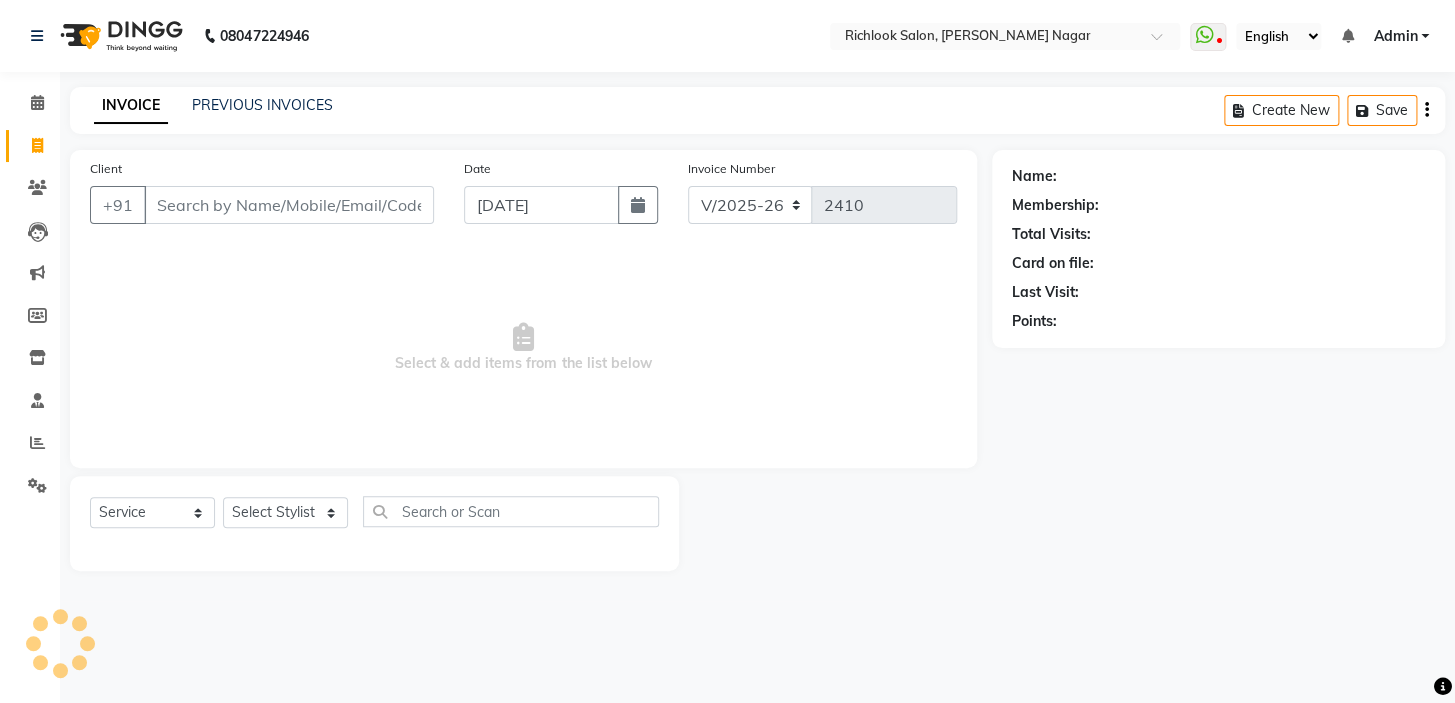 click on "Client +91" 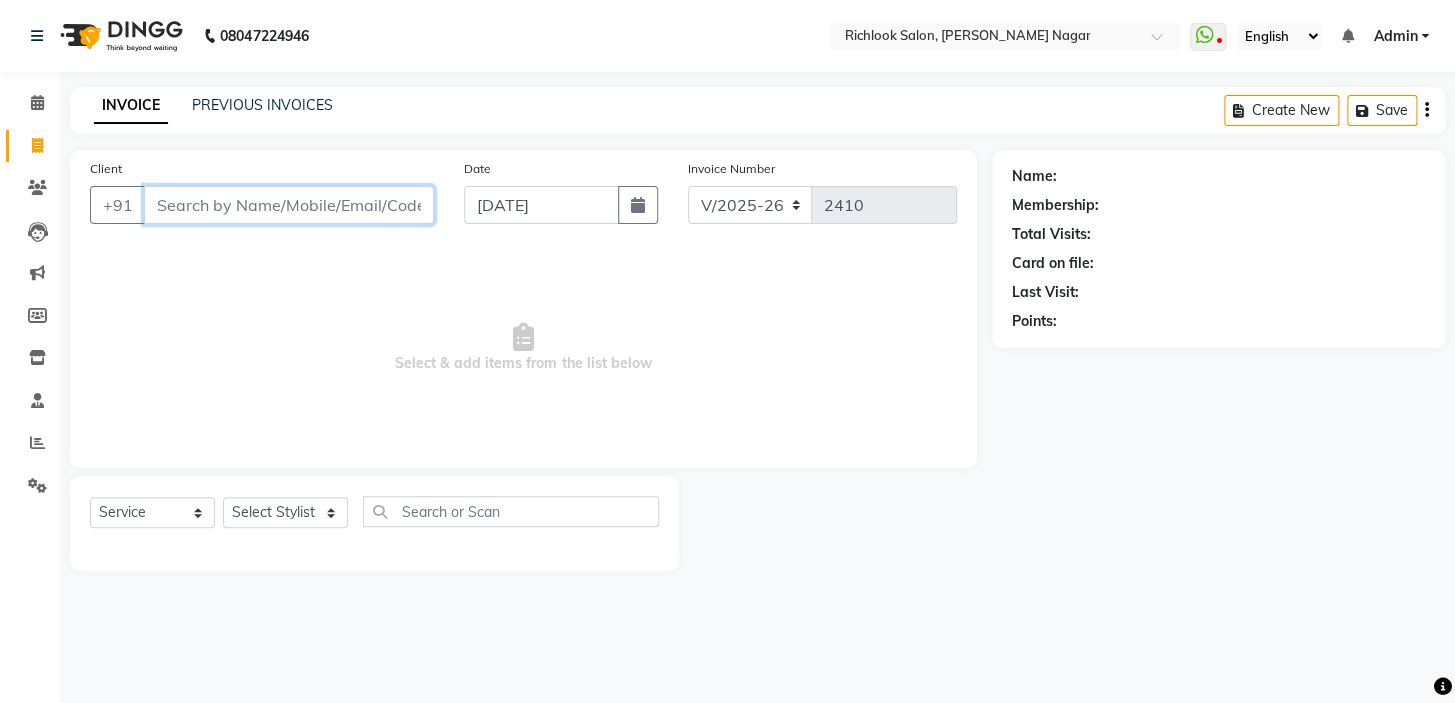 click on "Client" at bounding box center (289, 205) 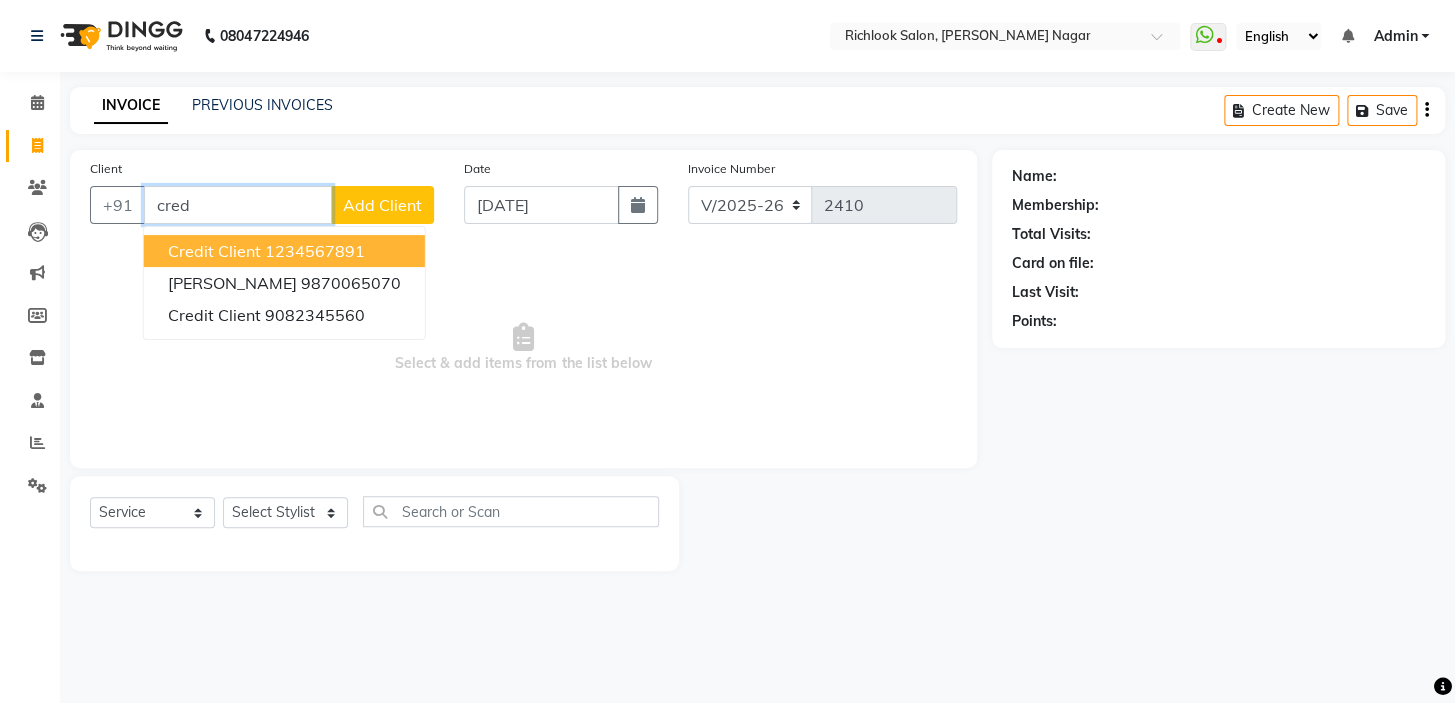 click on "1234567891" at bounding box center (315, 251) 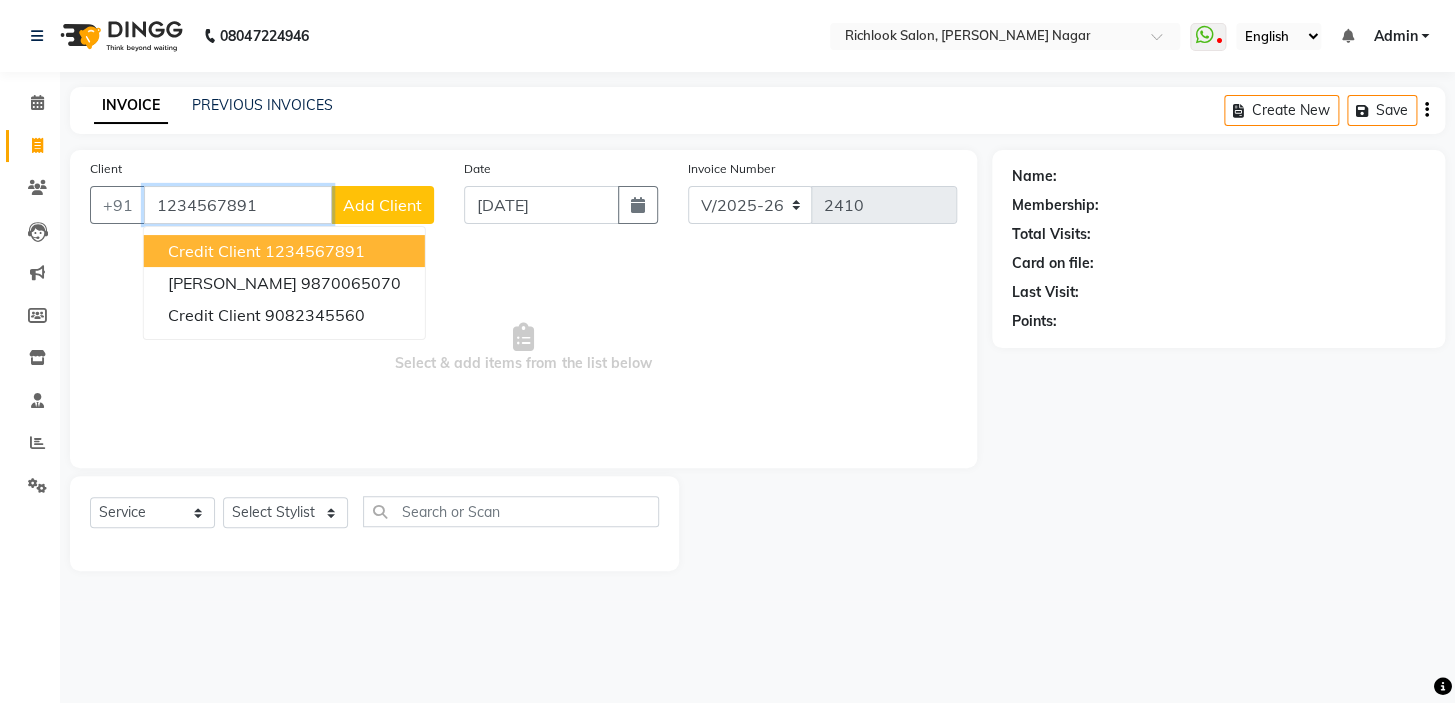 type on "1234567891" 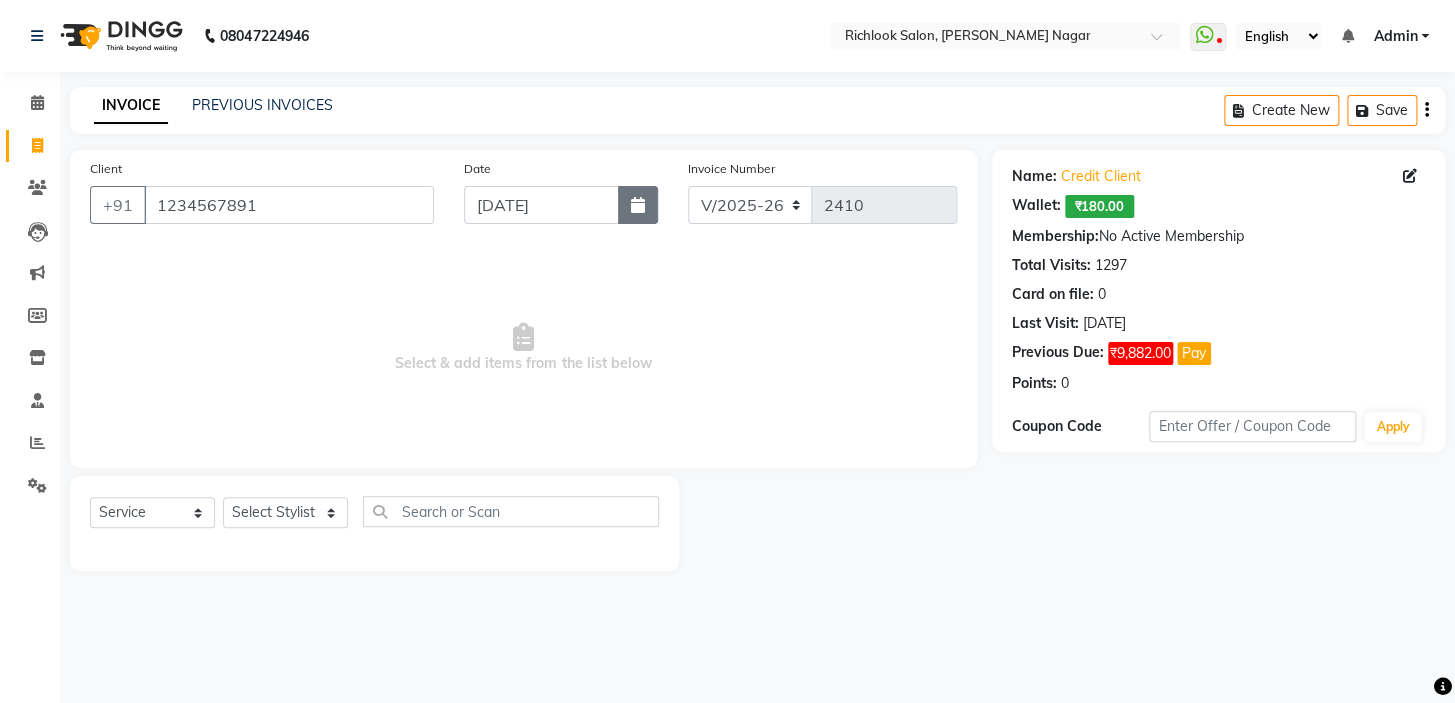 click 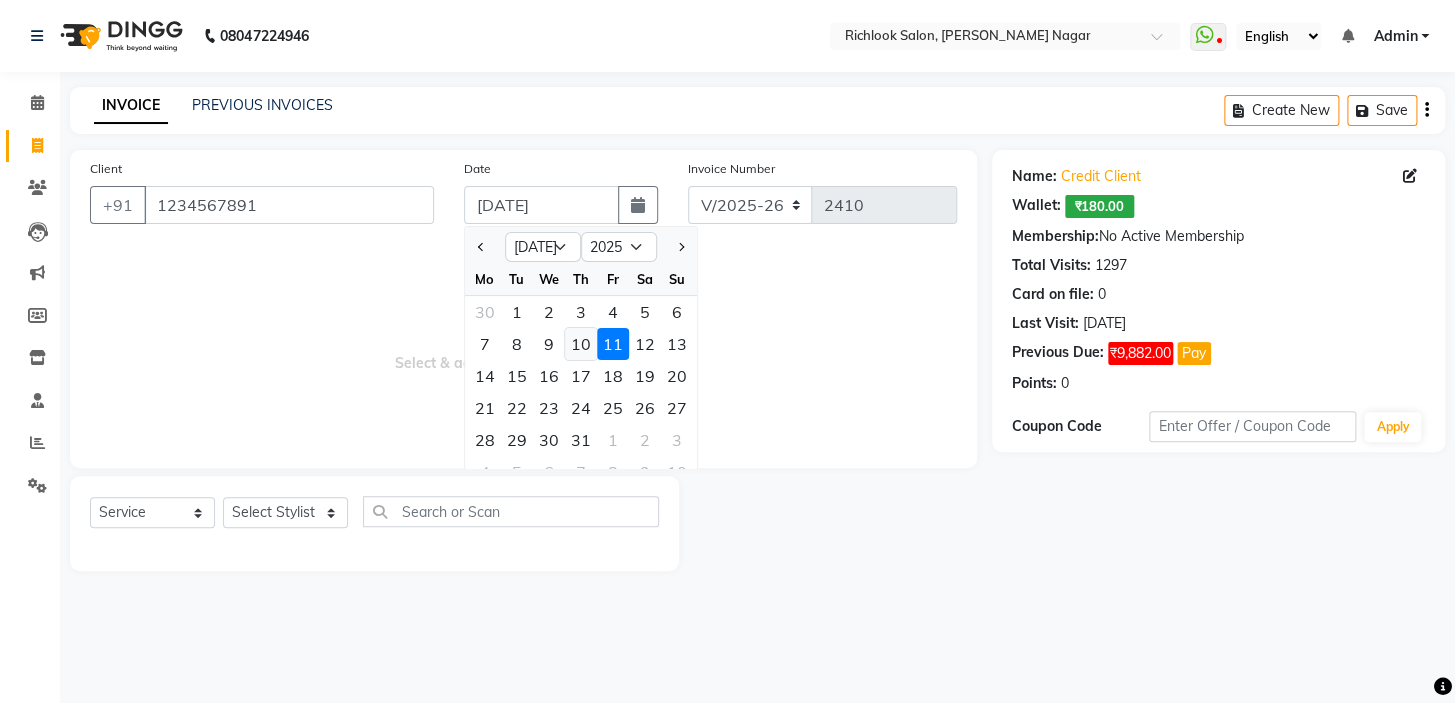 click on "10" 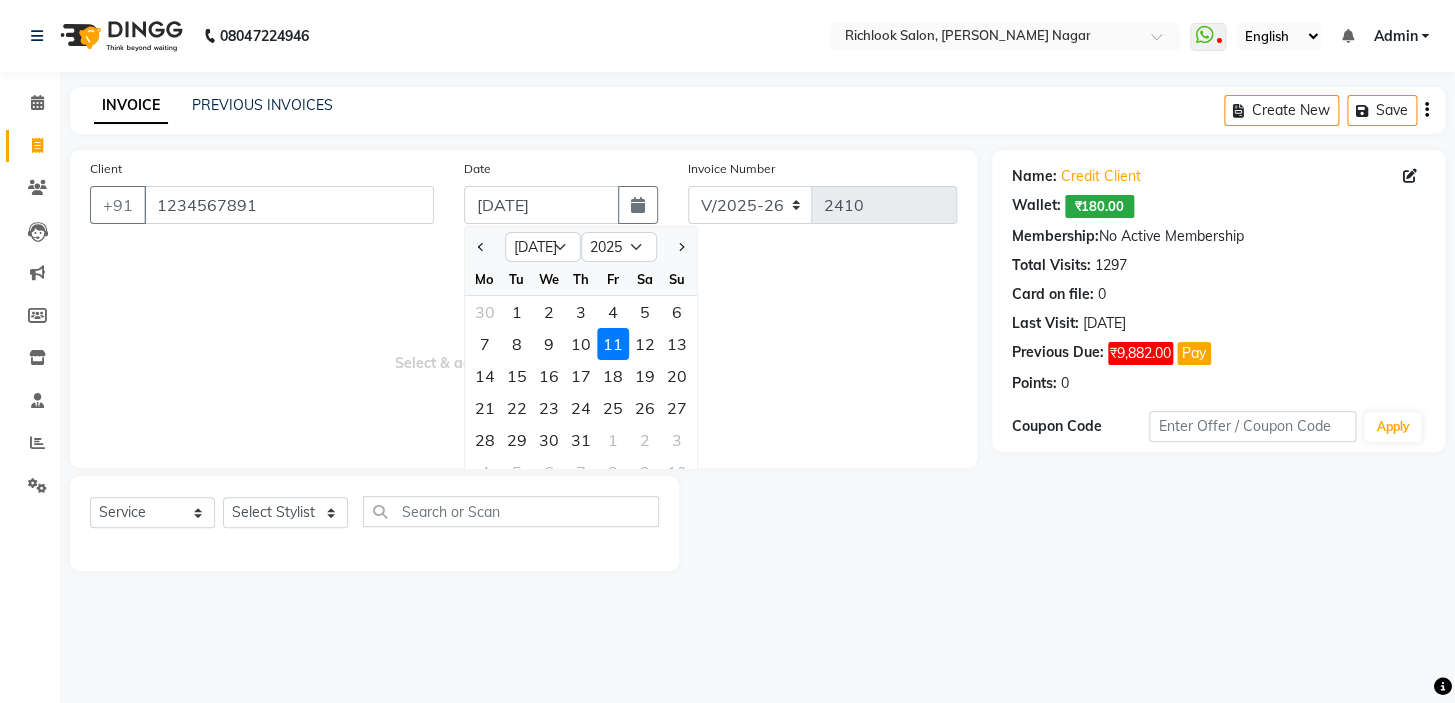 type on "[DATE]" 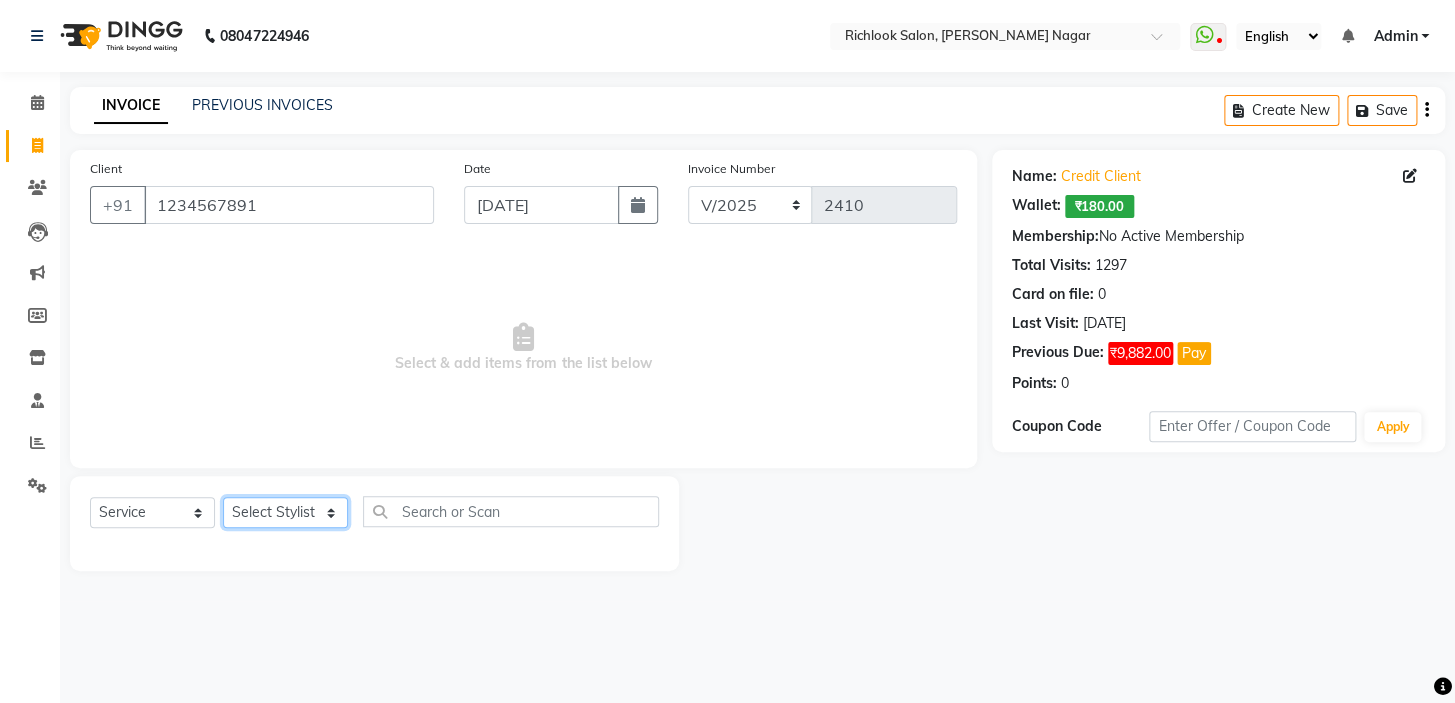 click on "Select Stylist disha [PERSON_NAME] priya santosh  [PERSON_NAME] [PERSON_NAME] [PERSON_NAME]" 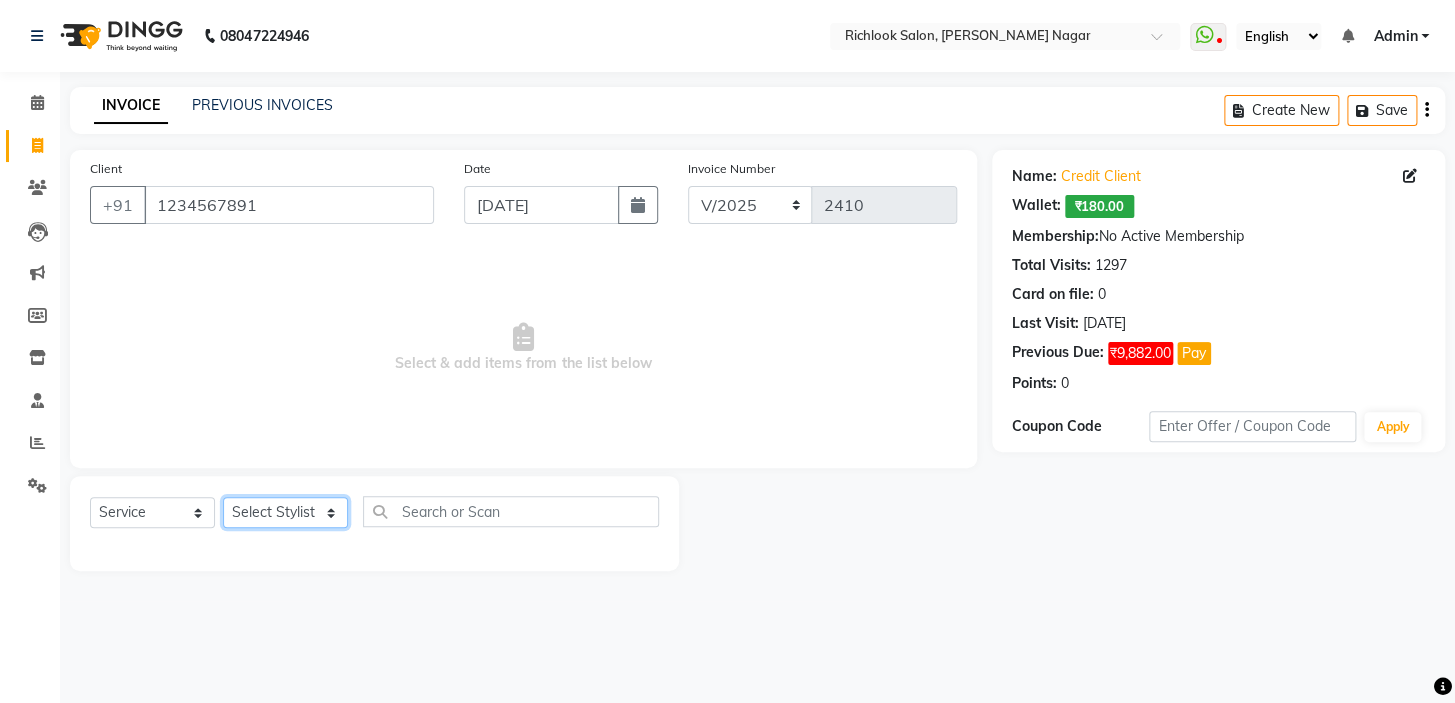 select on "54425" 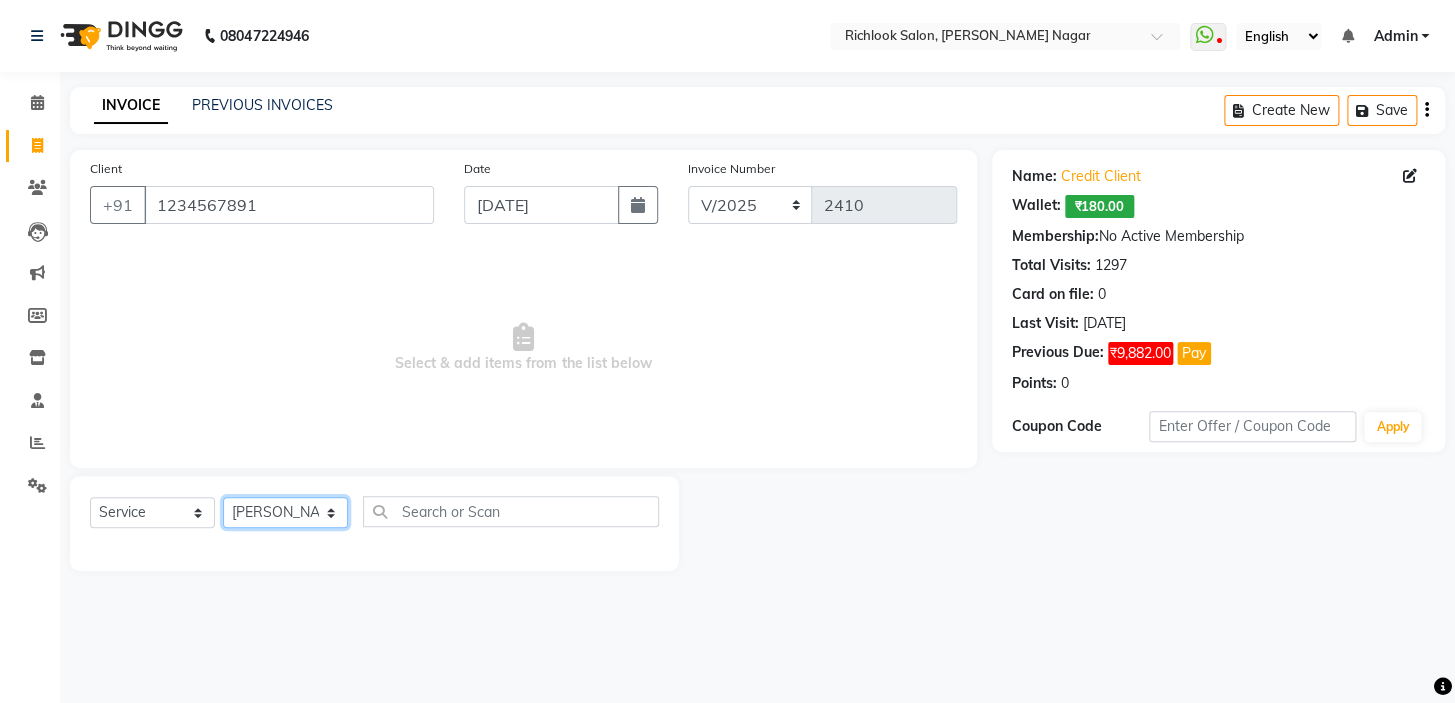 click on "Select Stylist disha [PERSON_NAME] priya santosh  [PERSON_NAME] [PERSON_NAME] [PERSON_NAME]" 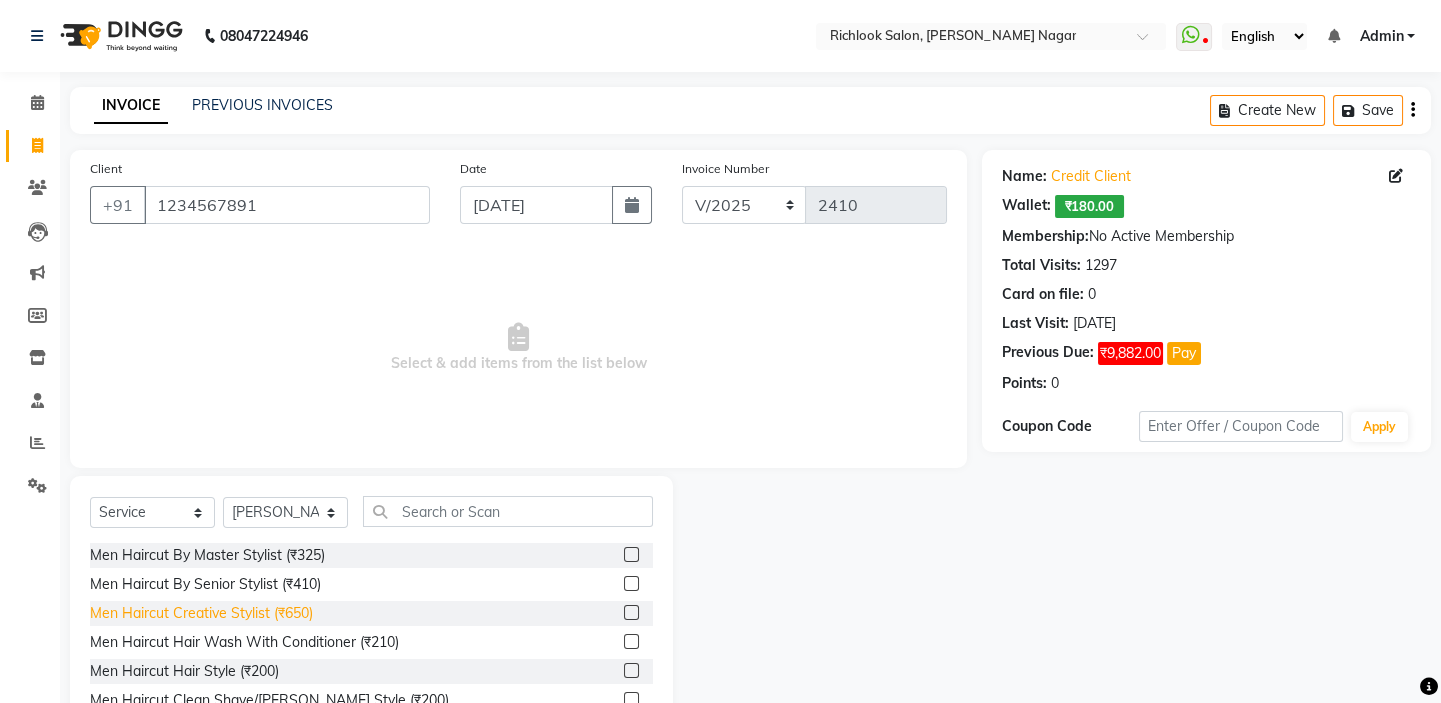 click on "Men Haircut Creative Stylist (₹650)" 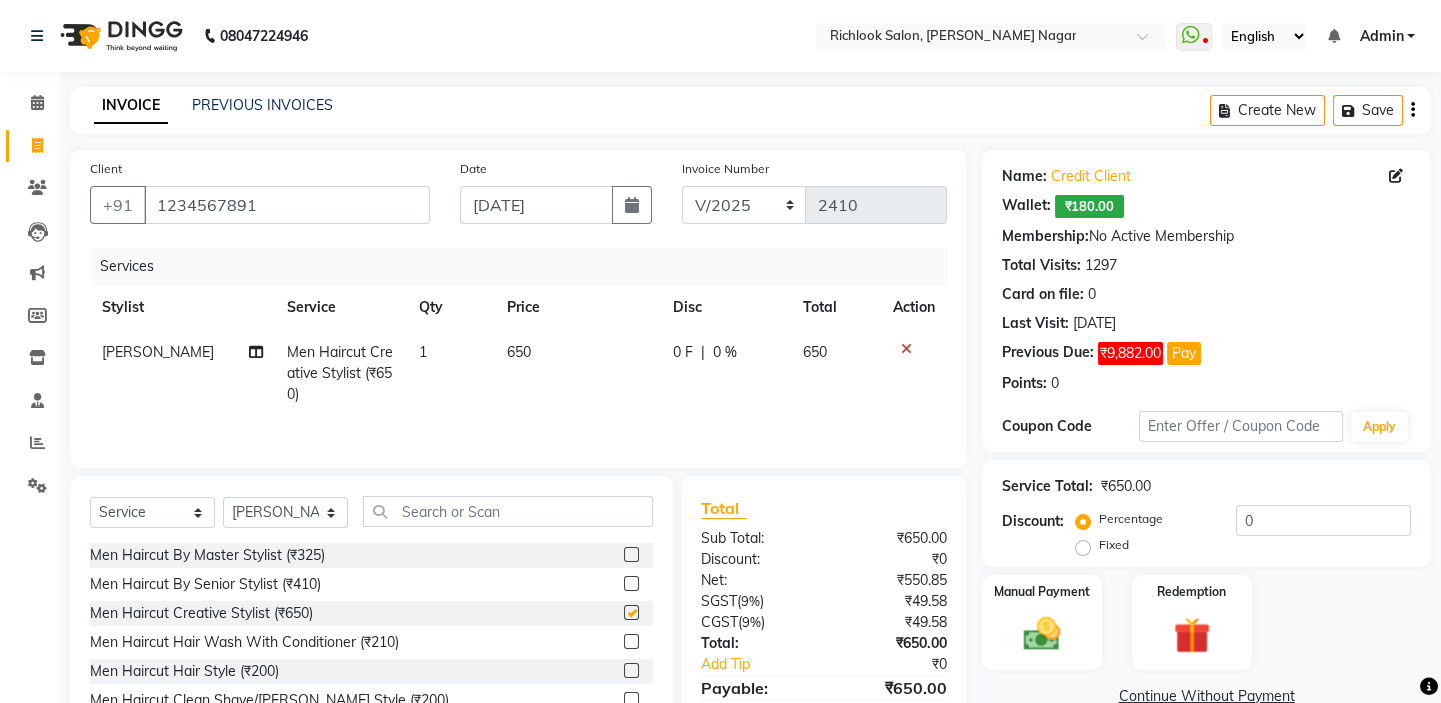 checkbox on "false" 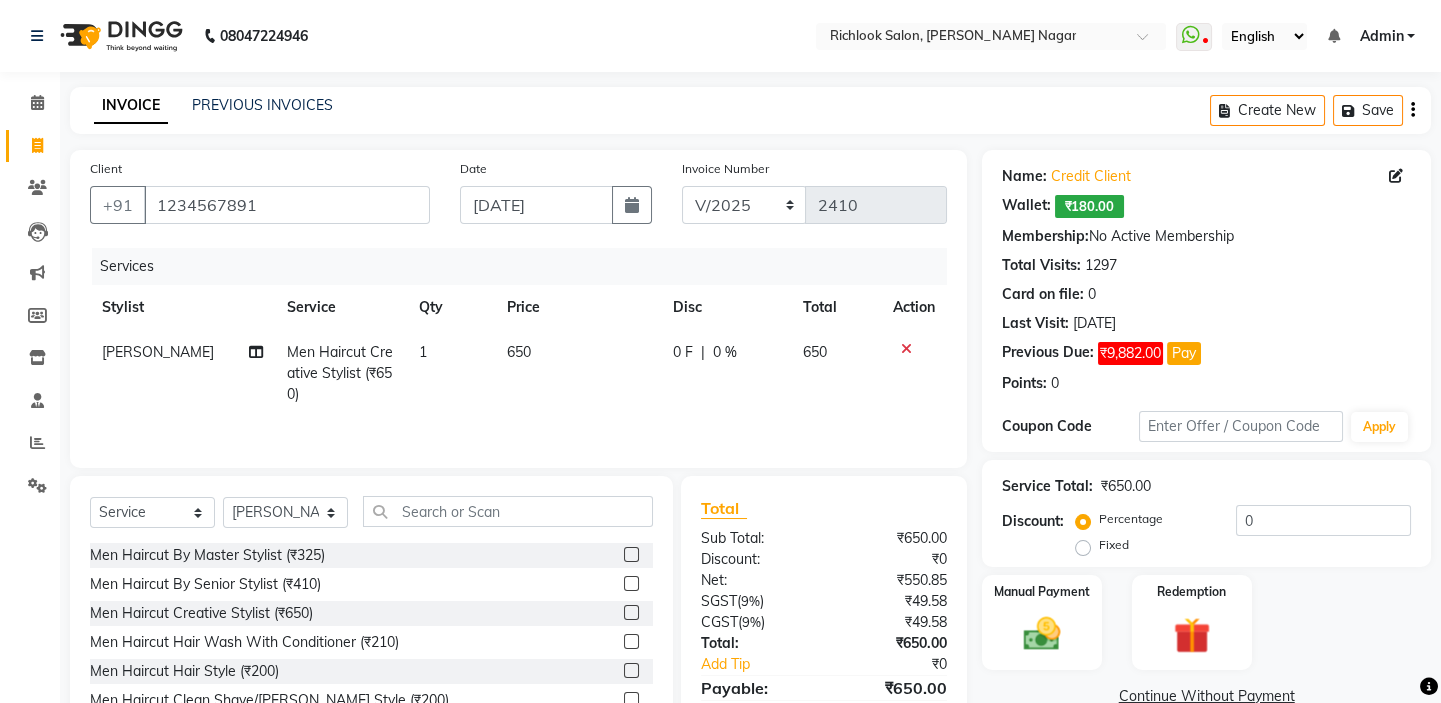 click on "650" 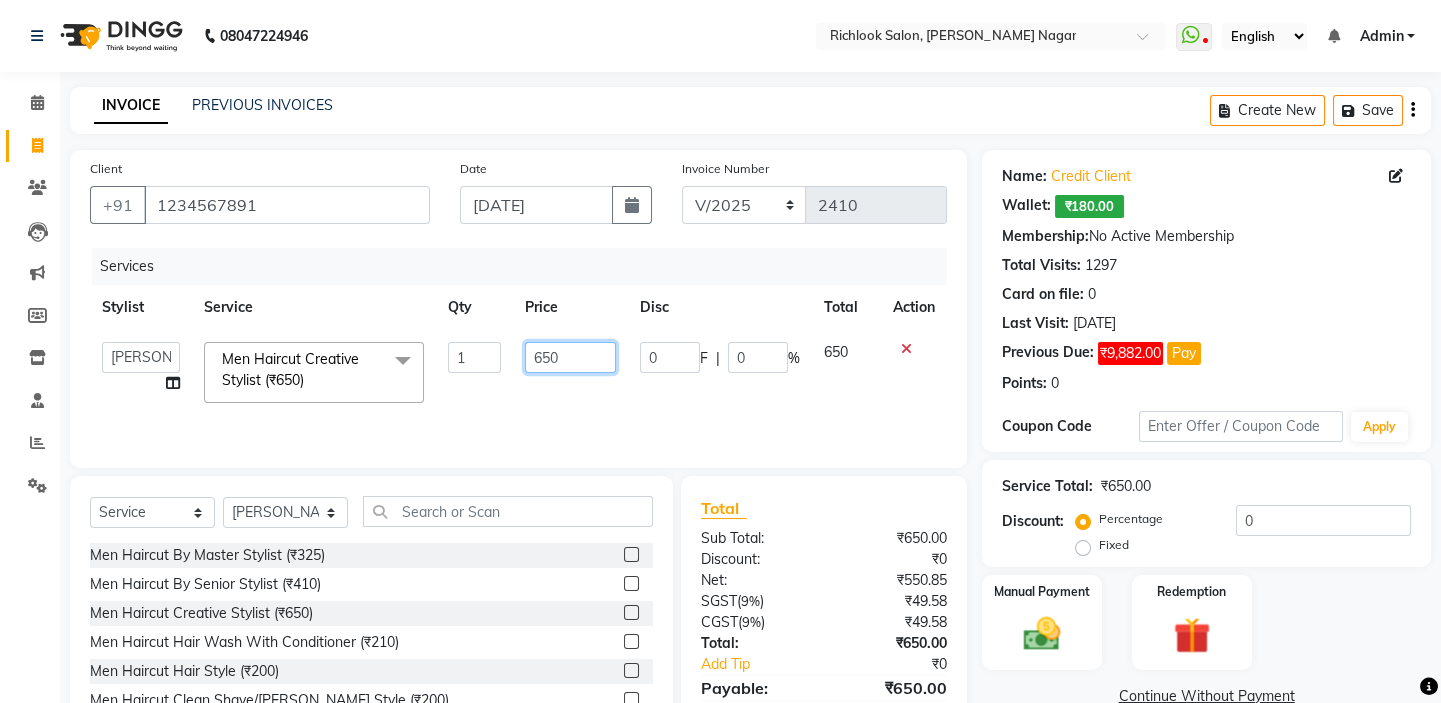 drag, startPoint x: 403, startPoint y: 354, endPoint x: 161, endPoint y: 352, distance: 242.00827 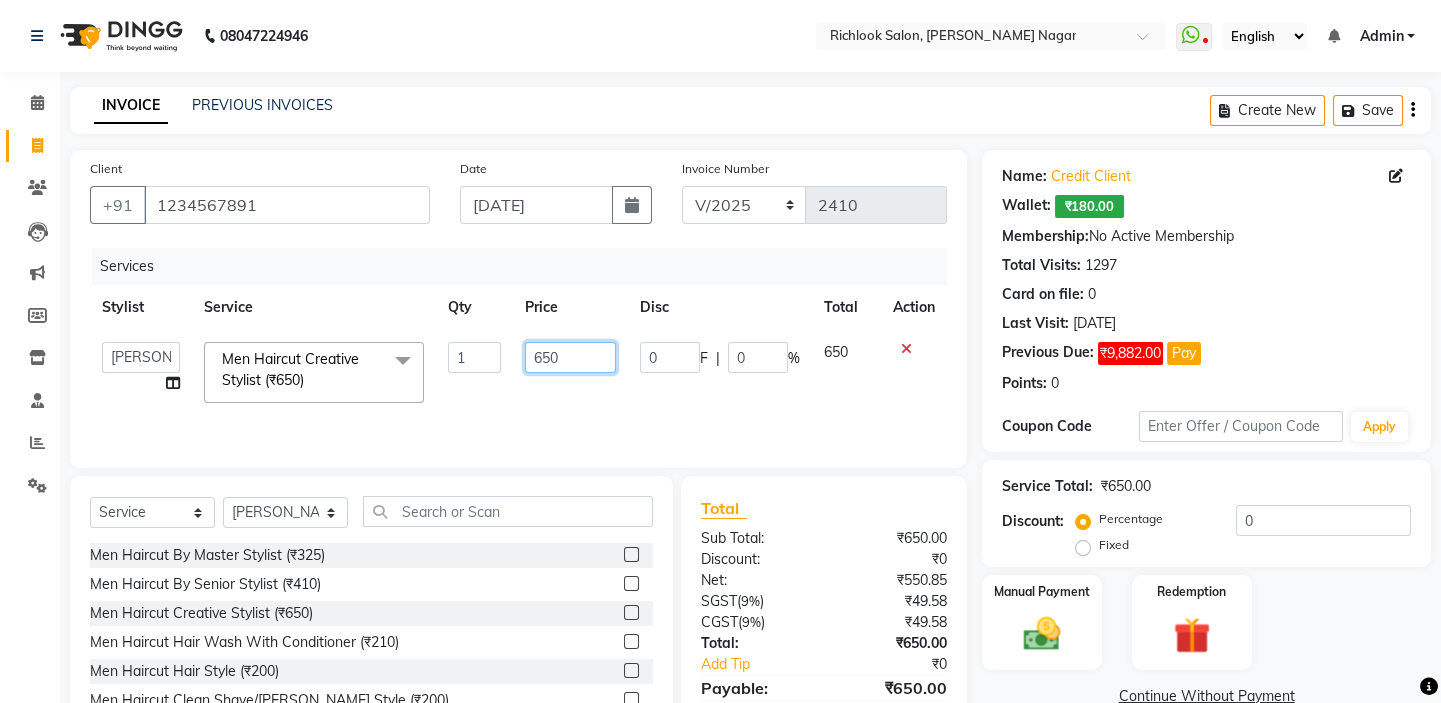 click on "disha   [PERSON_NAME]   priya   santosh    [PERSON_NAME]   [PERSON_NAME]   [PERSON_NAME]  Men Haircut Creative Stylist (₹650)  x Men Haircut By Master Stylist (₹325) Men Haircut By Senior Stylist (₹410) Men Haircut Creative Stylist (₹650) Men Haircut Hair Wash With Conditioner (₹210) Men Haircut Hair Style (₹200) Men Haircut Clean Shave/[PERSON_NAME] Style (₹200) Men Haircut Clean Shave/[PERSON_NAME] Style (By Creative/senior) (₹240) Men Haircut Hair Cut With [PERSON_NAME] (By Senior) (₹600) Women Haircut By Master Stylist (₹760) Women Haircut Senior Hair Stylist (₹870) Women Haircut Creative Stylist (₹1200) Women Haircut Haircut For Girls (Below 12 Year) (₹600) Women Haircut Fringe Cut (₹285) Hair Wash With Conditioner Hair Upto Shoulder (₹440) Hair Wash With Conditioner Hair Below Shoulder (₹500) Hair Wash With Conditioner Hair Upto Waist (₹550) Naturica Hair Wash Hair Upto Shoulder (₹590) Naturica Hair Wash Hair Below Shoulder (₹700) Naturica Hair Wash Hair Upto Waist (₹800) Threading (₹90)" 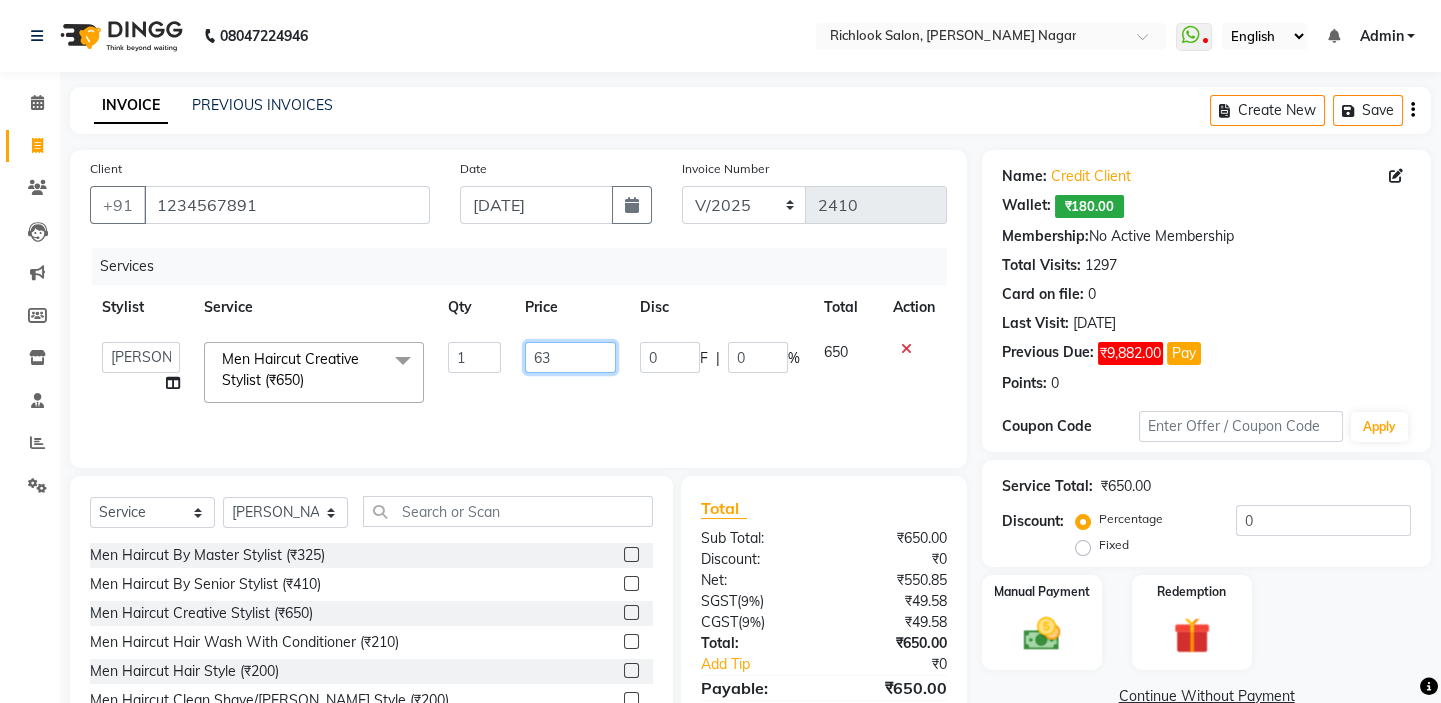 type on "630" 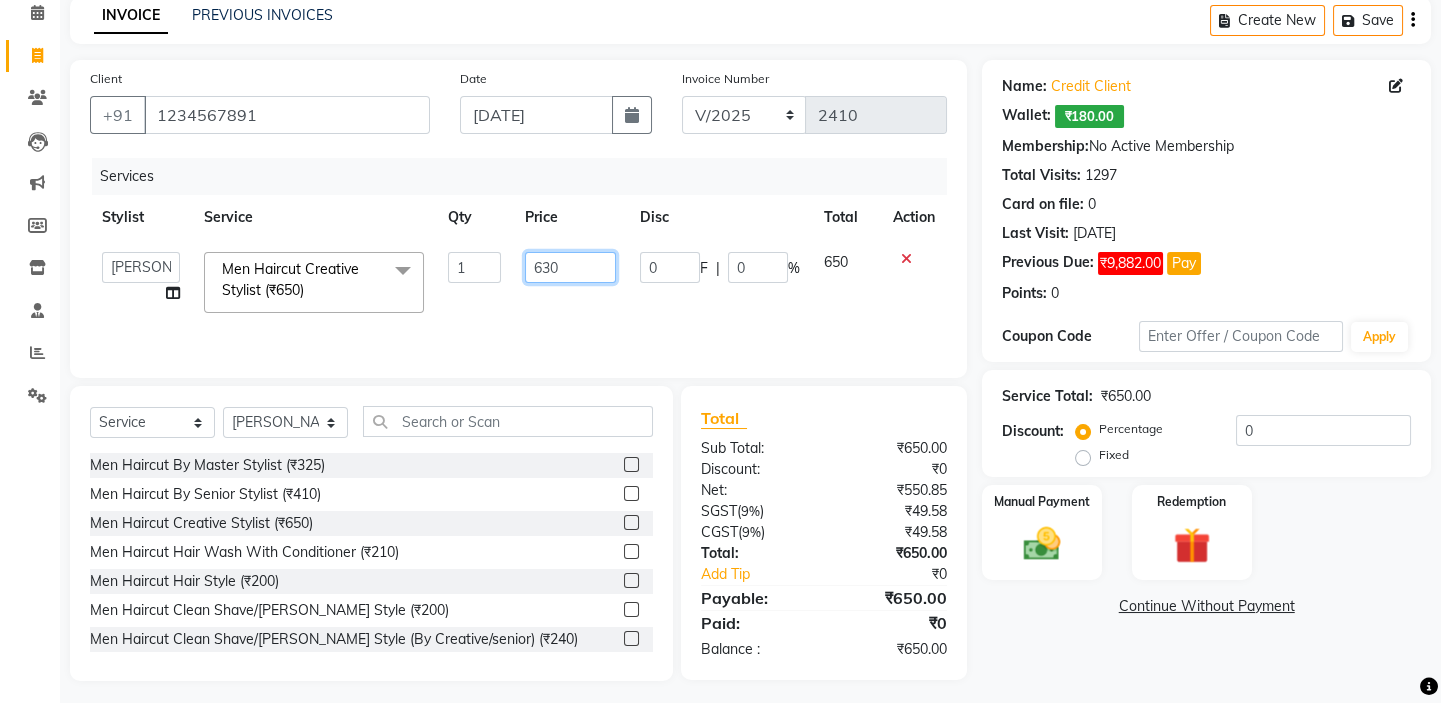 scroll, scrollTop: 99, scrollLeft: 0, axis: vertical 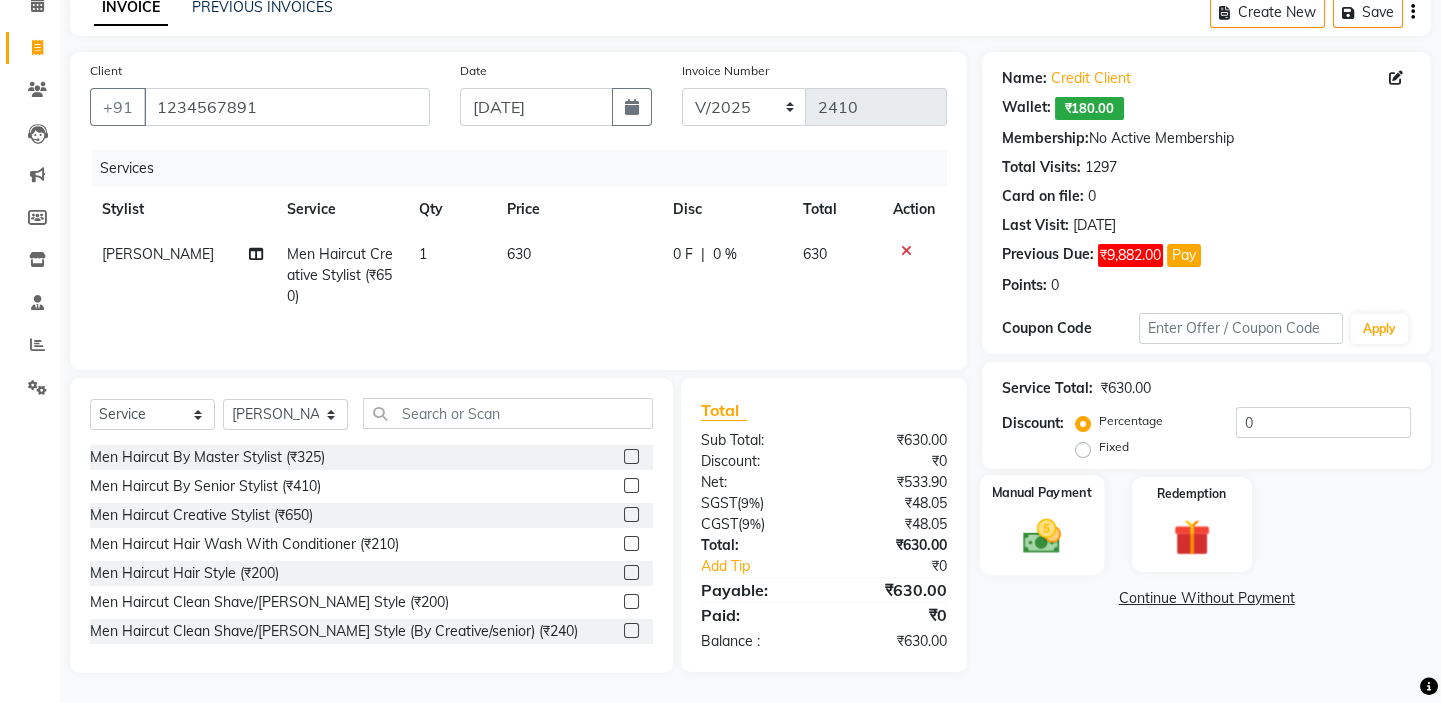 click 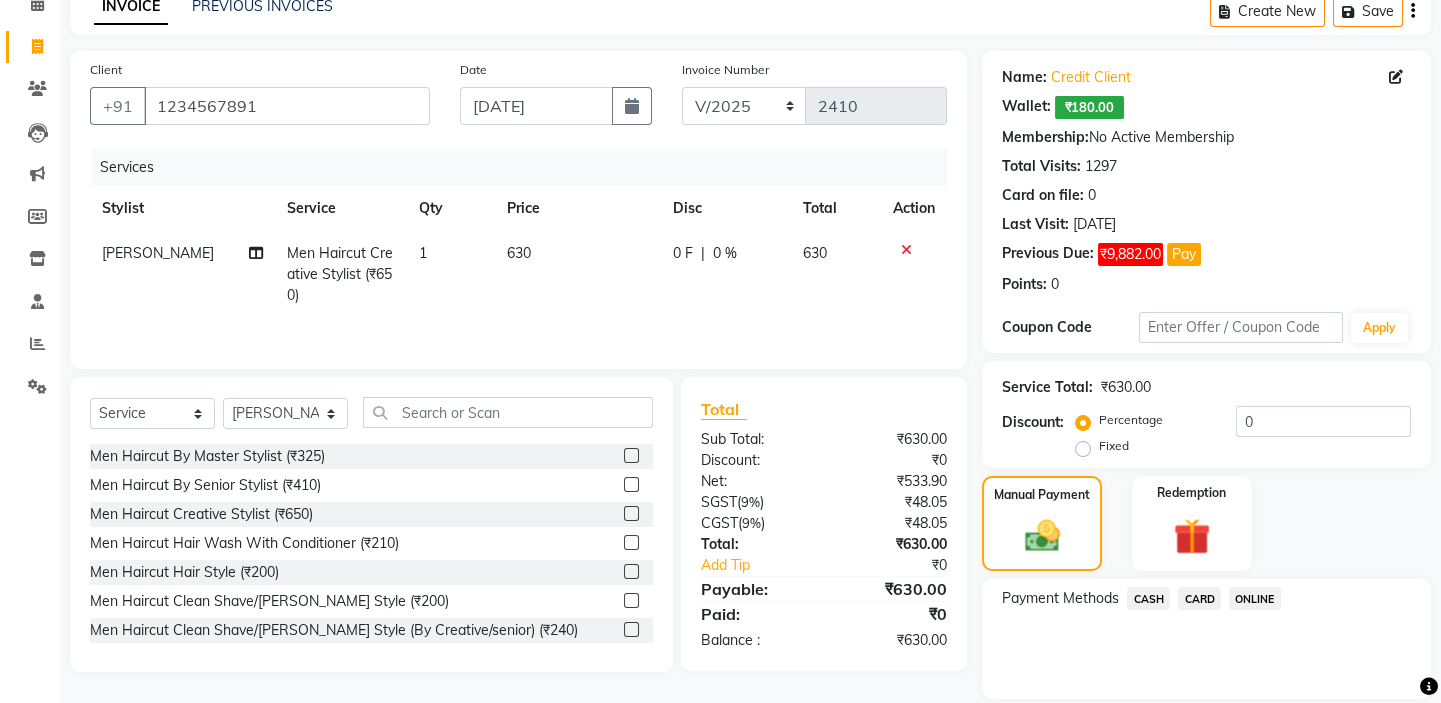 click on "CARD" 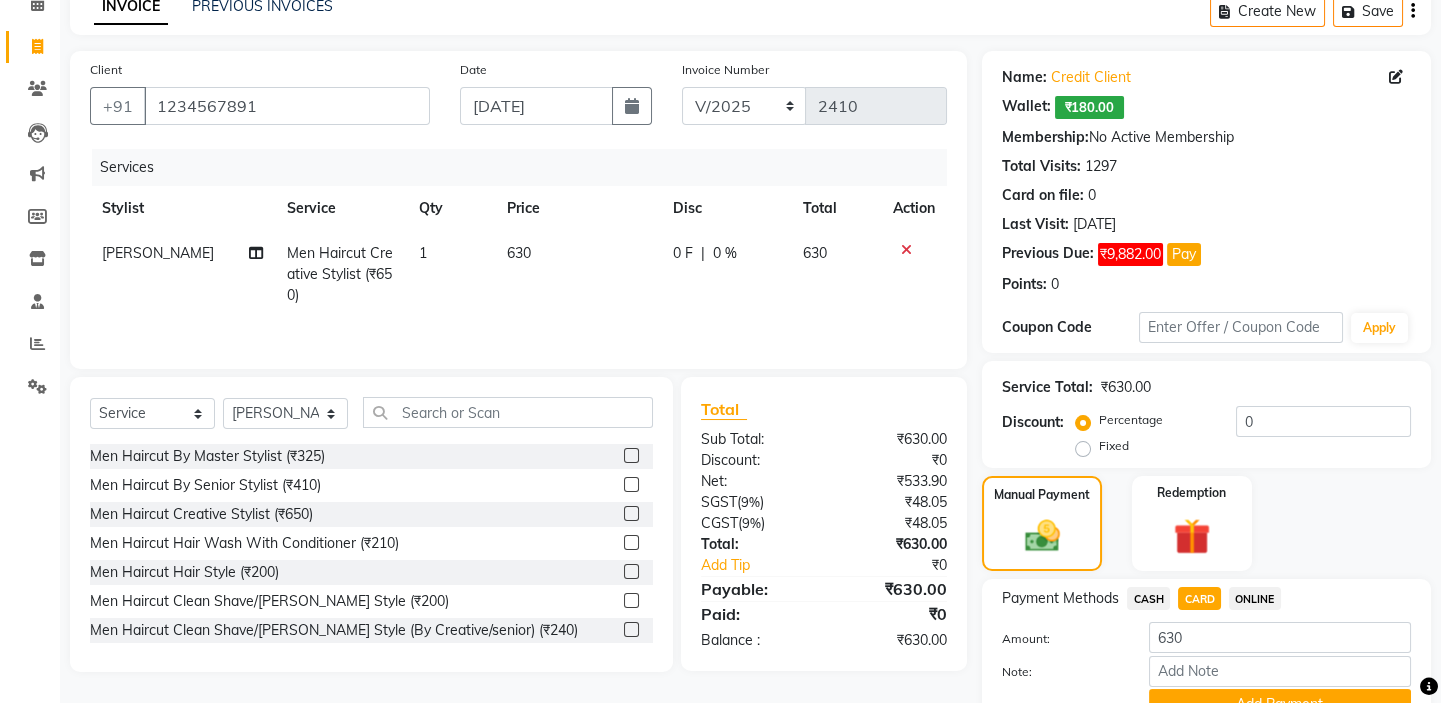 scroll, scrollTop: 195, scrollLeft: 0, axis: vertical 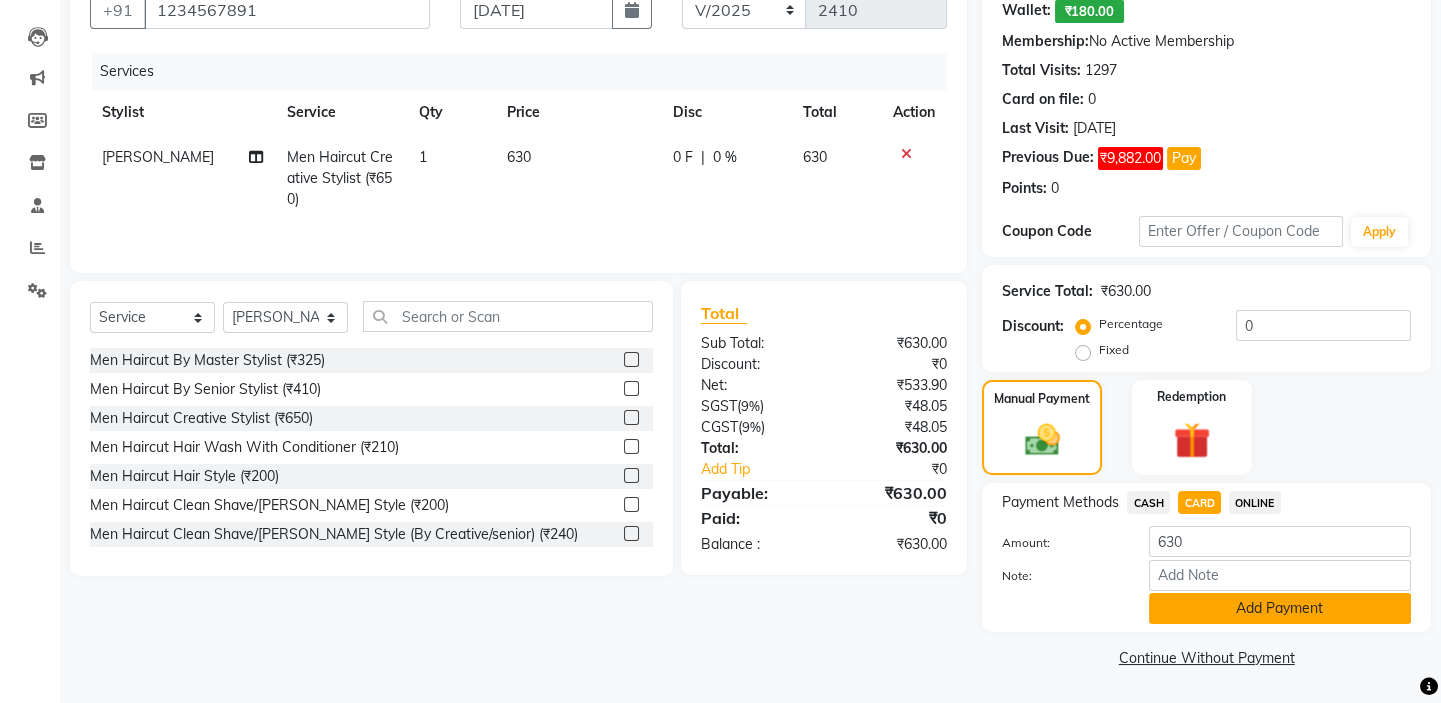 click on "Add Payment" 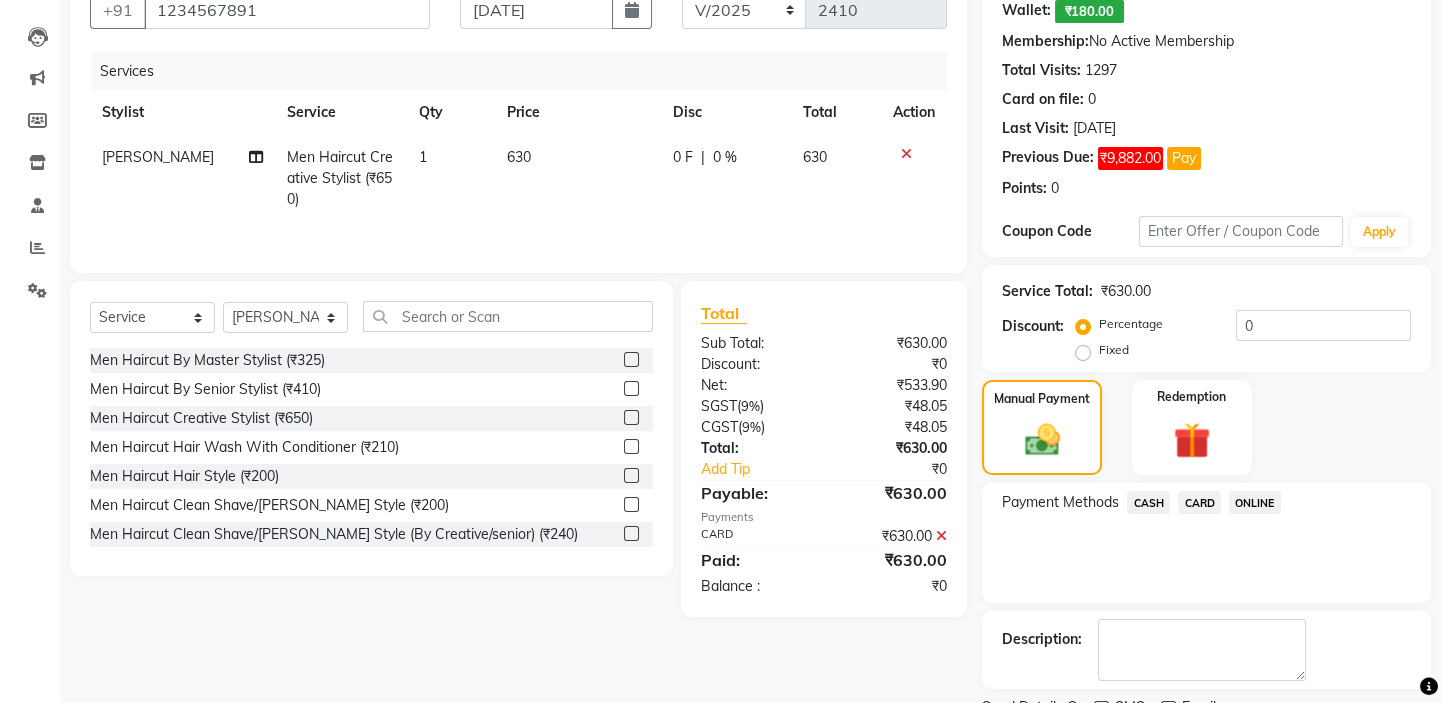 scroll, scrollTop: 279, scrollLeft: 0, axis: vertical 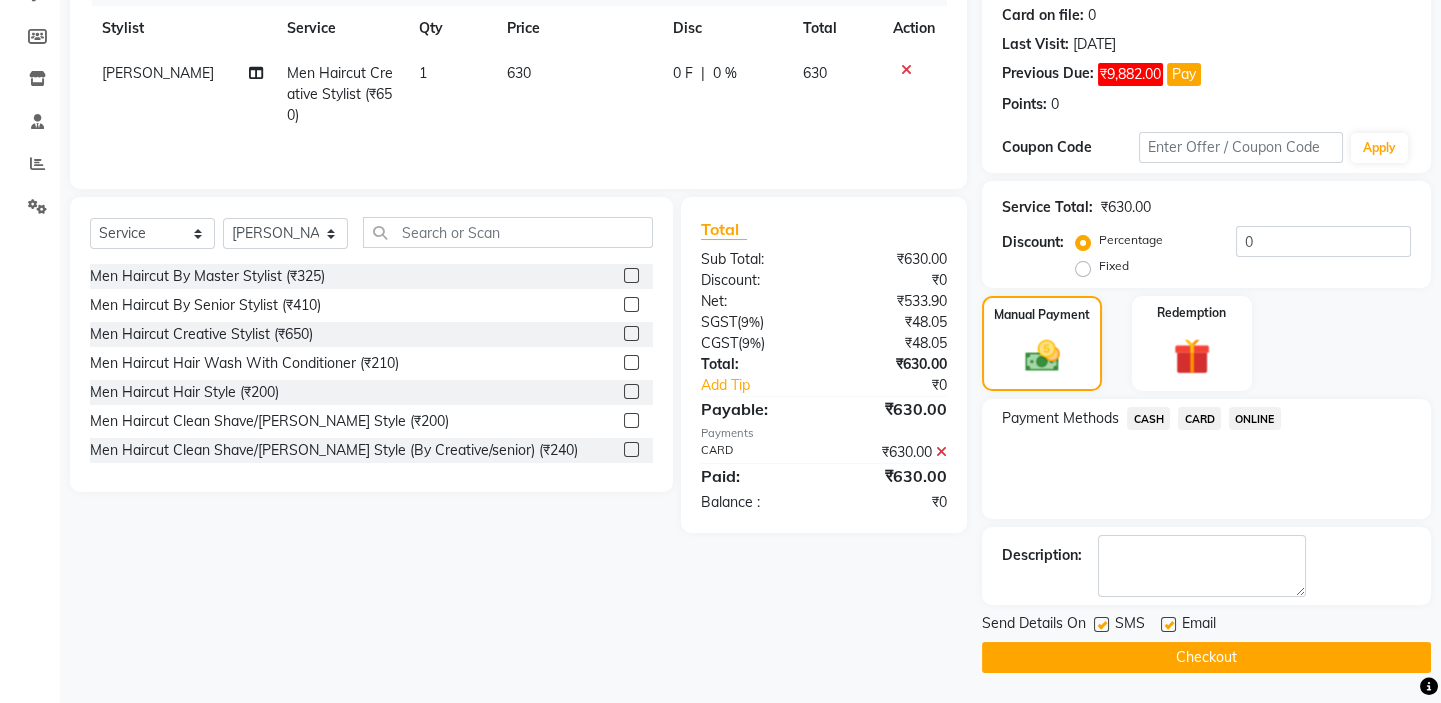 click on "Checkout" 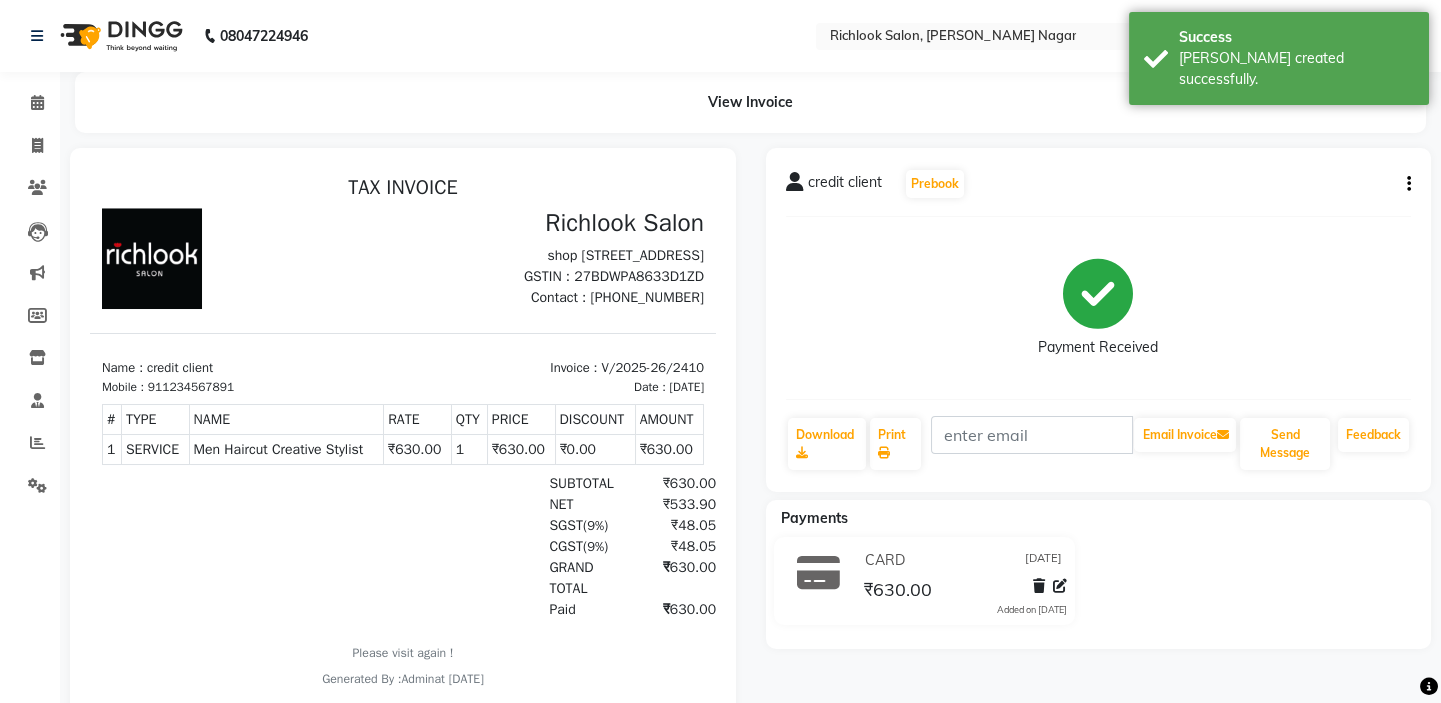 scroll, scrollTop: 0, scrollLeft: 0, axis: both 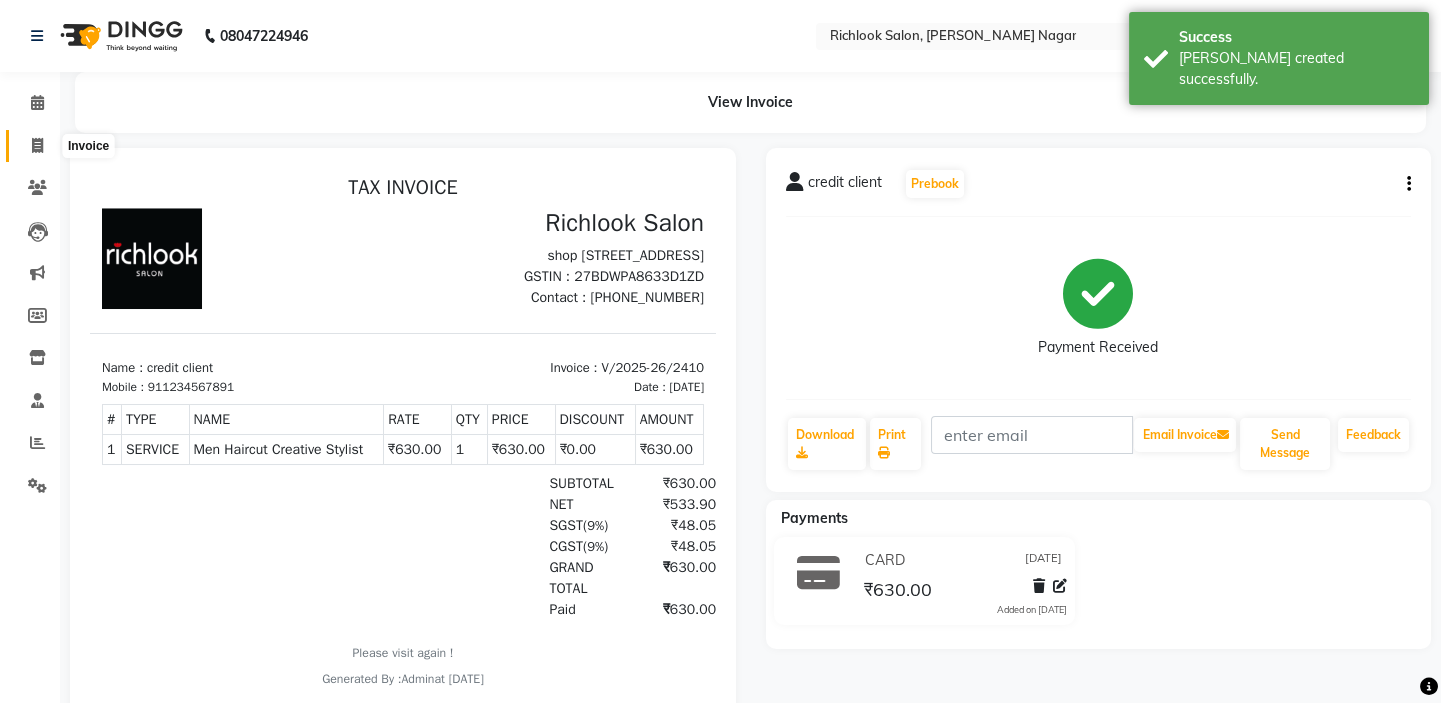 click 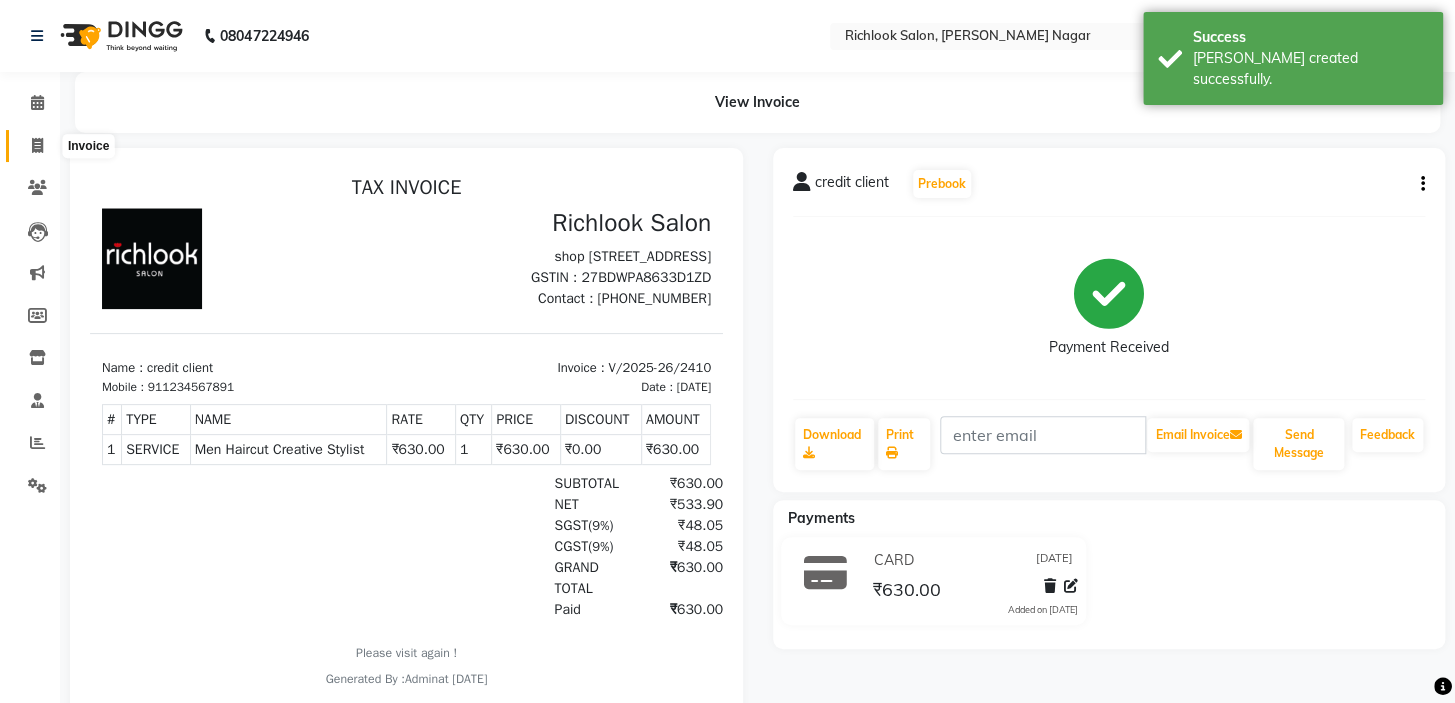 select on "6917" 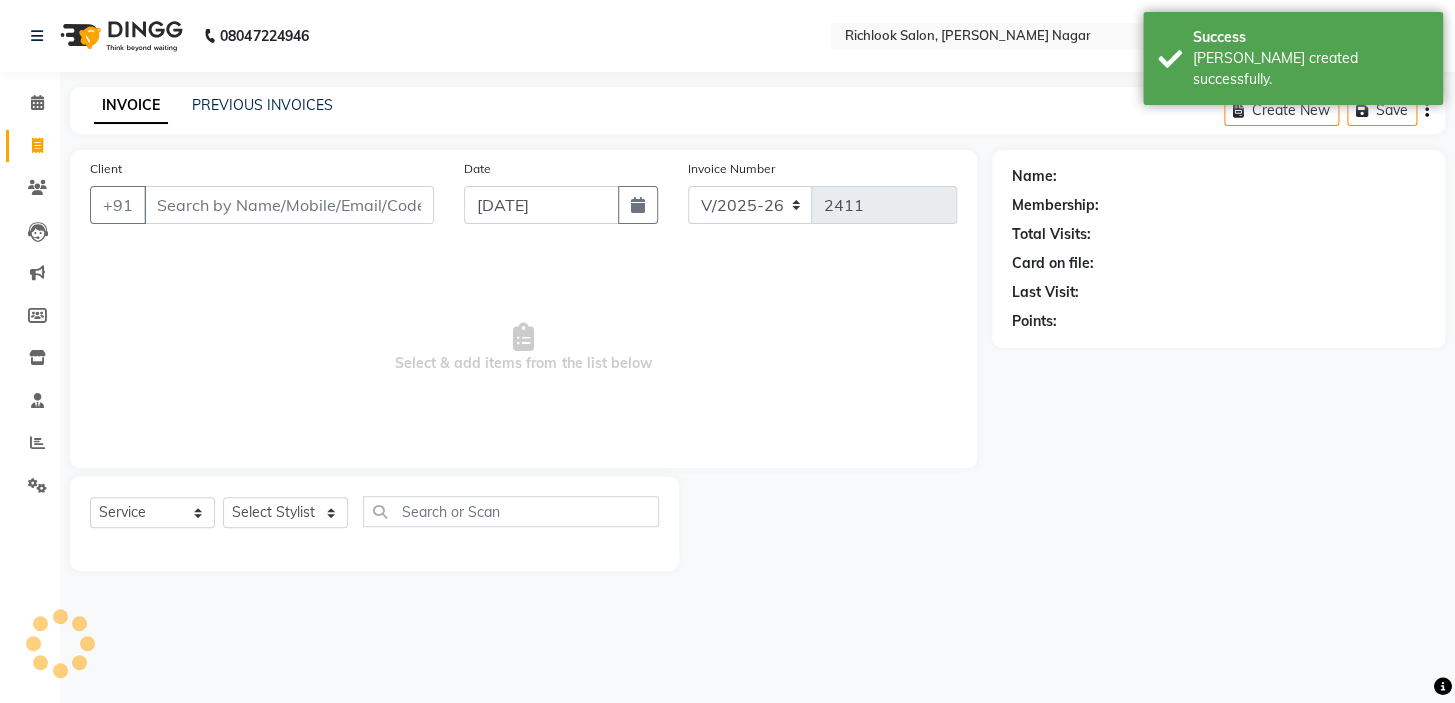click on "Client" at bounding box center [289, 205] 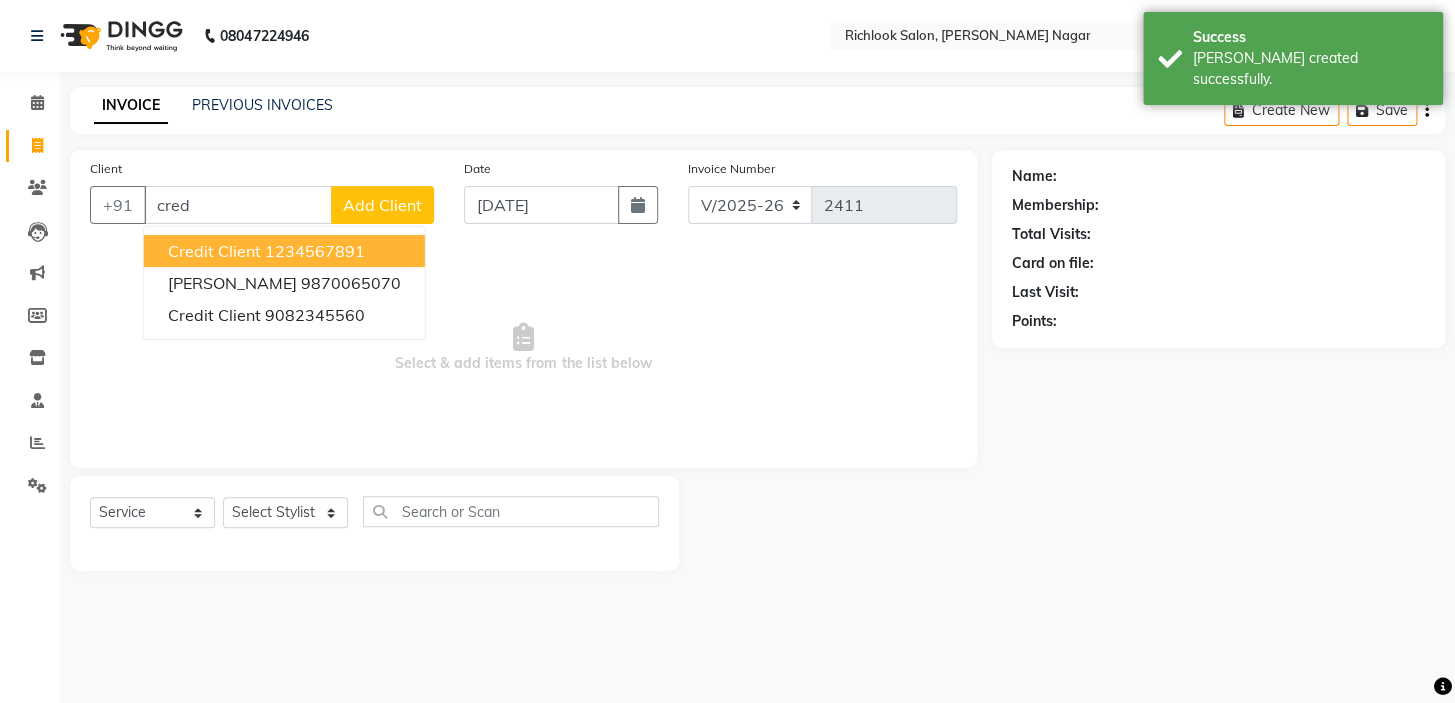 click on "1234567891" at bounding box center (315, 251) 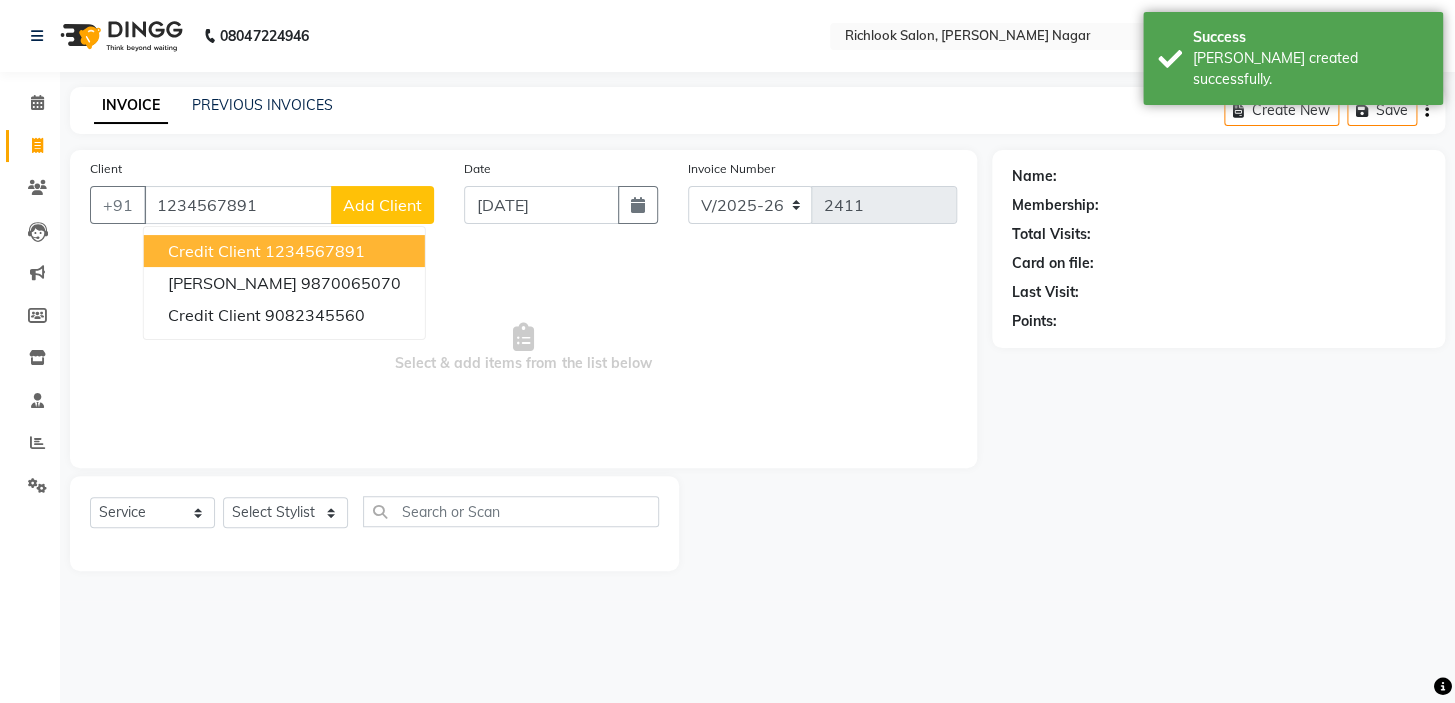 type on "1234567891" 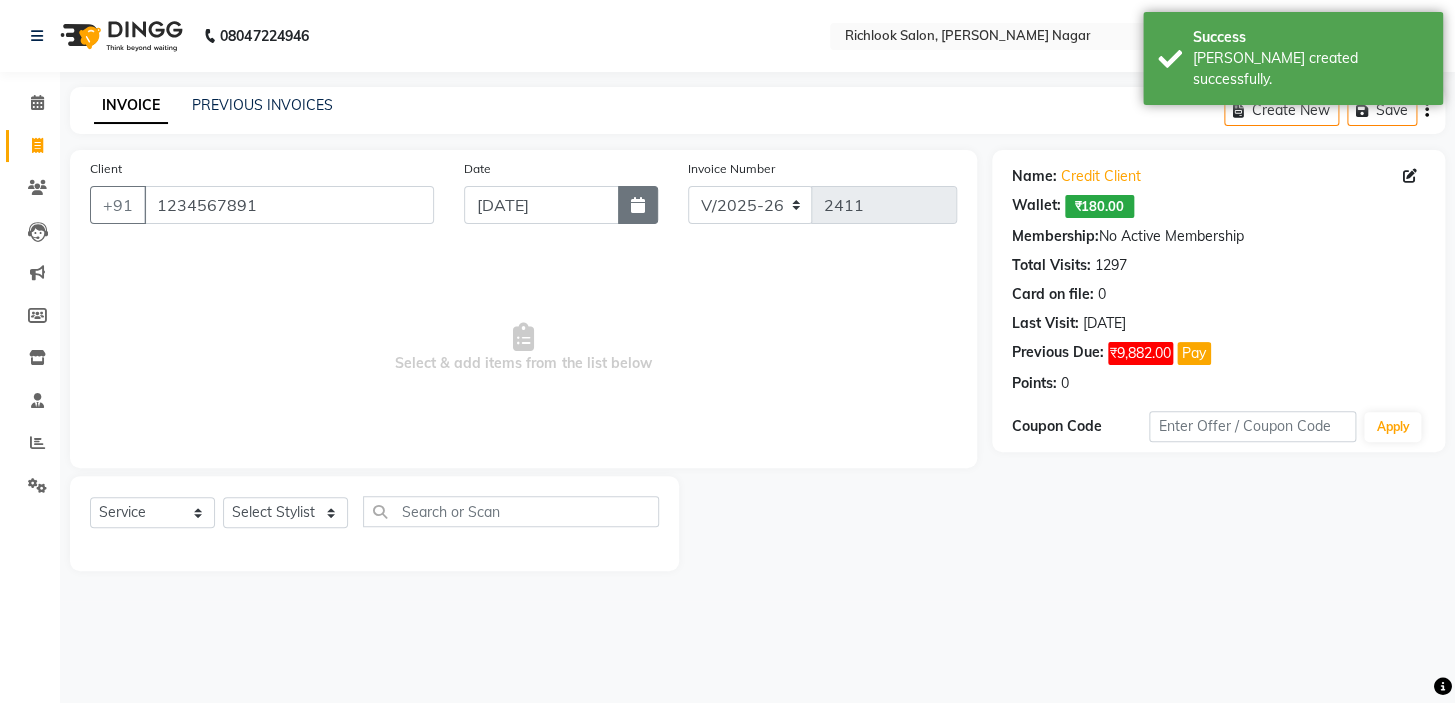 drag, startPoint x: 643, startPoint y: 205, endPoint x: 631, endPoint y: 218, distance: 17.691807 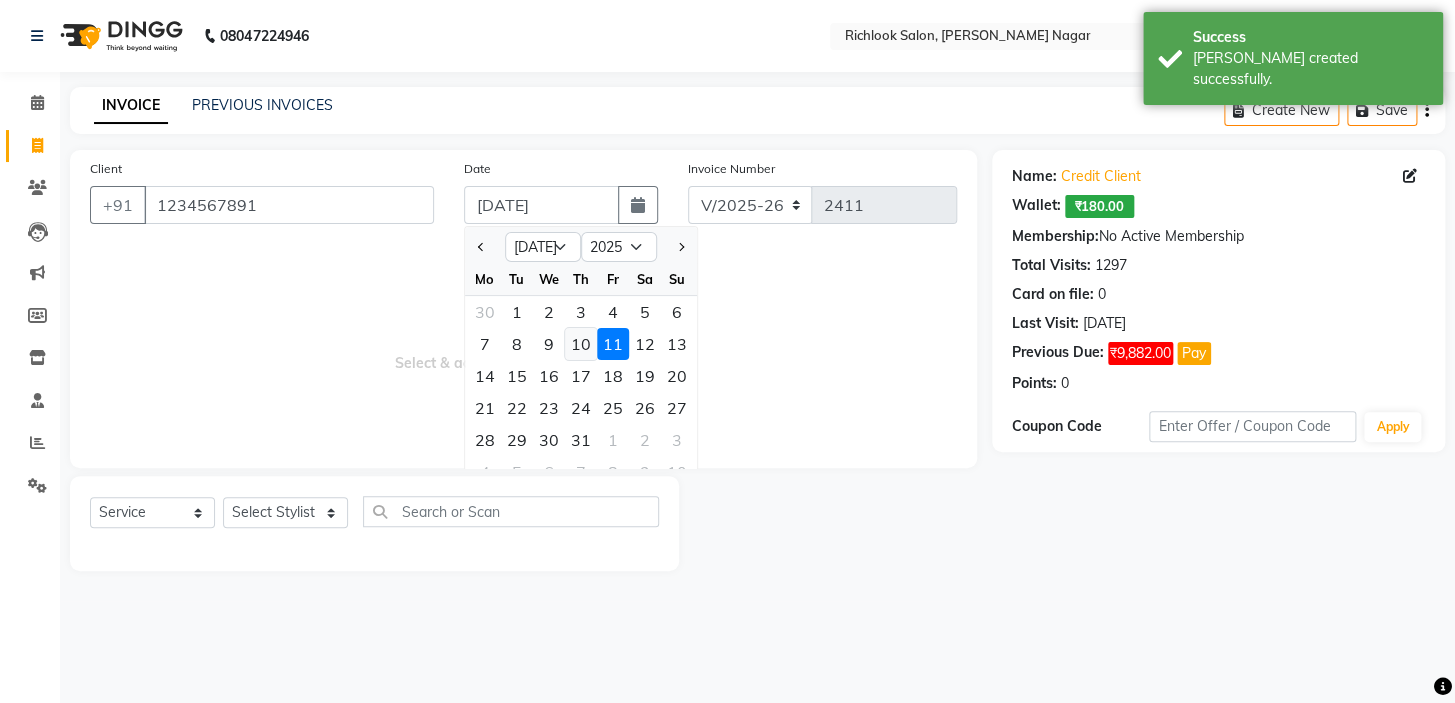 click on "10" 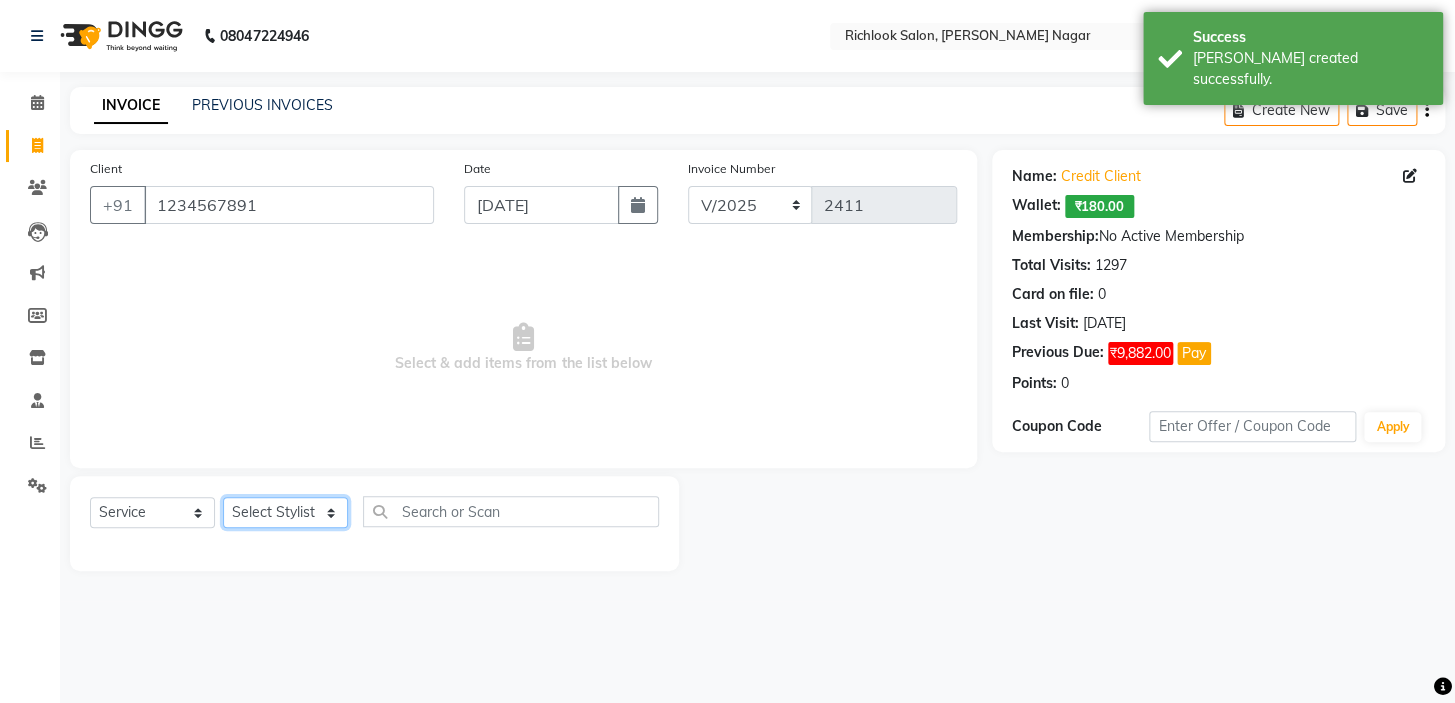 click on "Select Stylist disha [PERSON_NAME] priya santosh  [PERSON_NAME] [PERSON_NAME] [PERSON_NAME]" 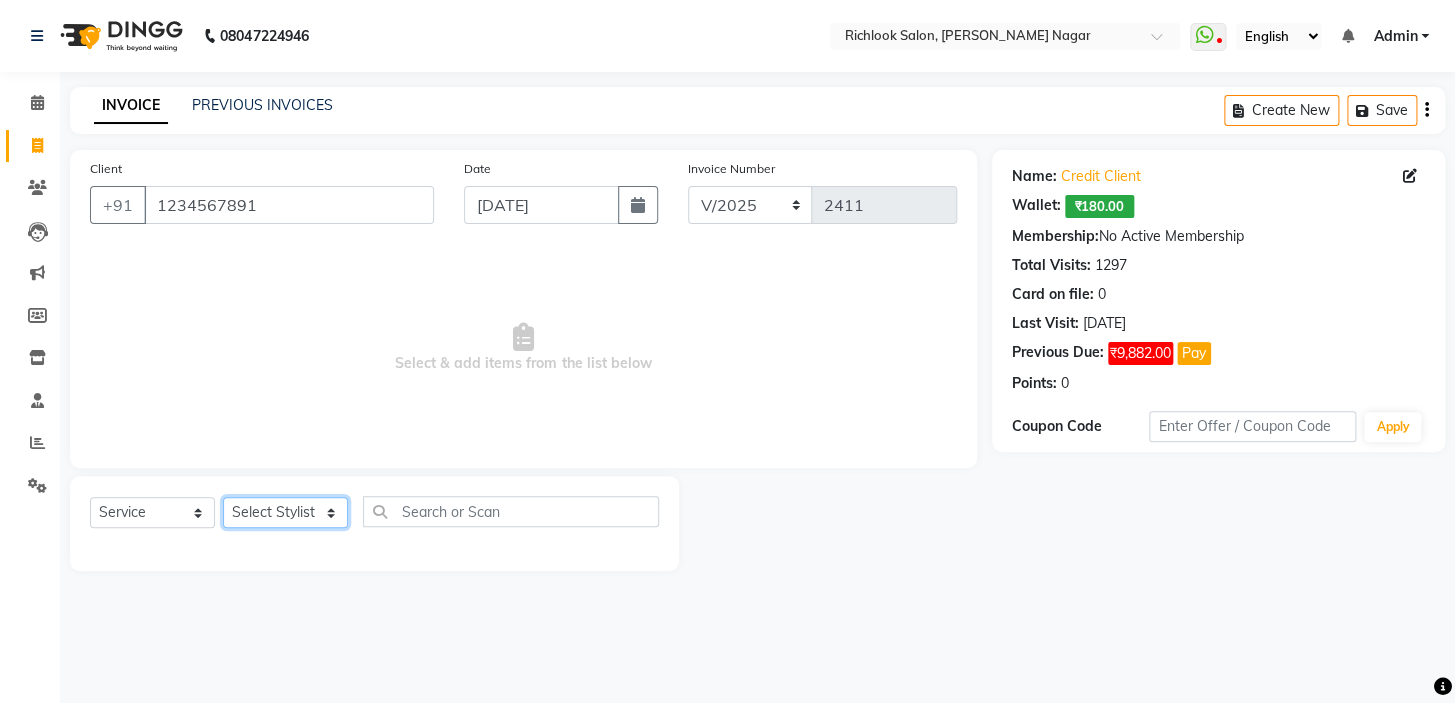 select on "54432" 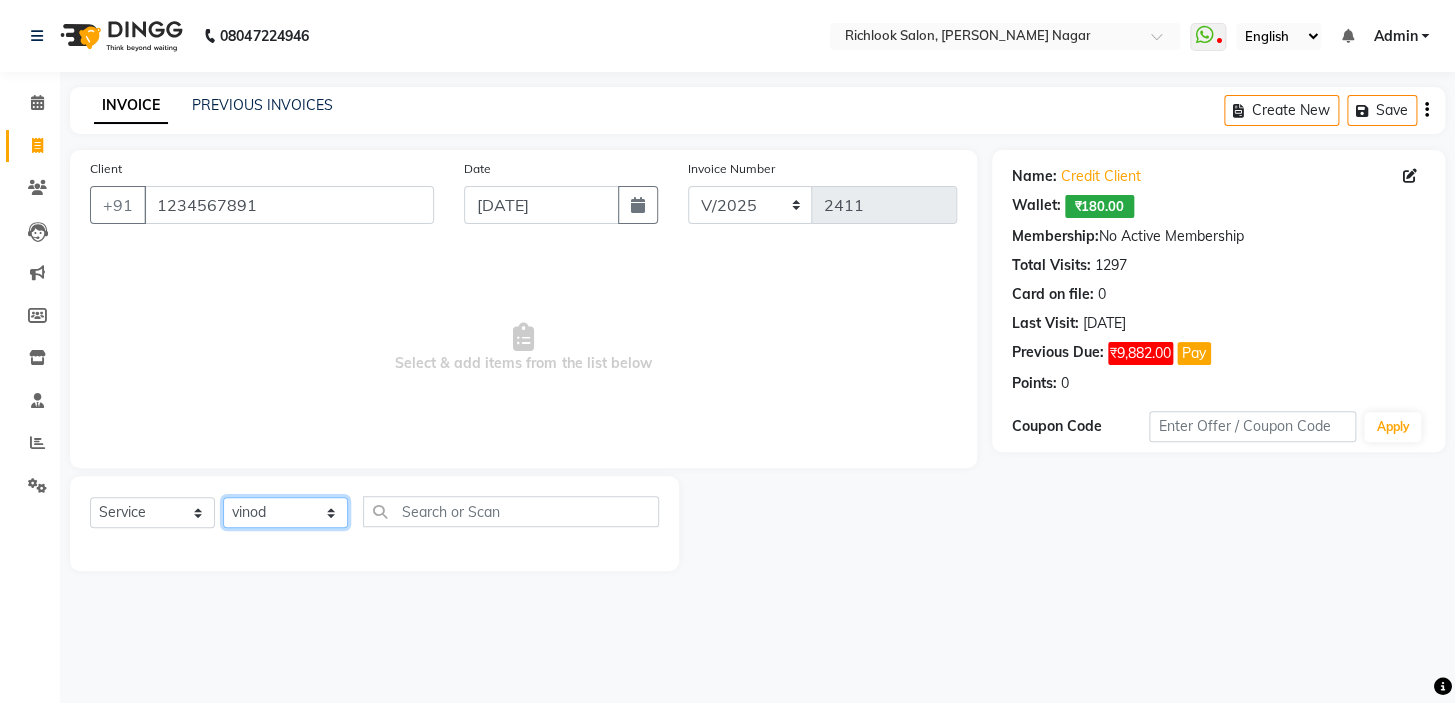 click on "Select Stylist disha [PERSON_NAME] priya santosh  [PERSON_NAME] [PERSON_NAME] [PERSON_NAME]" 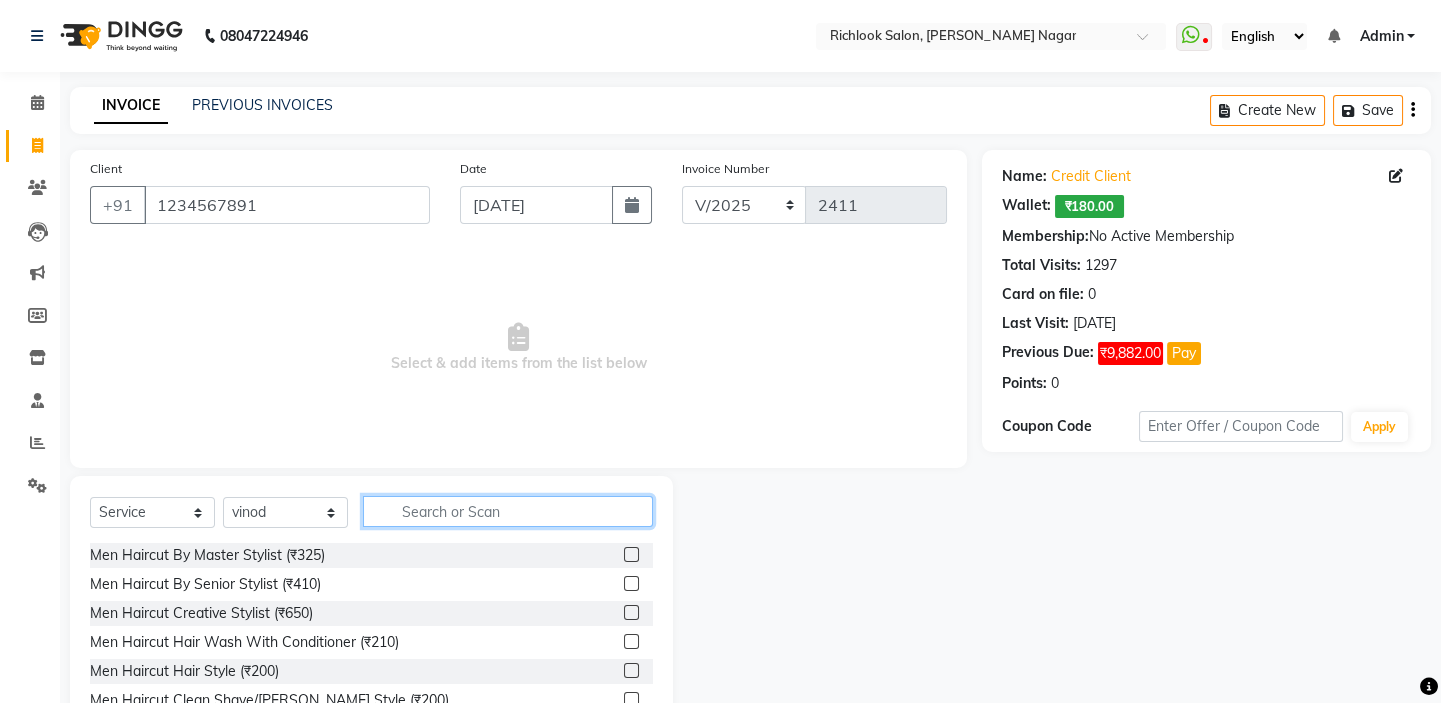 click 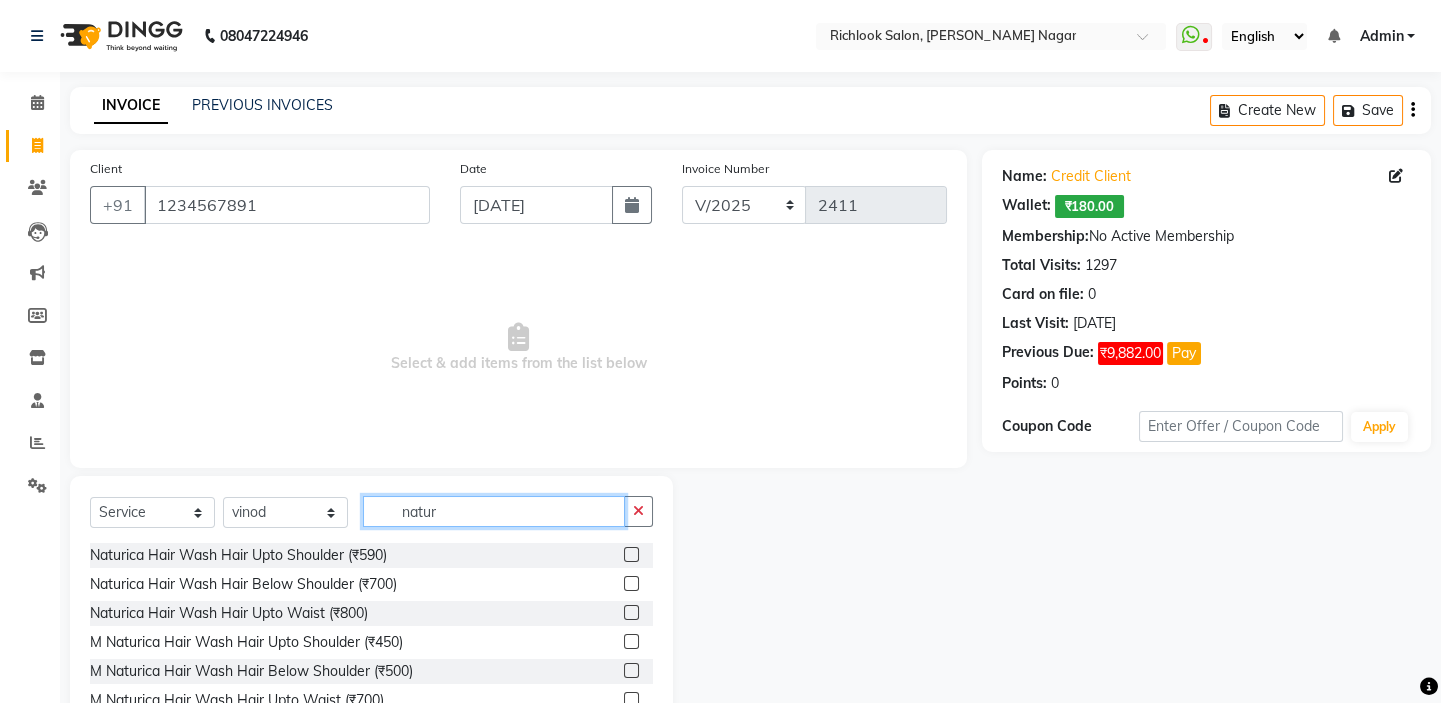scroll, scrollTop: 2, scrollLeft: 0, axis: vertical 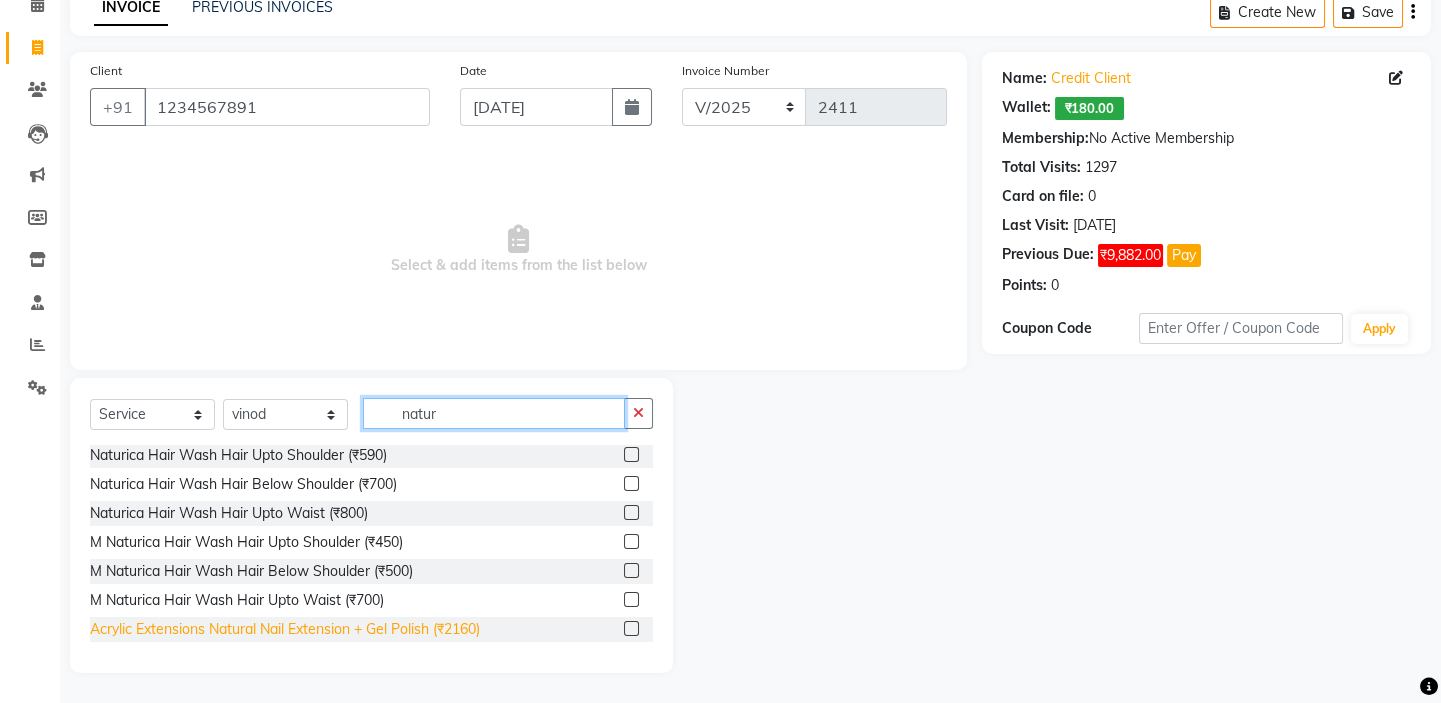 type on "natur" 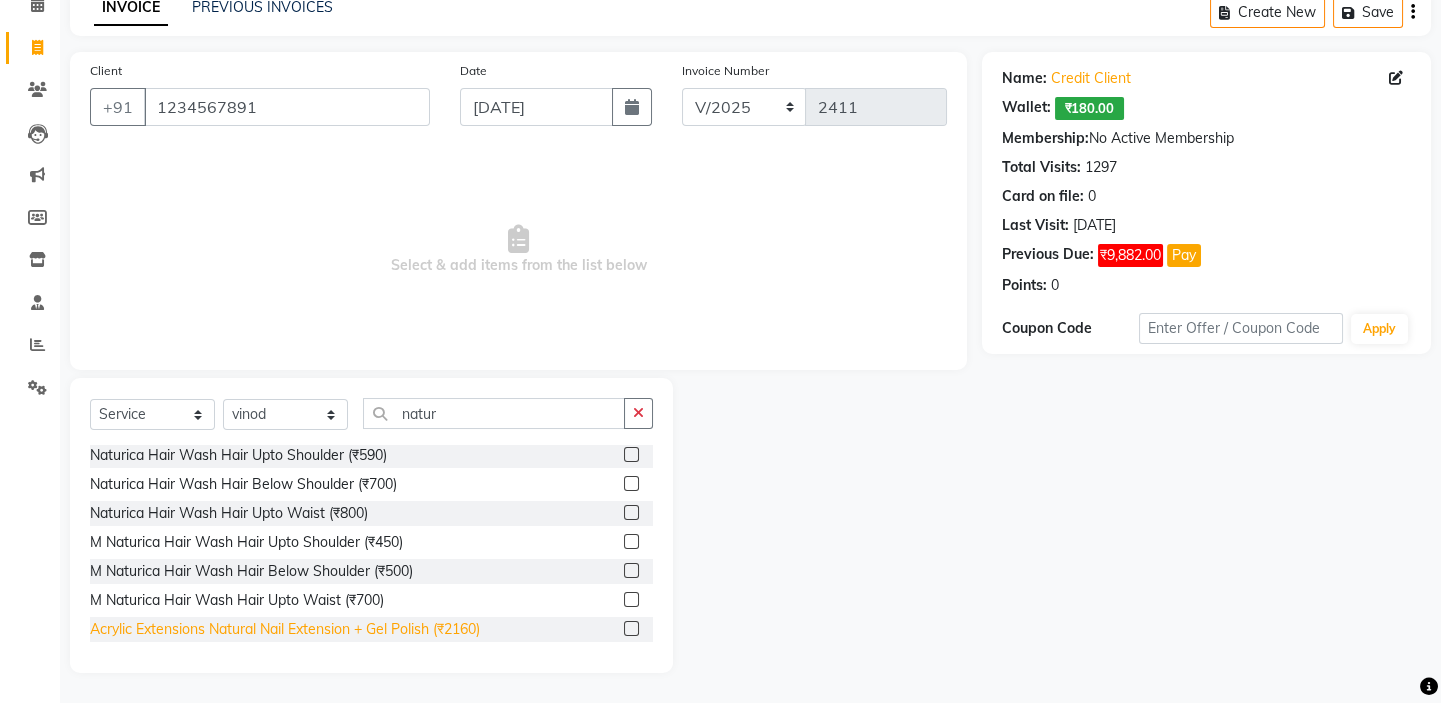click on "Acrylic Extensions Natural Nail Extension + Gel Polish (₹2160)" 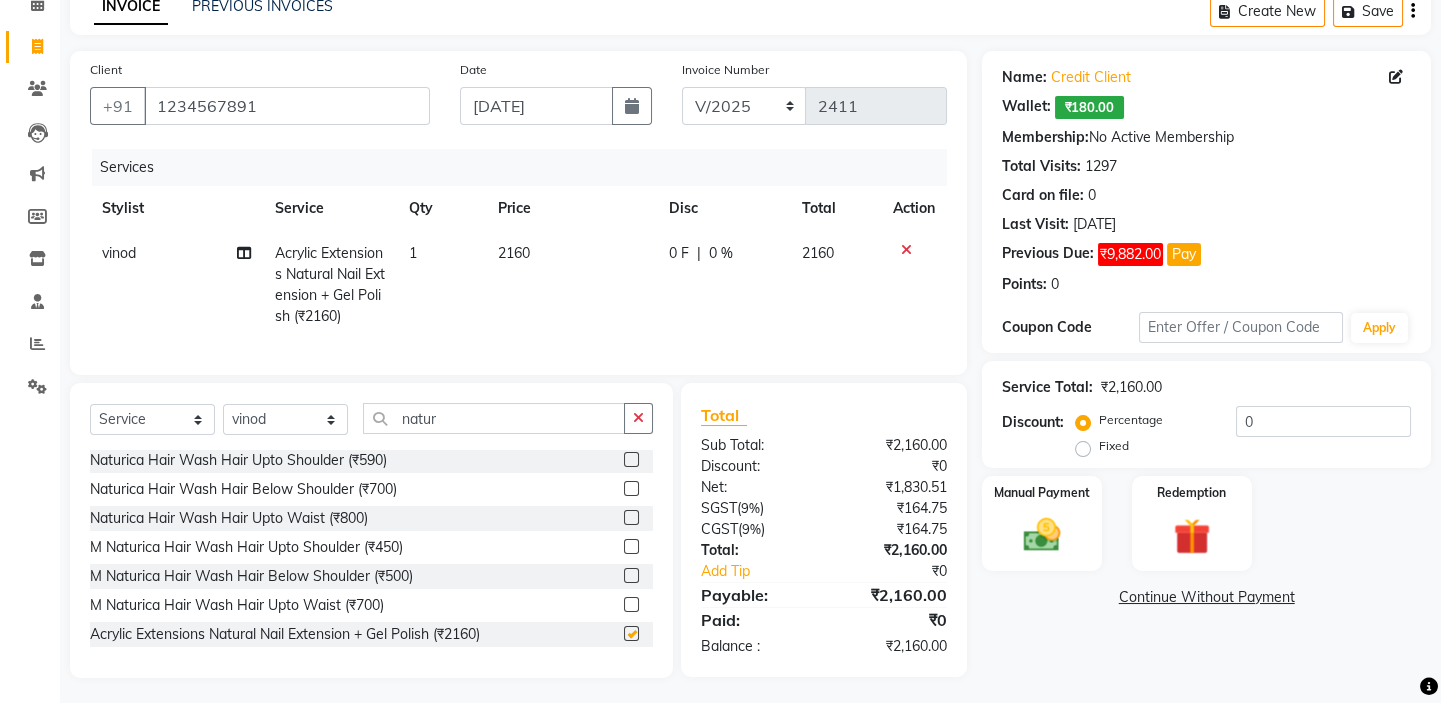 checkbox on "false" 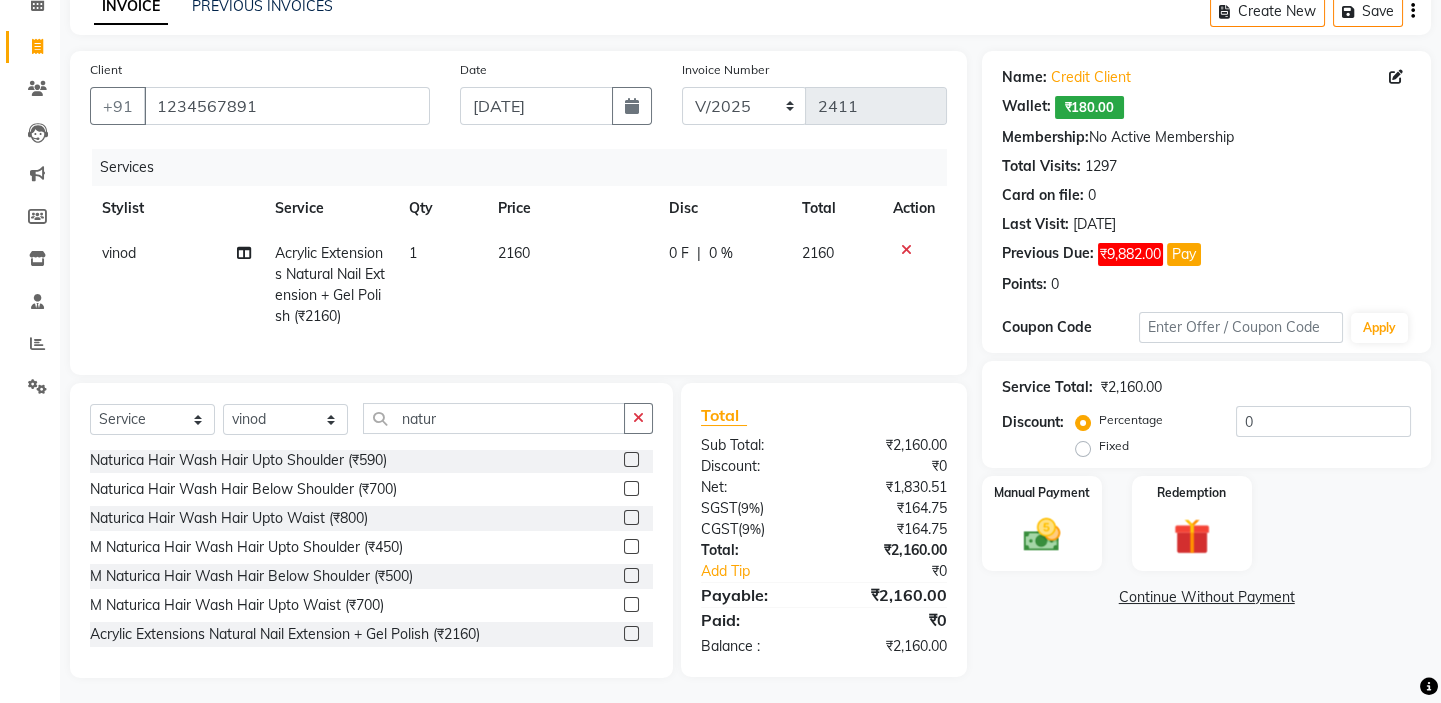 click on "2160" 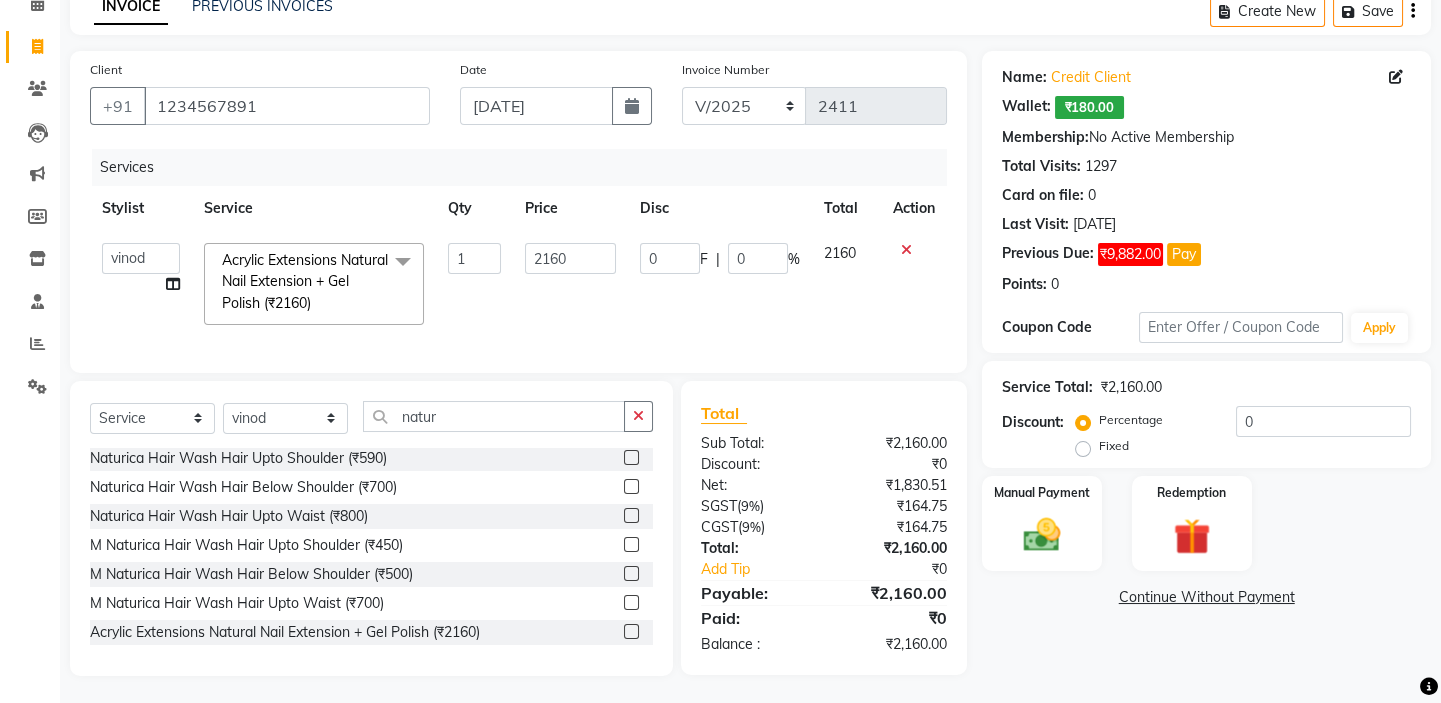 scroll, scrollTop: 0, scrollLeft: 0, axis: both 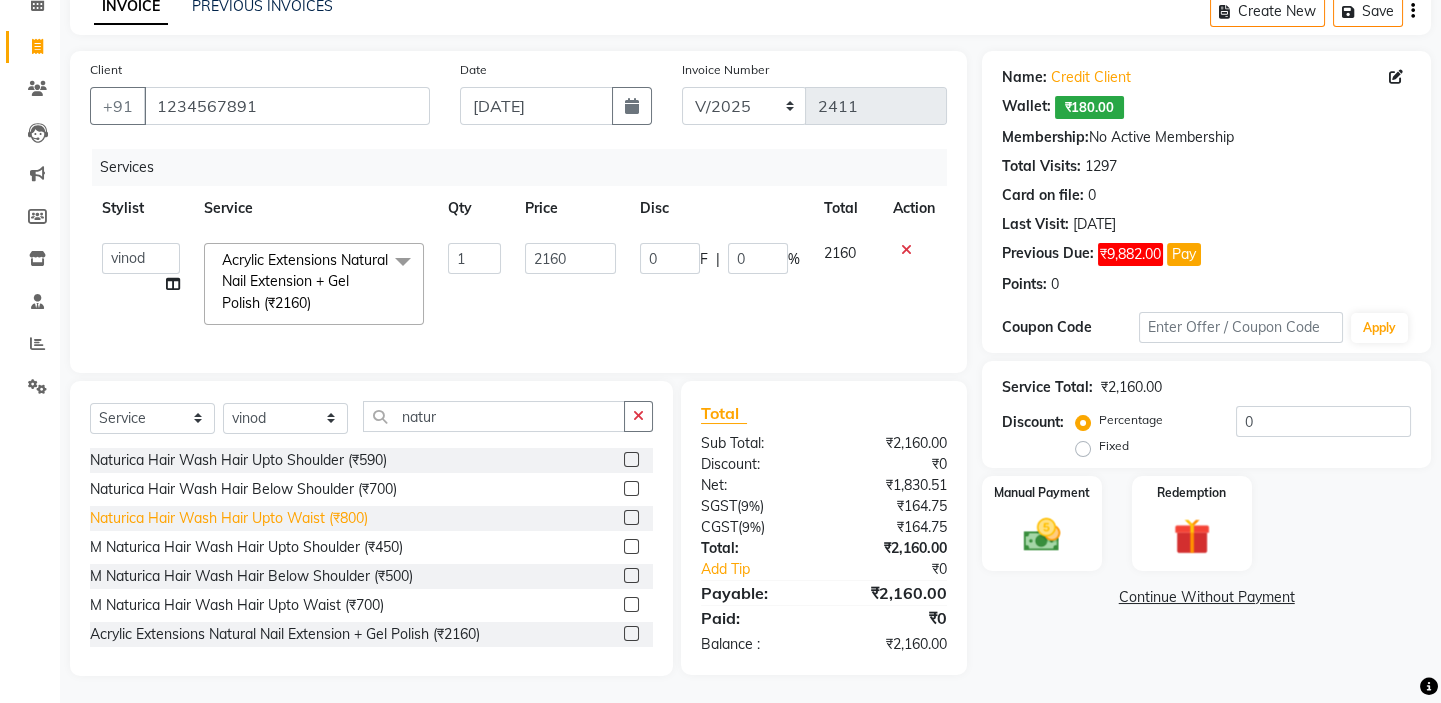 click on "Naturica Hair Wash Hair Upto Waist (₹800)" 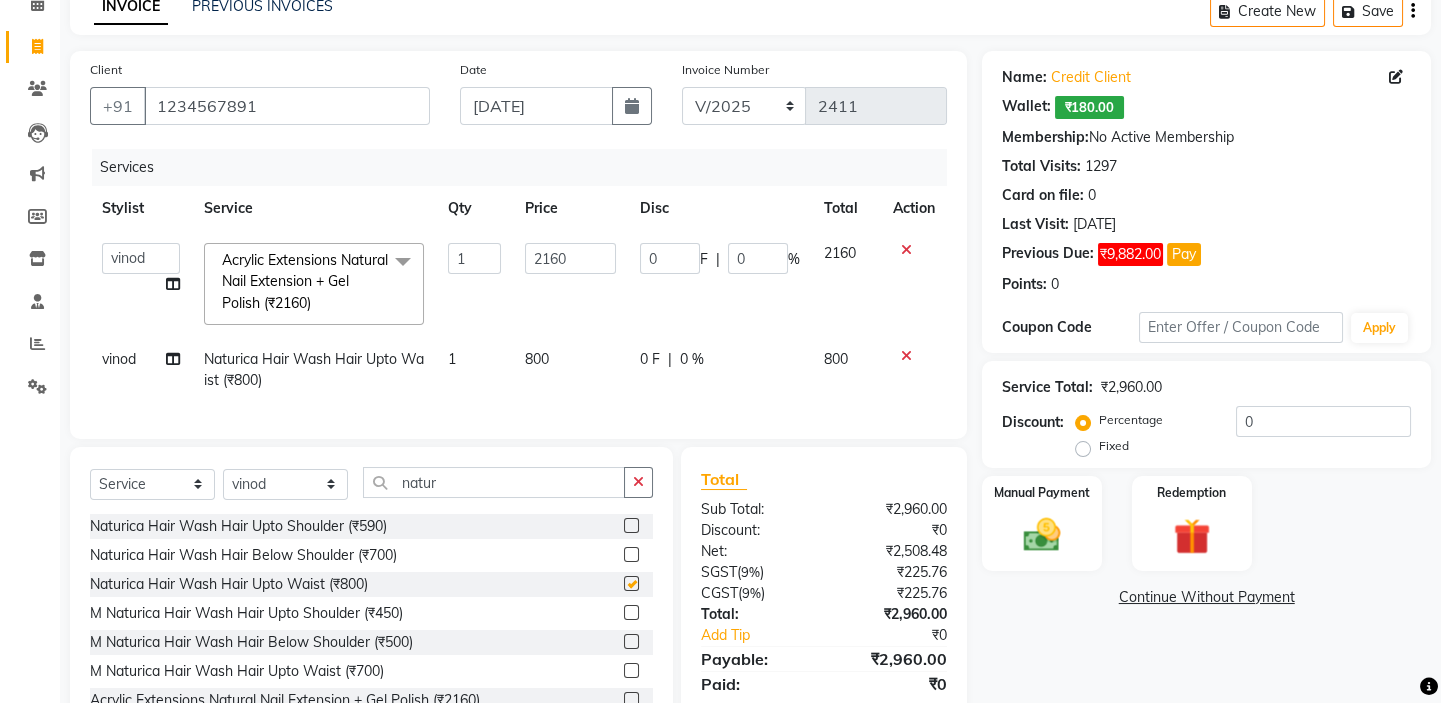 checkbox on "false" 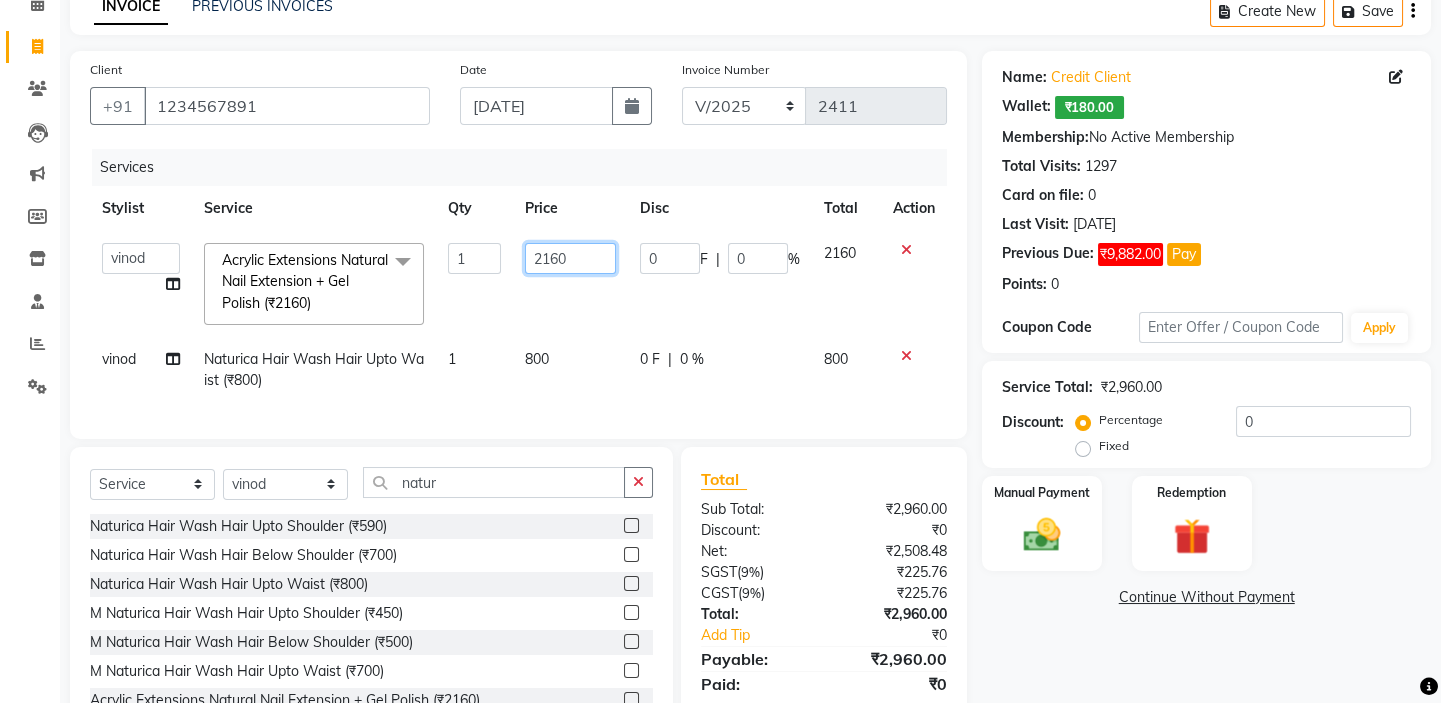 click on "2160" 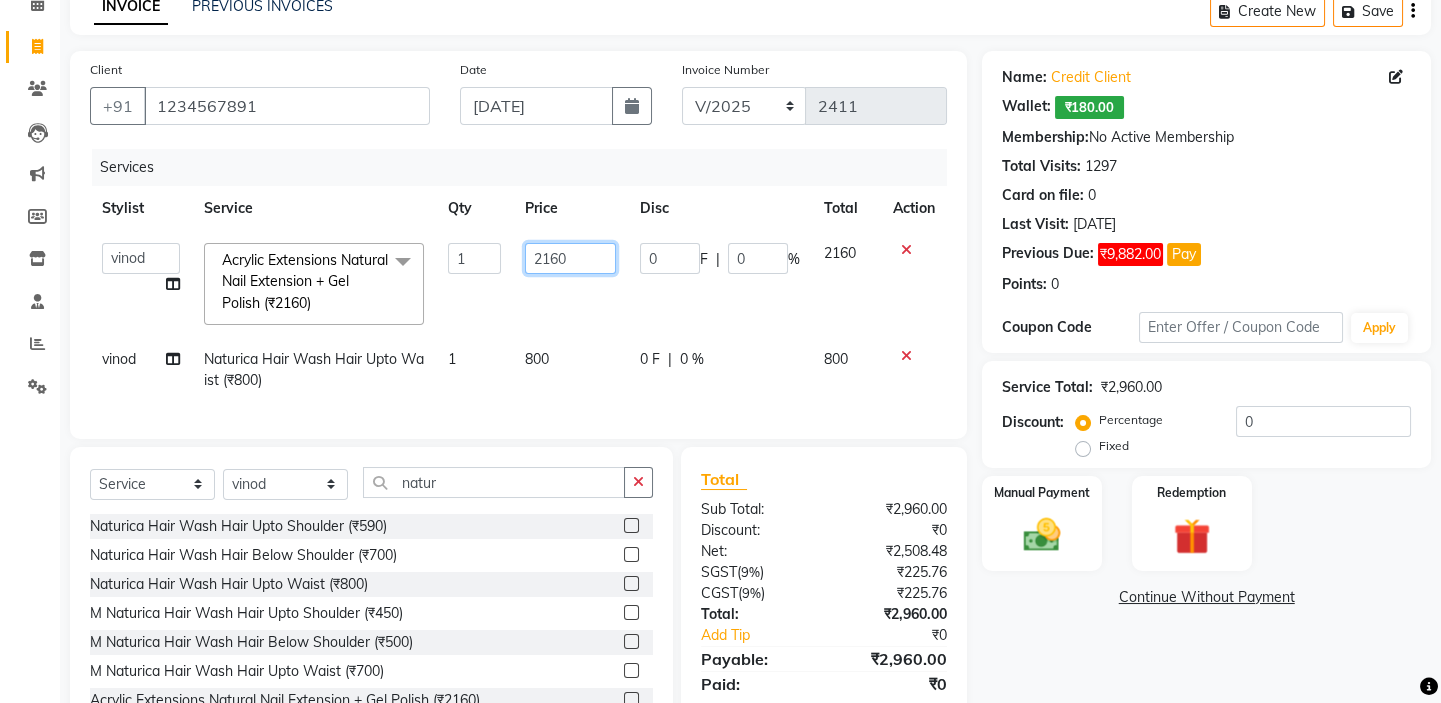 drag, startPoint x: 229, startPoint y: 254, endPoint x: 0, endPoint y: 223, distance: 231.08873 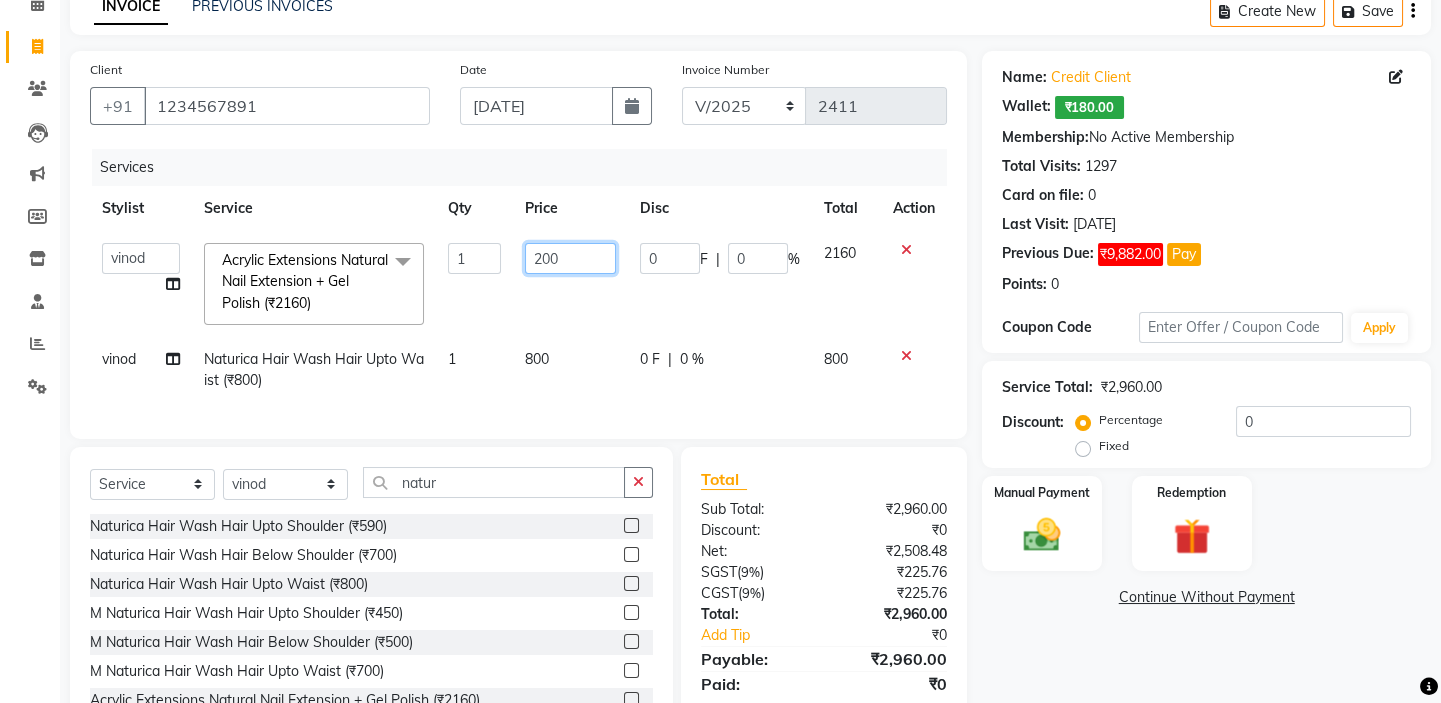 type on "2000" 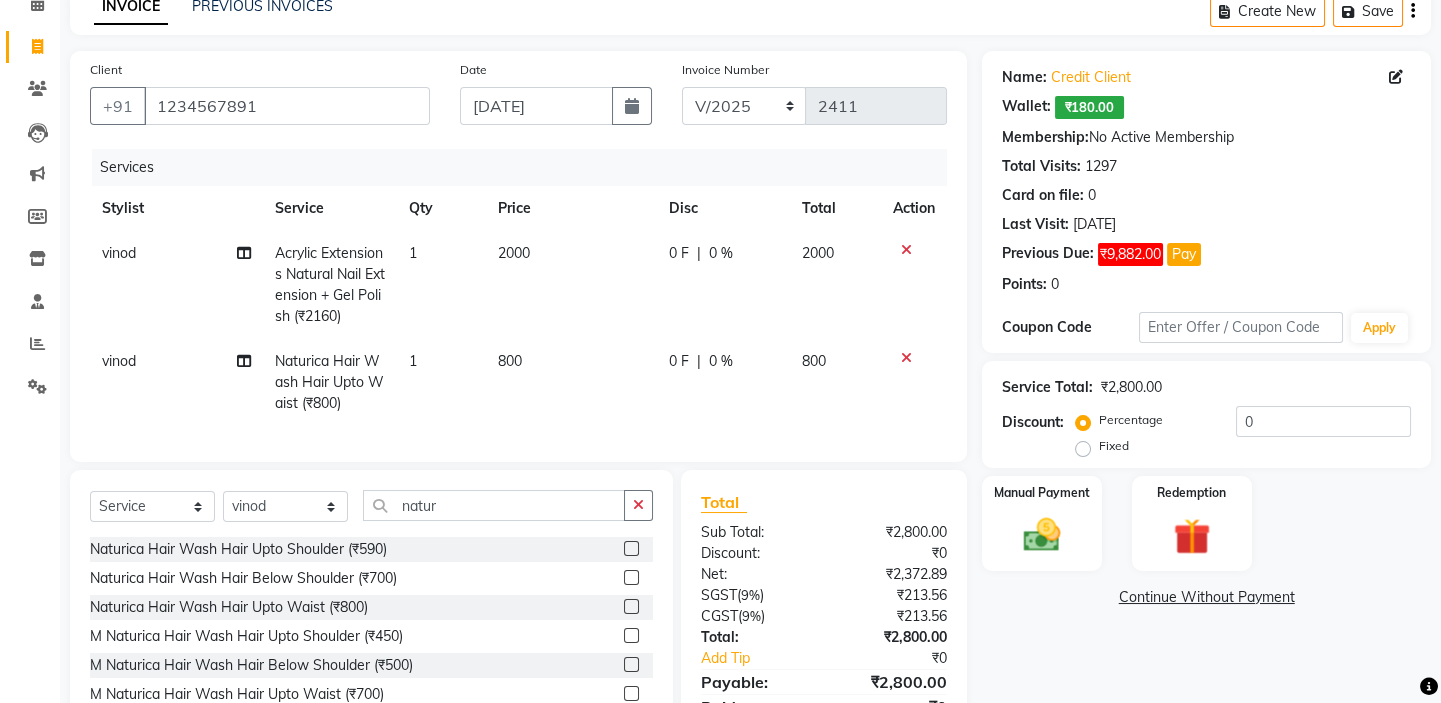 click on "Naturica Hair Wash Hair Upto Waist (₹800)" 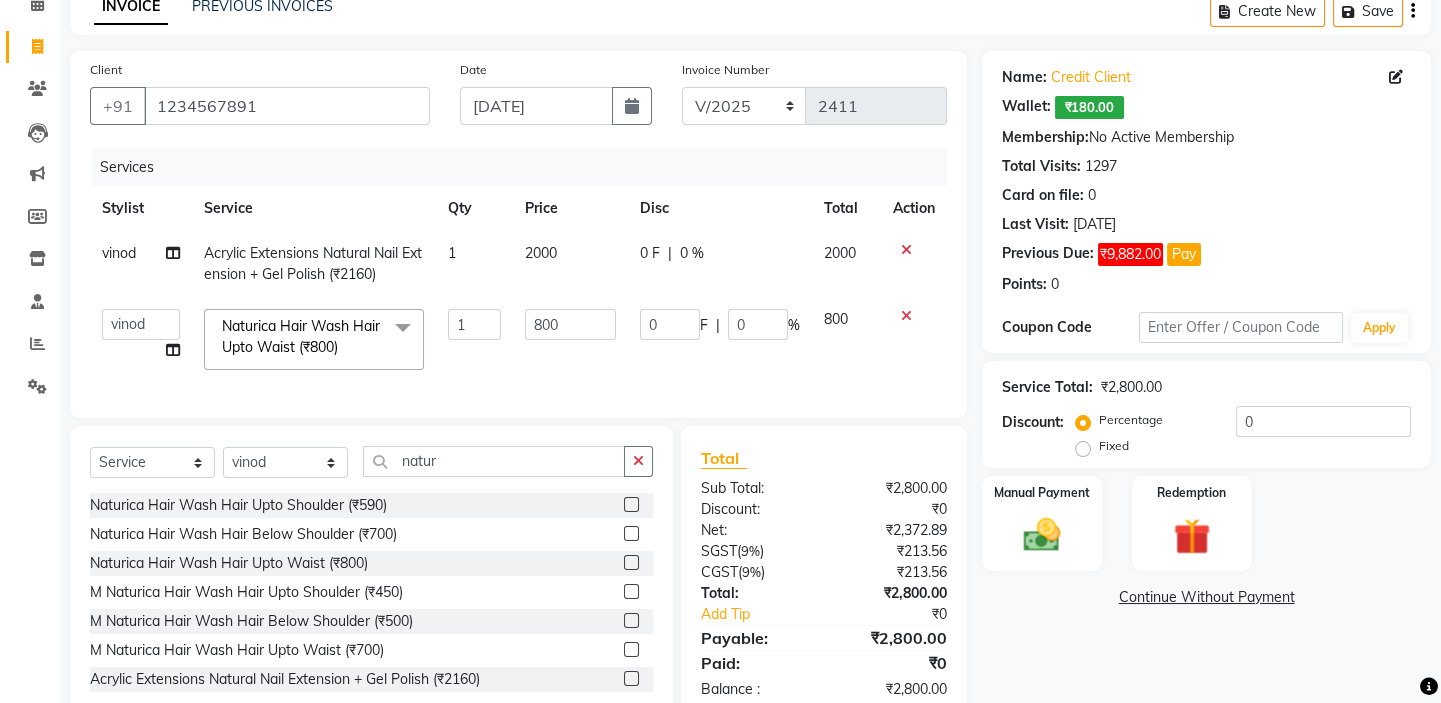 click on "0 F | 0 %" 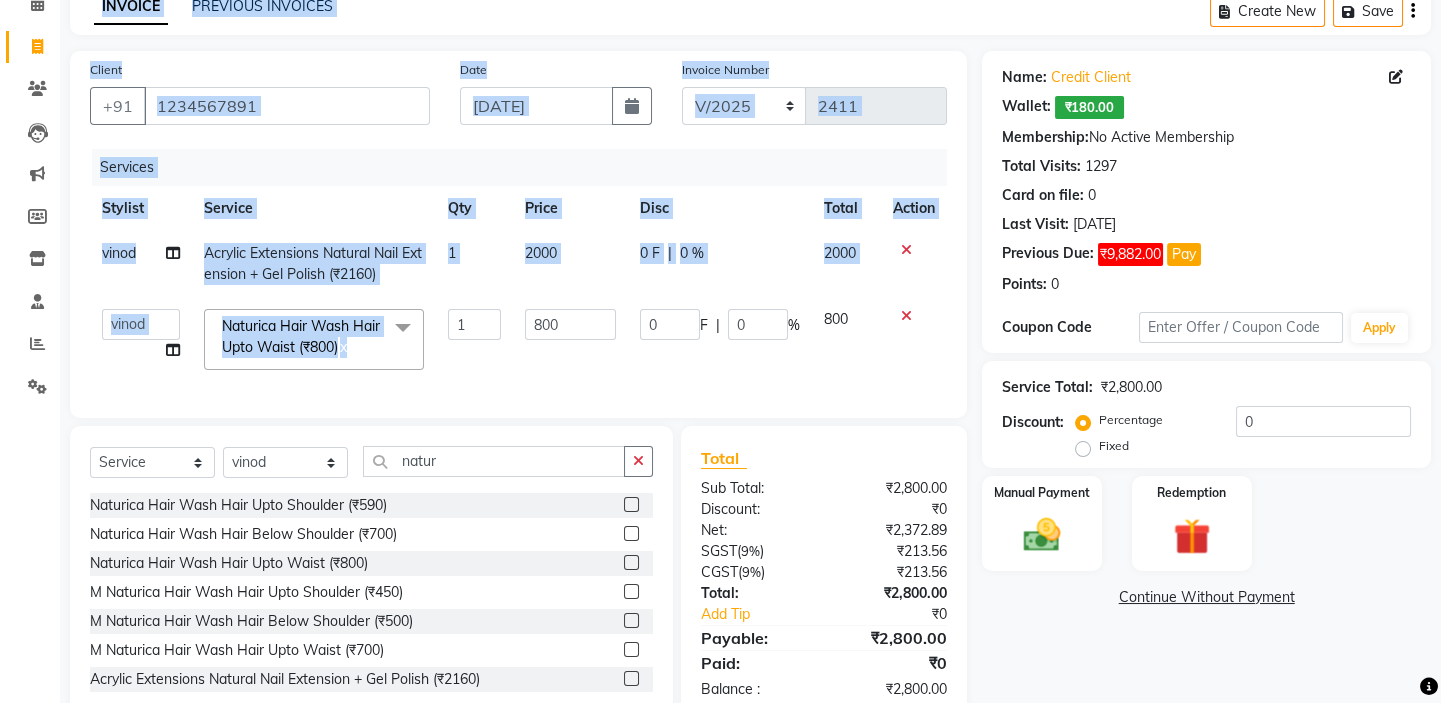 drag, startPoint x: 151, startPoint y: 328, endPoint x: 0, endPoint y: 290, distance: 155.70805 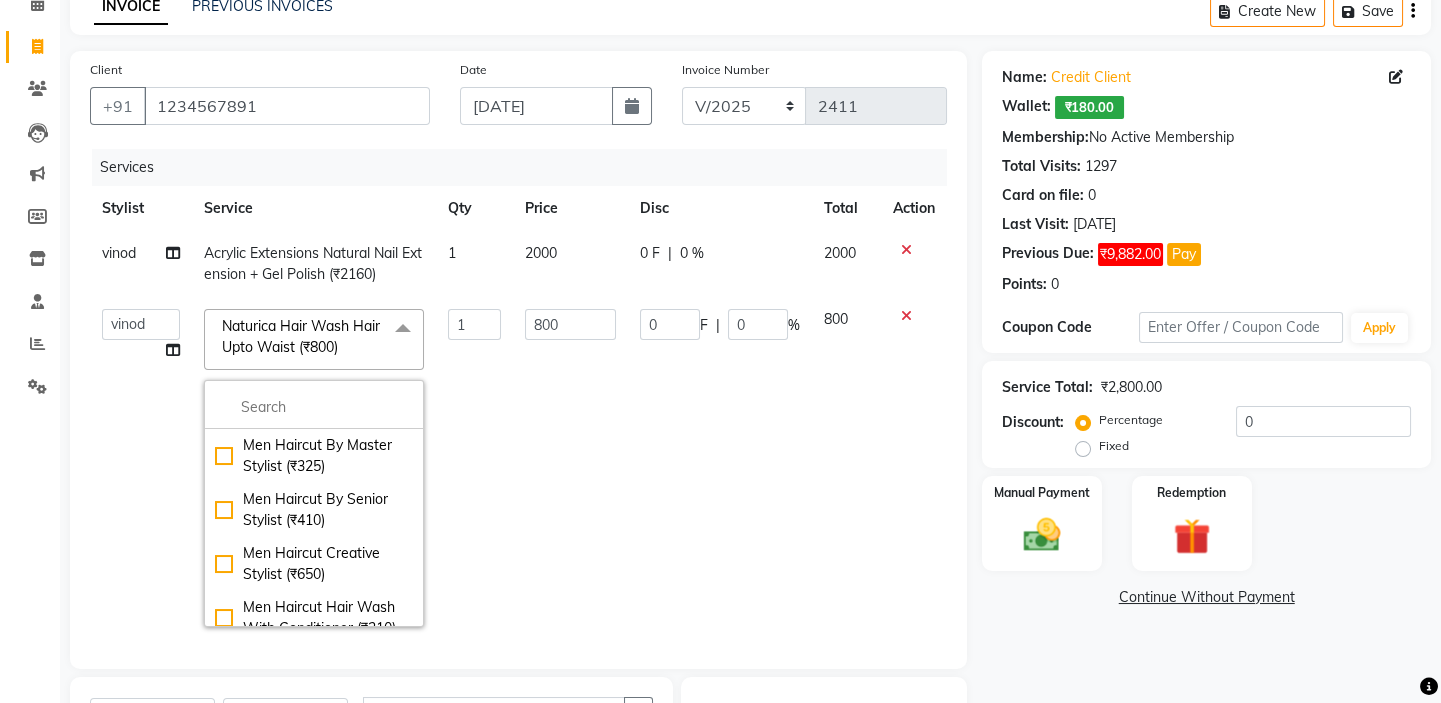 click on "Naturica Hair Wash Hair Upto Waist (₹800)  x" 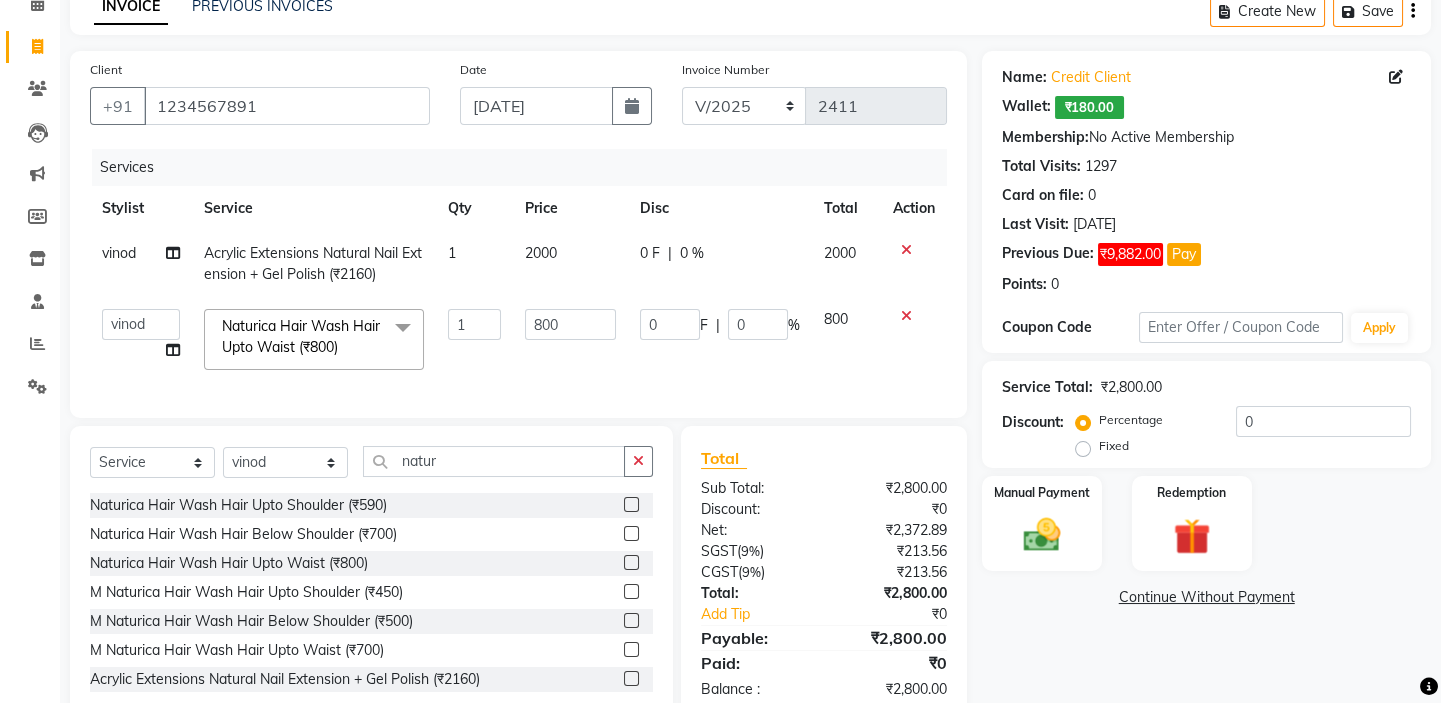 click on "x" 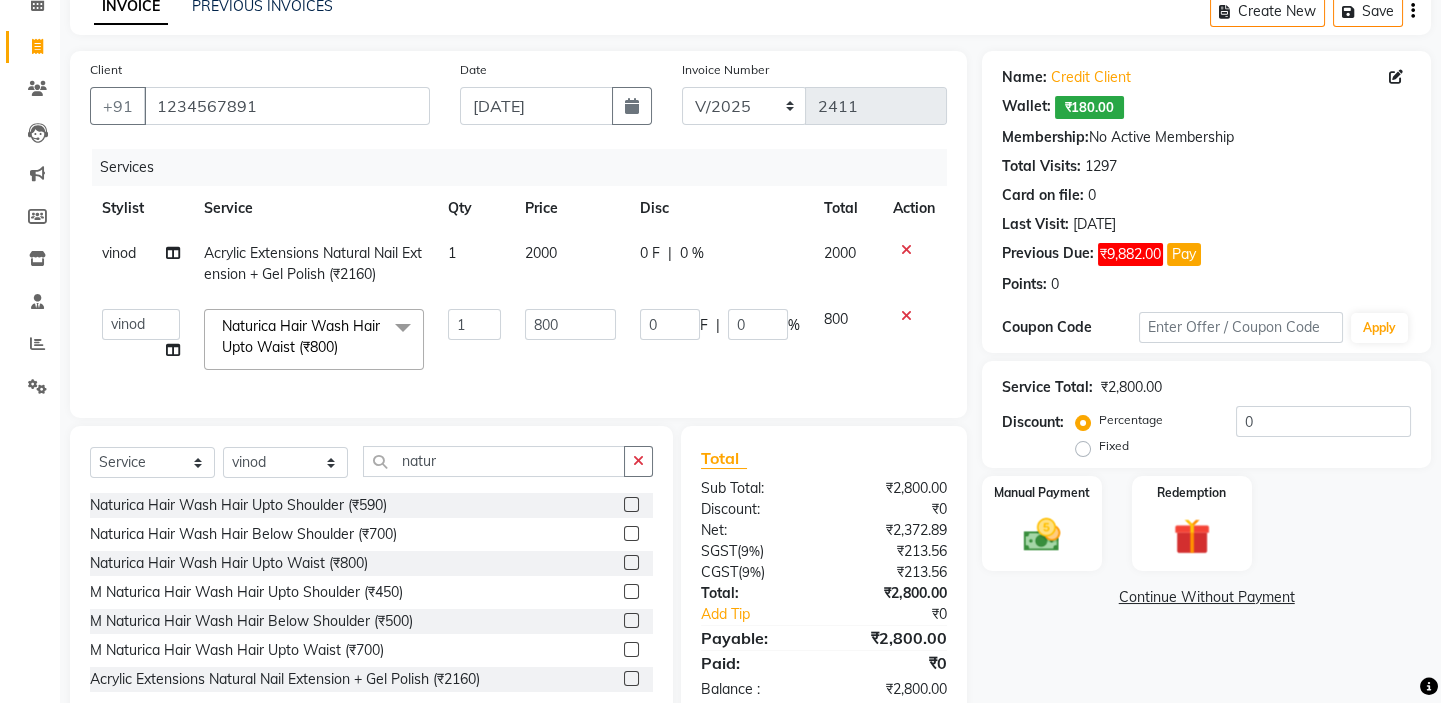 checkbox on "false" 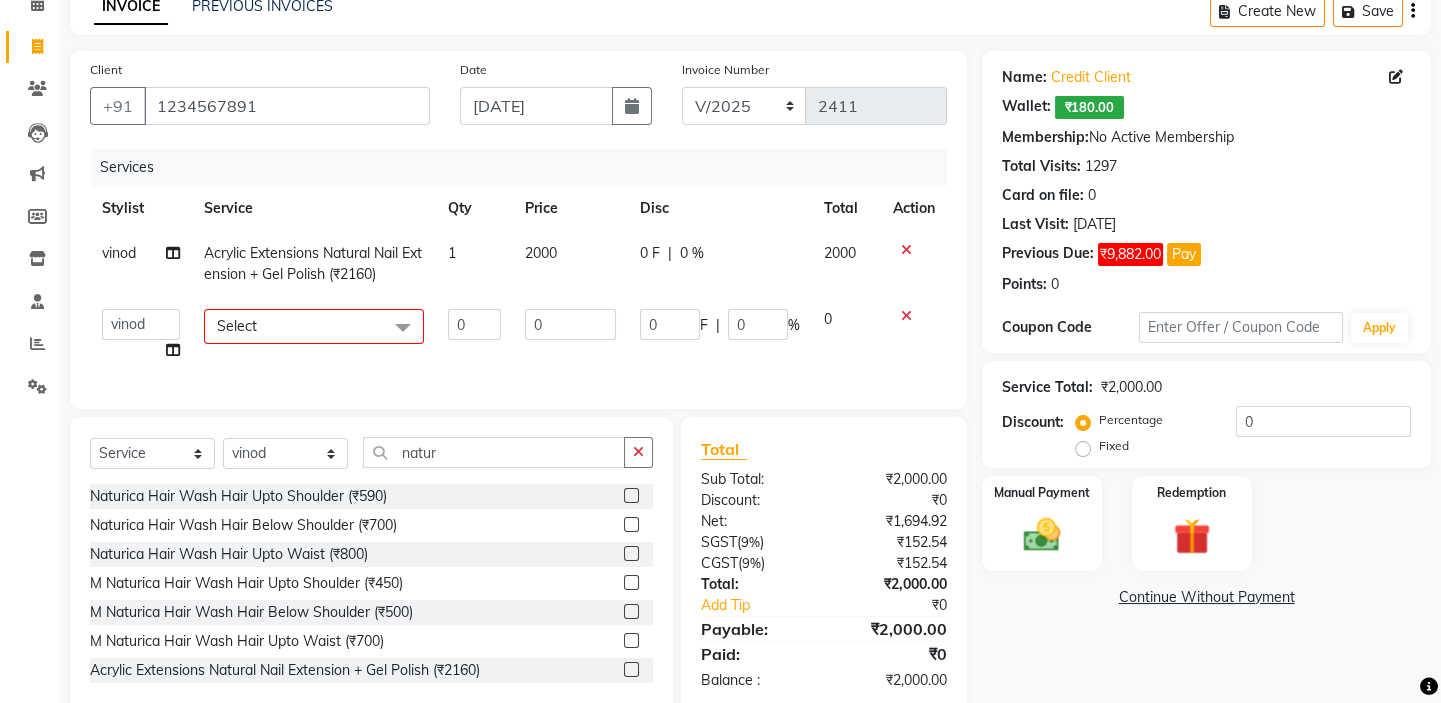 click on "Select" 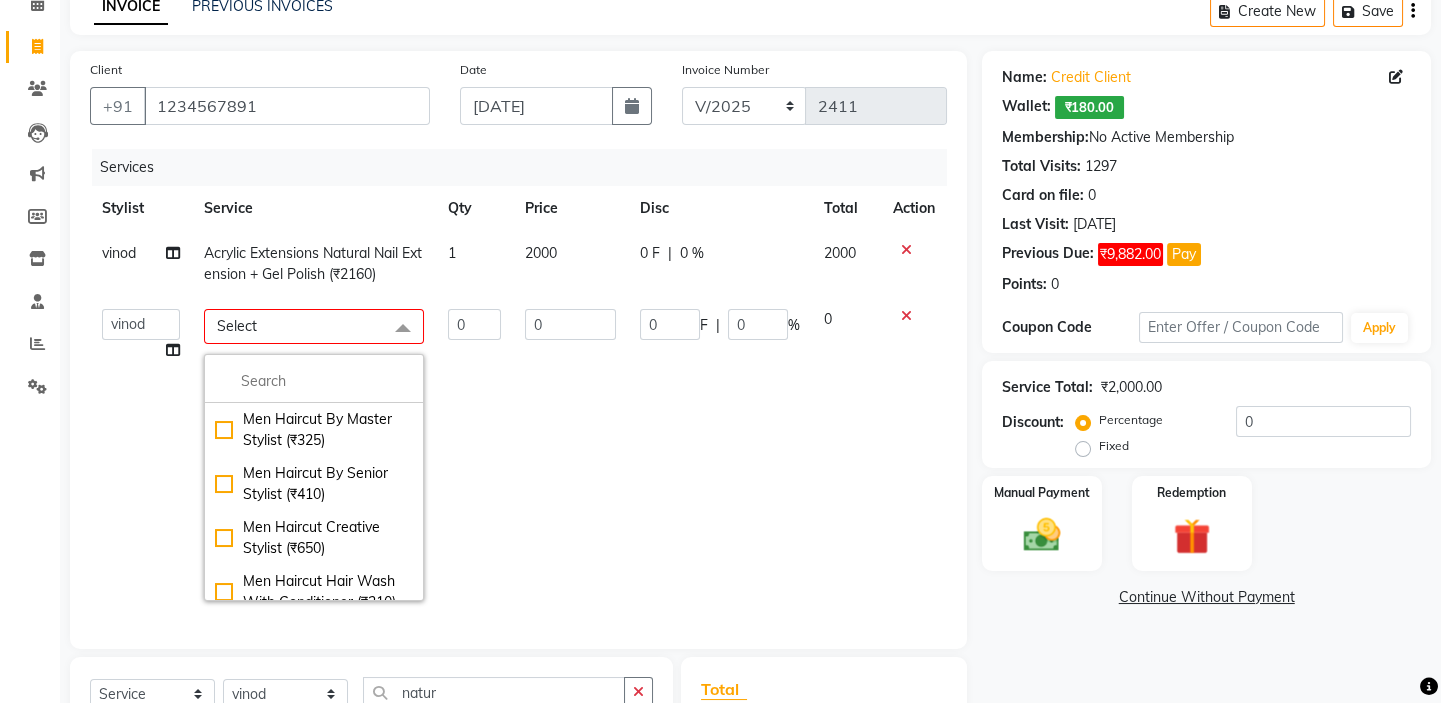 click on "0" 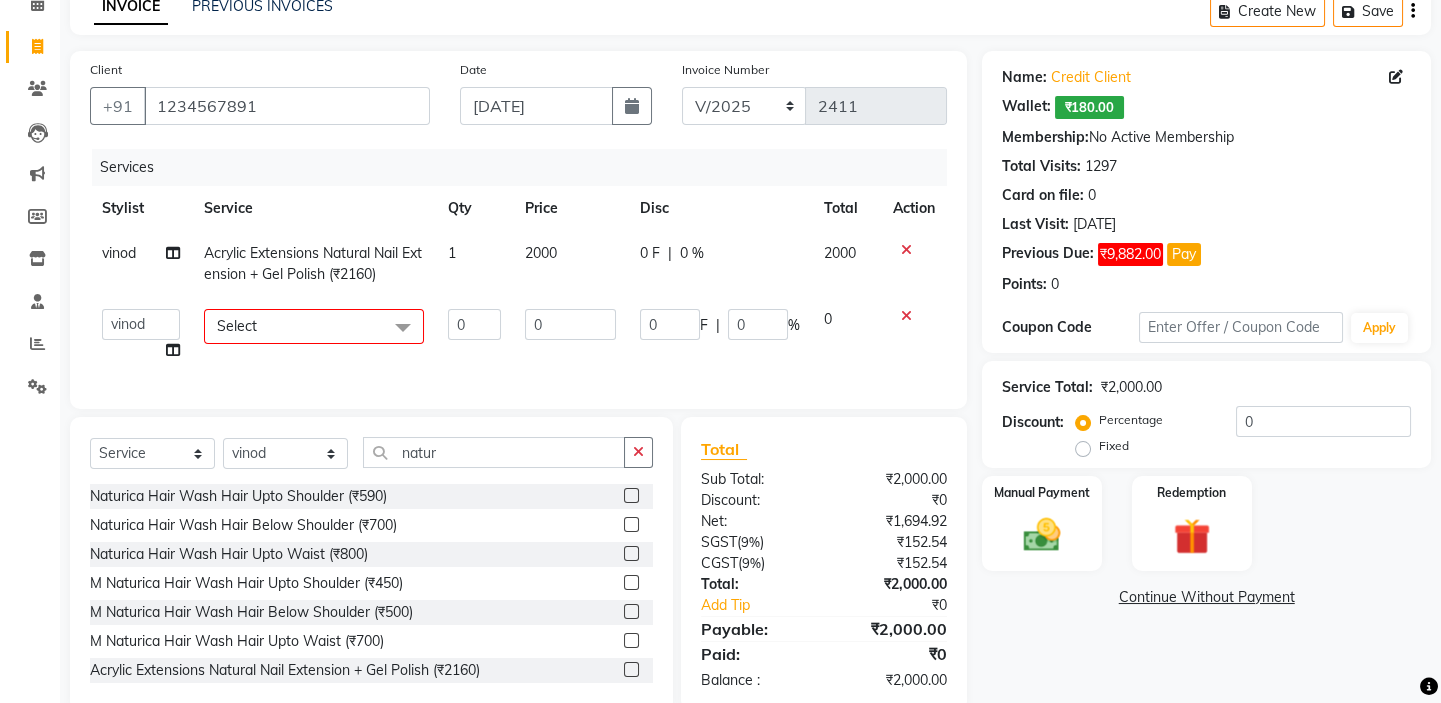 click on "Select" 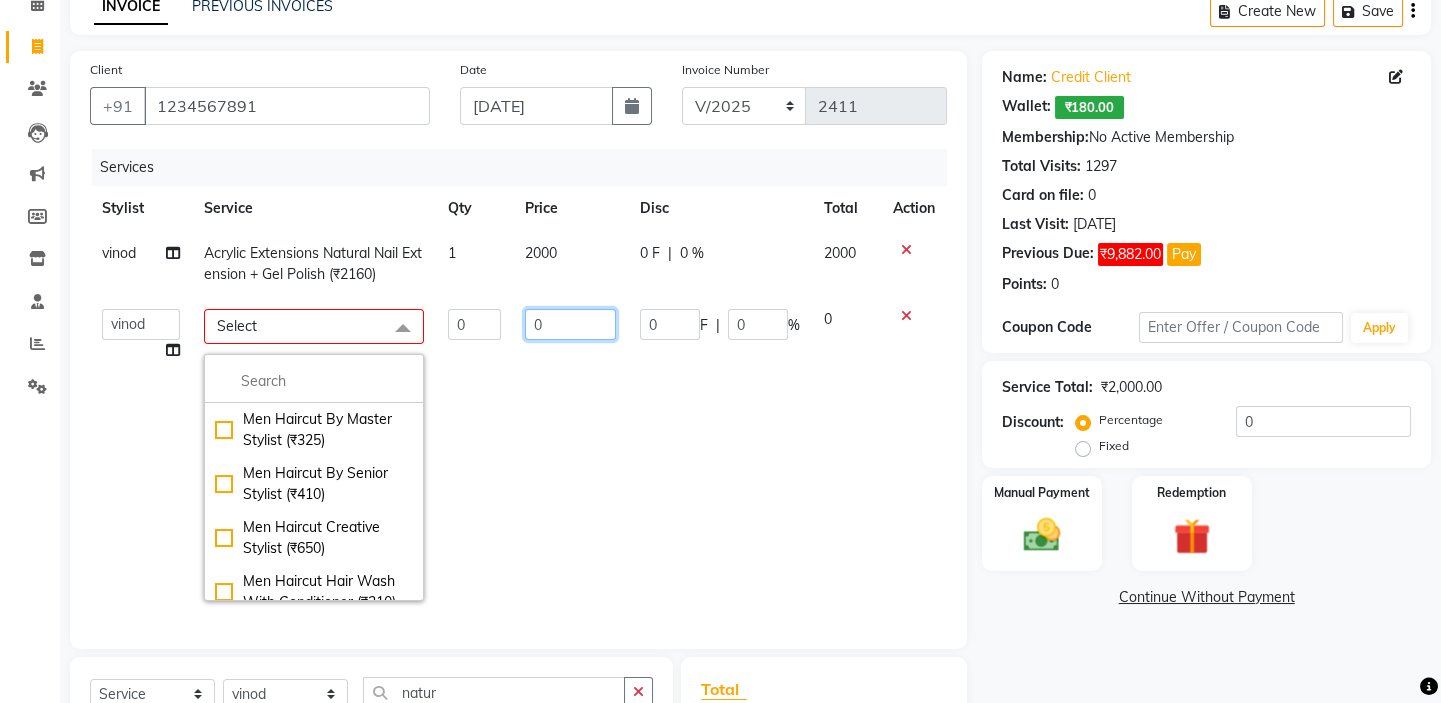 drag, startPoint x: 585, startPoint y: 520, endPoint x: 521, endPoint y: 535, distance: 65.734314 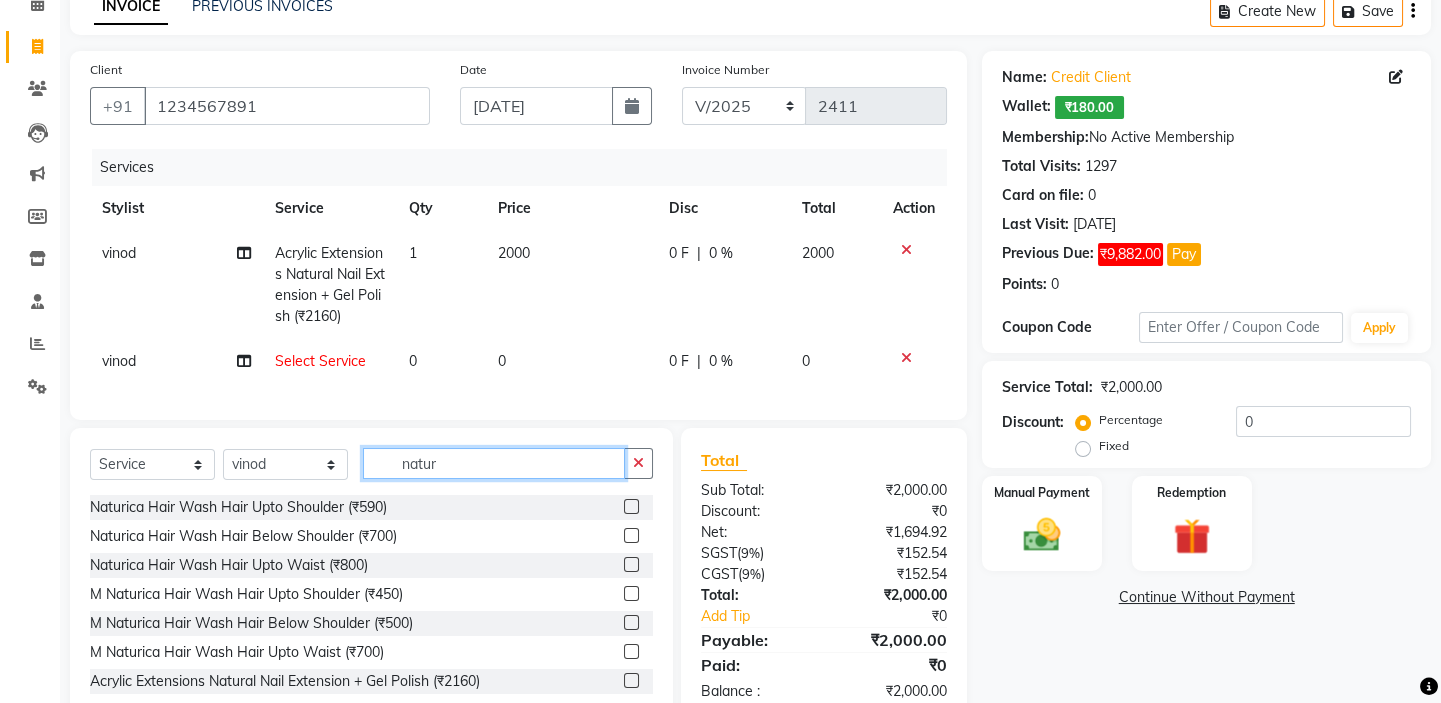 drag, startPoint x: 509, startPoint y: 454, endPoint x: 298, endPoint y: 454, distance: 211 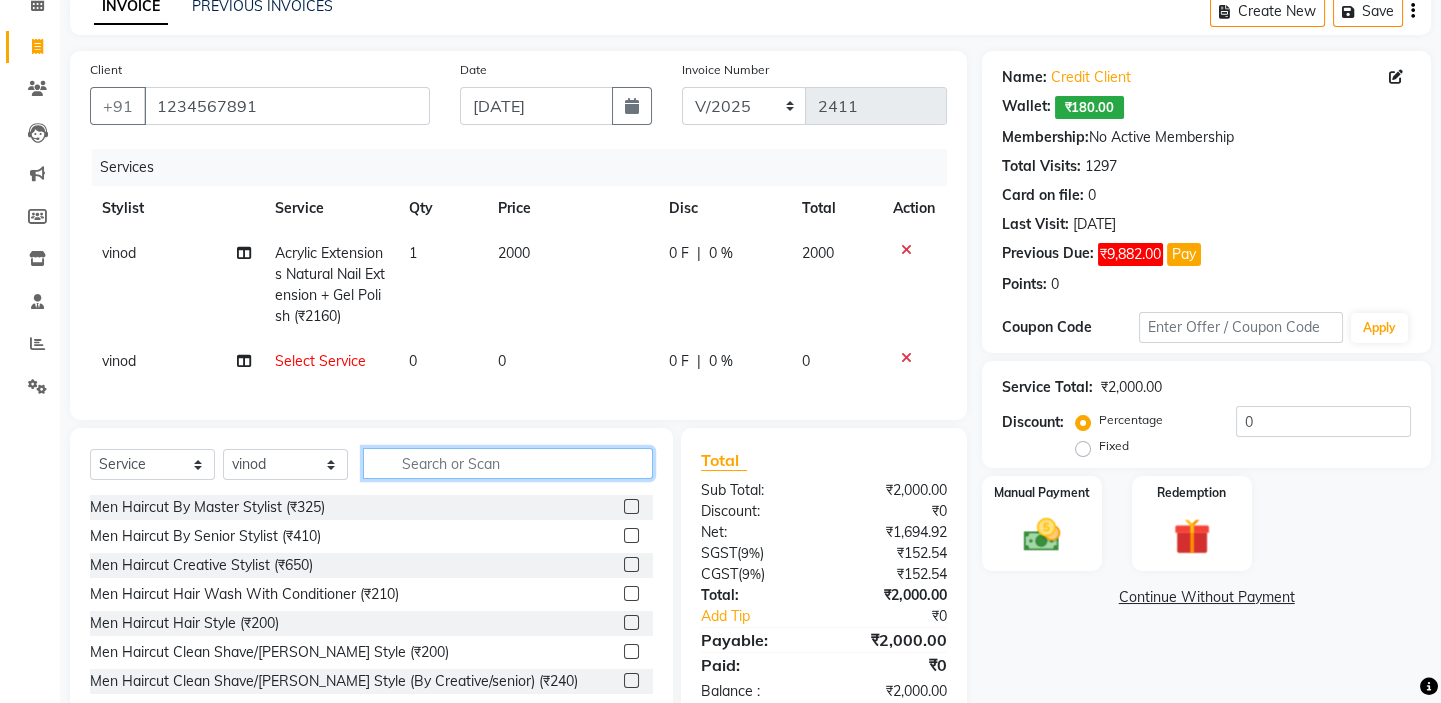 type on "p" 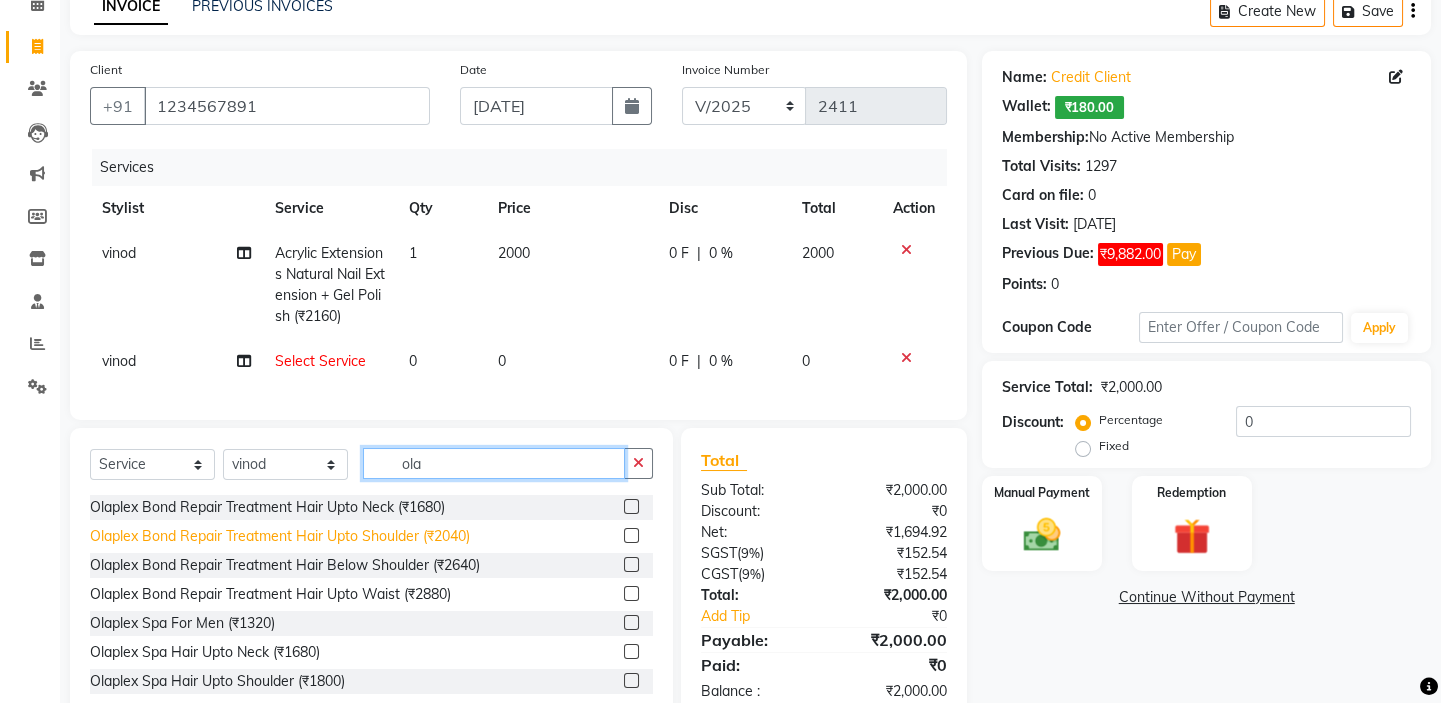 type on "ola" 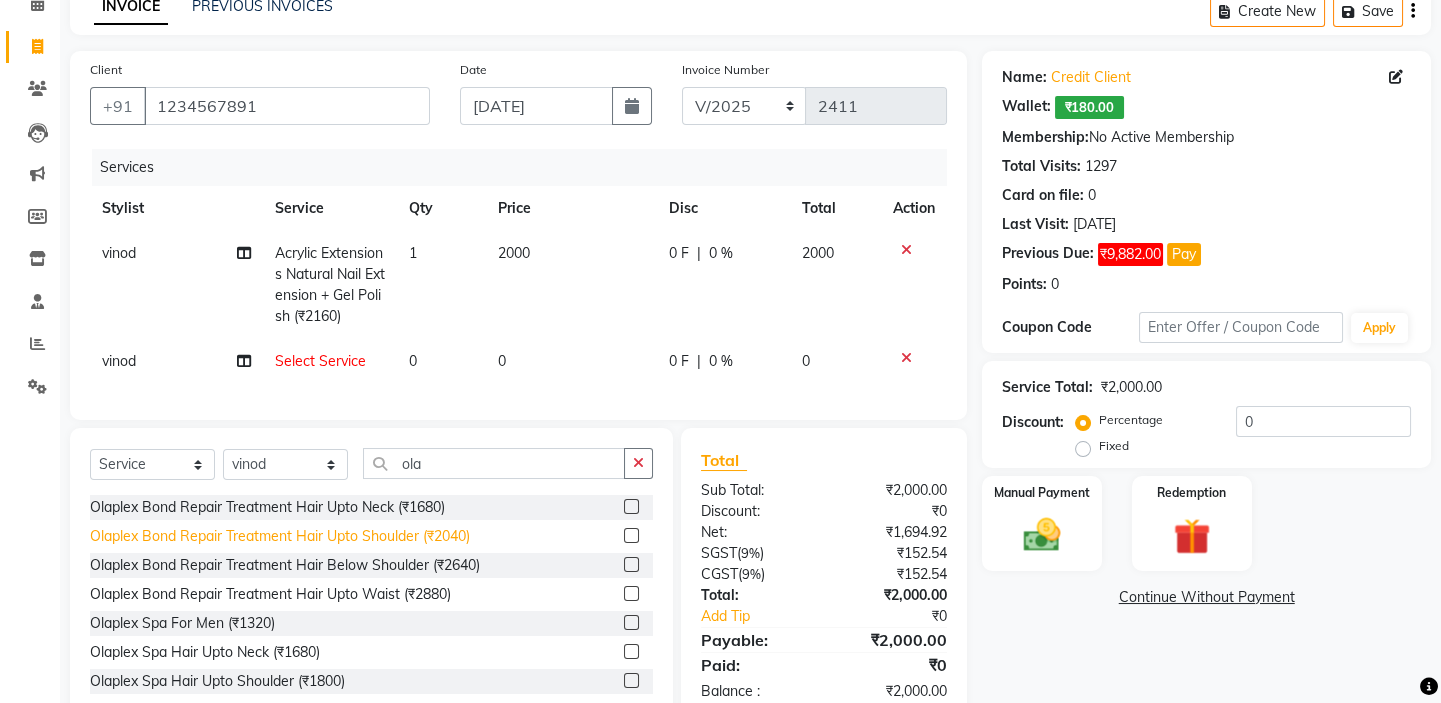 click on "Olaplex Bond Repair Treatment Hair Upto Shoulder (₹2040)" 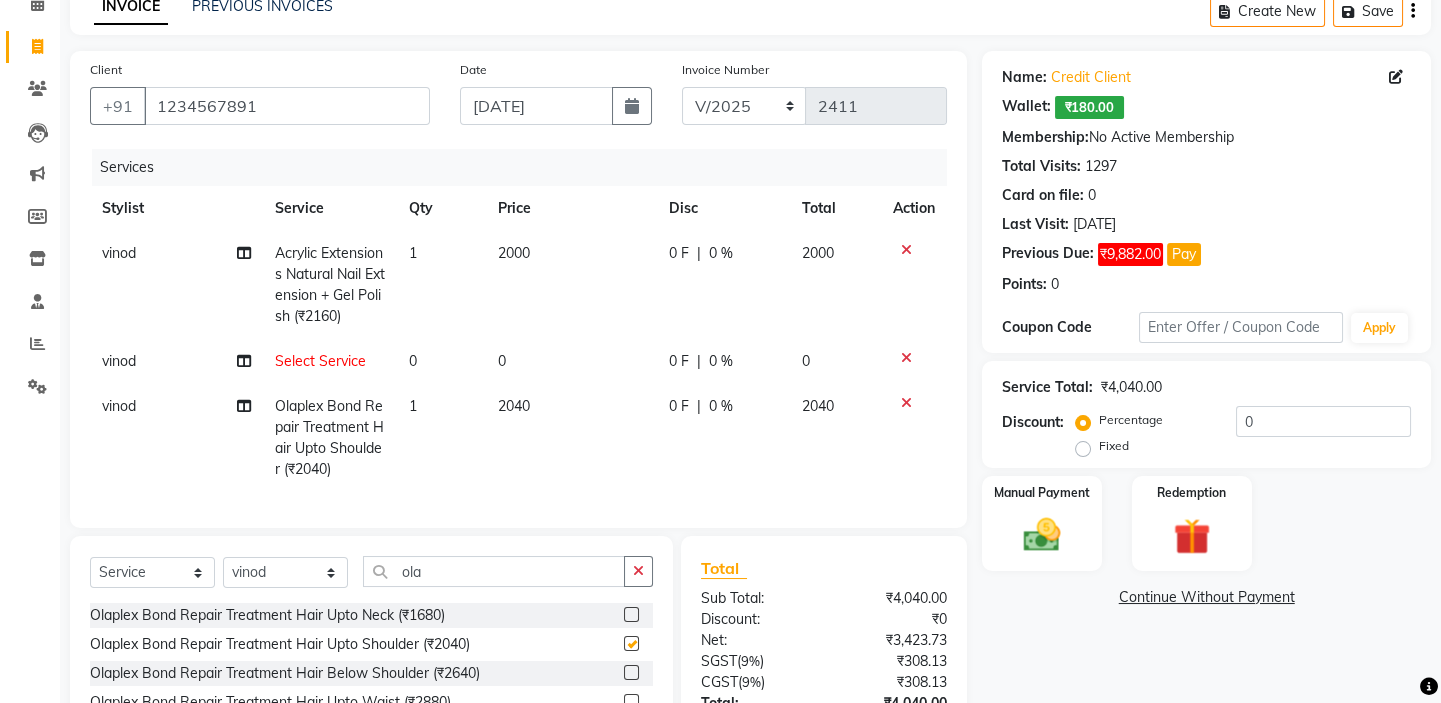 checkbox on "false" 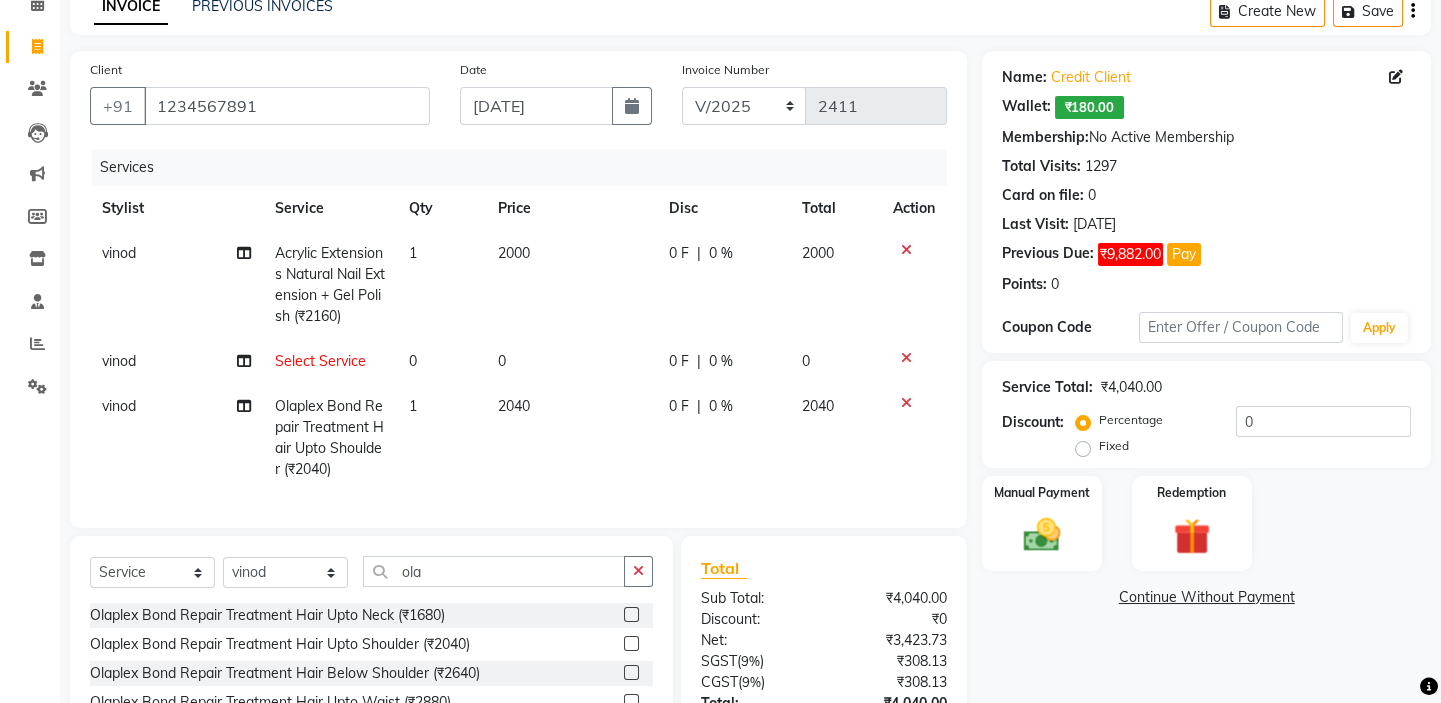 click 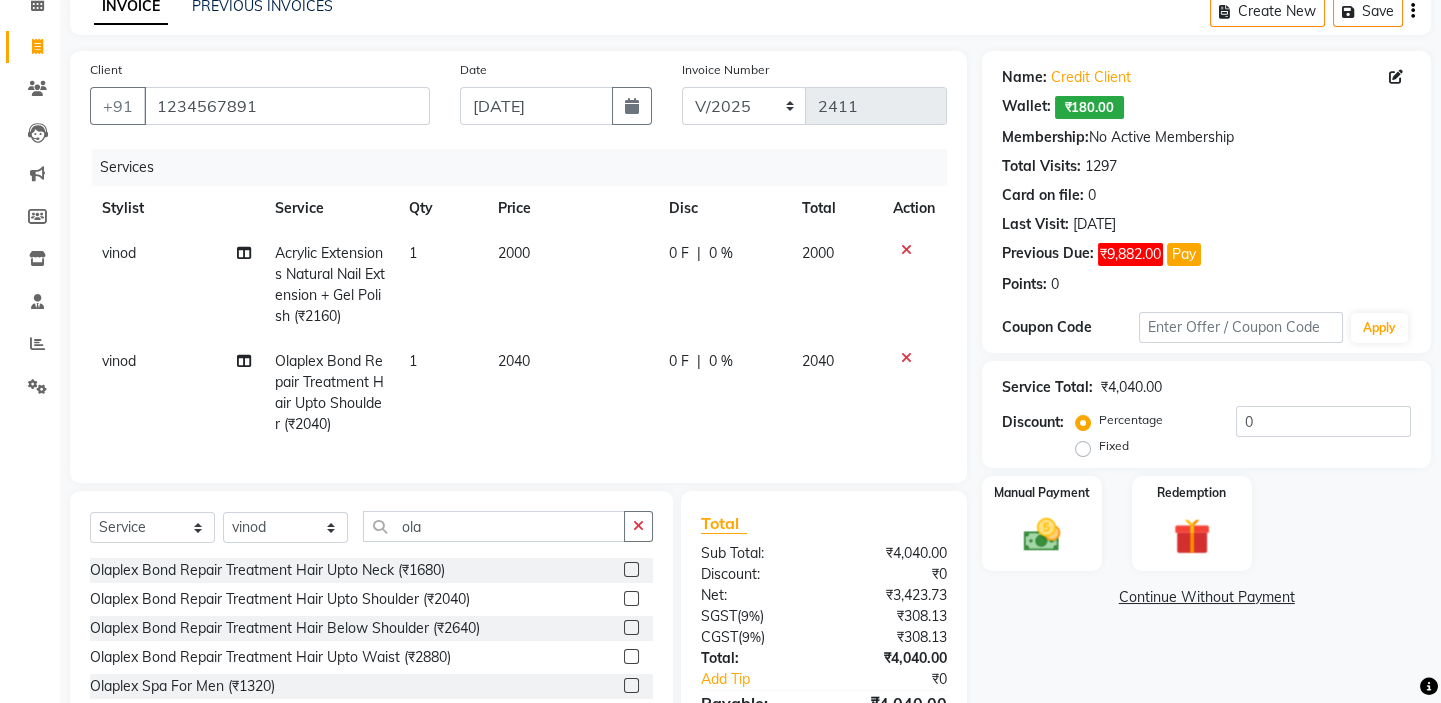 click on "Olaplex Bond Repair Treatment Hair Upto Shoulder (₹2040)" 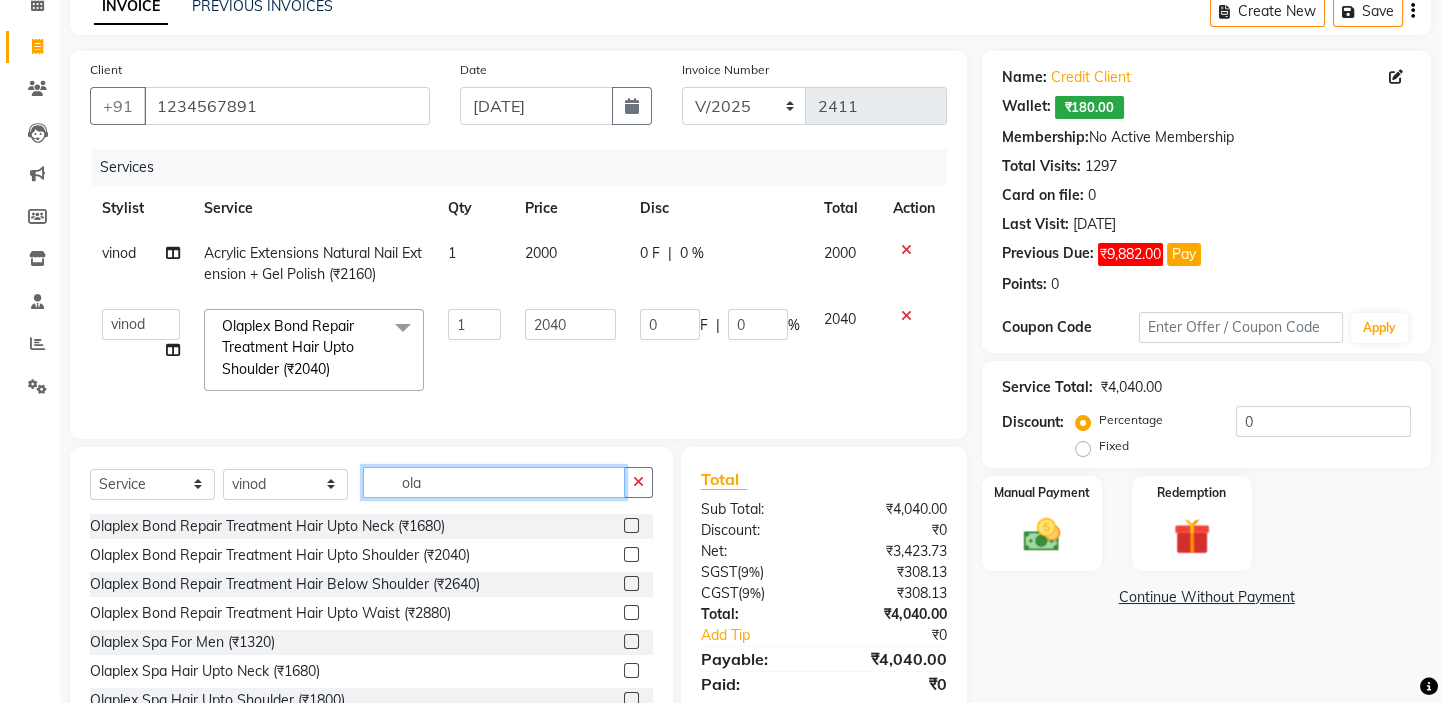 drag, startPoint x: 445, startPoint y: 496, endPoint x: 97, endPoint y: 460, distance: 349.85712 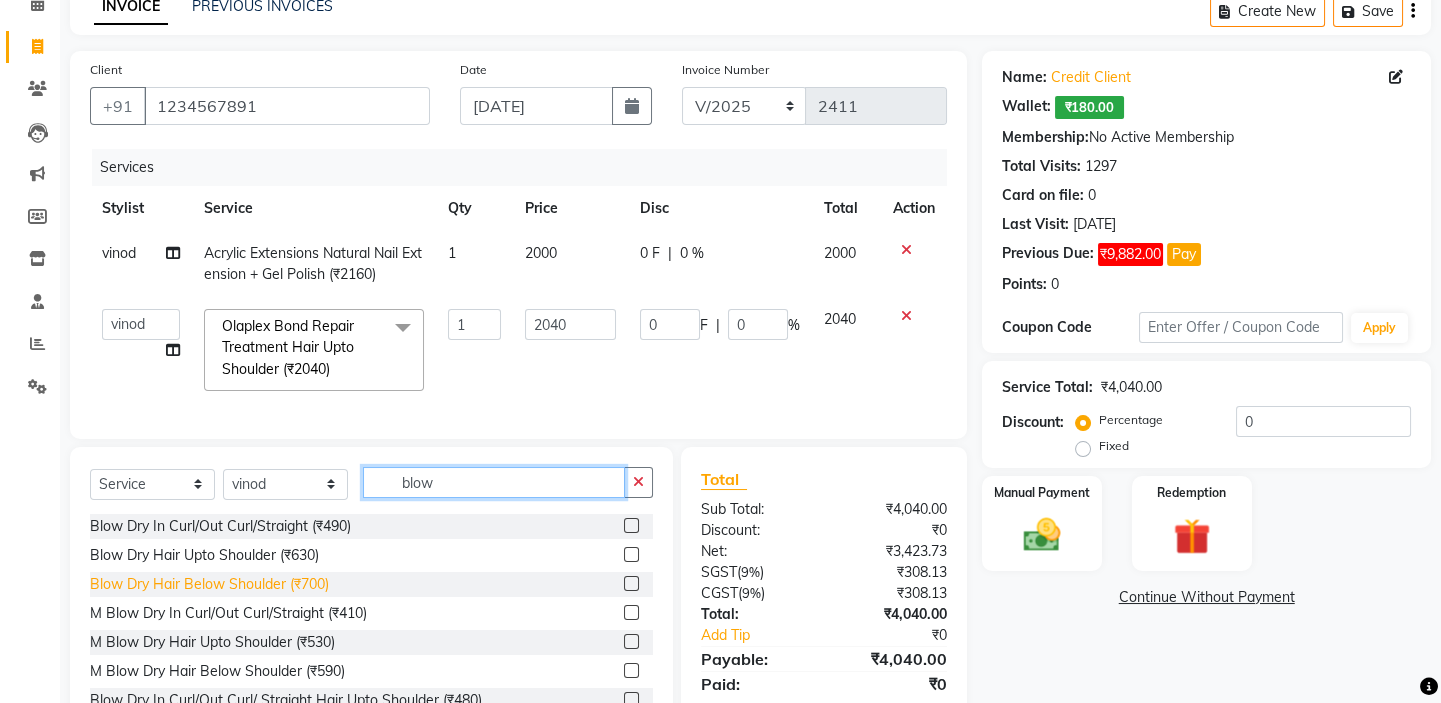type on "blow" 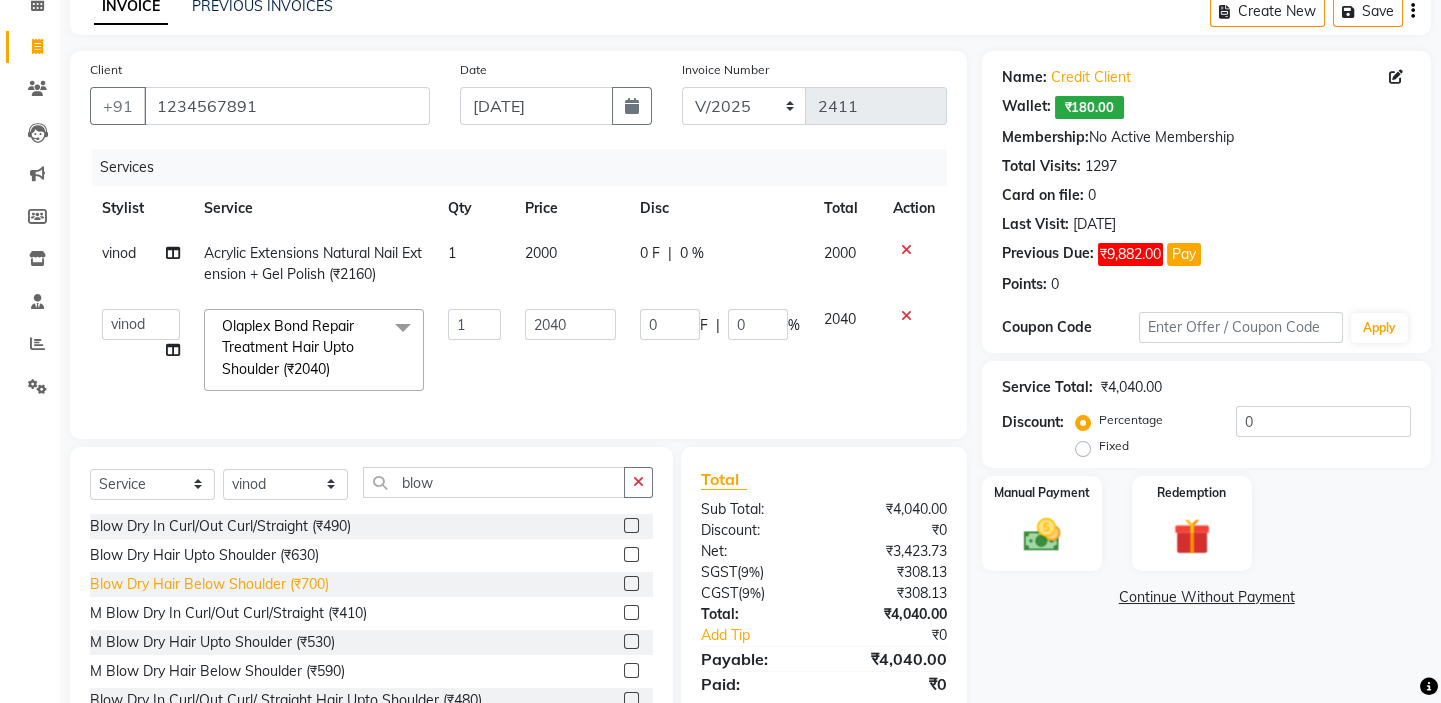 click on "Blow Dry Hair Below Shoulder (₹700)" 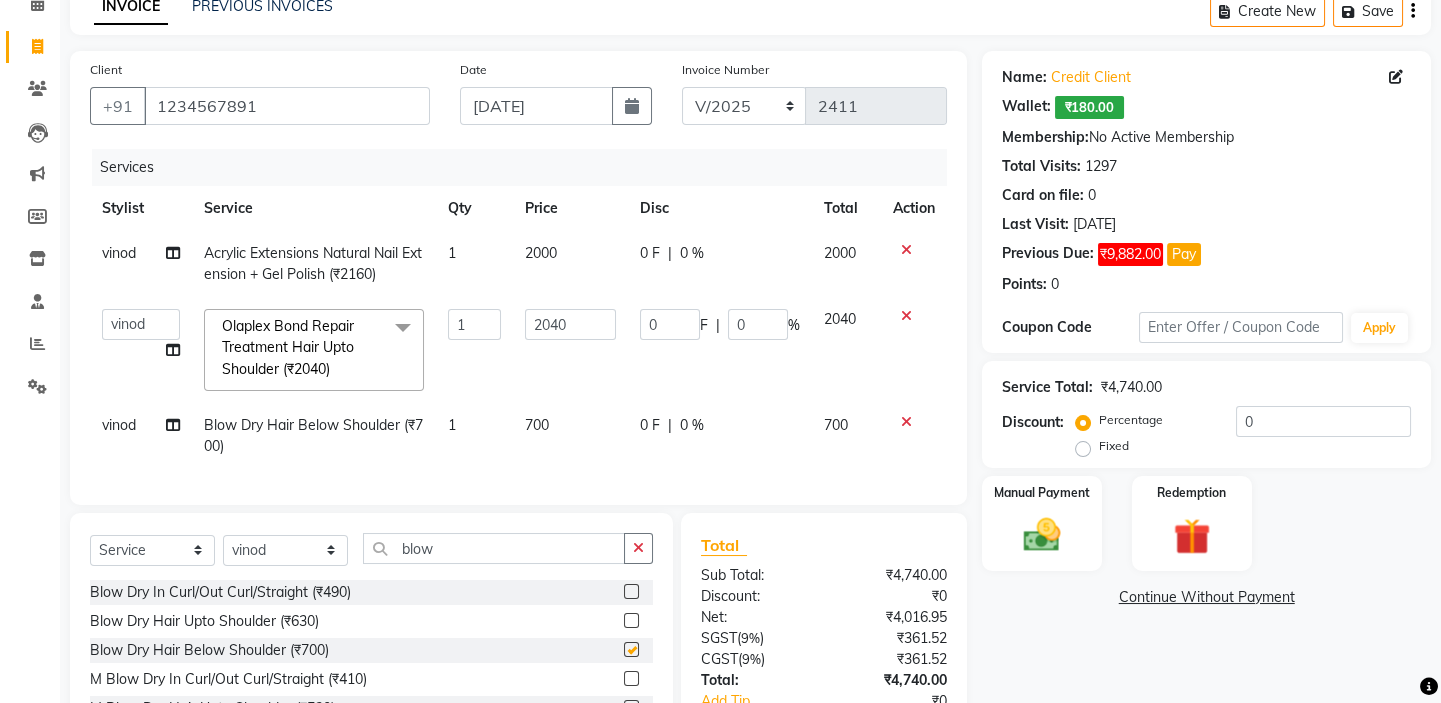 checkbox on "false" 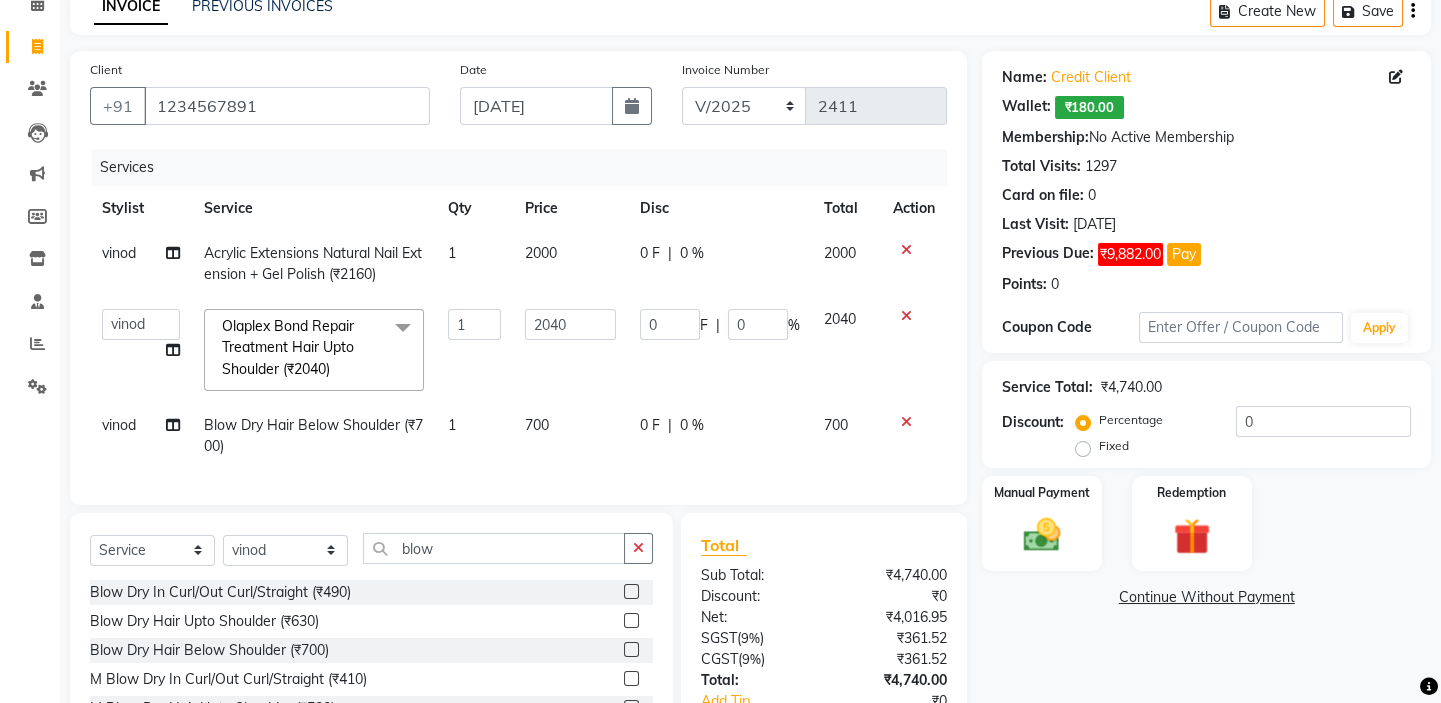 click 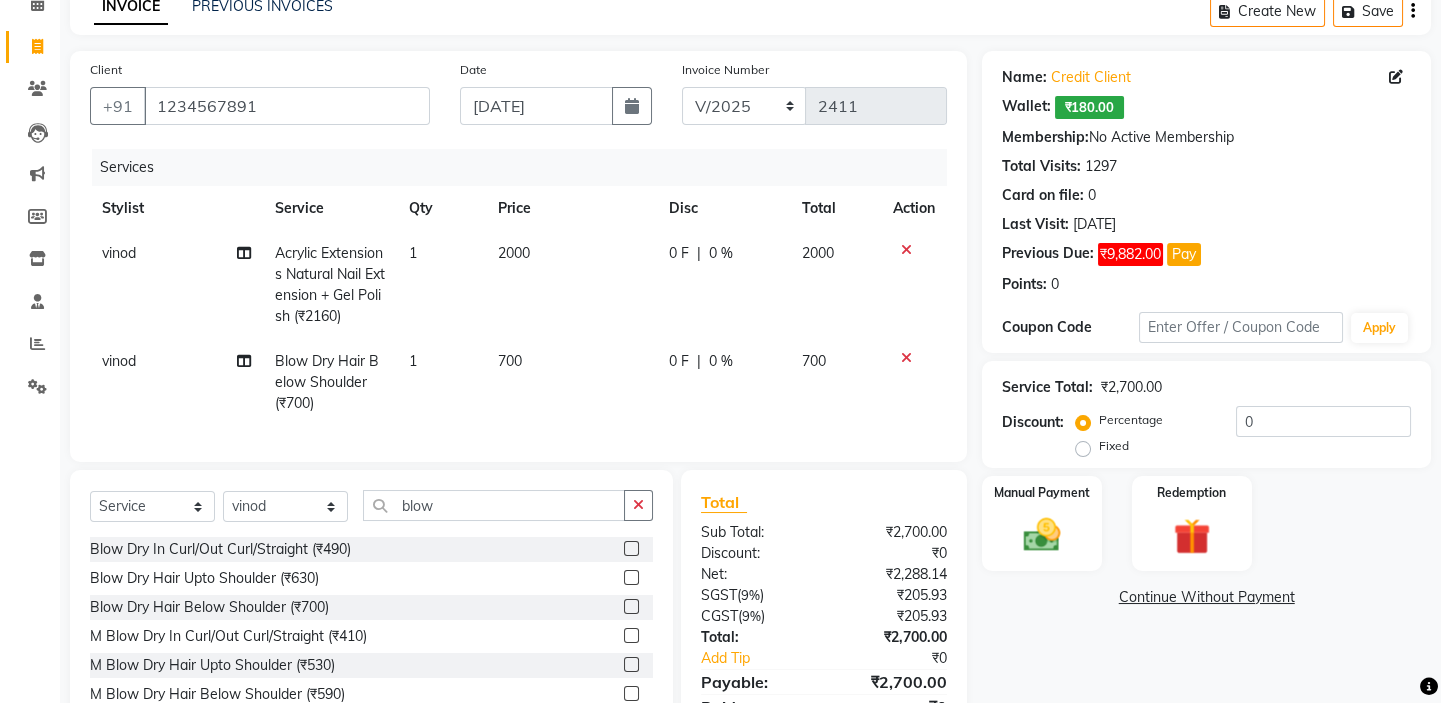 click on "700" 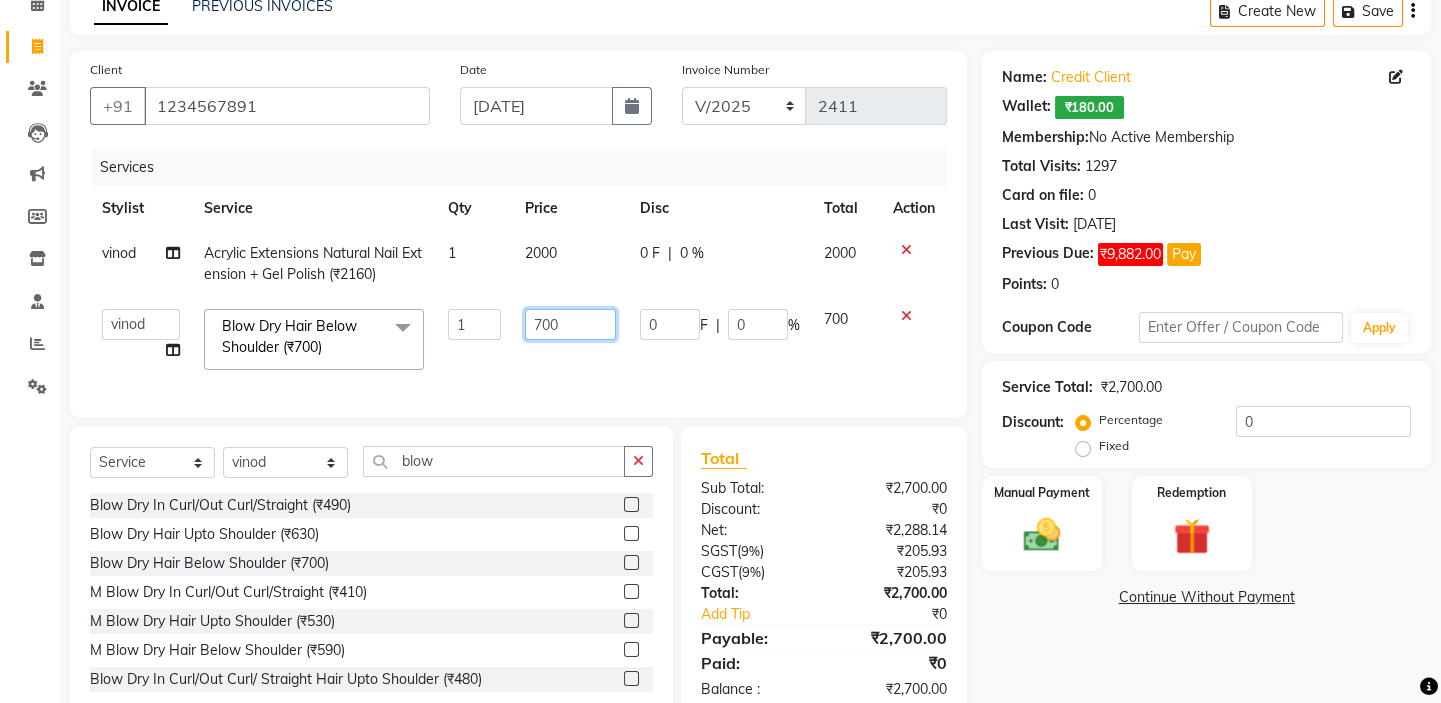 drag, startPoint x: 559, startPoint y: 330, endPoint x: 119, endPoint y: 299, distance: 441.0907 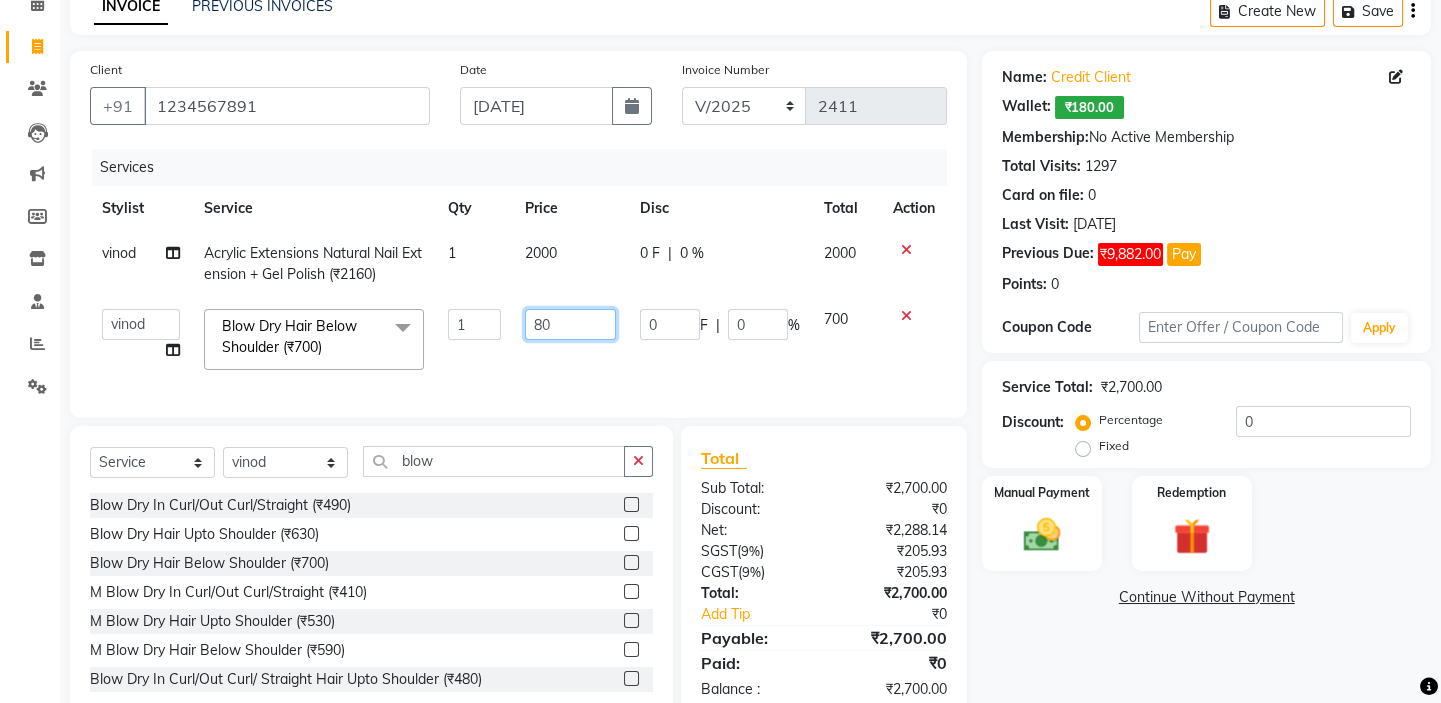 type on "800" 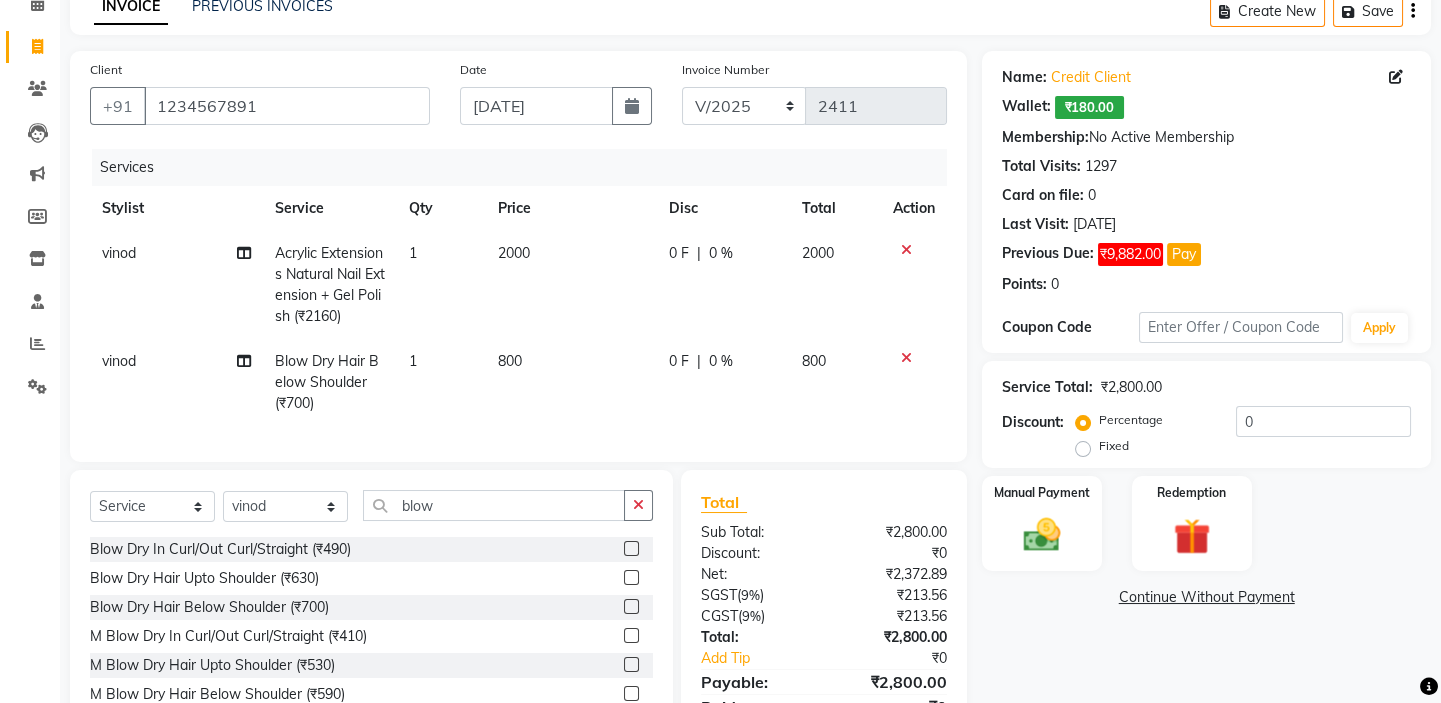 click on "vinod" 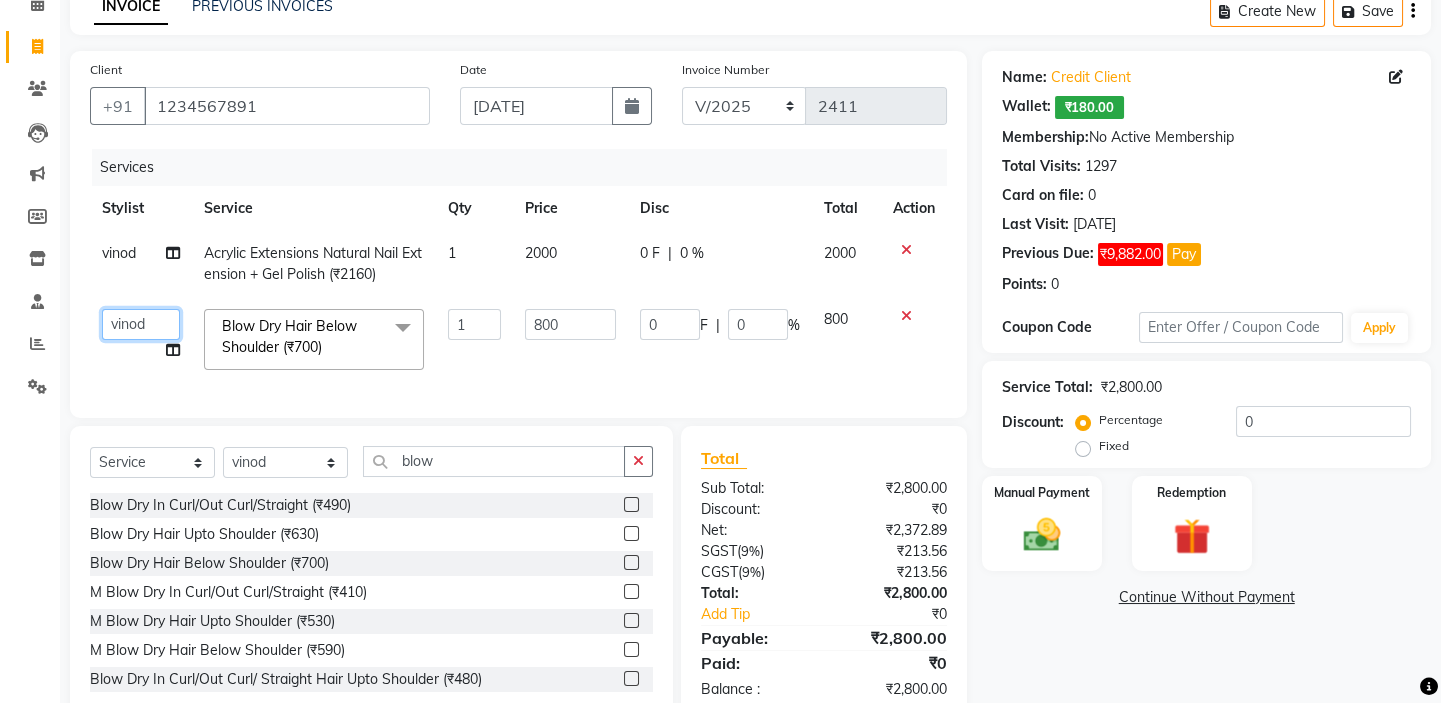 click on "disha   [PERSON_NAME]   [PERSON_NAME]   [PERSON_NAME]   [PERSON_NAME]" 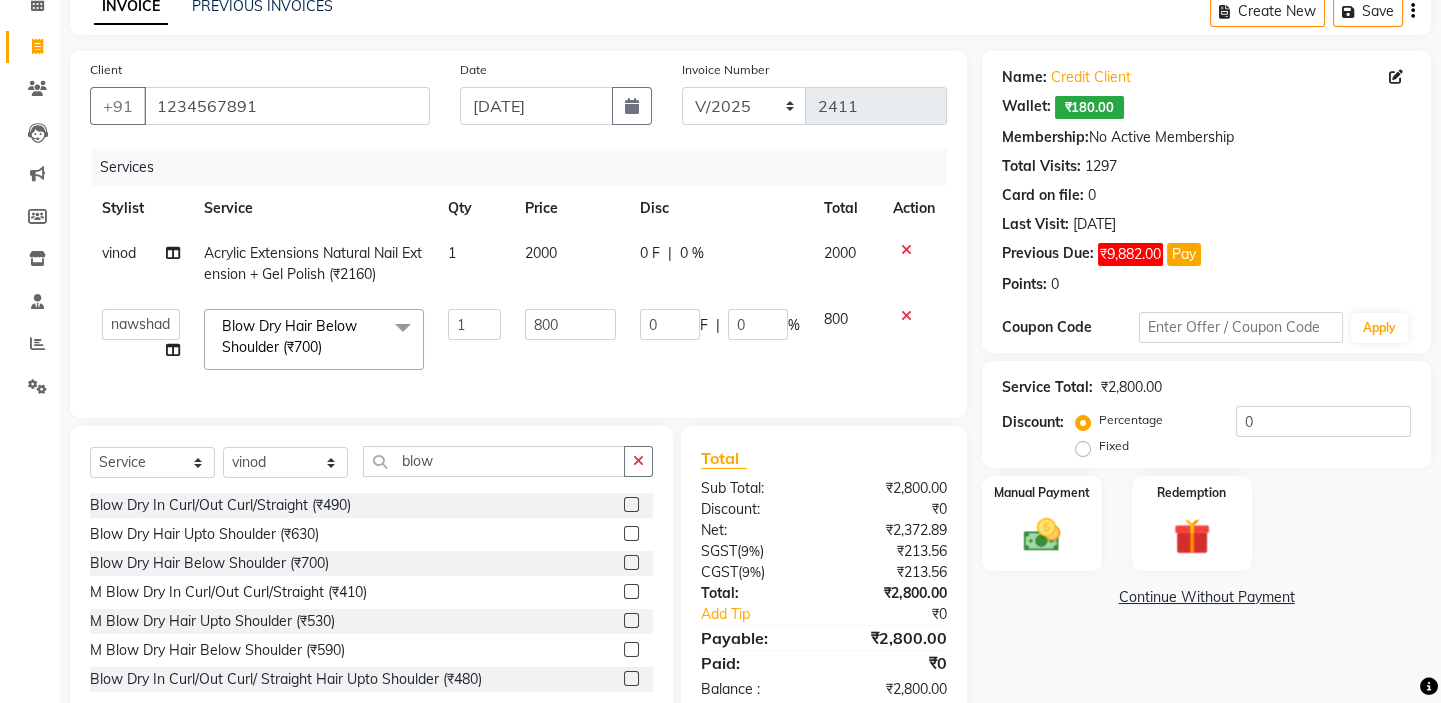 select on "65653" 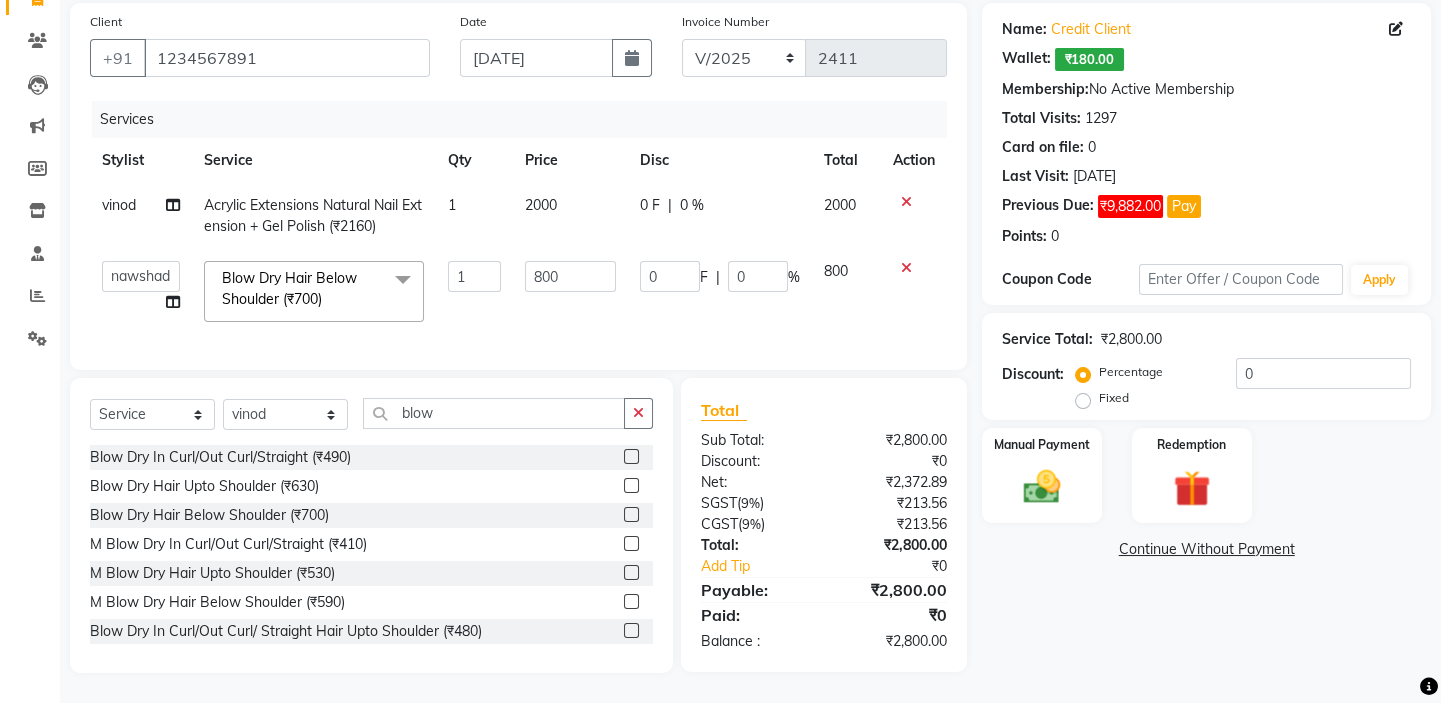scroll, scrollTop: 160, scrollLeft: 0, axis: vertical 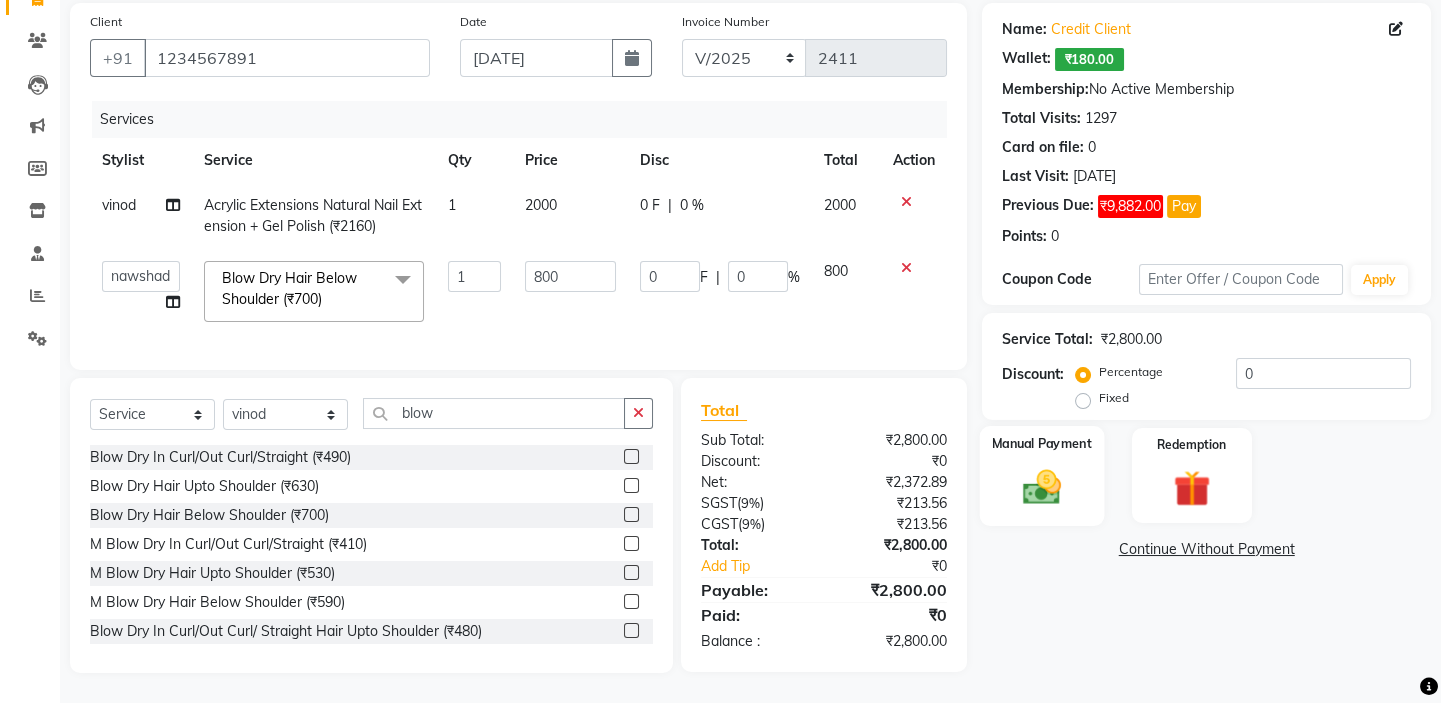 click 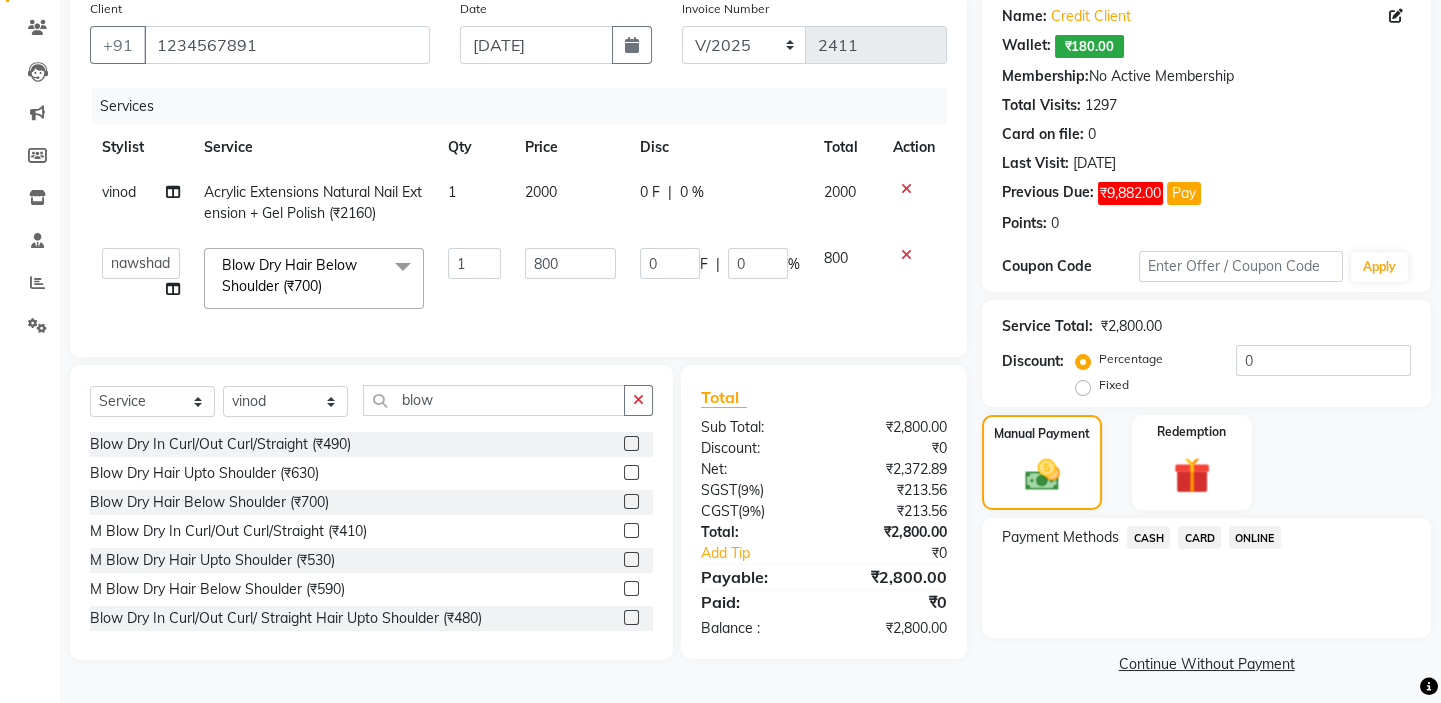 click on "CARD" 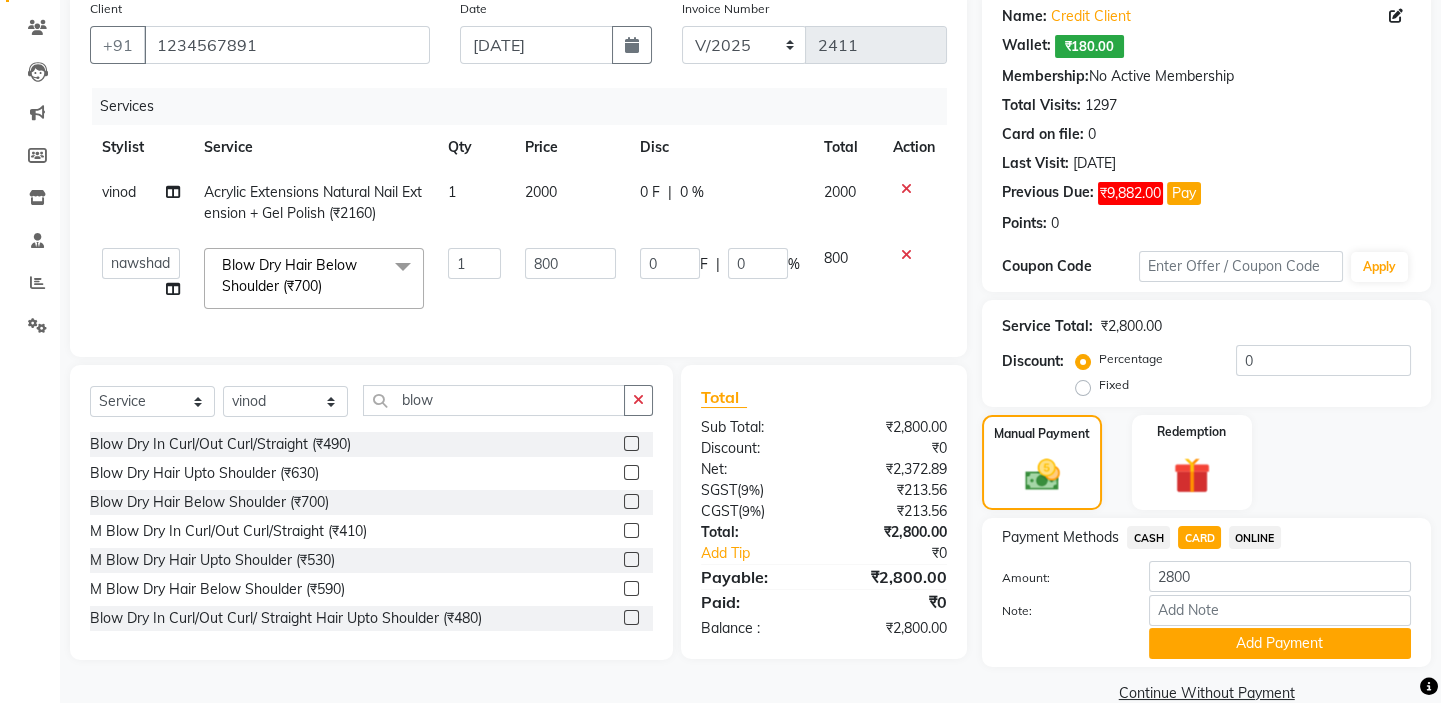 click on "Add Payment" 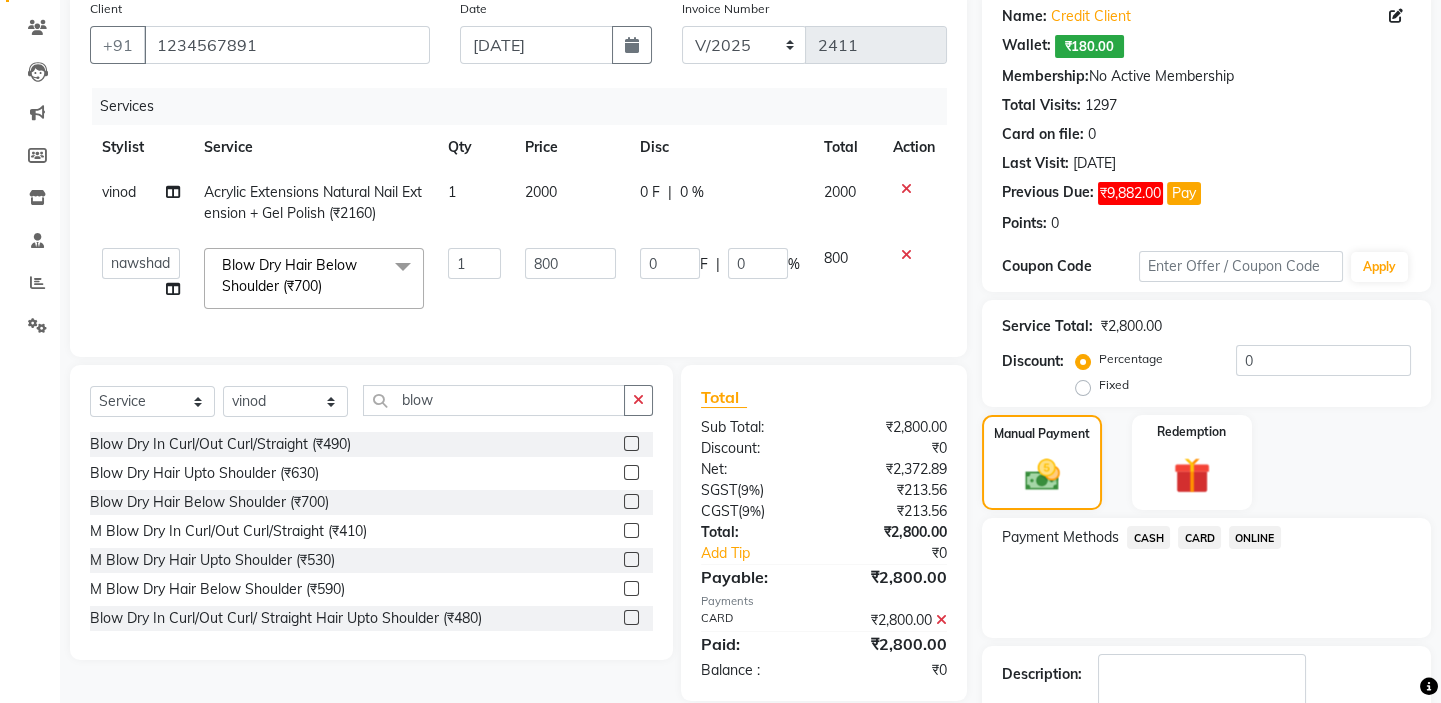 scroll, scrollTop: 279, scrollLeft: 0, axis: vertical 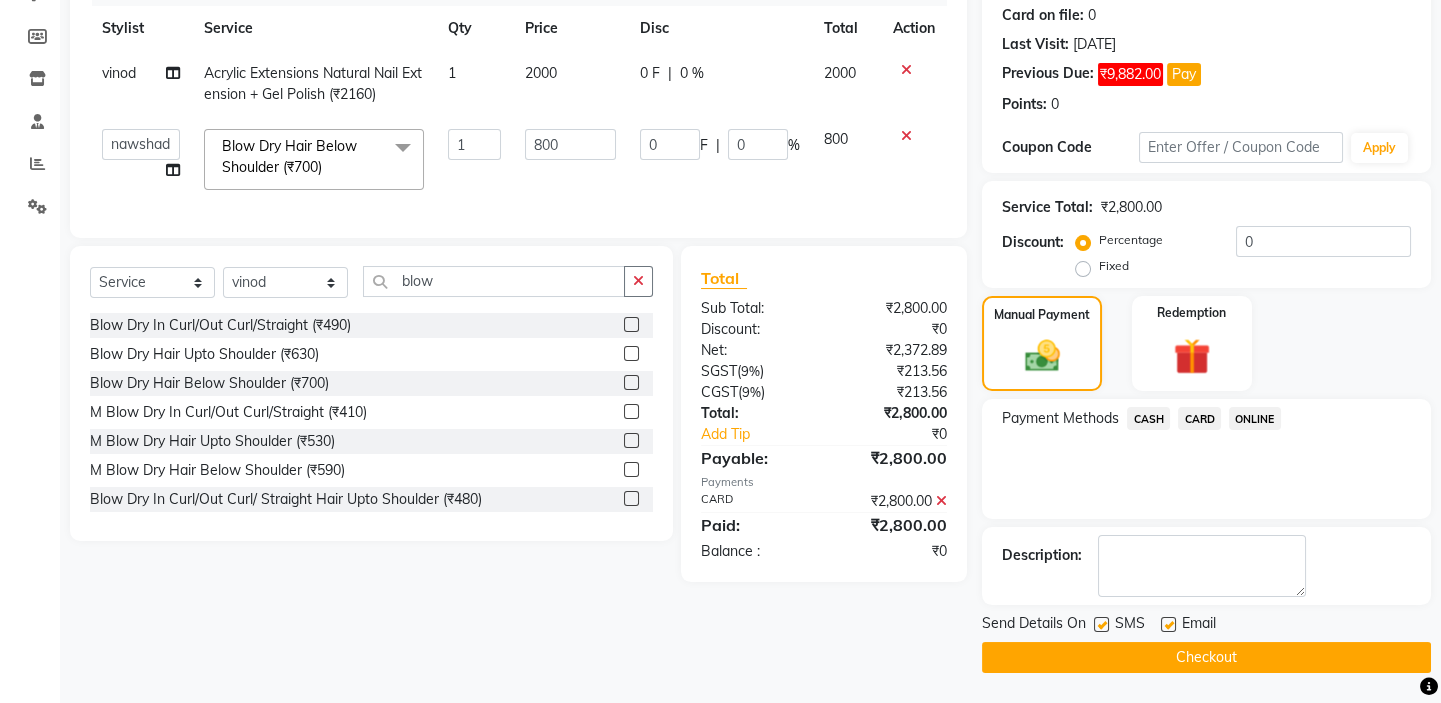 click on "Checkout" 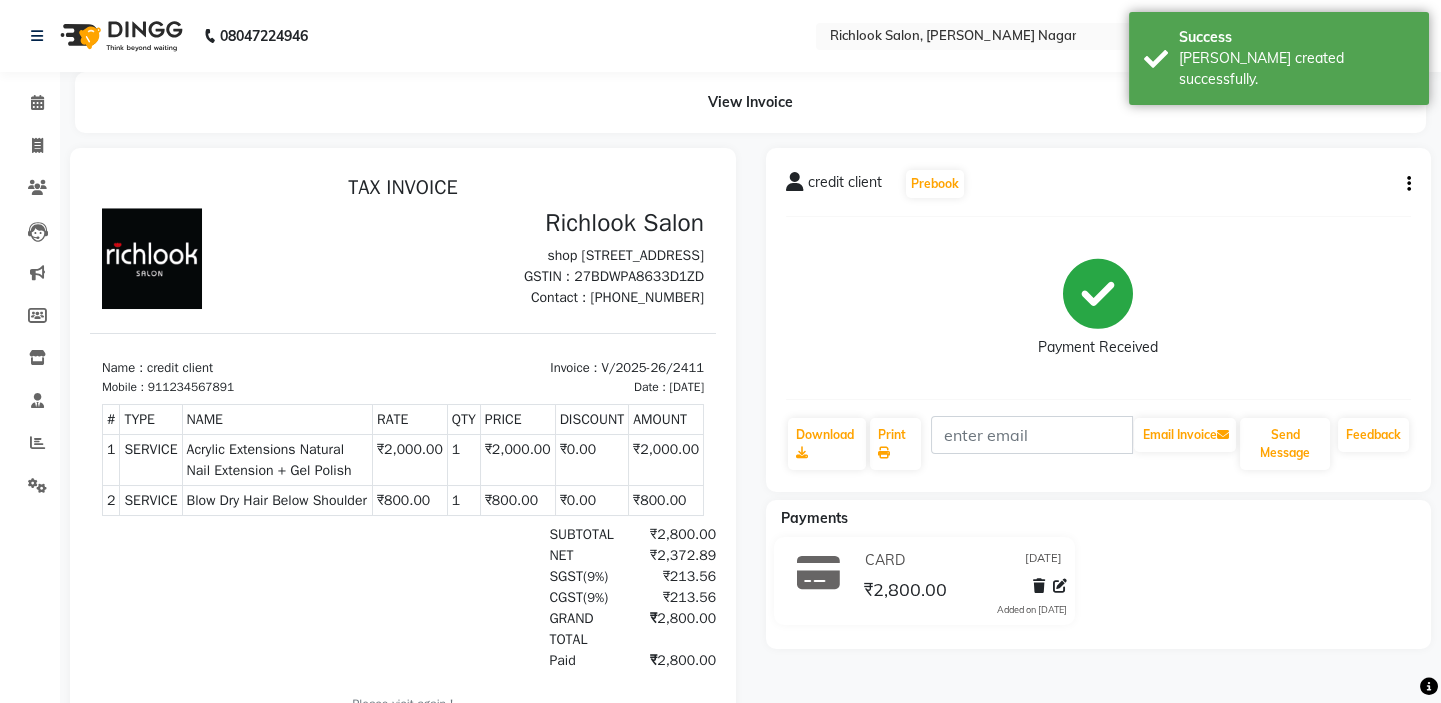 scroll, scrollTop: 0, scrollLeft: 0, axis: both 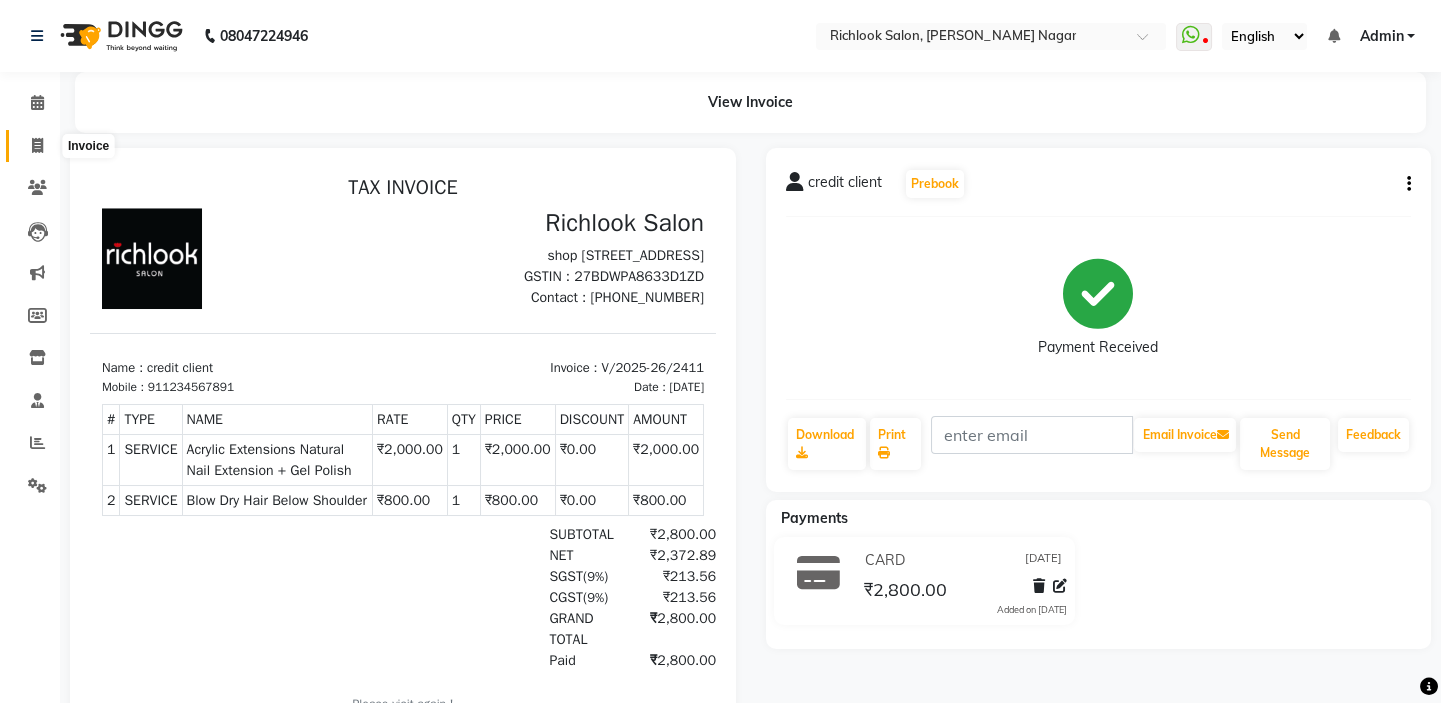 click 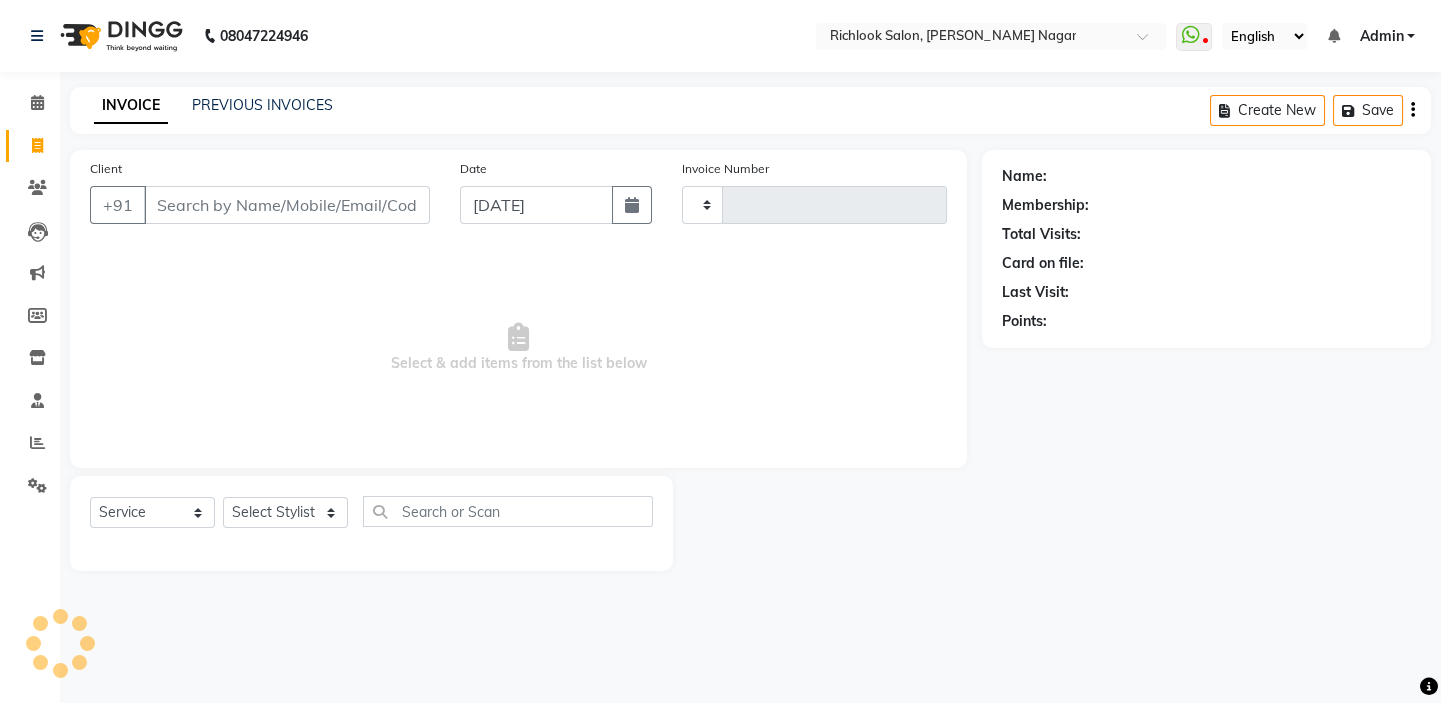 type on "2412" 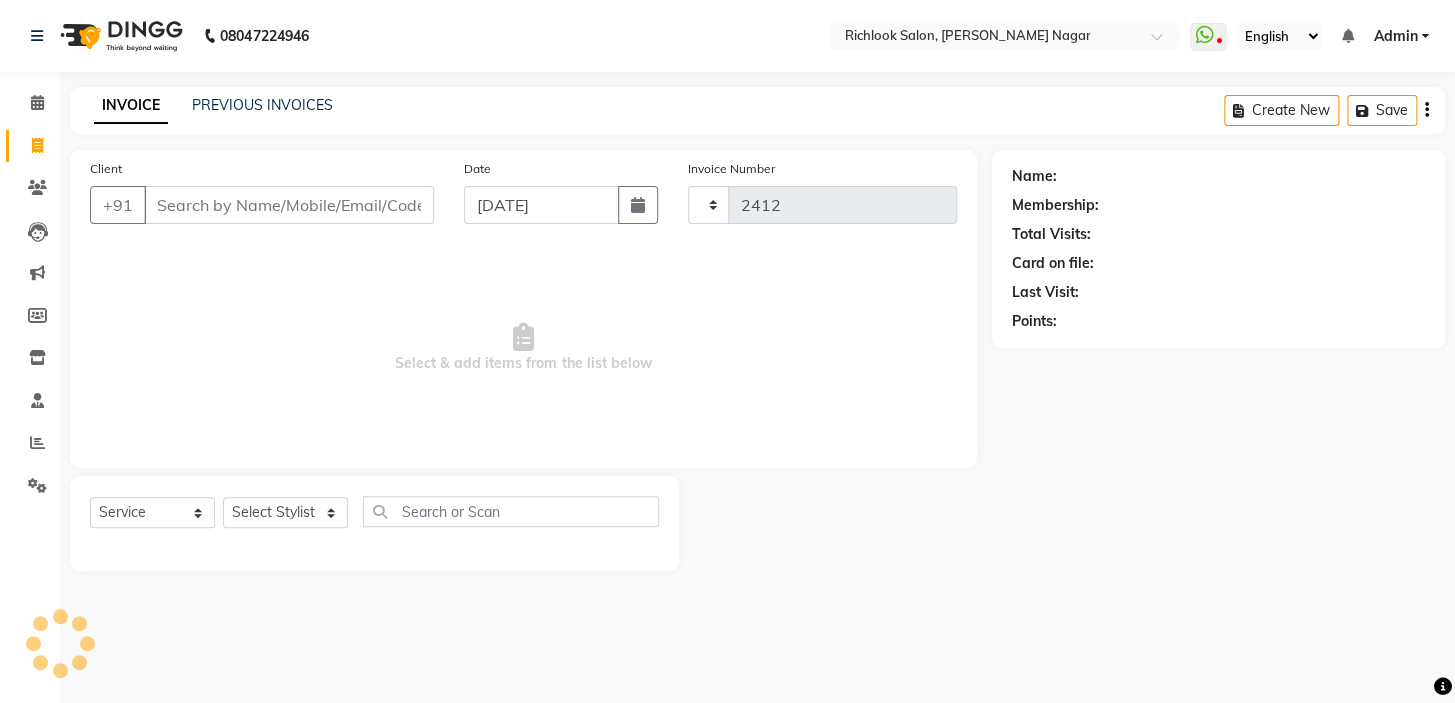 select on "6917" 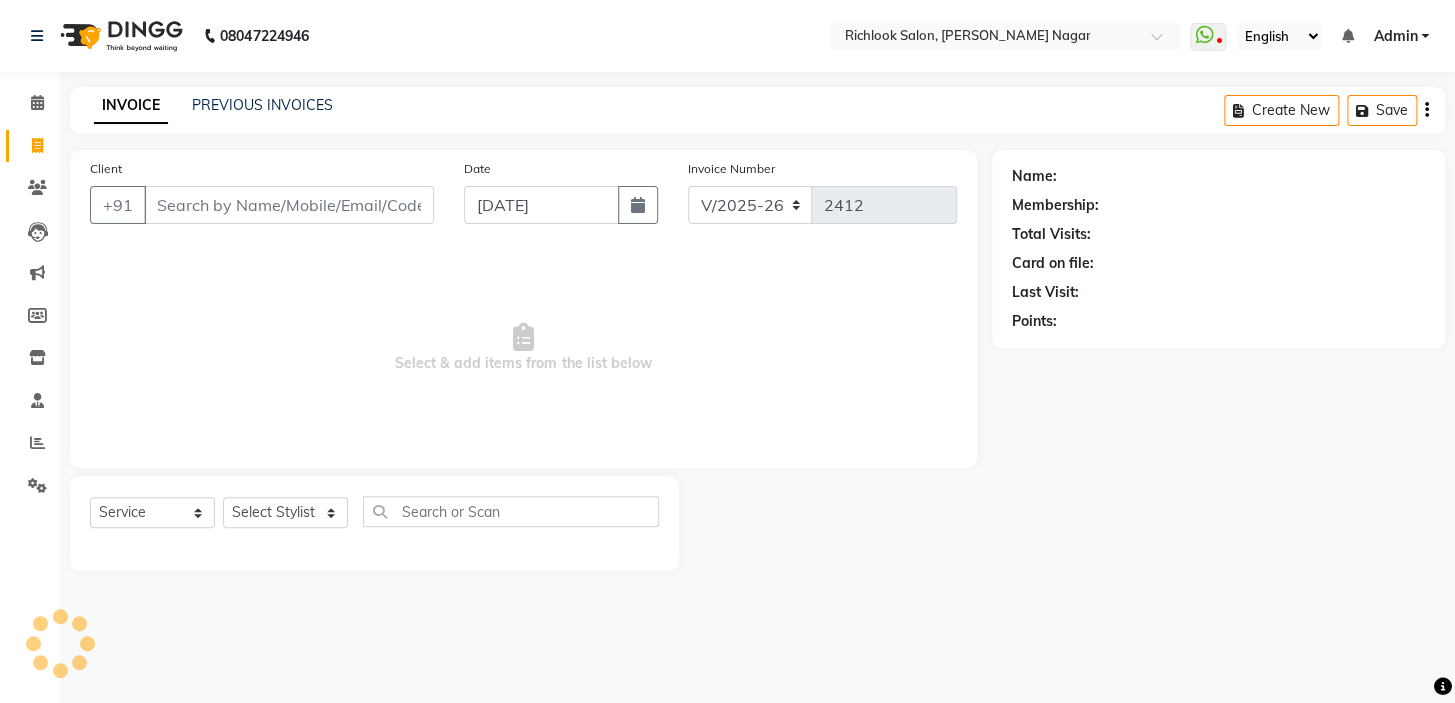 click on "Client" at bounding box center (289, 205) 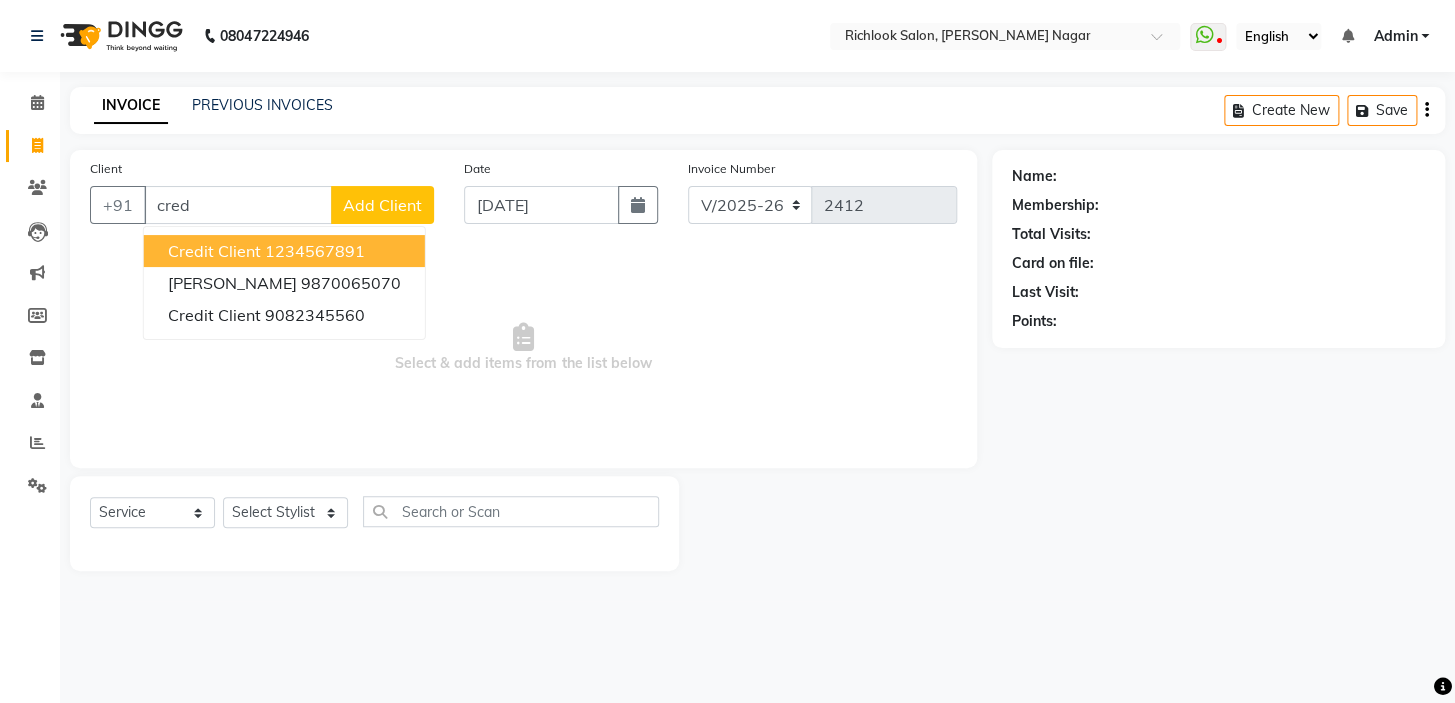 click on "1234567891" at bounding box center (315, 251) 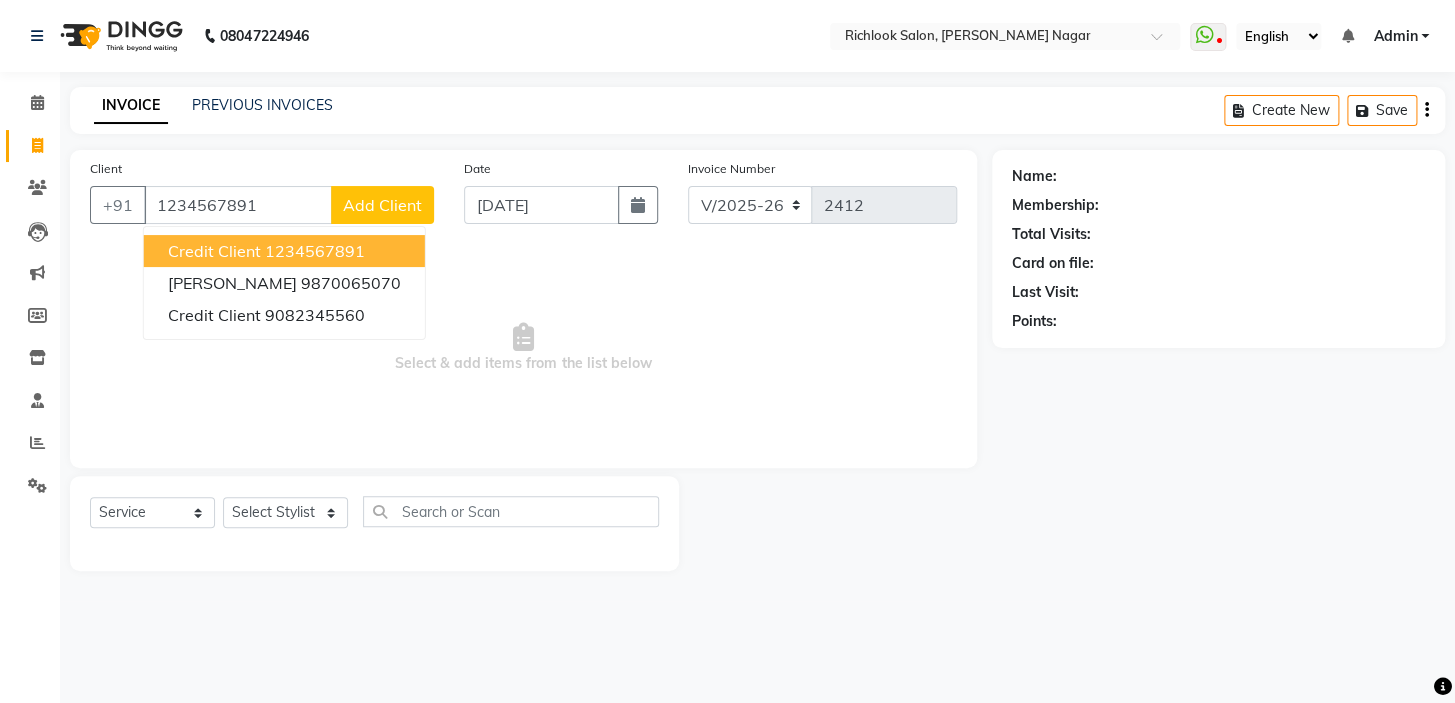 type on "1234567891" 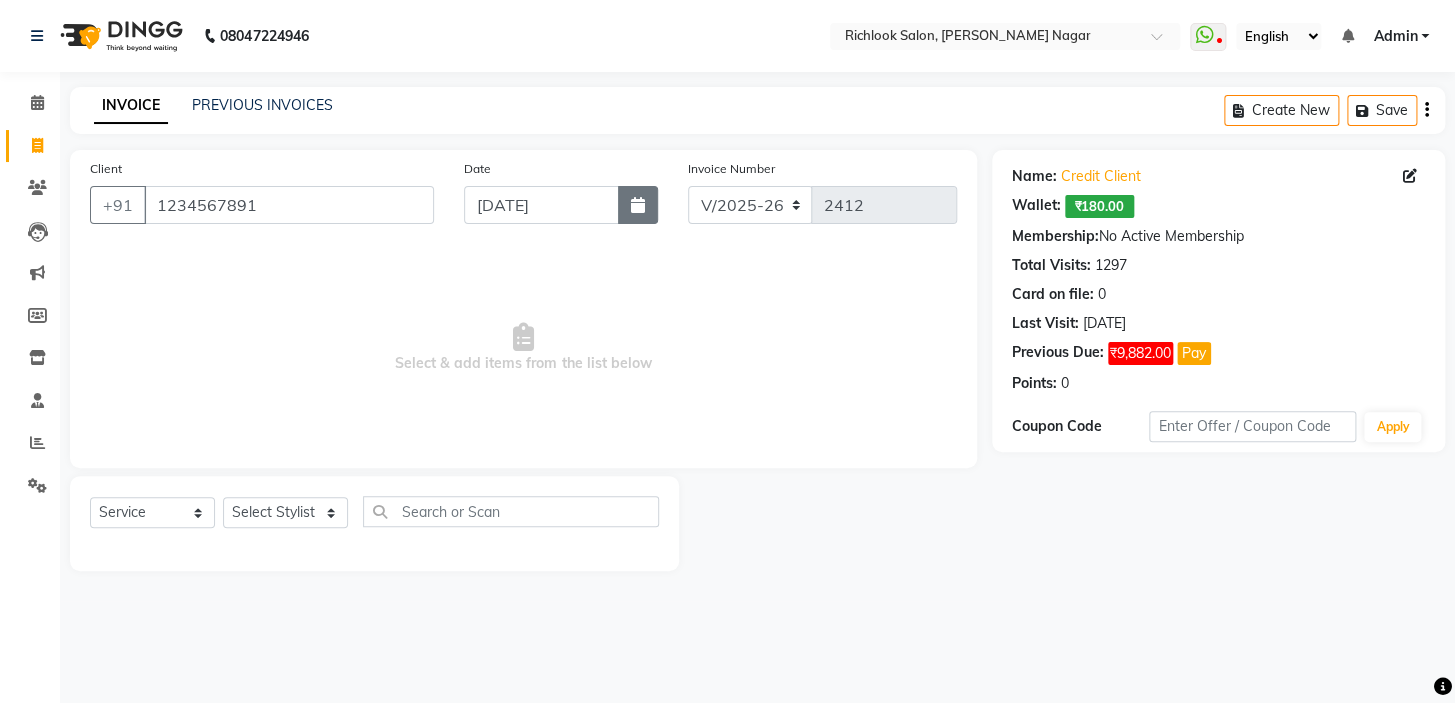 click 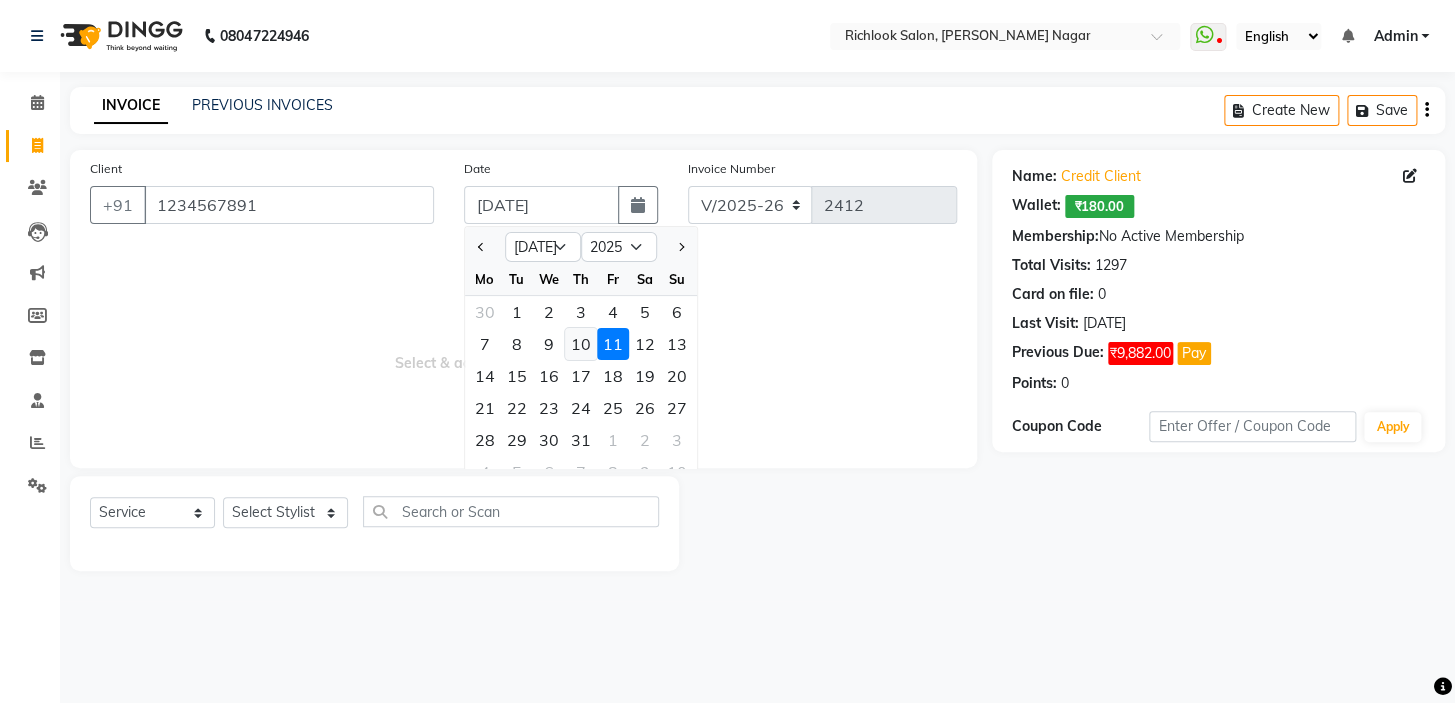 click on "10" 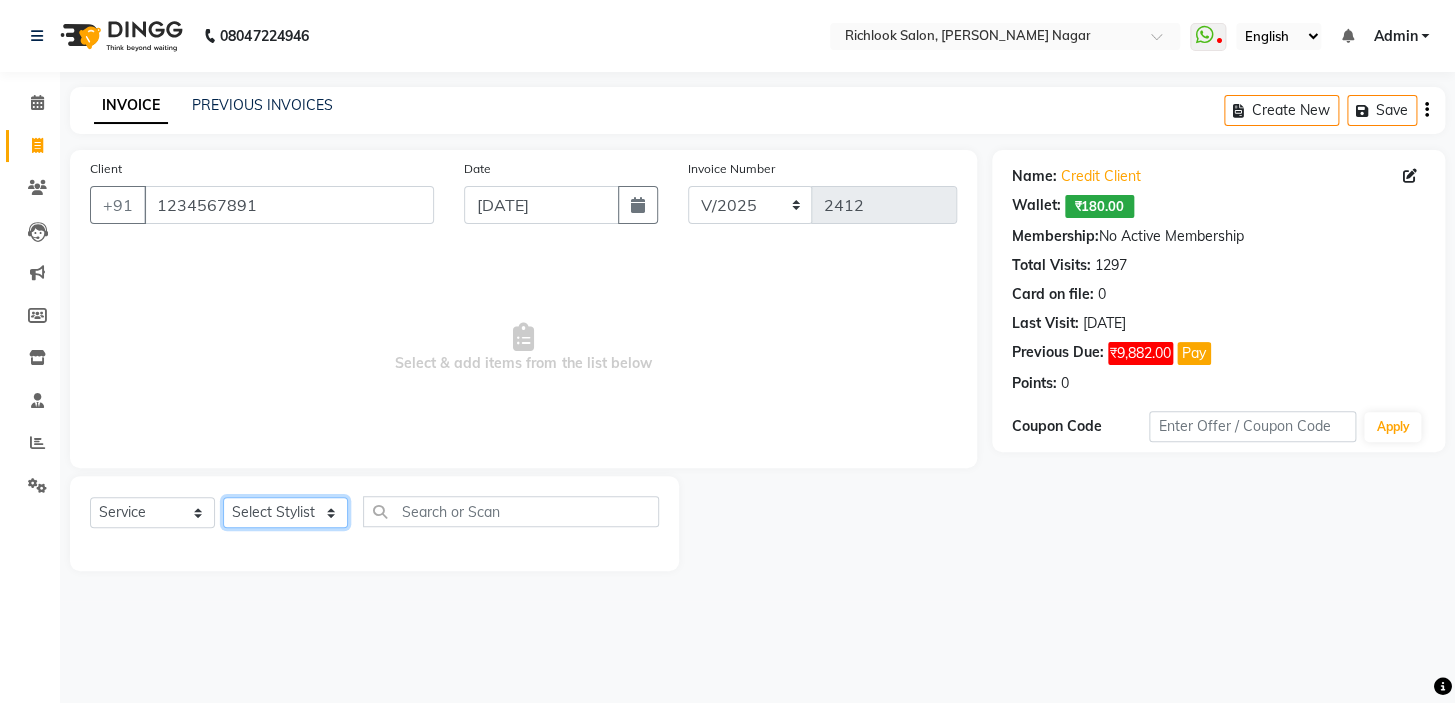 click on "Select Stylist disha [PERSON_NAME] priya santosh  [PERSON_NAME] [PERSON_NAME] [PERSON_NAME]" 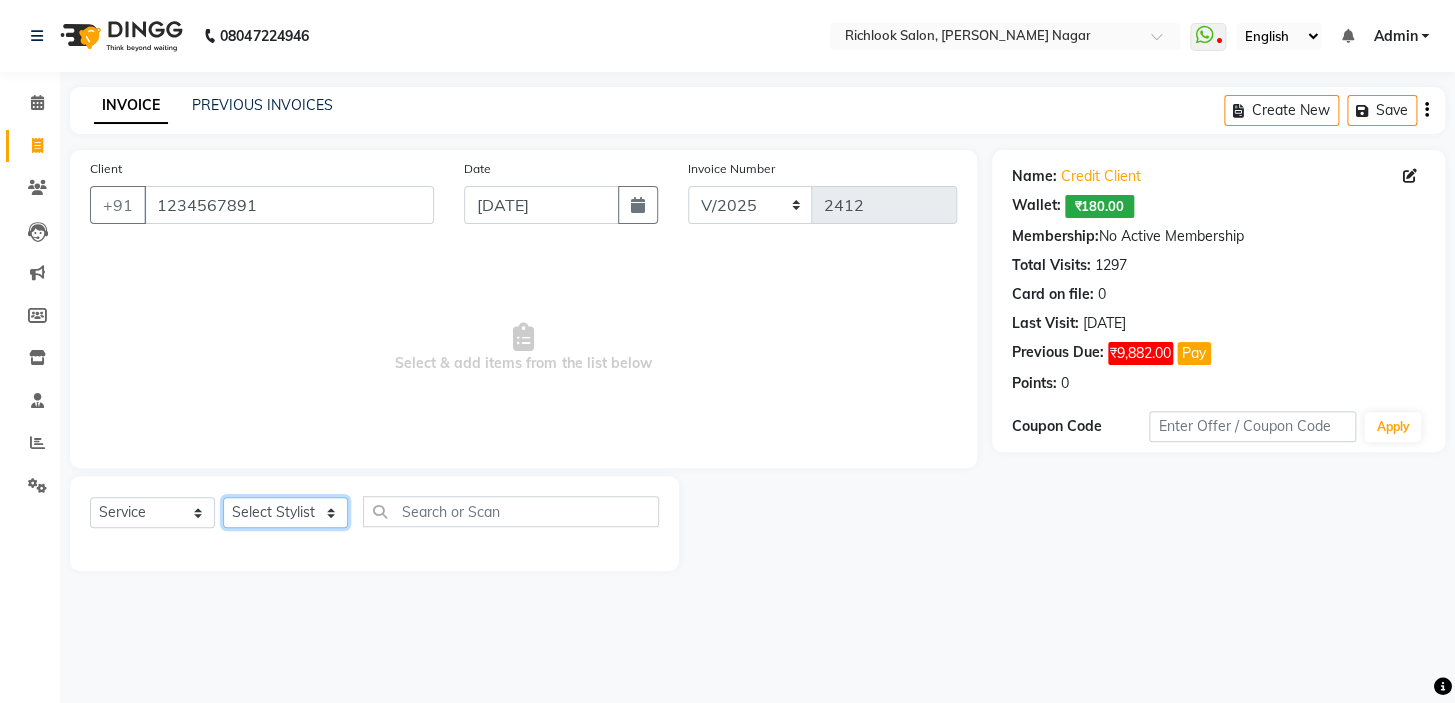 select on "65653" 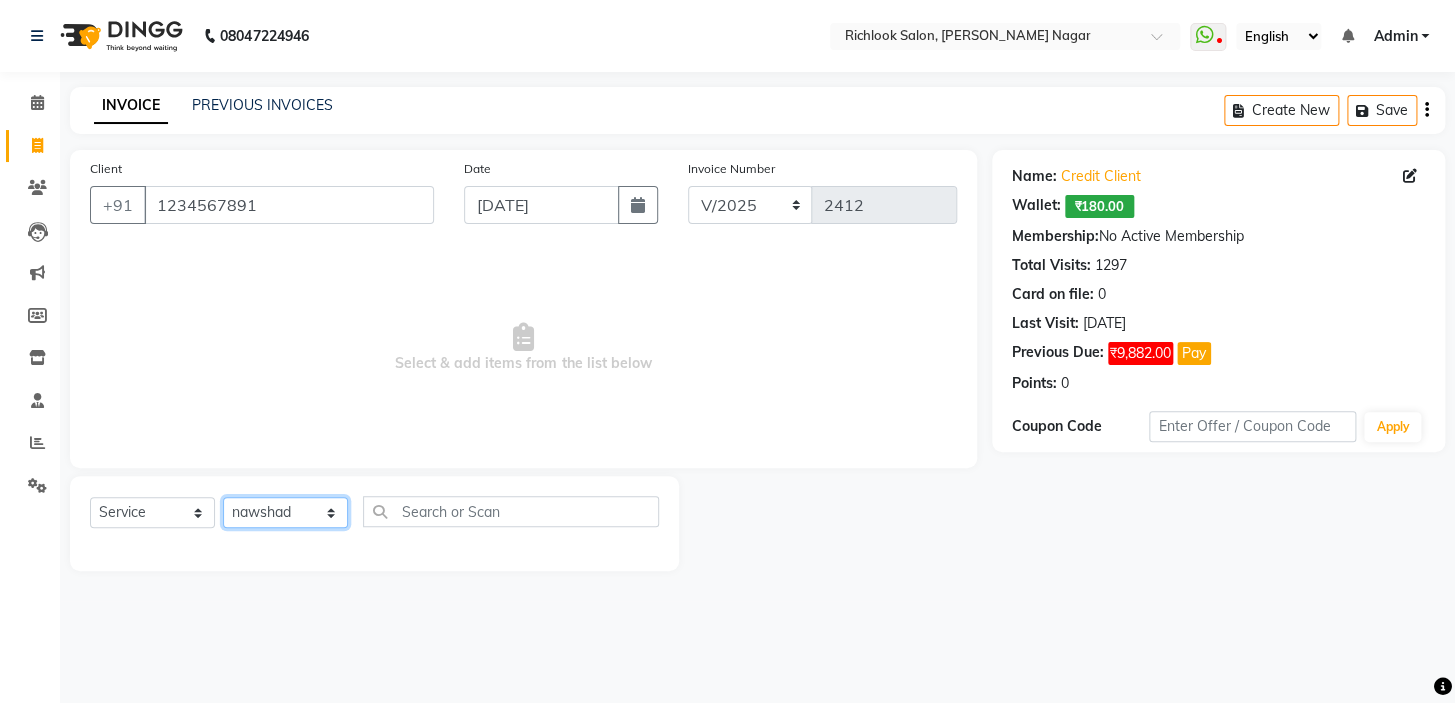 click on "Select Stylist disha [PERSON_NAME] priya santosh  [PERSON_NAME] [PERSON_NAME] [PERSON_NAME]" 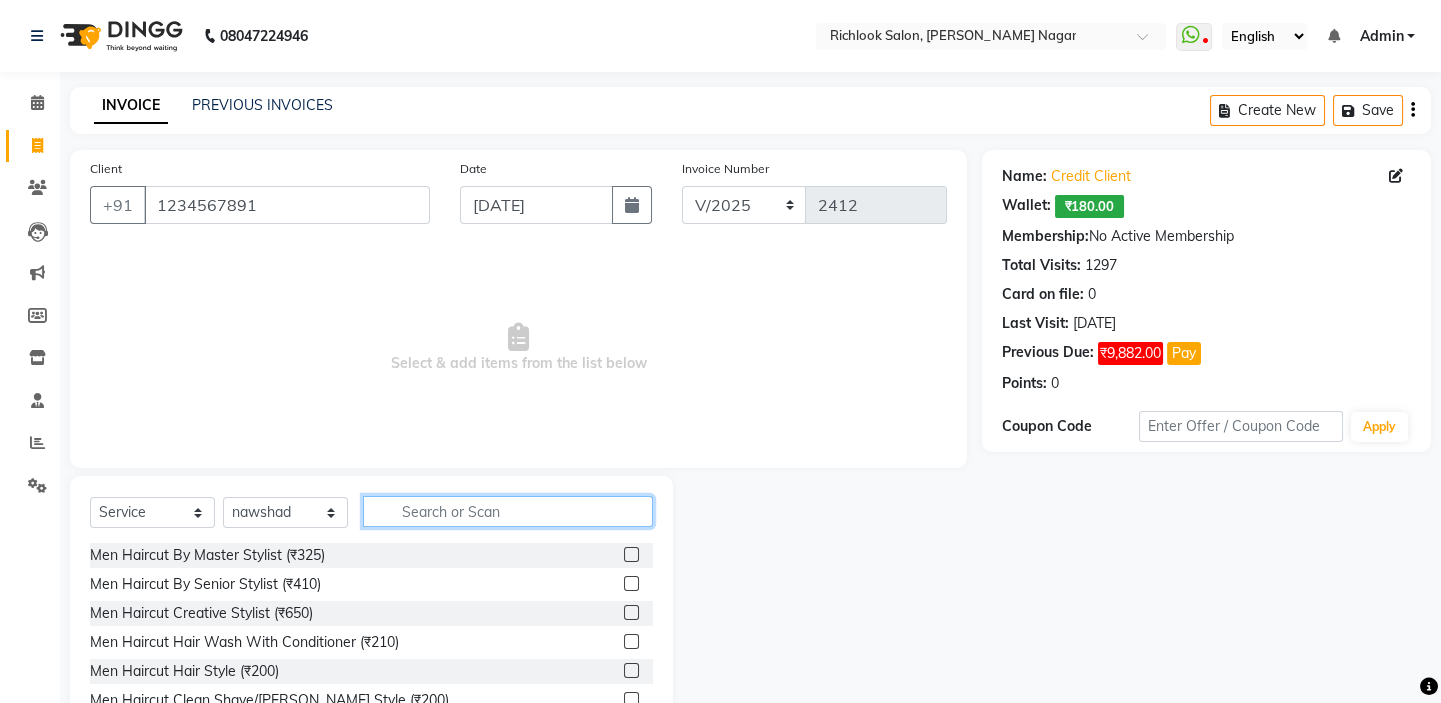 click 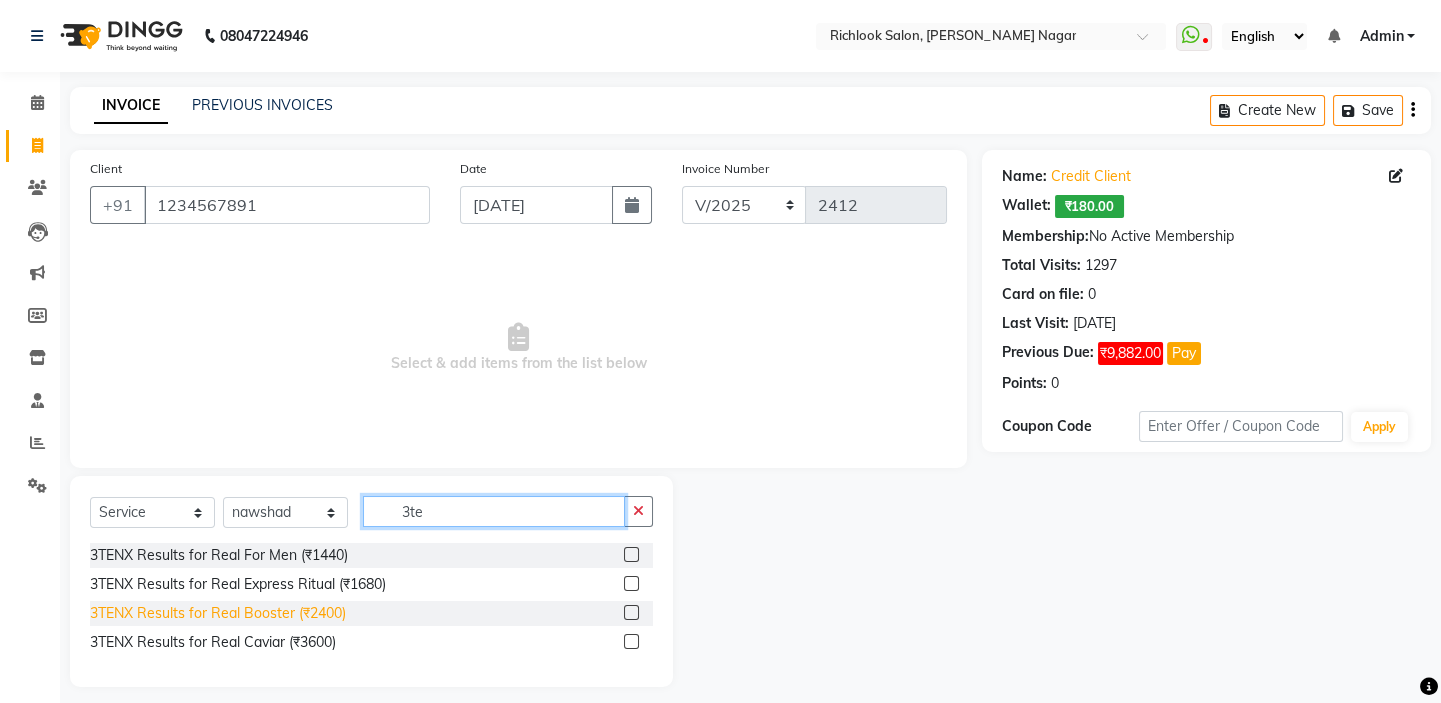 type on "3te" 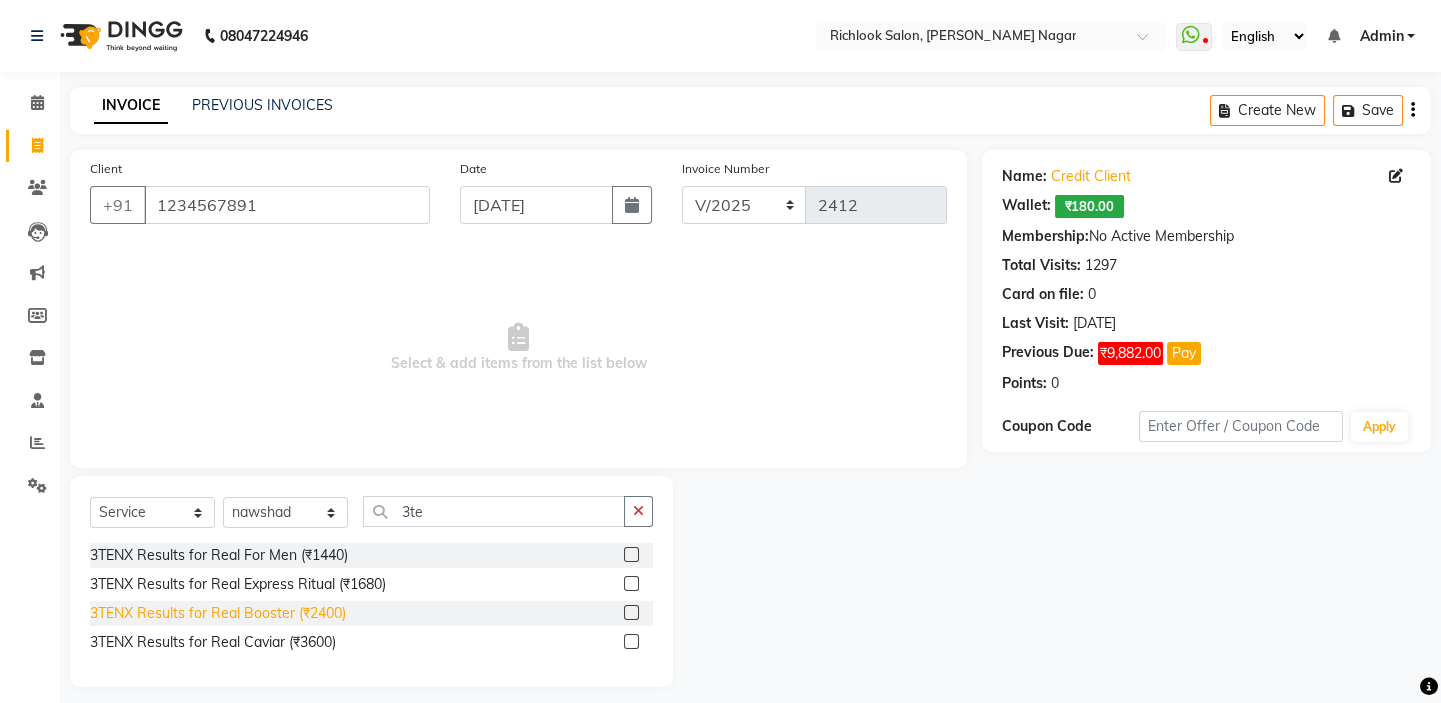 click on "3TENX Results for Real Booster (₹2400)" 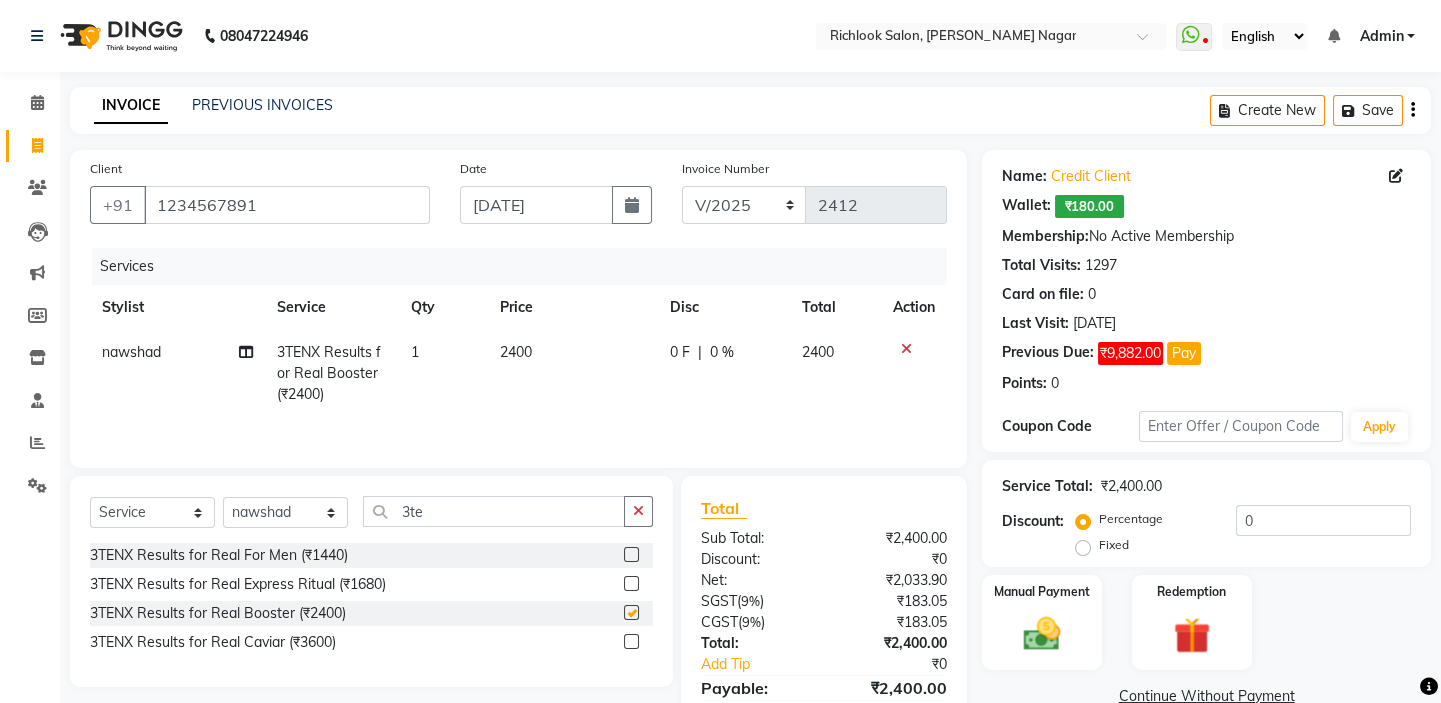 checkbox on "false" 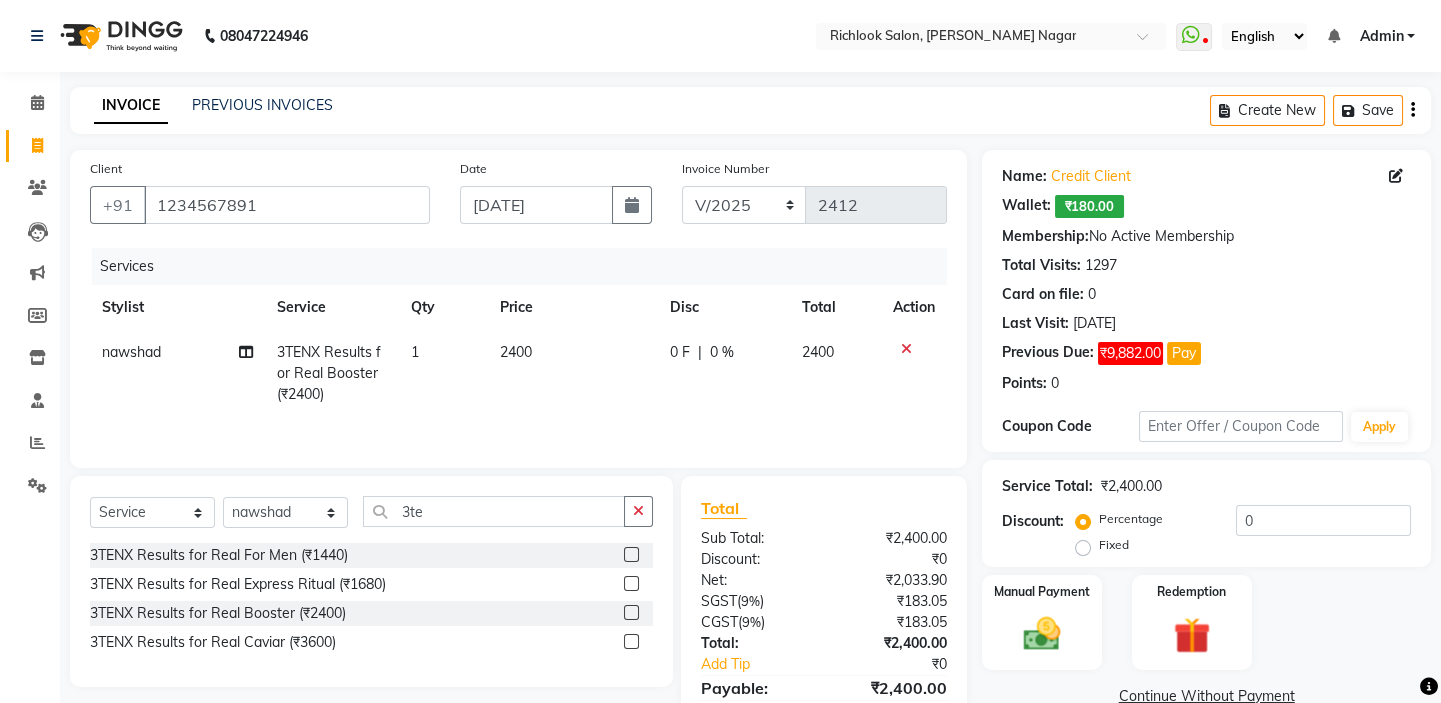 click on "2400" 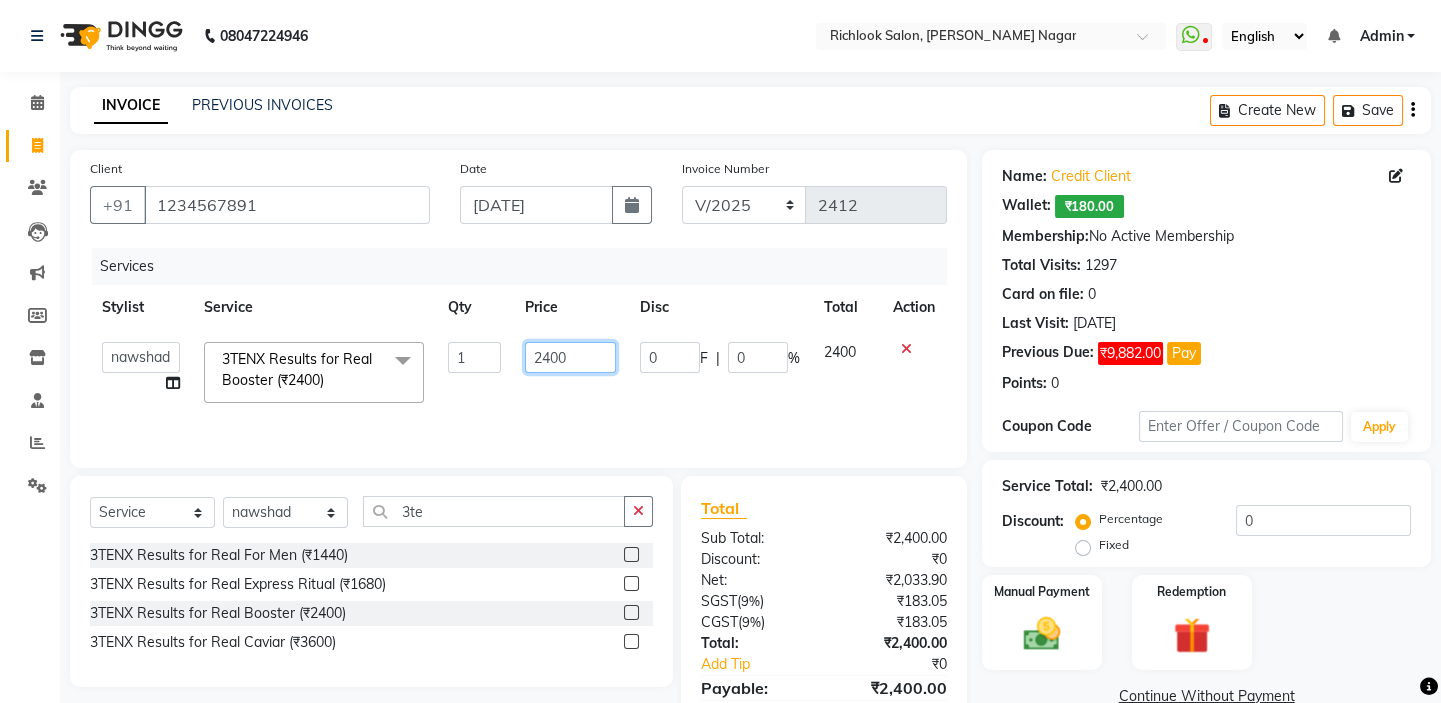 drag, startPoint x: 596, startPoint y: 352, endPoint x: 220, endPoint y: 318, distance: 377.53412 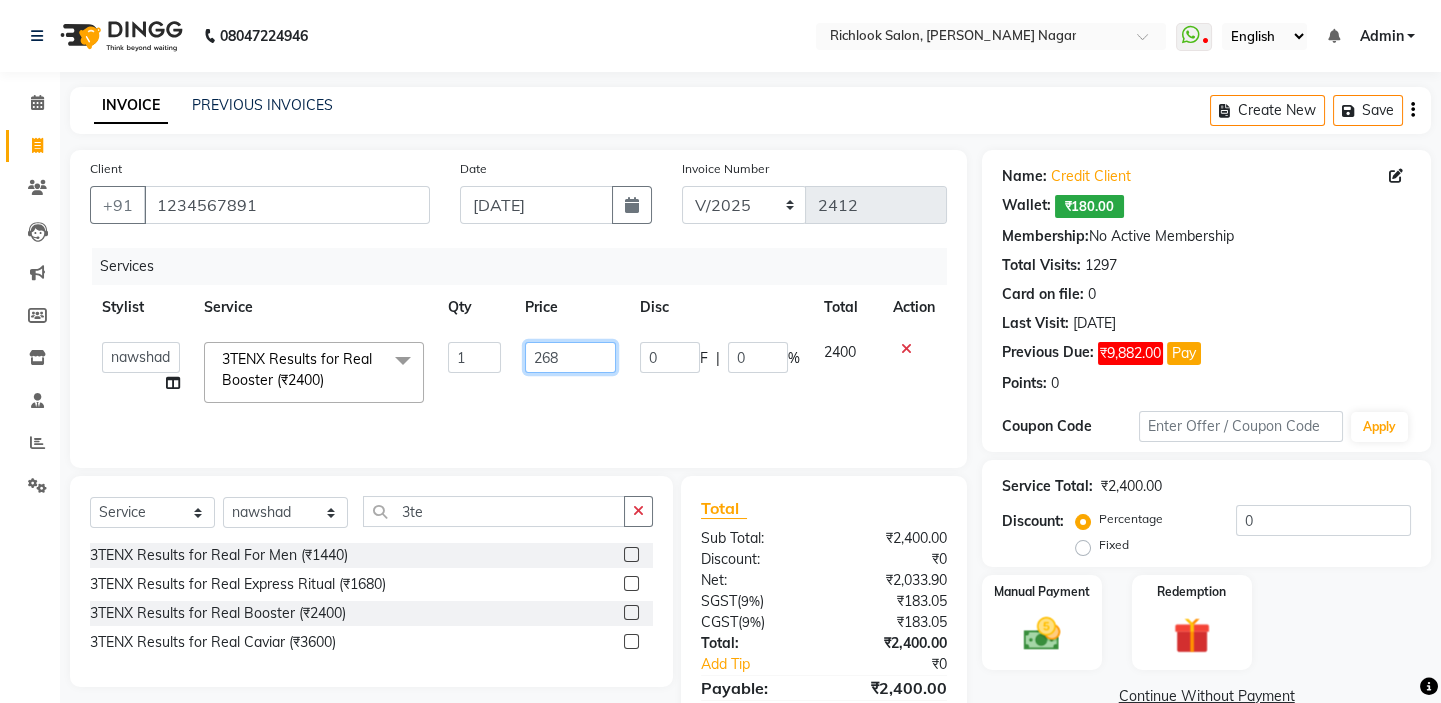type on "2680" 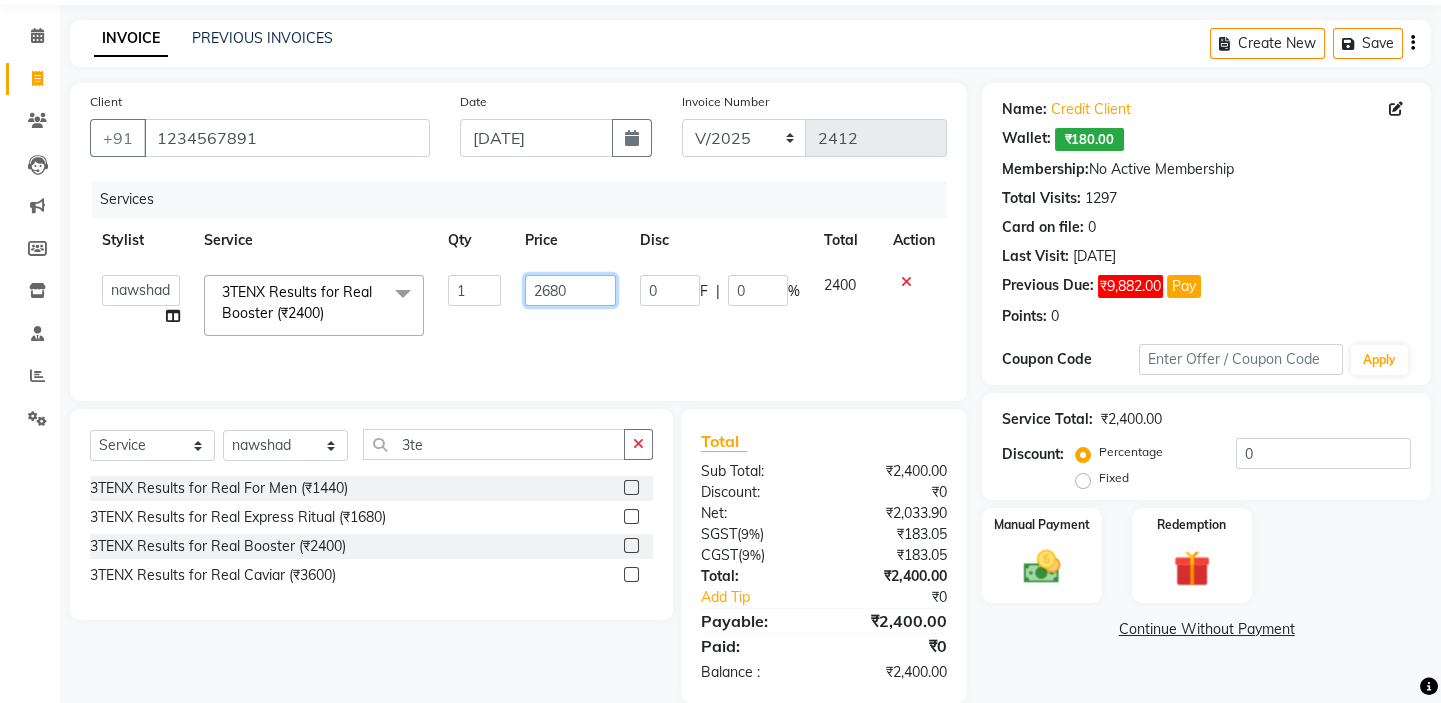 scroll, scrollTop: 98, scrollLeft: 0, axis: vertical 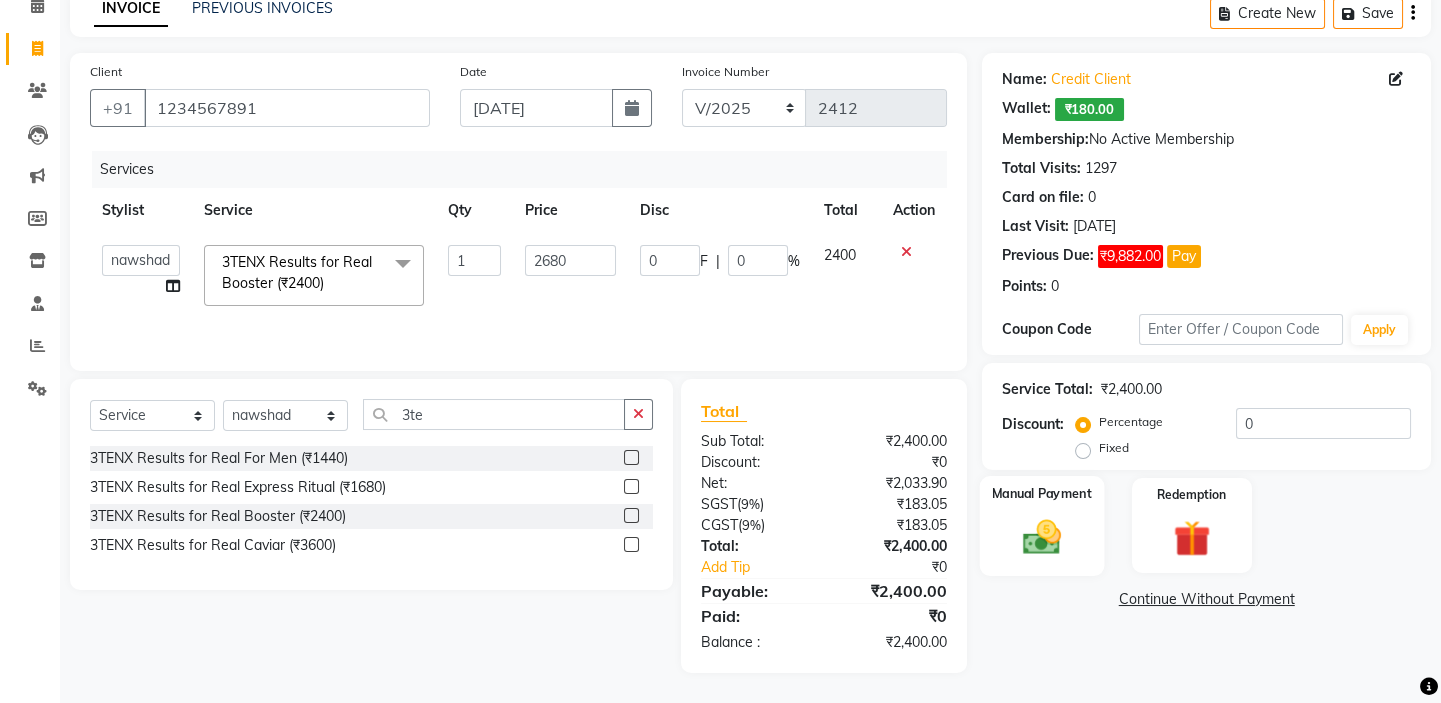 click 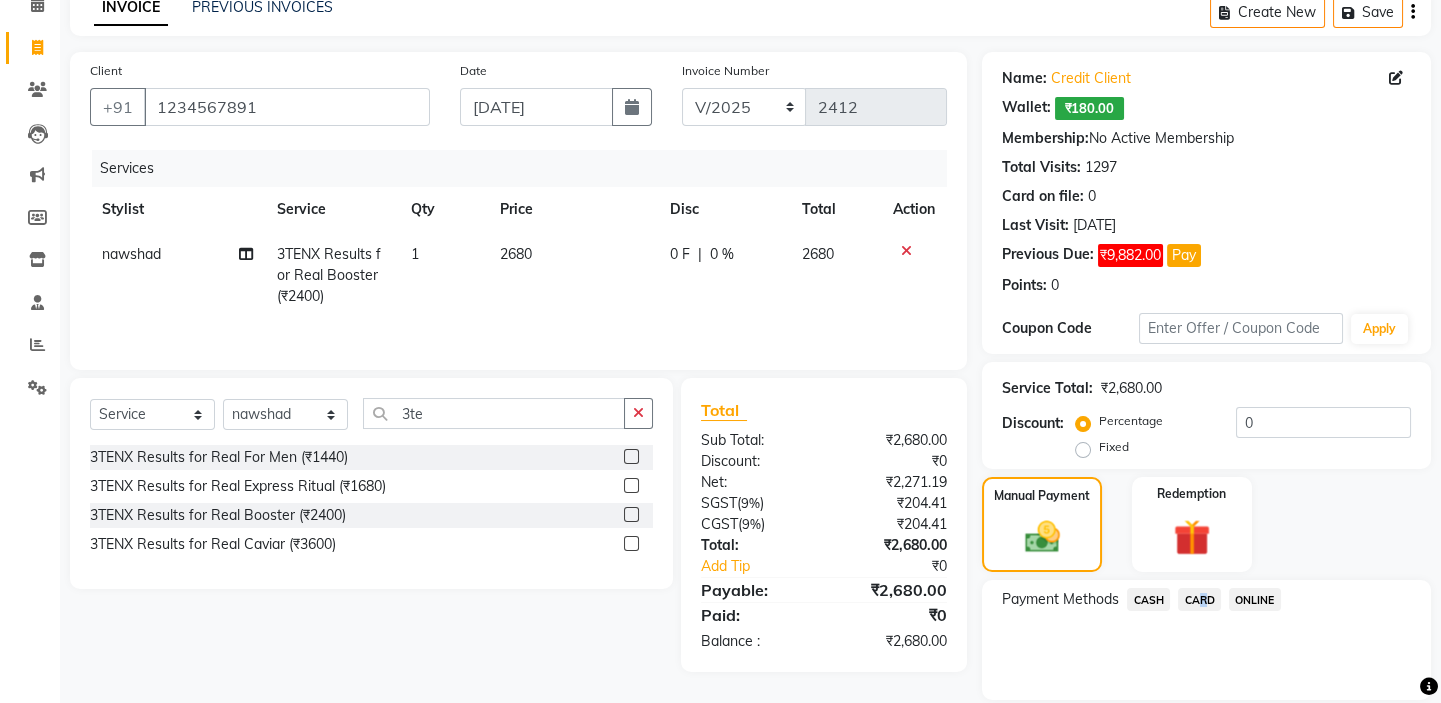click on "CARD" 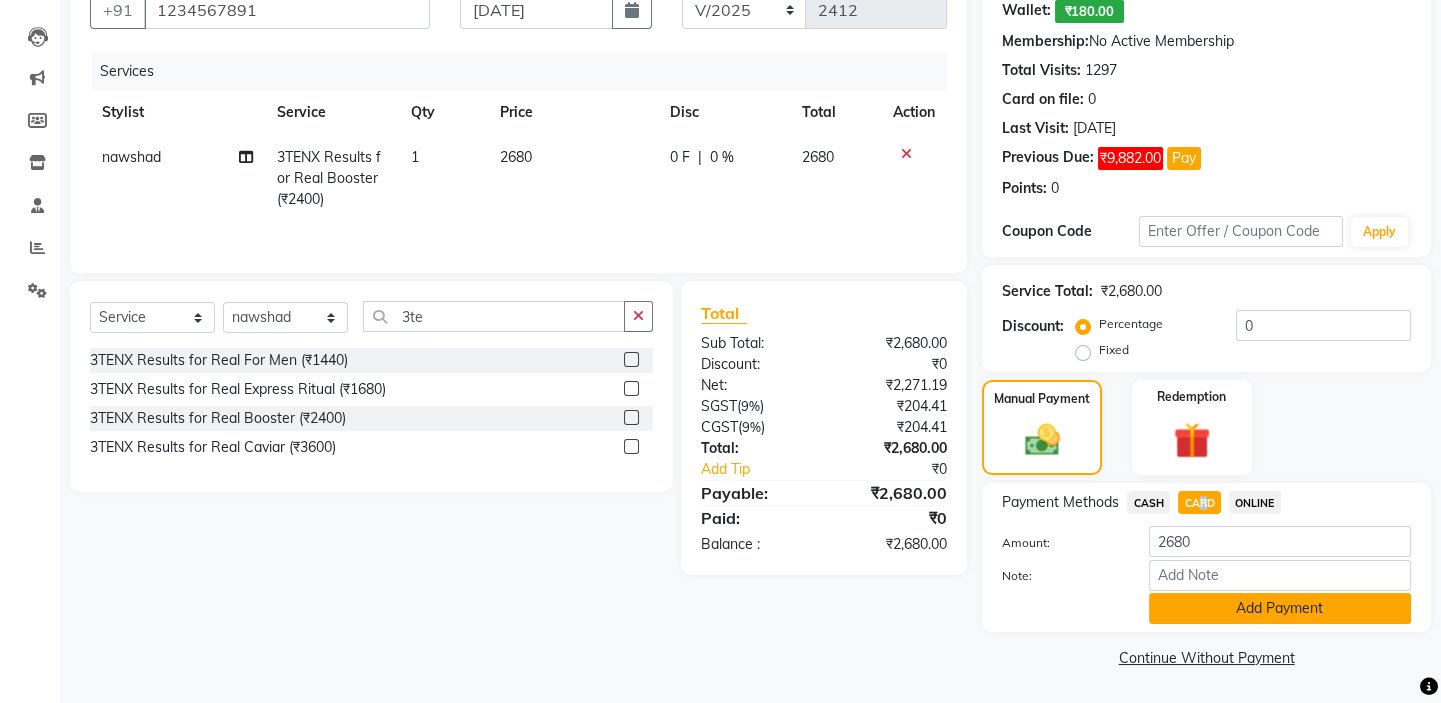 click on "Add Payment" 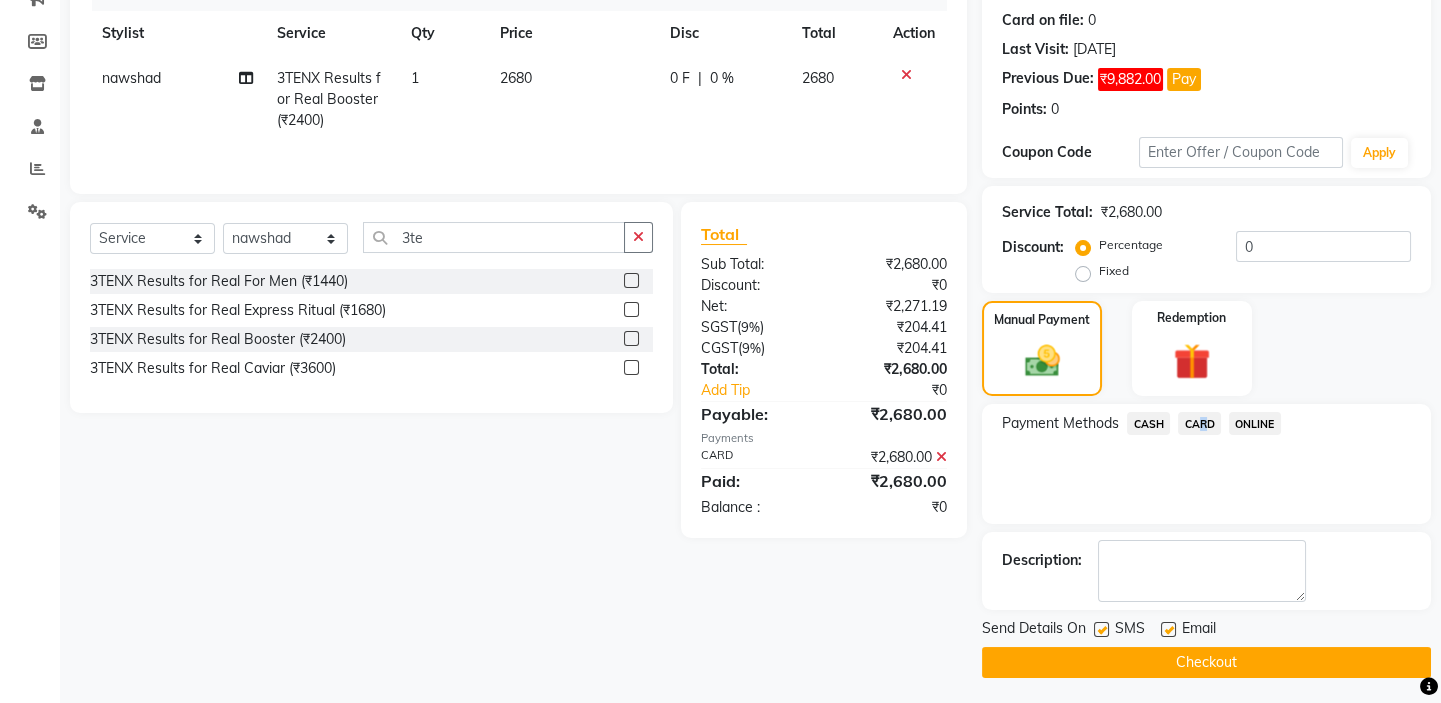 scroll, scrollTop: 279, scrollLeft: 0, axis: vertical 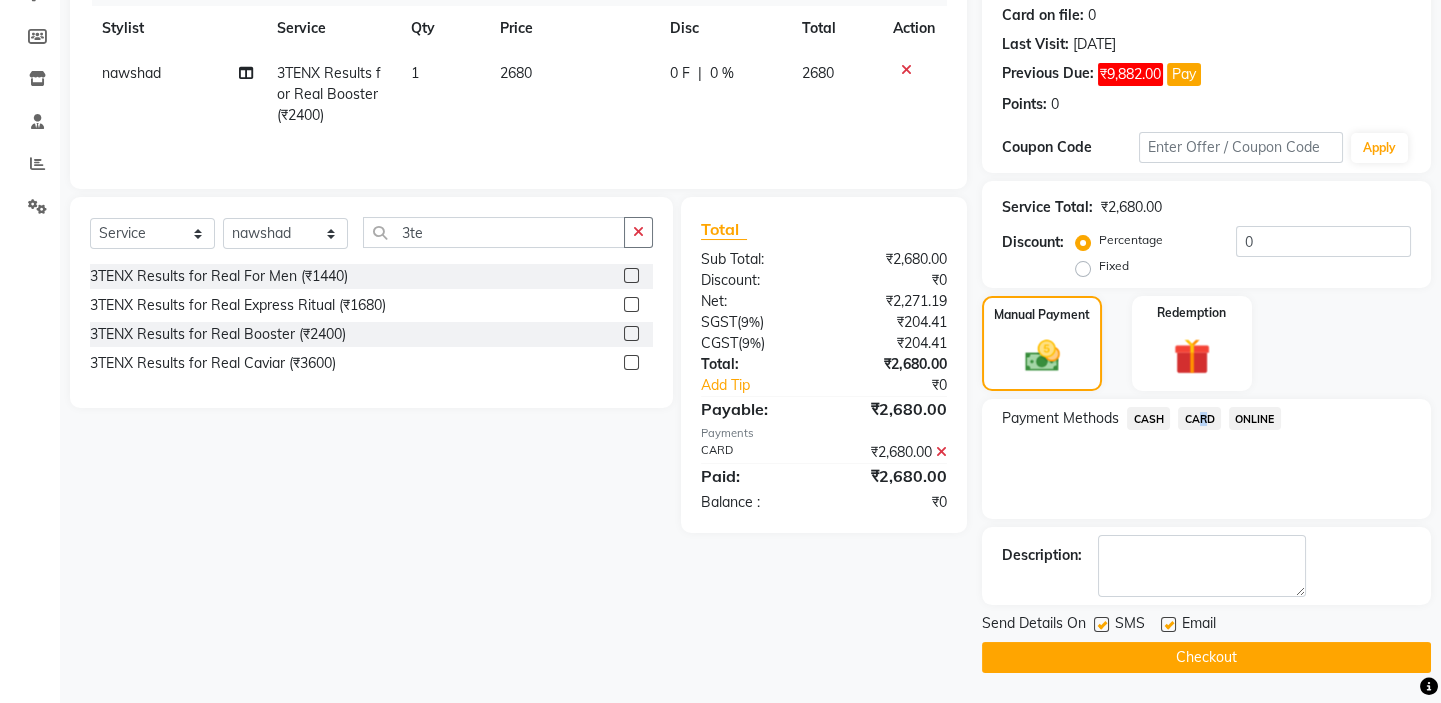 click on "Checkout" 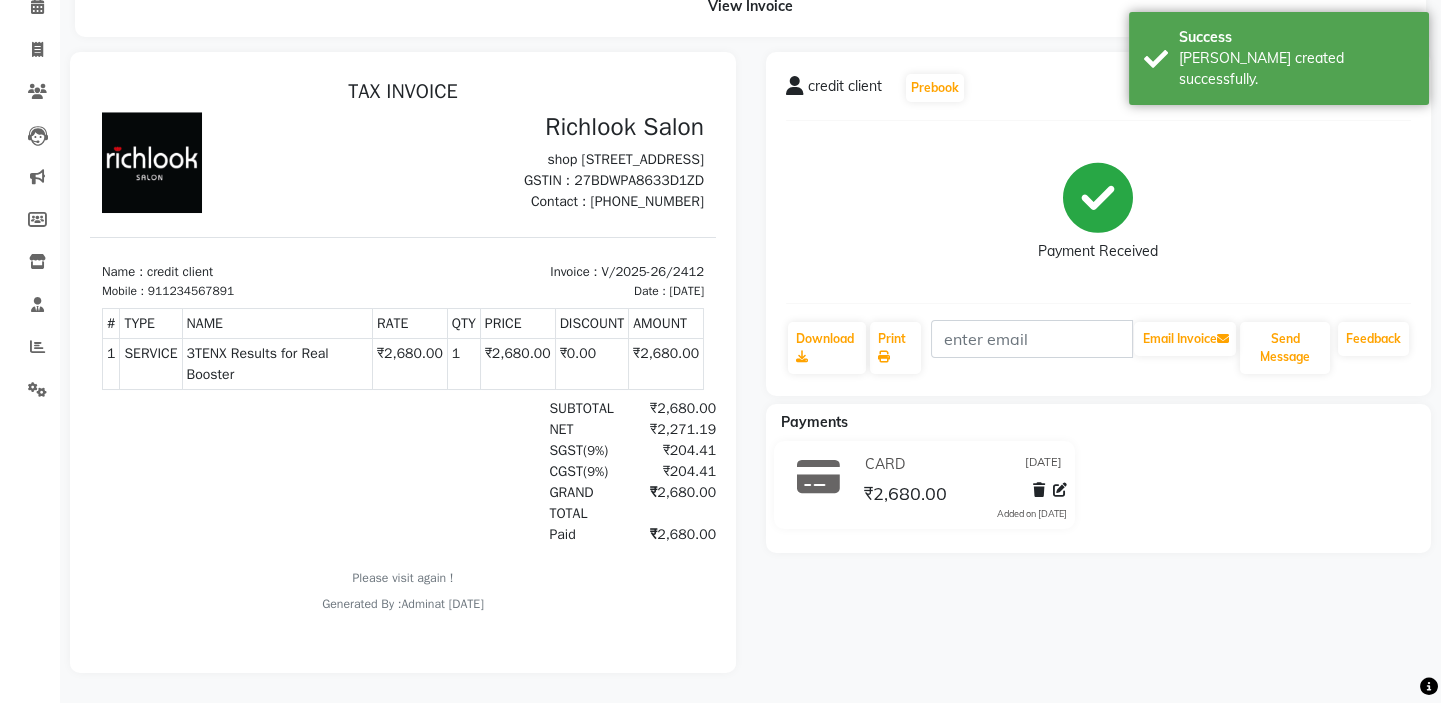 scroll, scrollTop: 0, scrollLeft: 0, axis: both 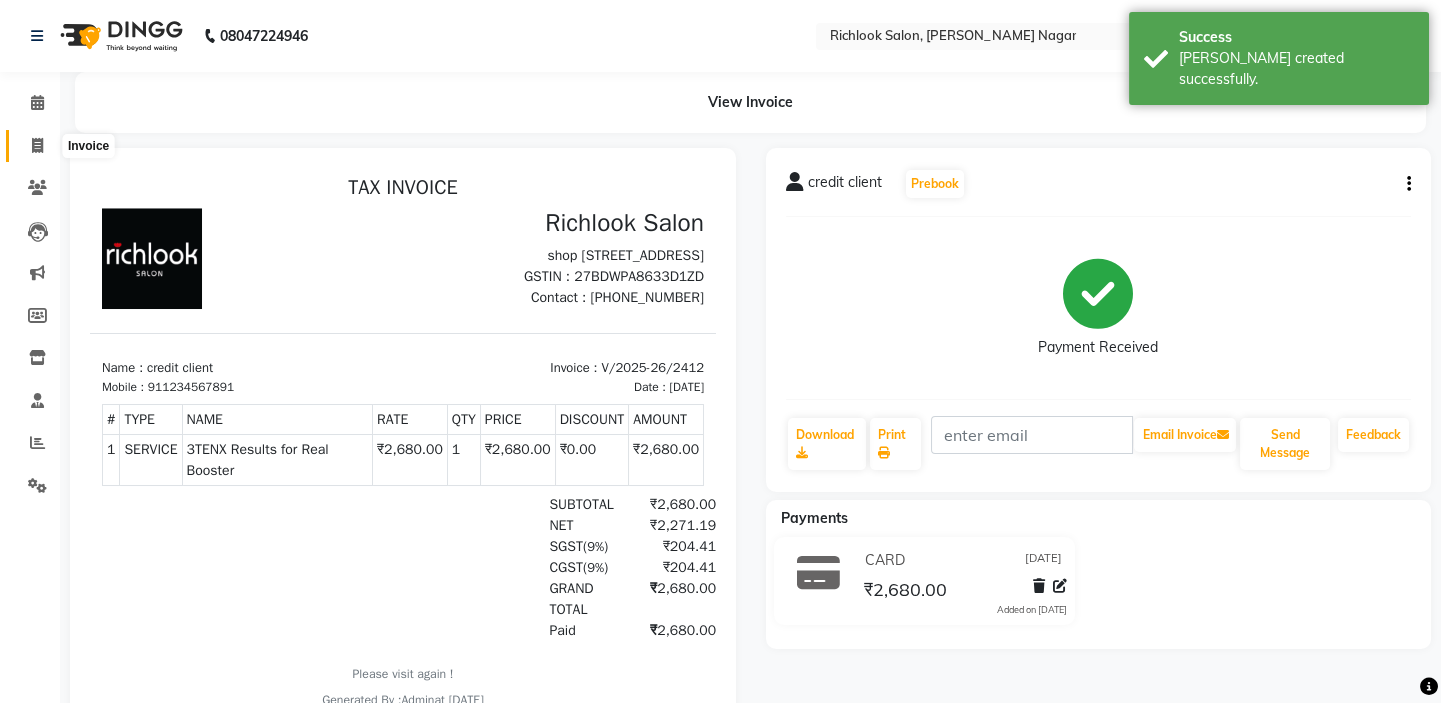 click 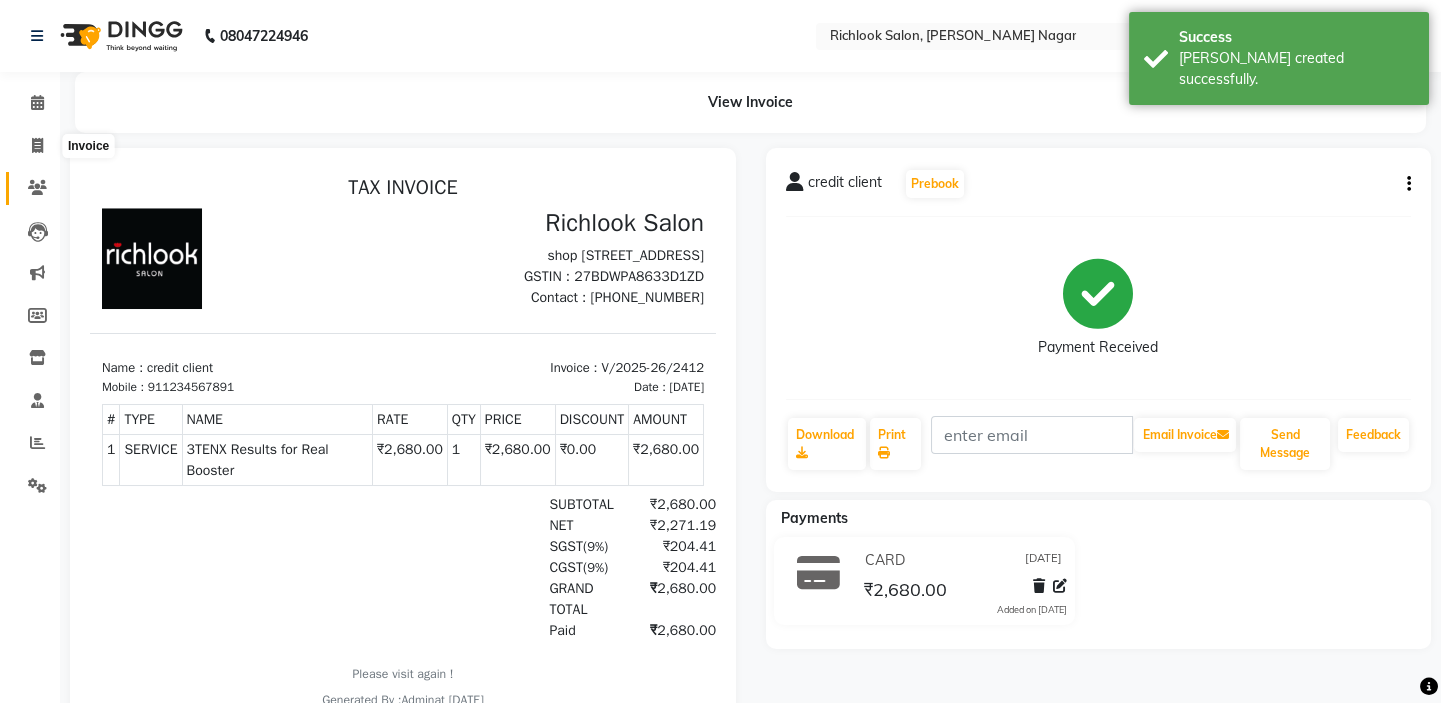 select on "service" 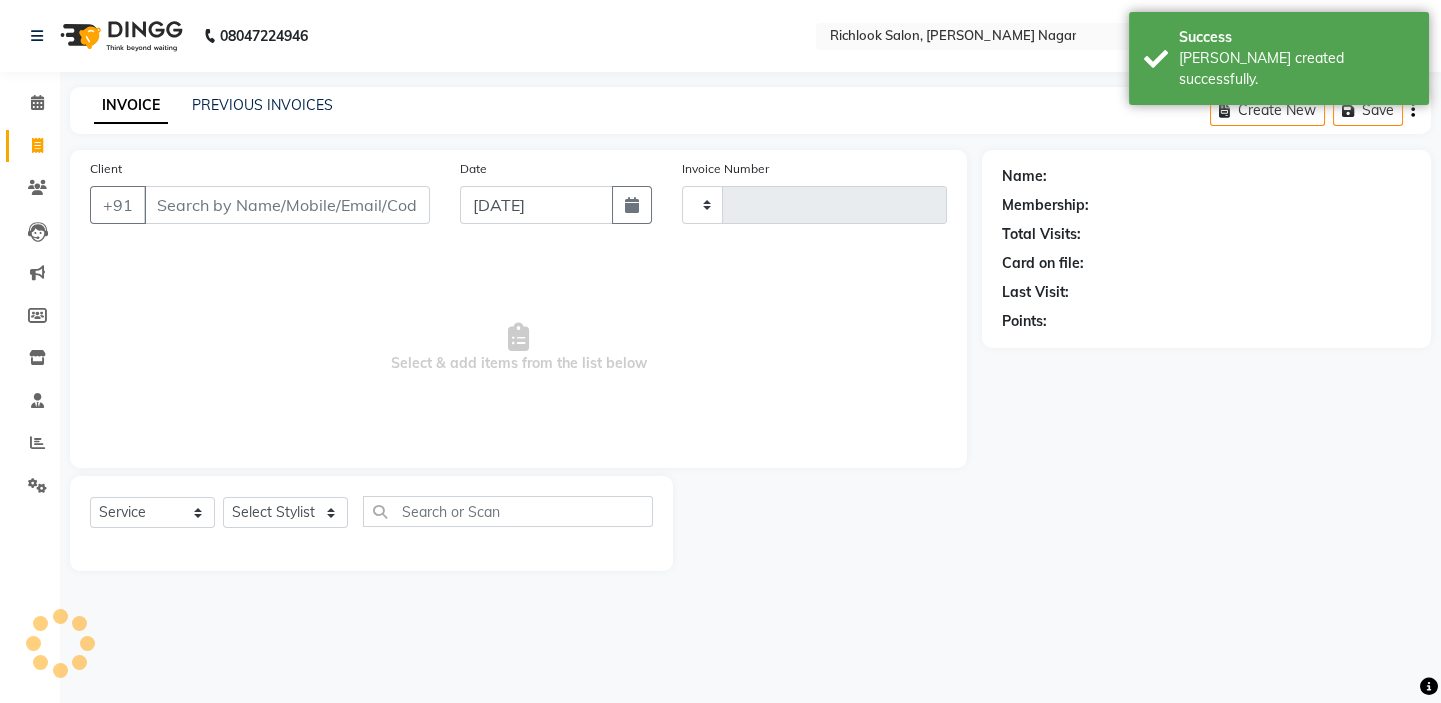 type on "2413" 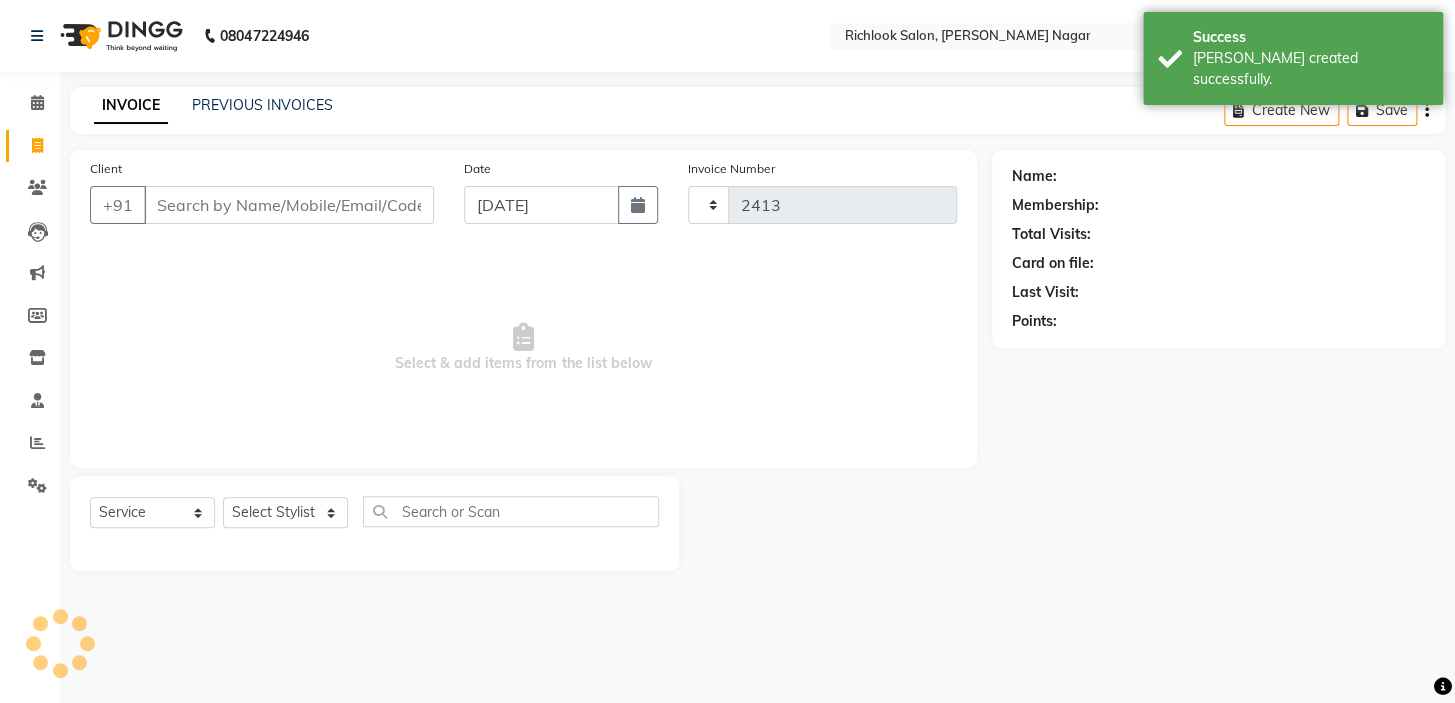 select on "6917" 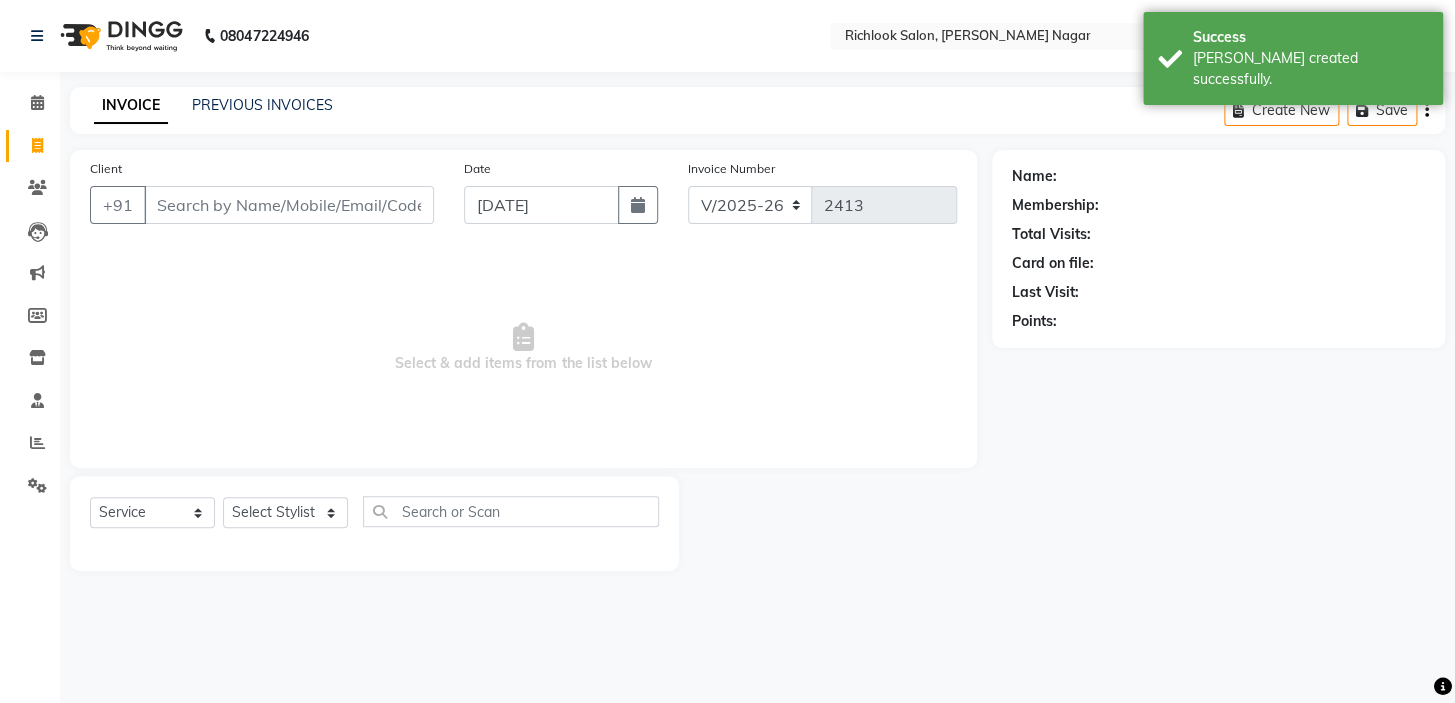 click on "Client" at bounding box center [289, 205] 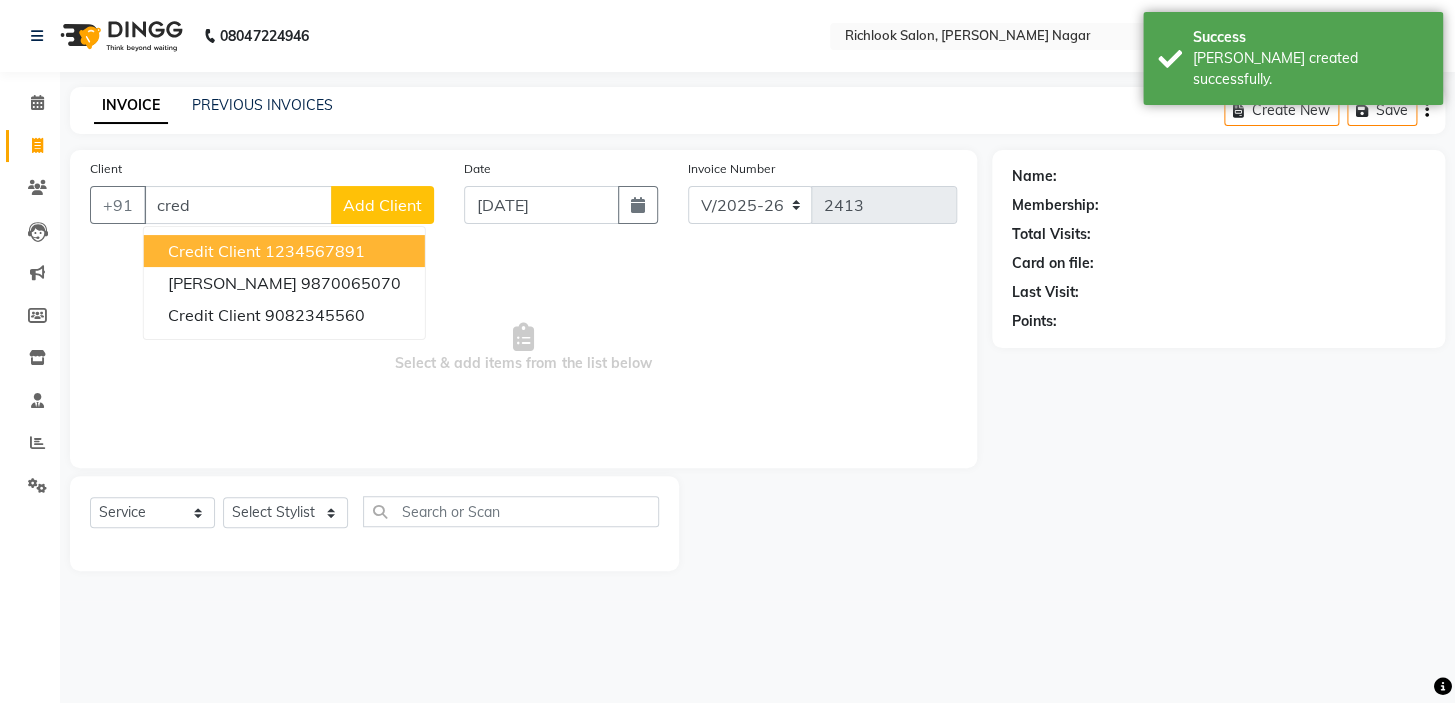 click on "1234567891" at bounding box center (315, 251) 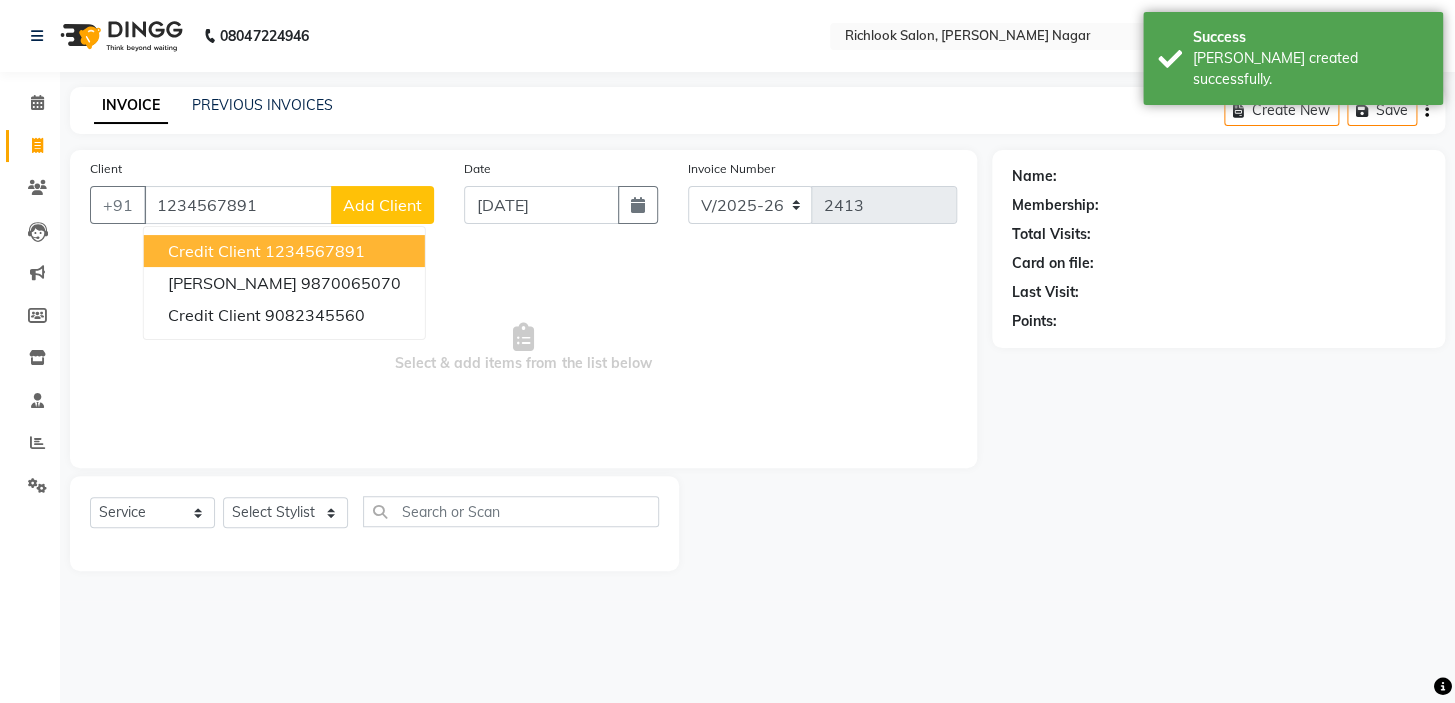 type on "1234567891" 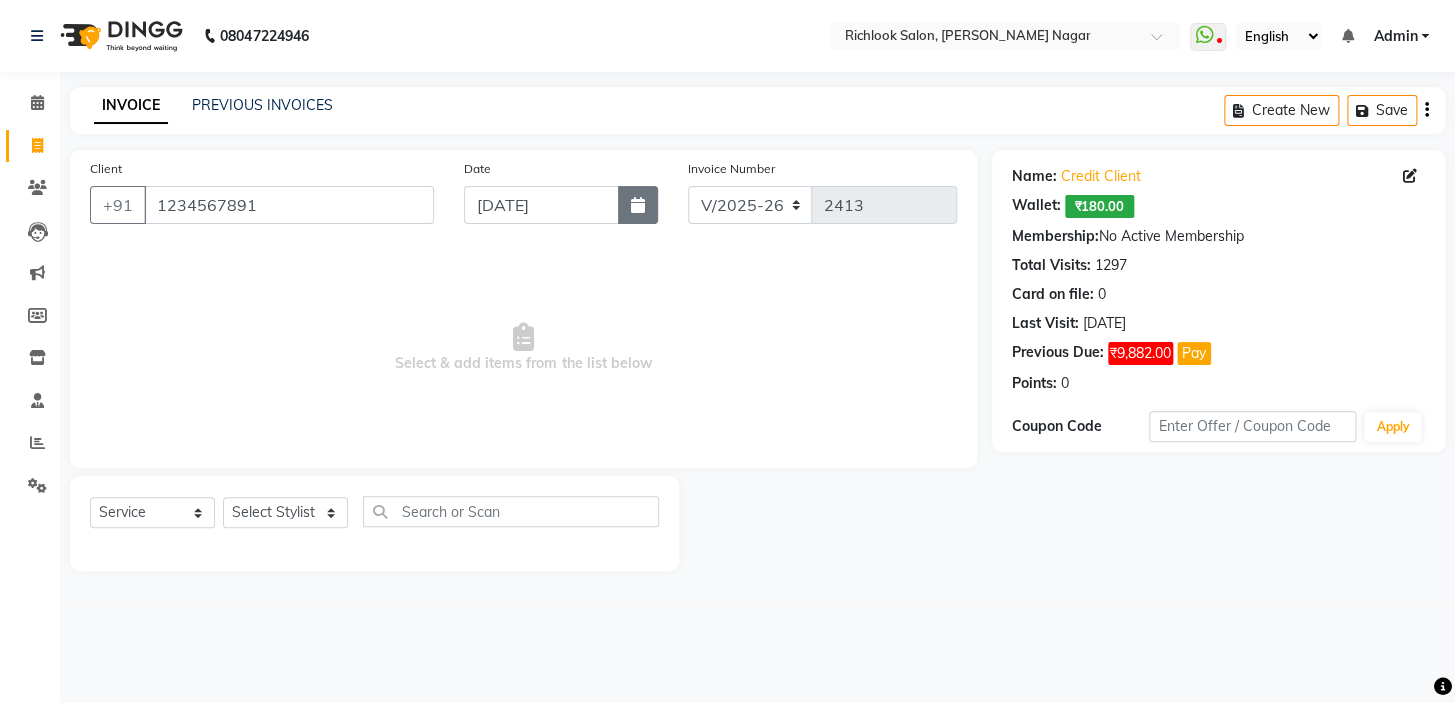 drag, startPoint x: 642, startPoint y: 207, endPoint x: 615, endPoint y: 219, distance: 29.546574 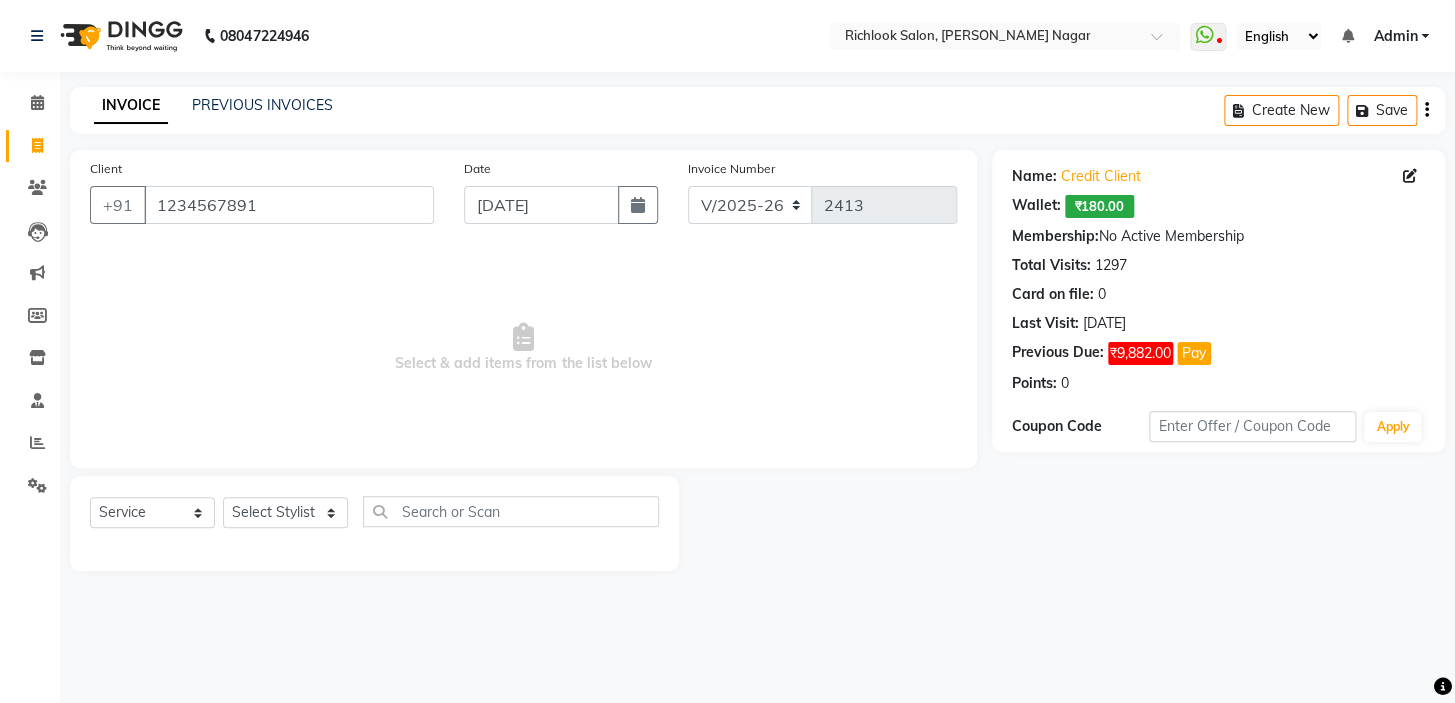 click 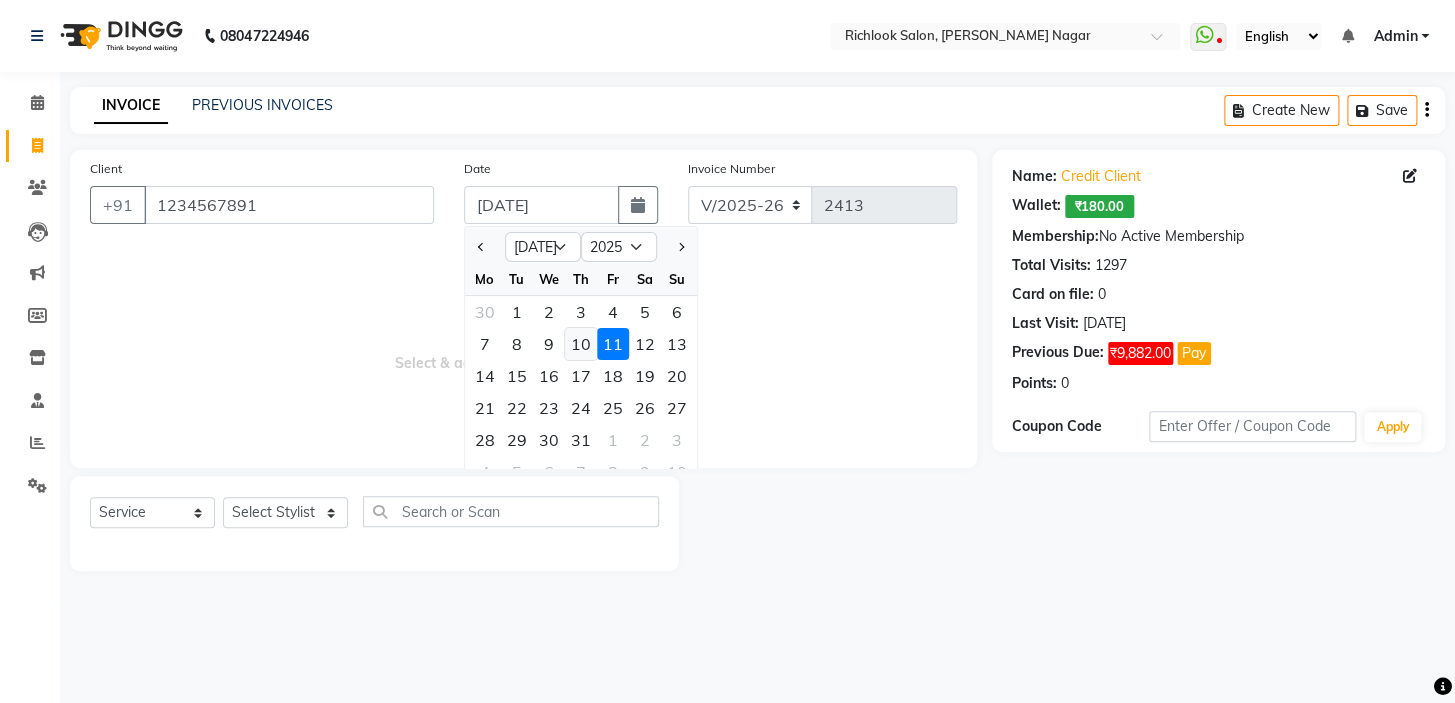 click on "10" 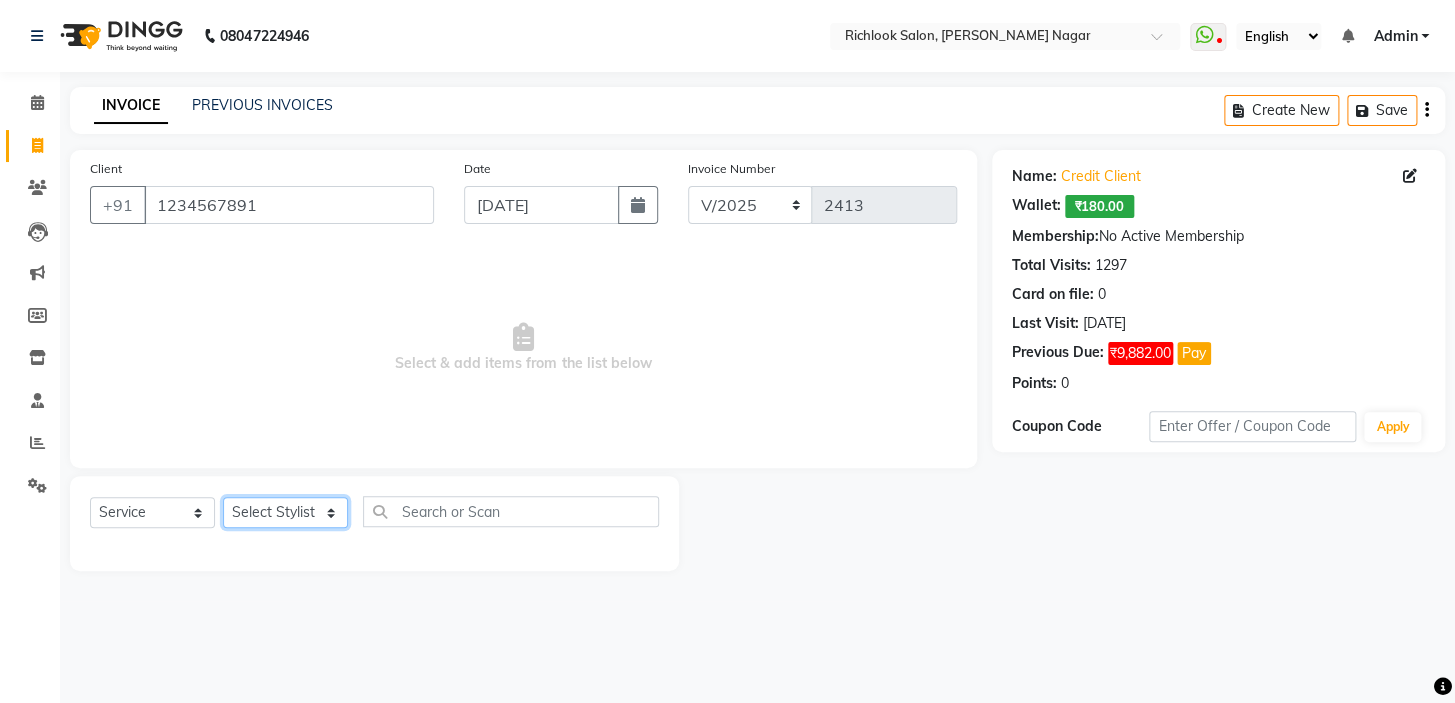 click on "Select Stylist disha [PERSON_NAME] priya santosh  [PERSON_NAME] [PERSON_NAME] [PERSON_NAME]" 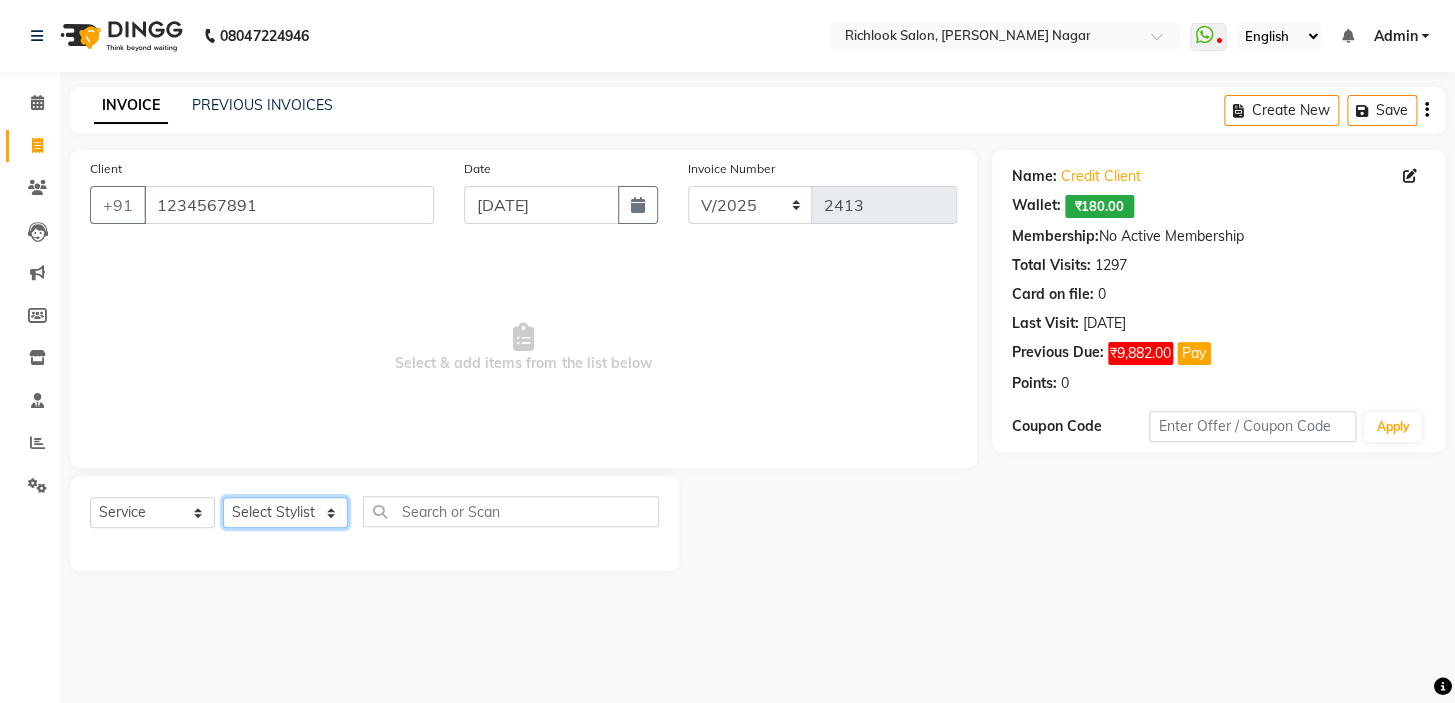 select on "61291" 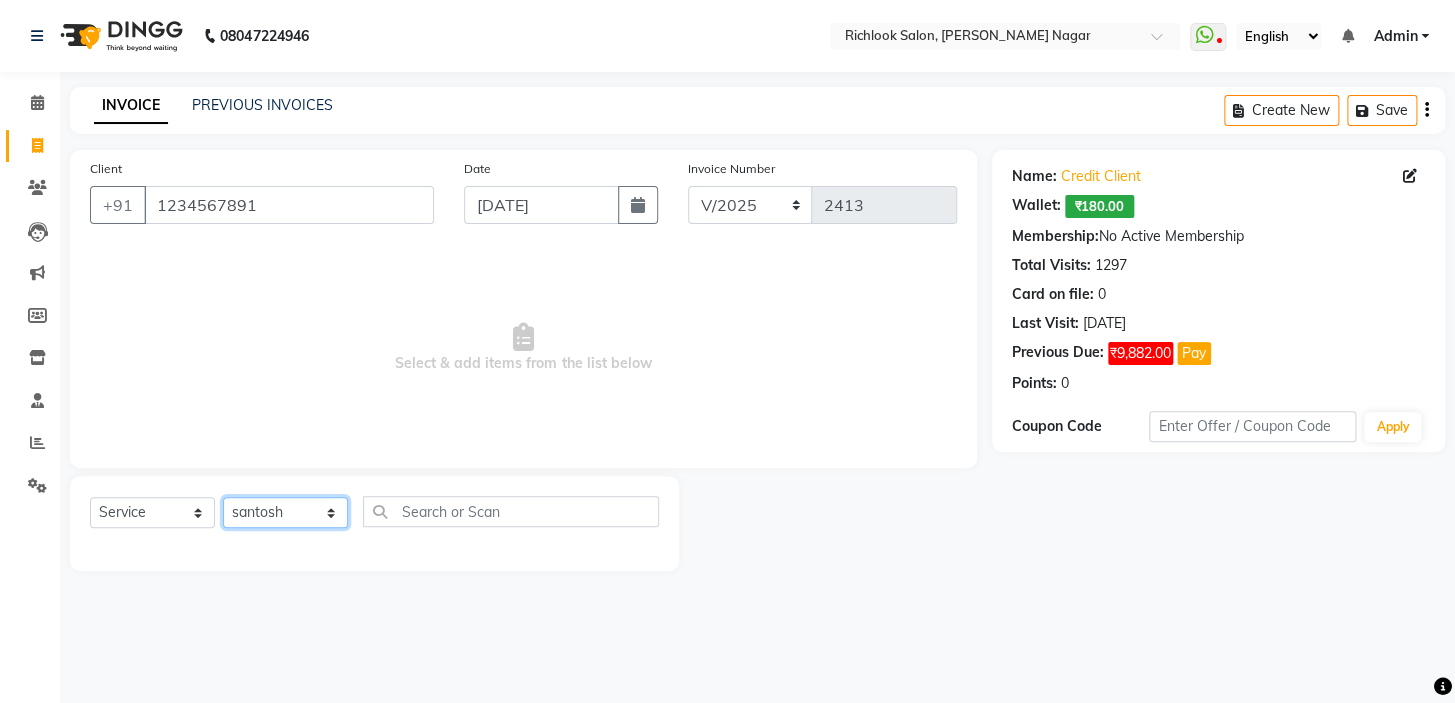 click on "Select Stylist disha [PERSON_NAME] priya santosh  [PERSON_NAME] [PERSON_NAME] [PERSON_NAME]" 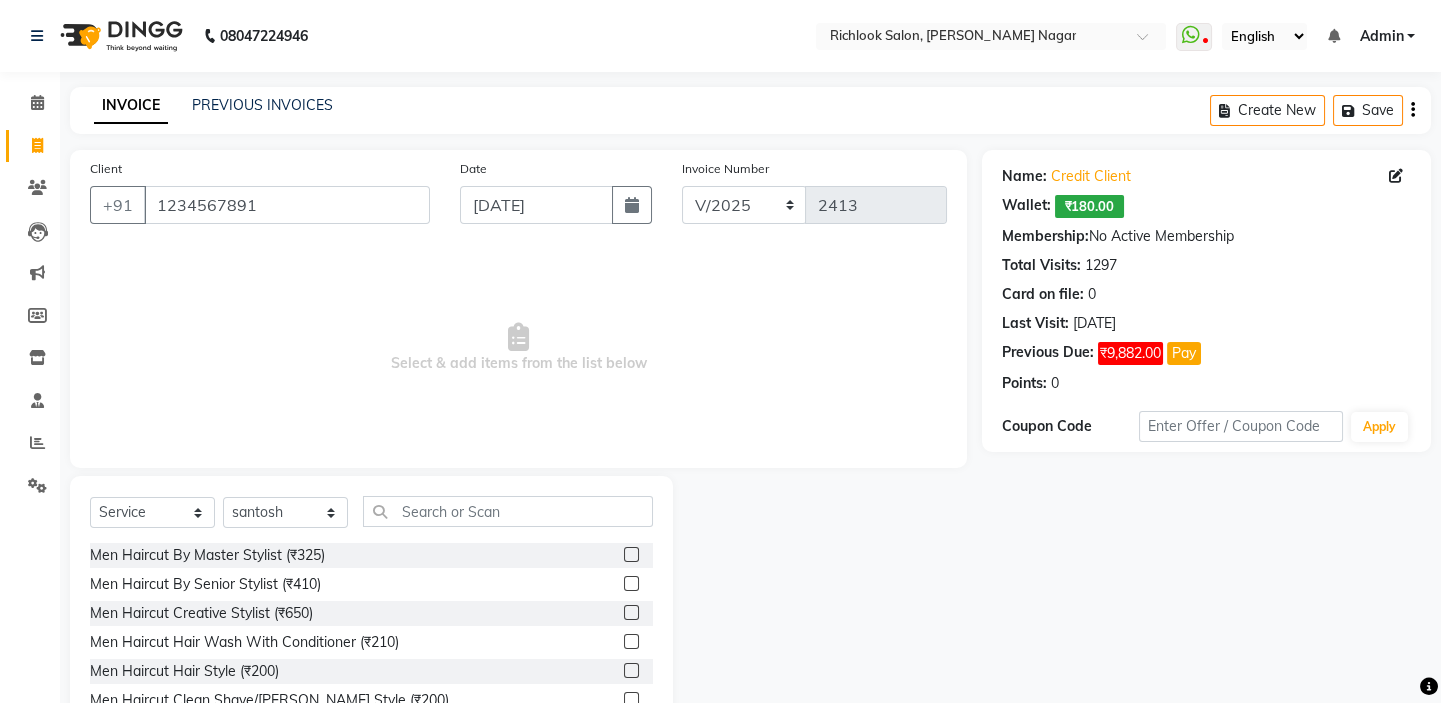 click on "Select  Service  Product  Membership  Package Voucher Prepaid Gift Card  Select Stylist disha [PERSON_NAME] priya santosh  [PERSON_NAME] [PERSON_NAME] [PERSON_NAME]" 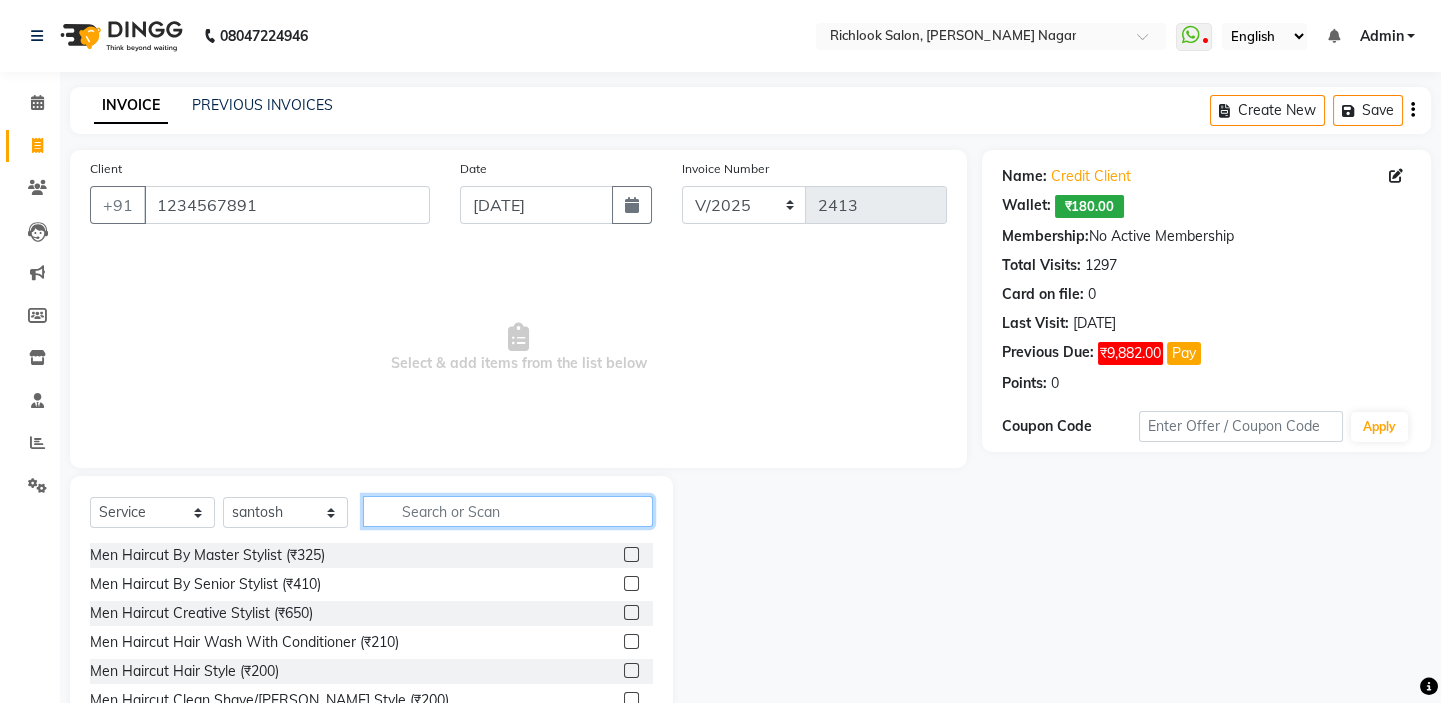 click 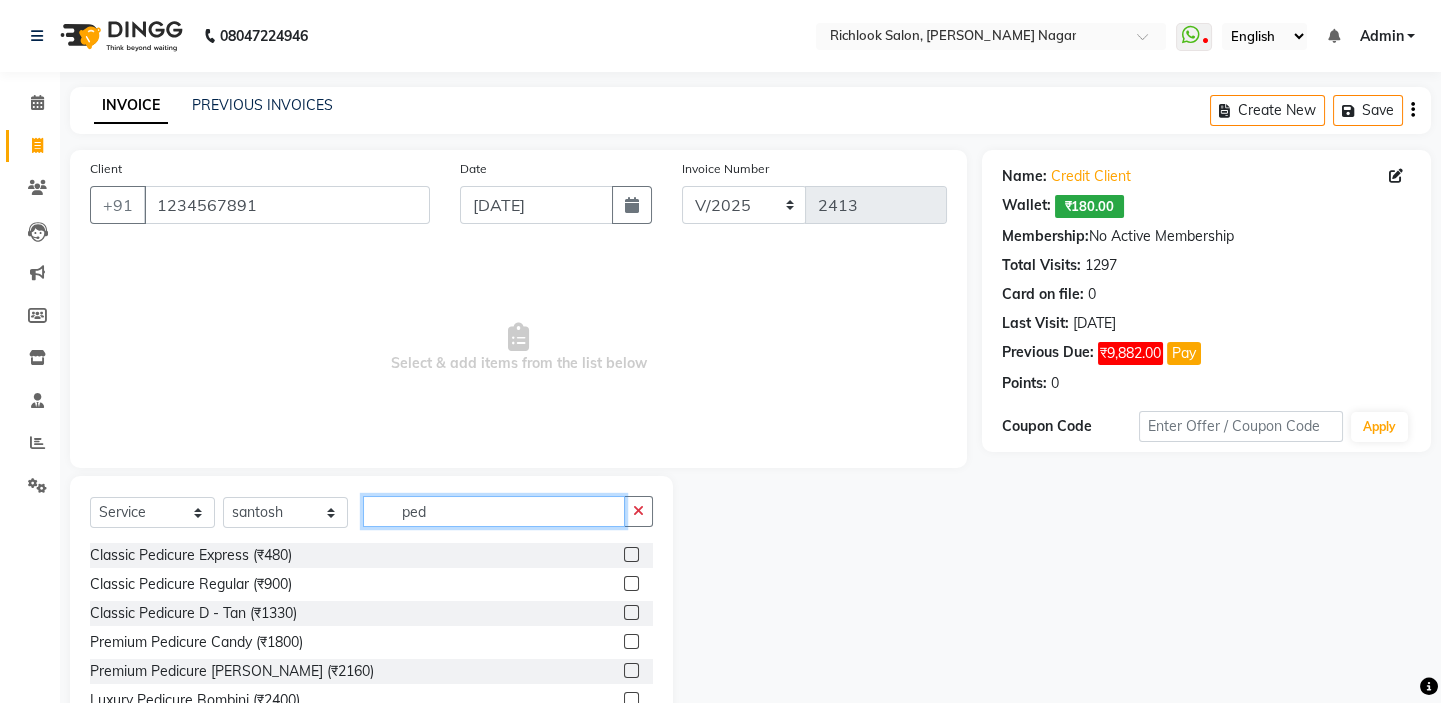 scroll, scrollTop: 2, scrollLeft: 0, axis: vertical 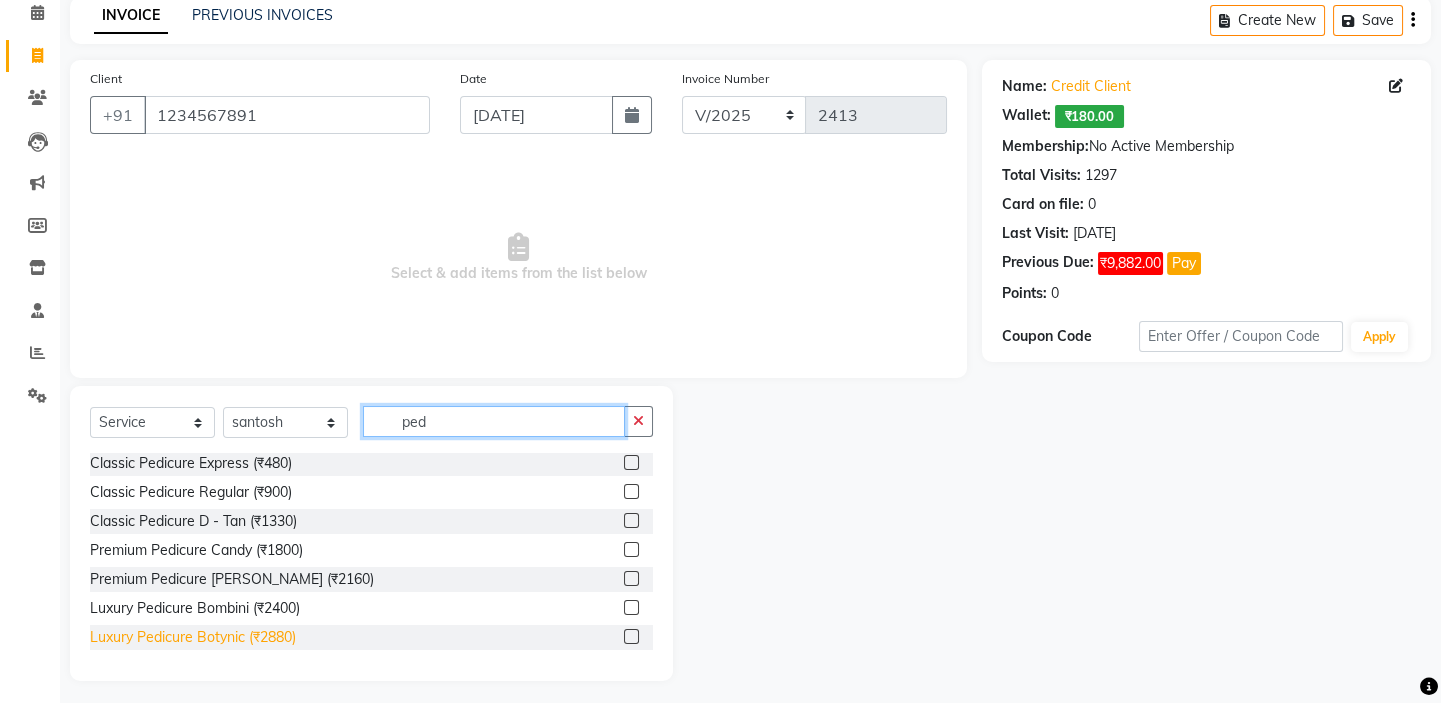 type on "ped" 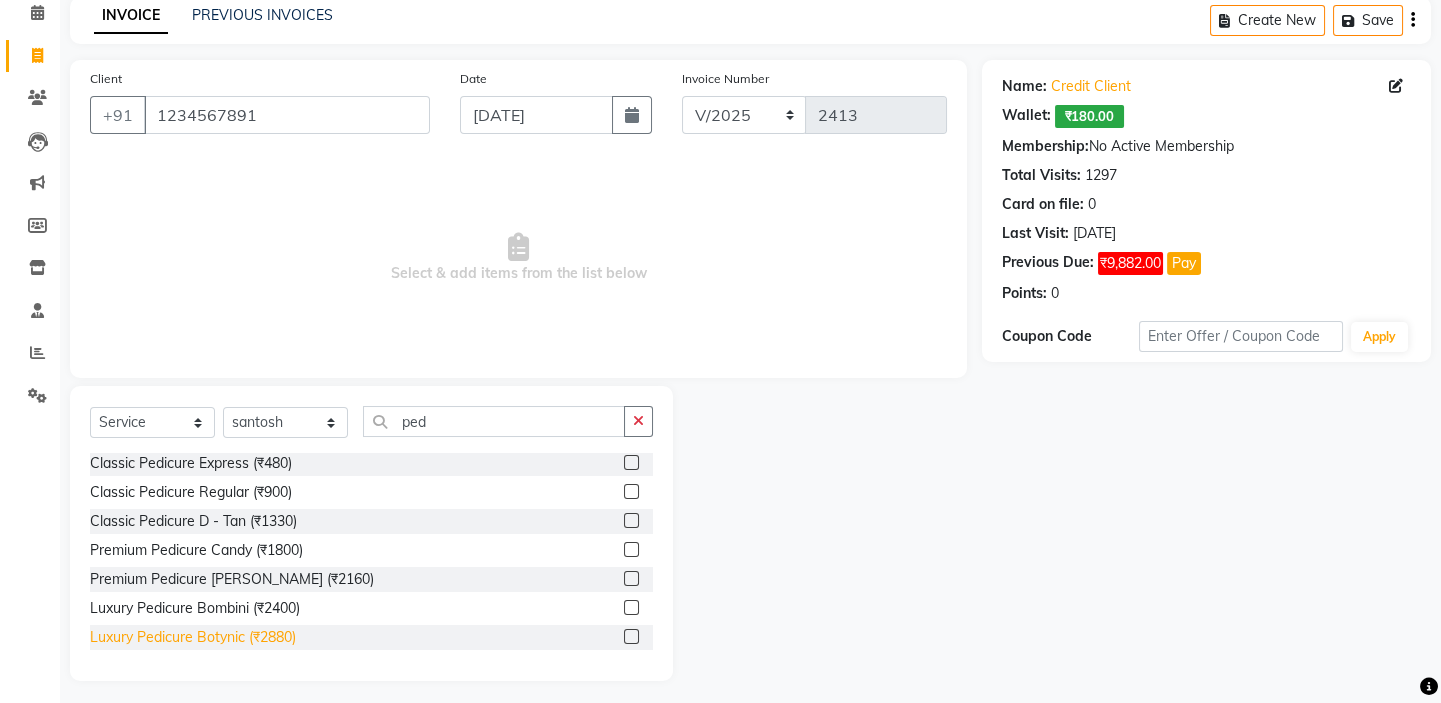click on "Luxury Pedicure Botynic (₹2880)" 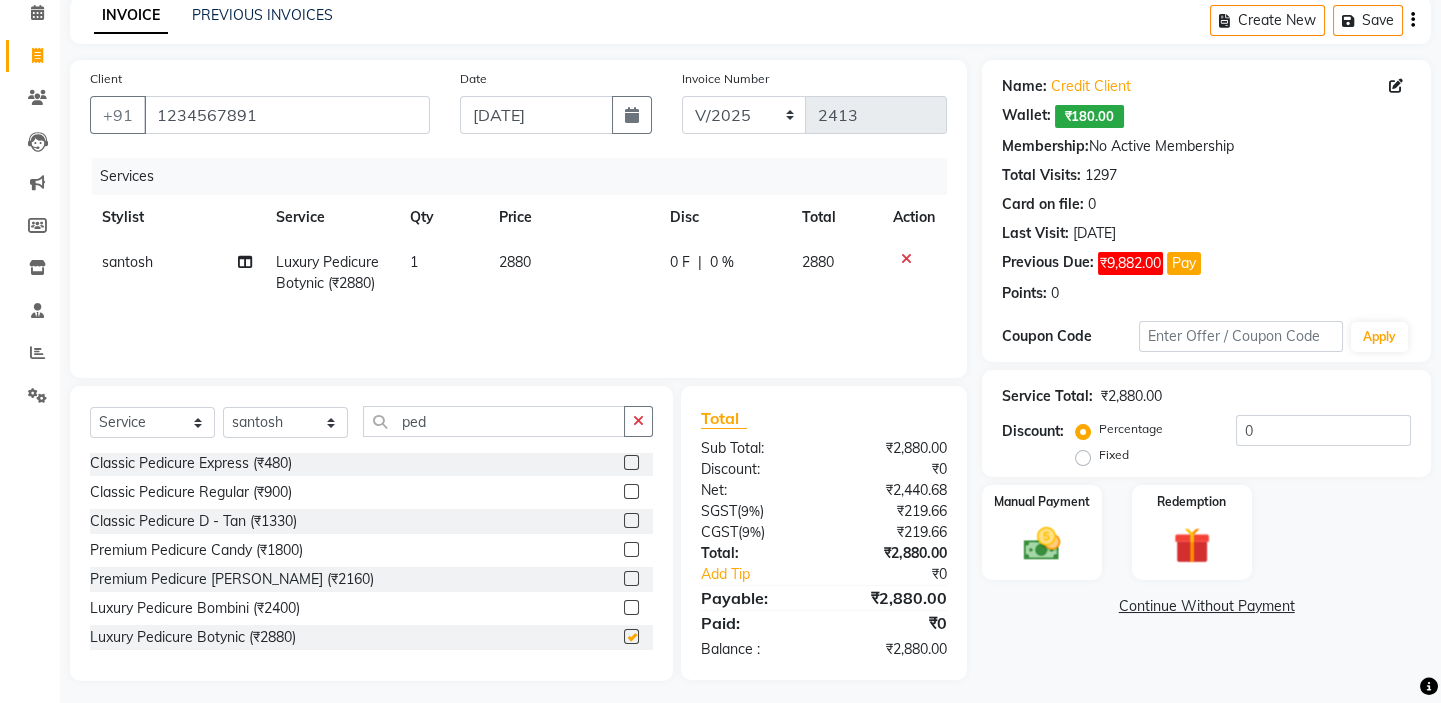 checkbox on "false" 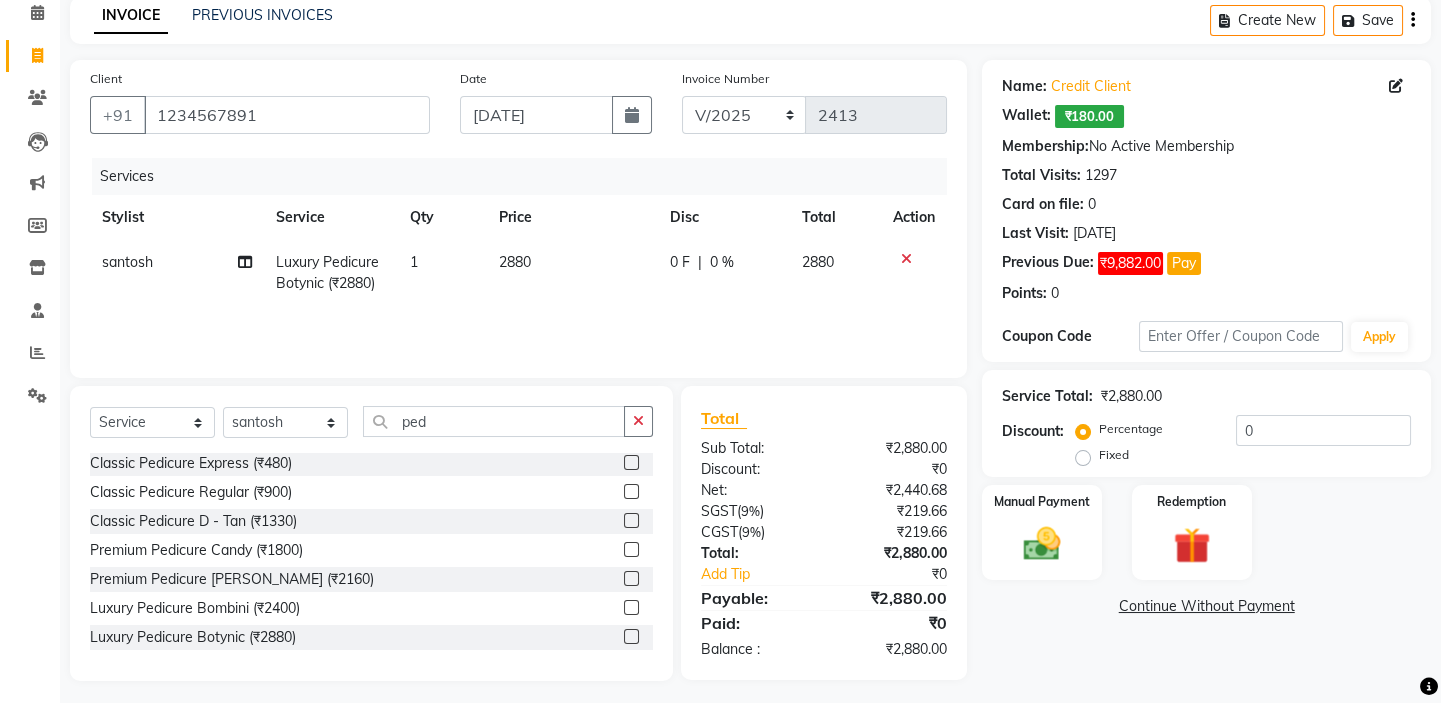 click on "2880" 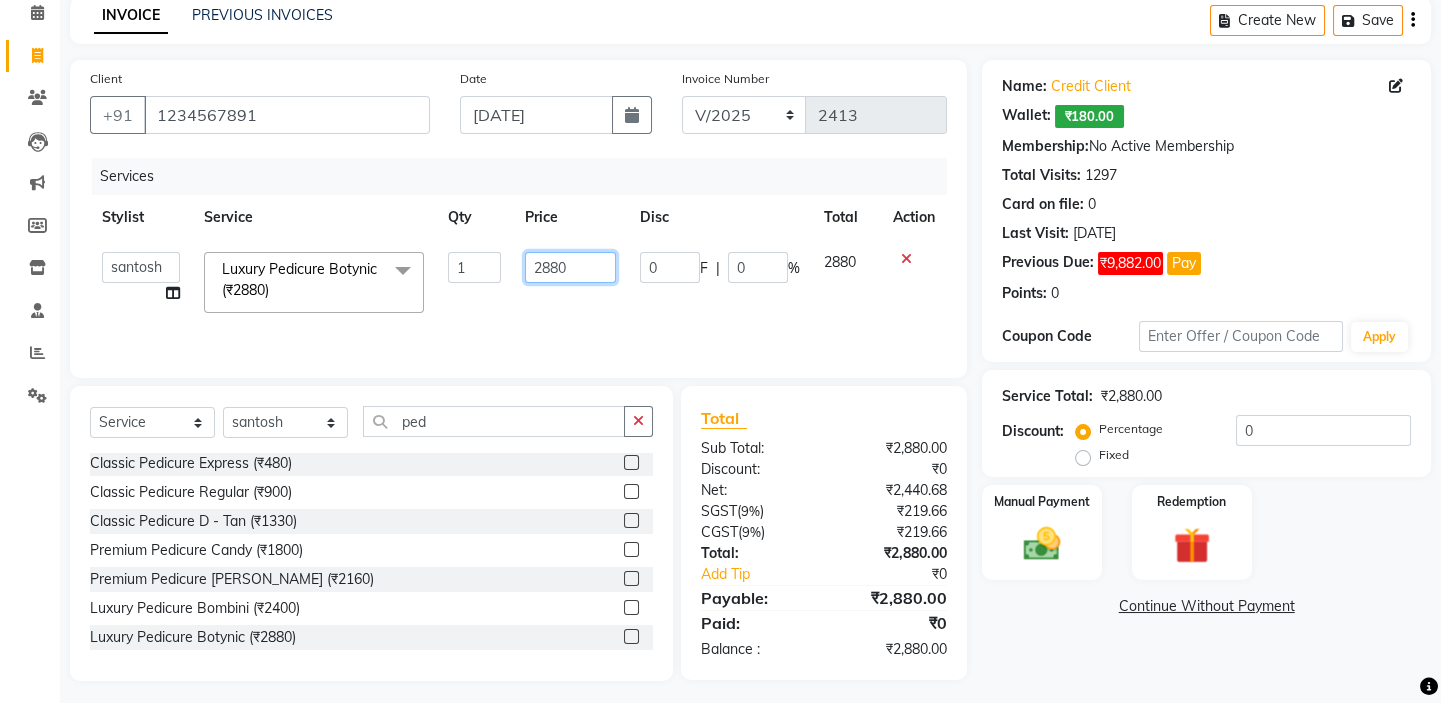 drag, startPoint x: 578, startPoint y: 260, endPoint x: 368, endPoint y: 257, distance: 210.02142 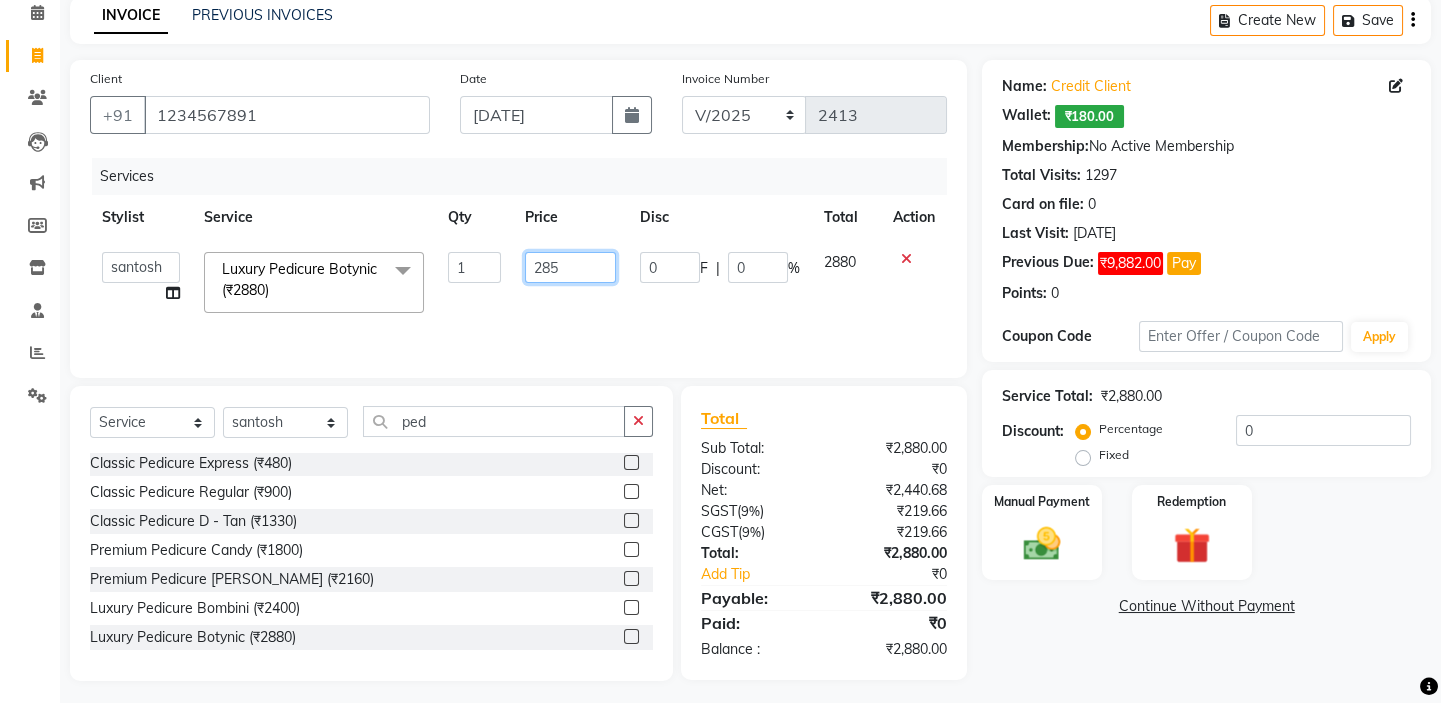 type on "2850" 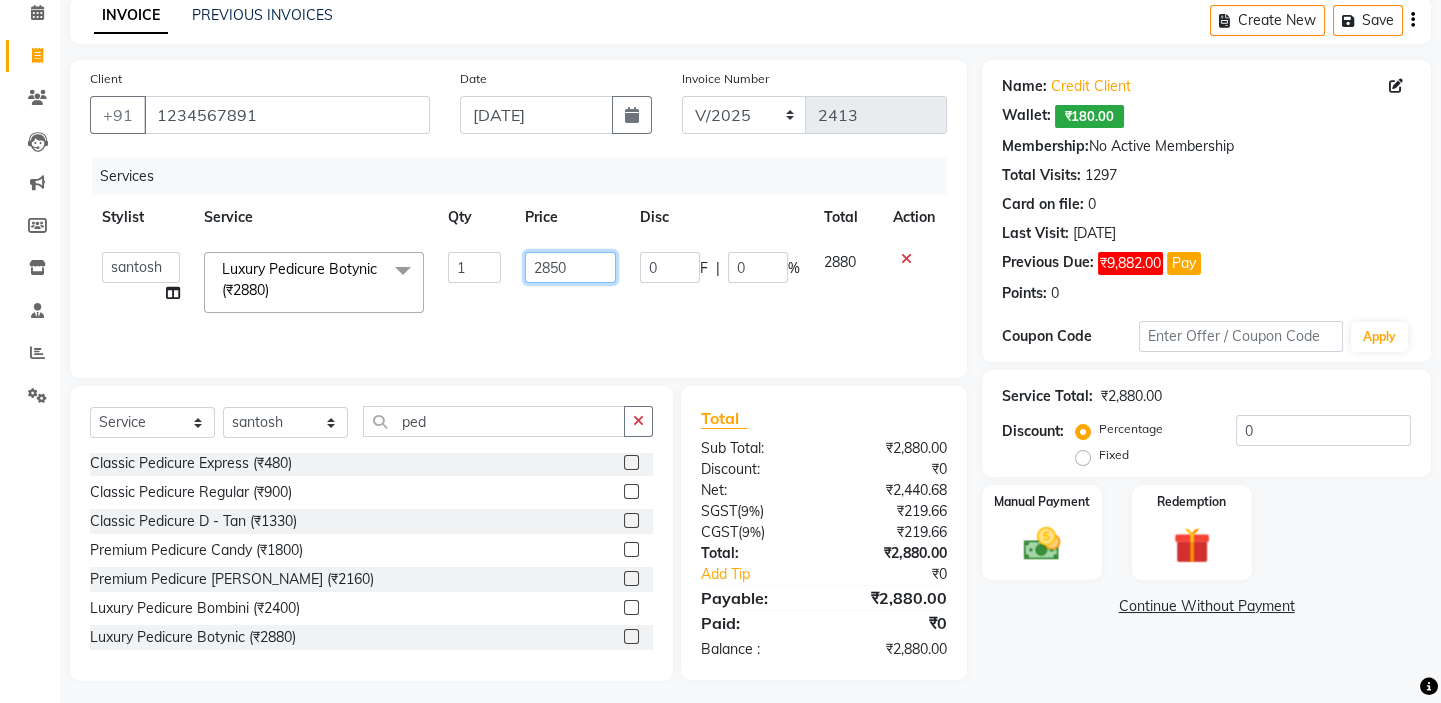 scroll, scrollTop: 99, scrollLeft: 0, axis: vertical 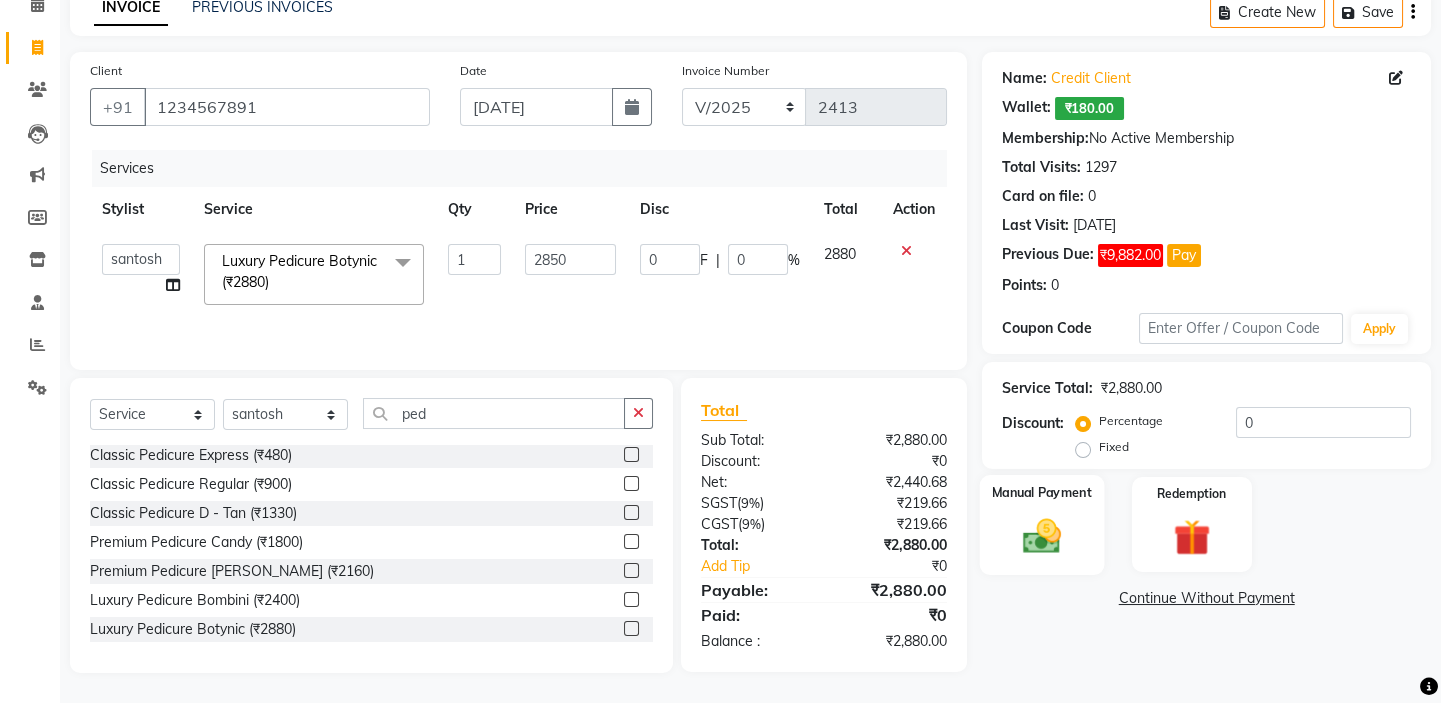 click 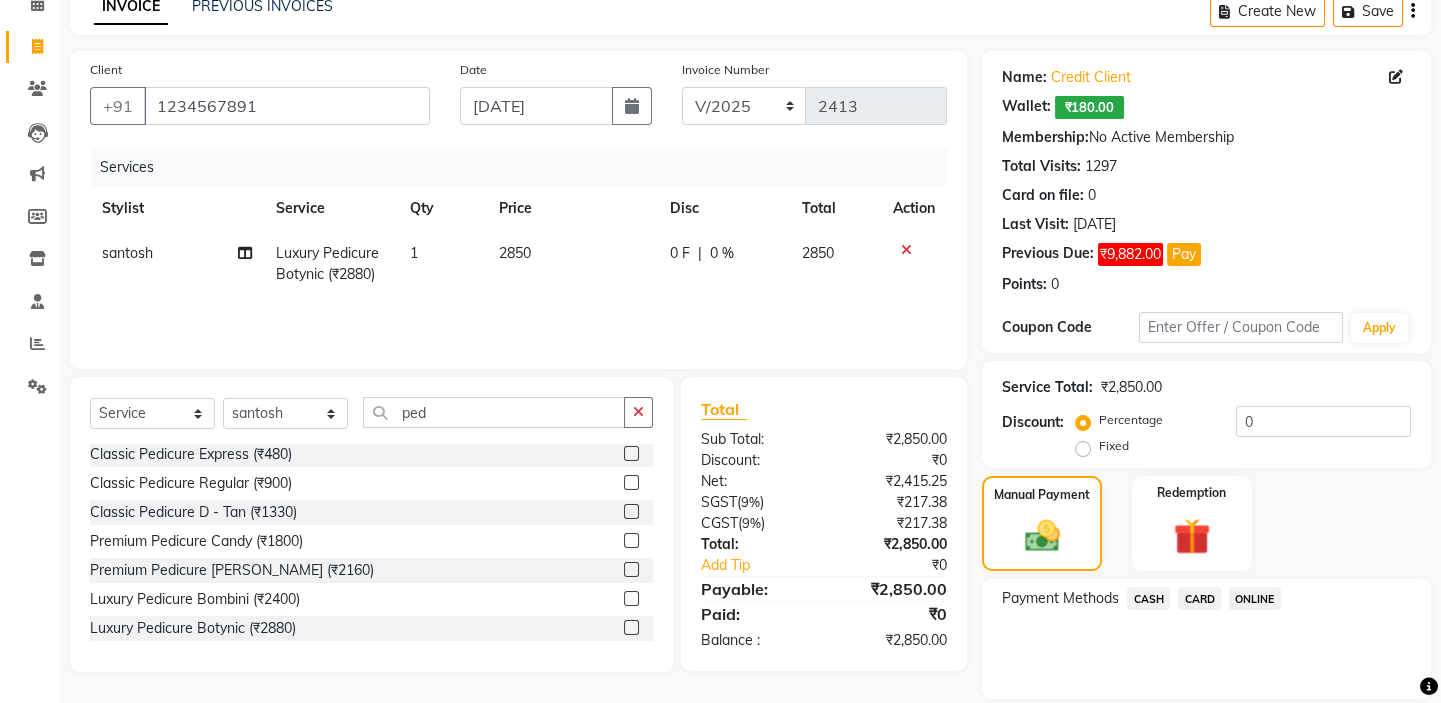 click on "CARD" 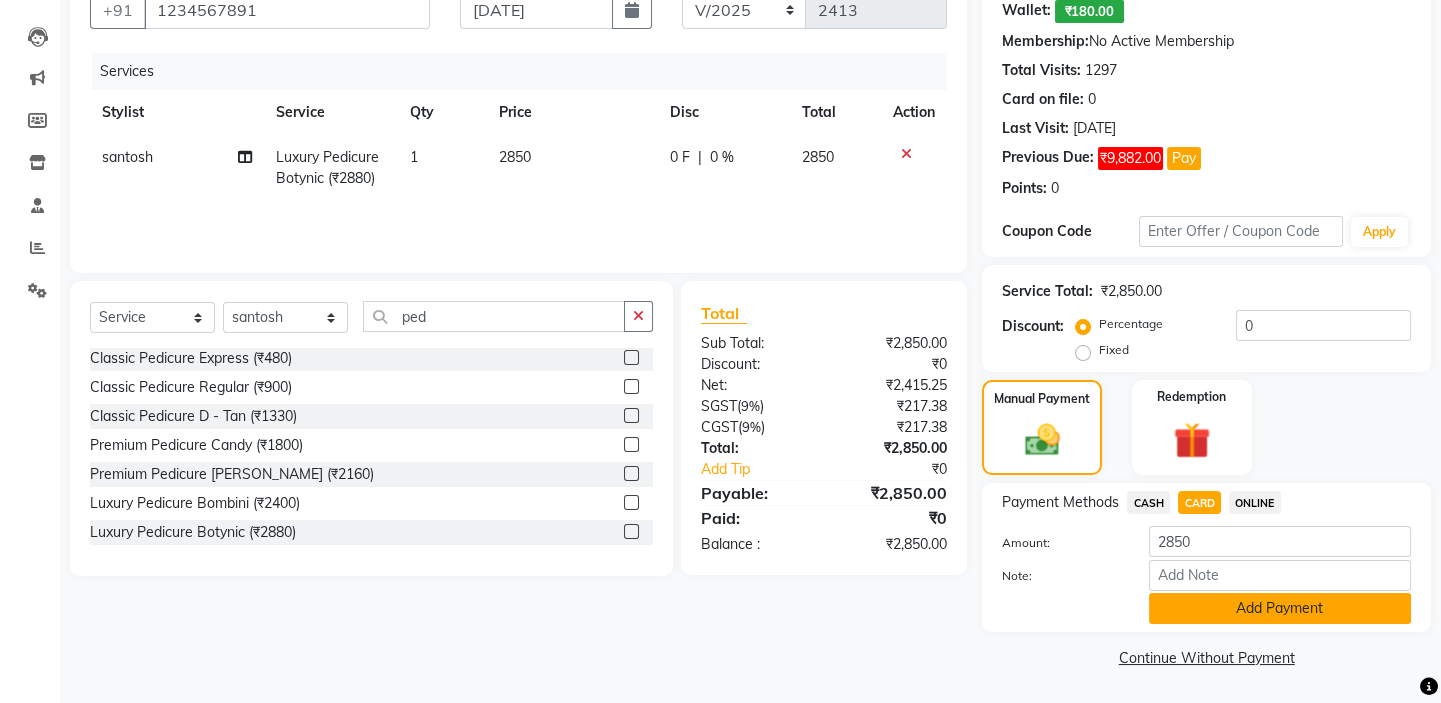 click on "Add Payment" 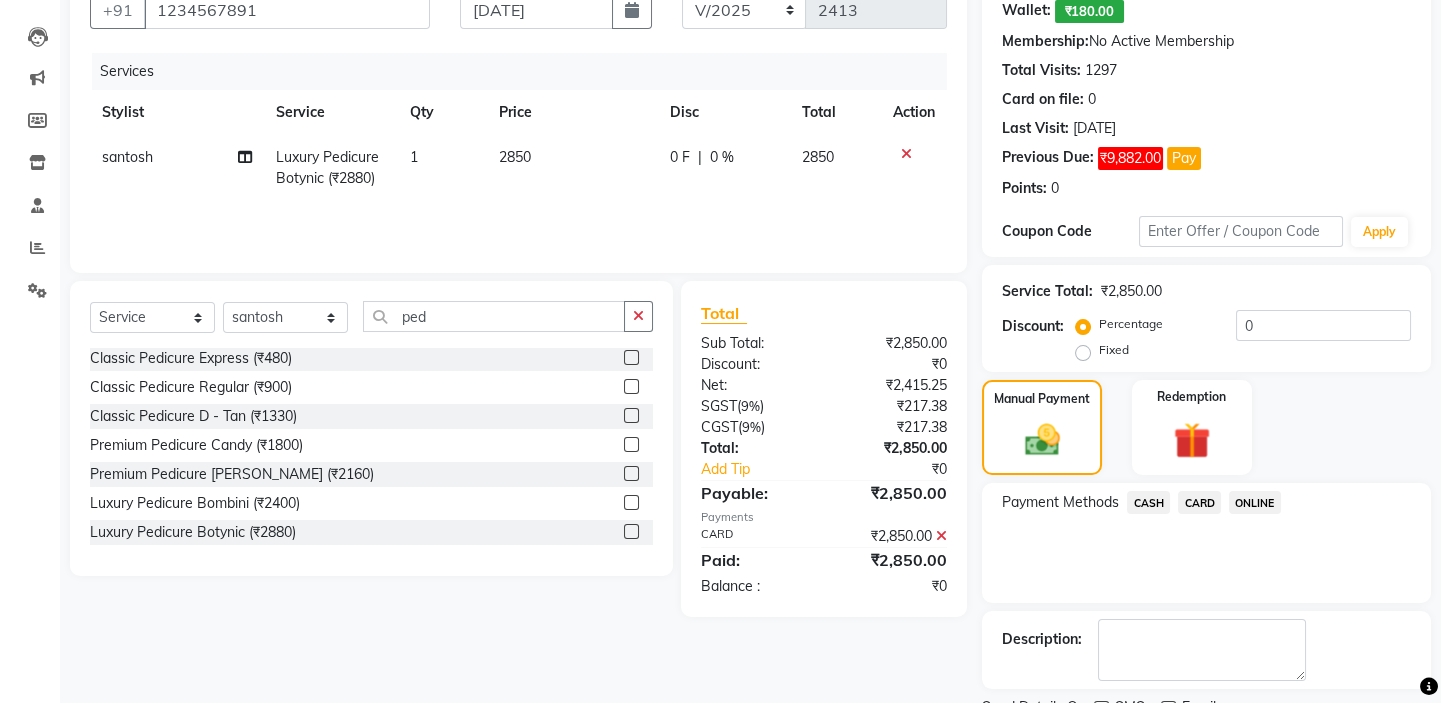 scroll, scrollTop: 279, scrollLeft: 0, axis: vertical 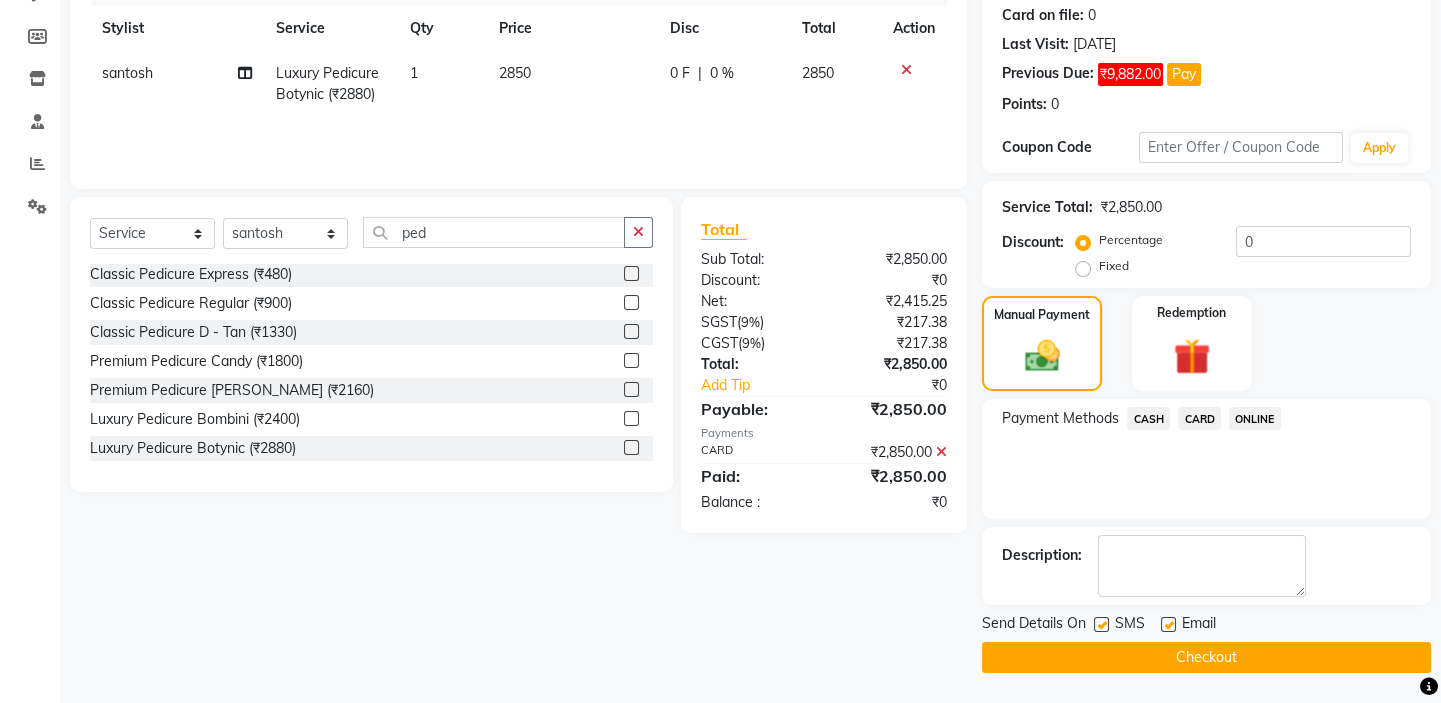 click on "Checkout" 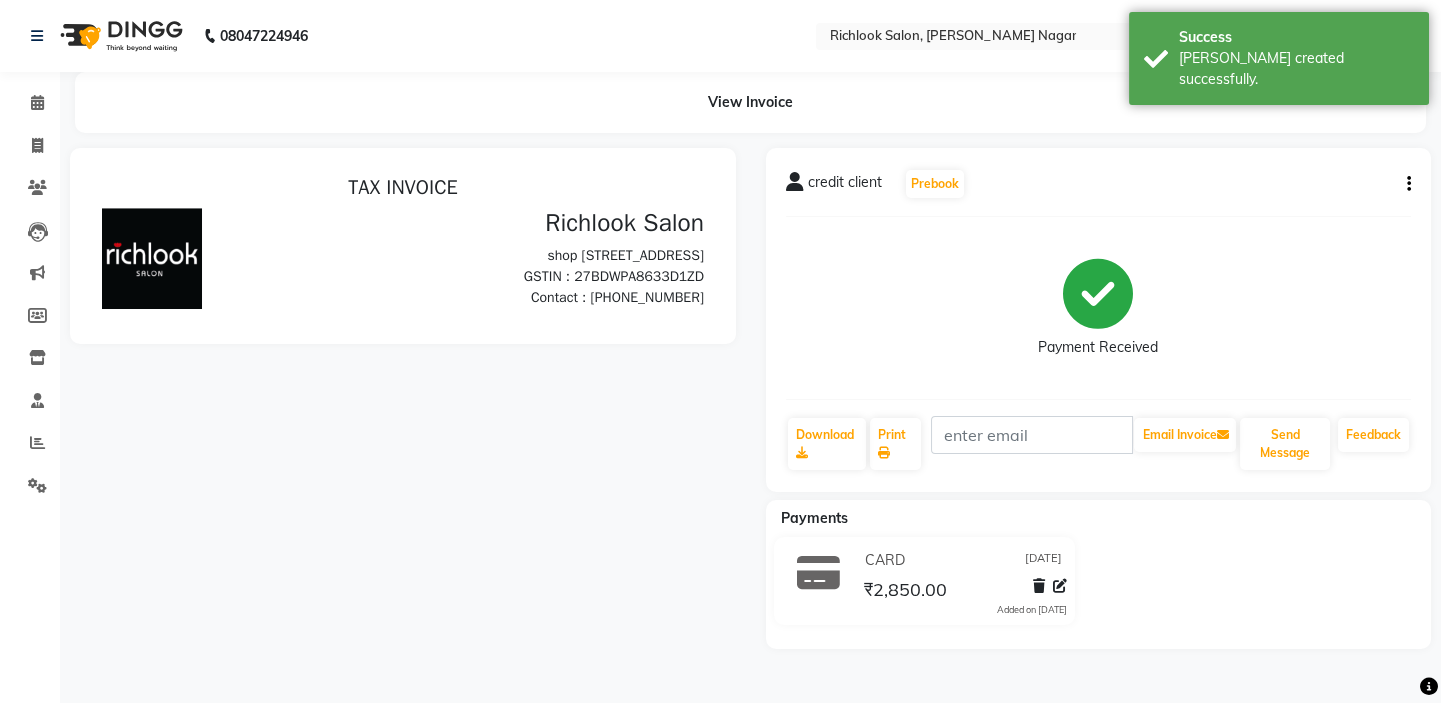 scroll, scrollTop: 0, scrollLeft: 0, axis: both 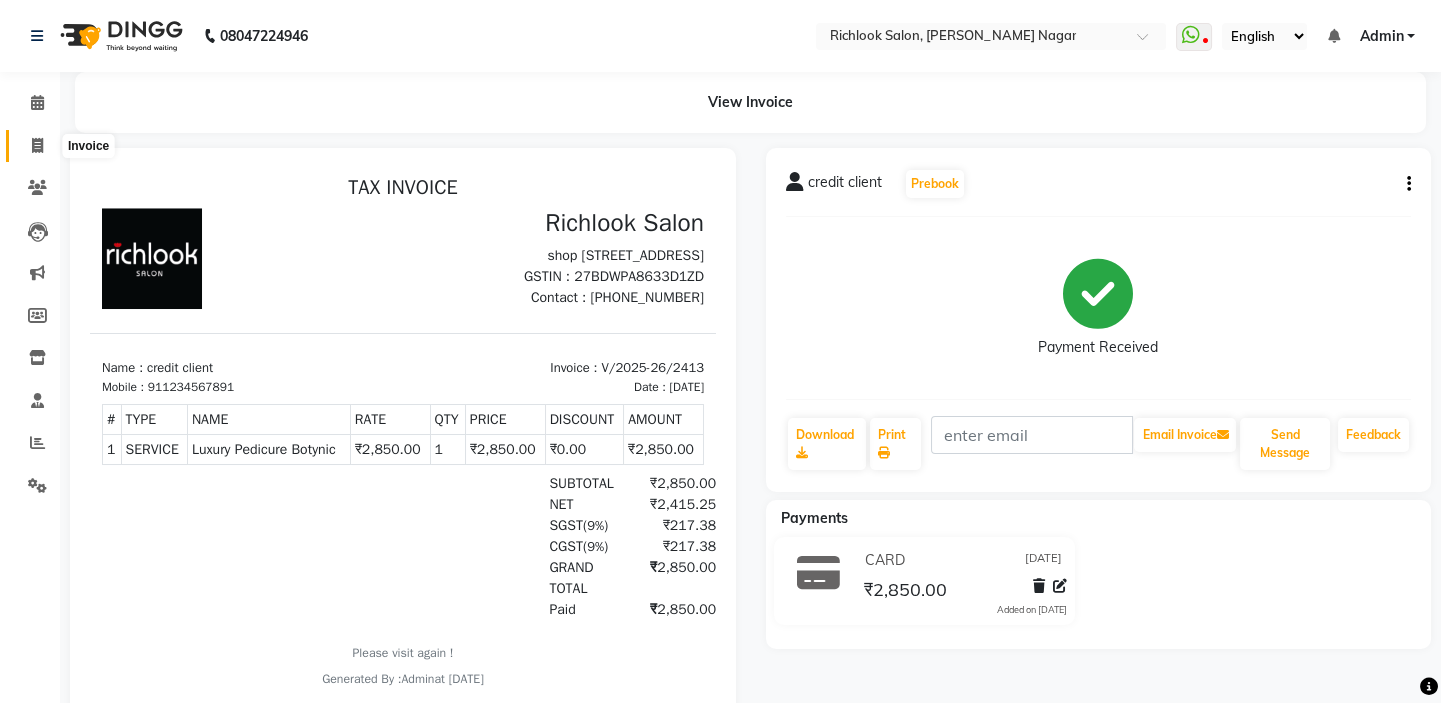 click 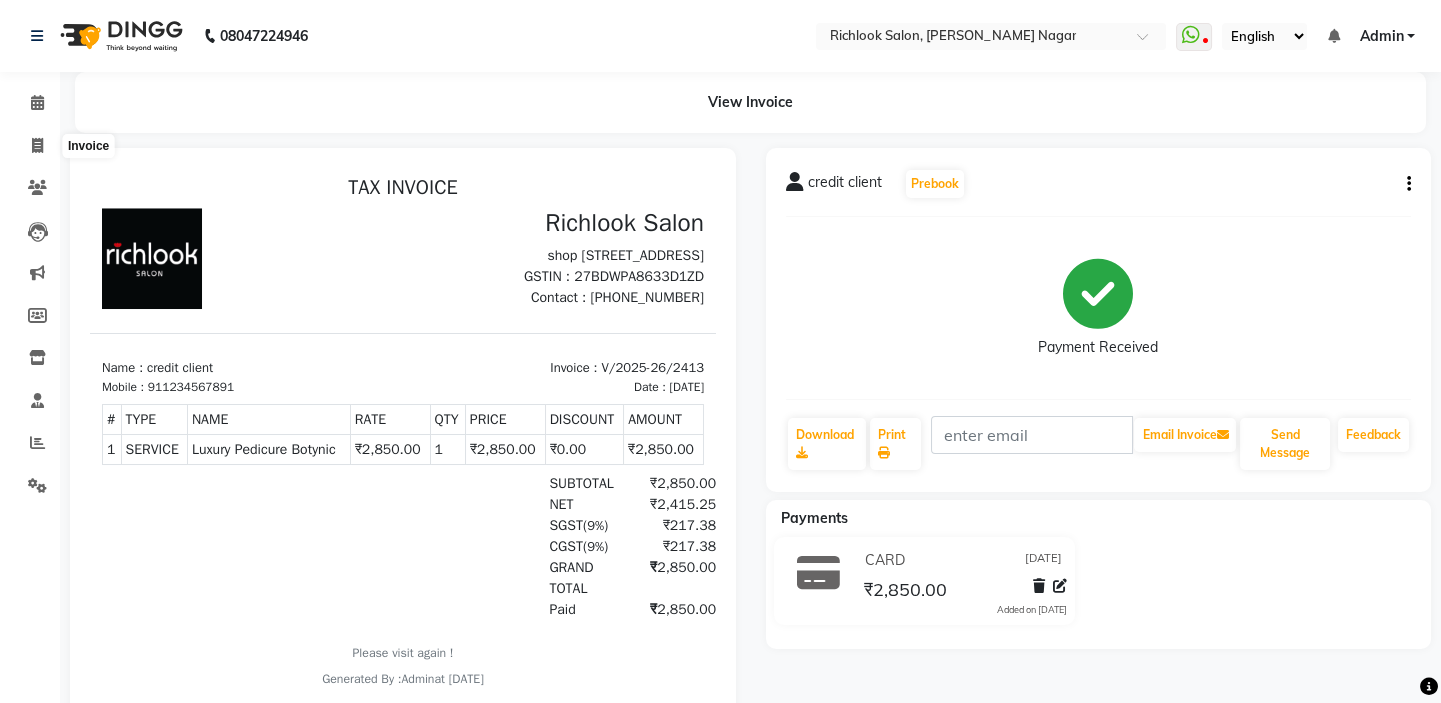 select on "6917" 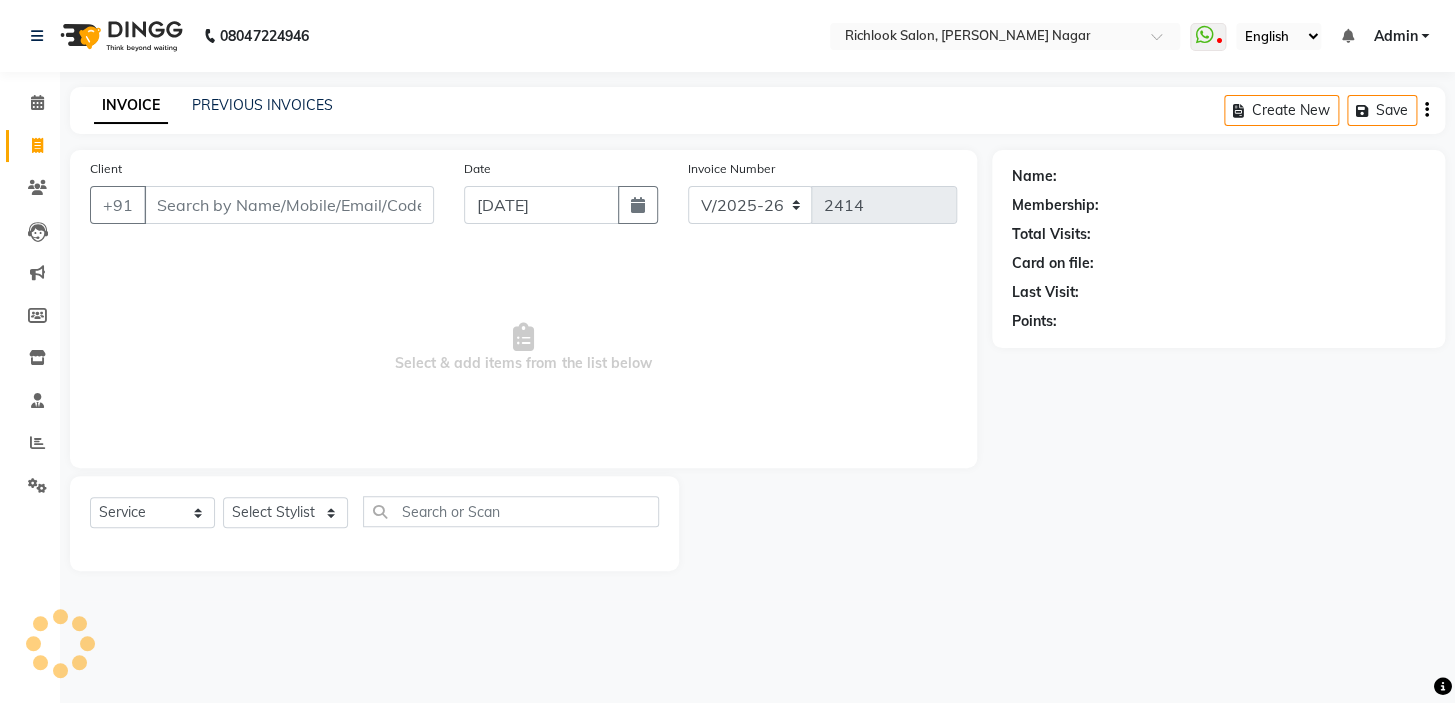 drag, startPoint x: 280, startPoint y: 205, endPoint x: 554, endPoint y: 255, distance: 278.5247 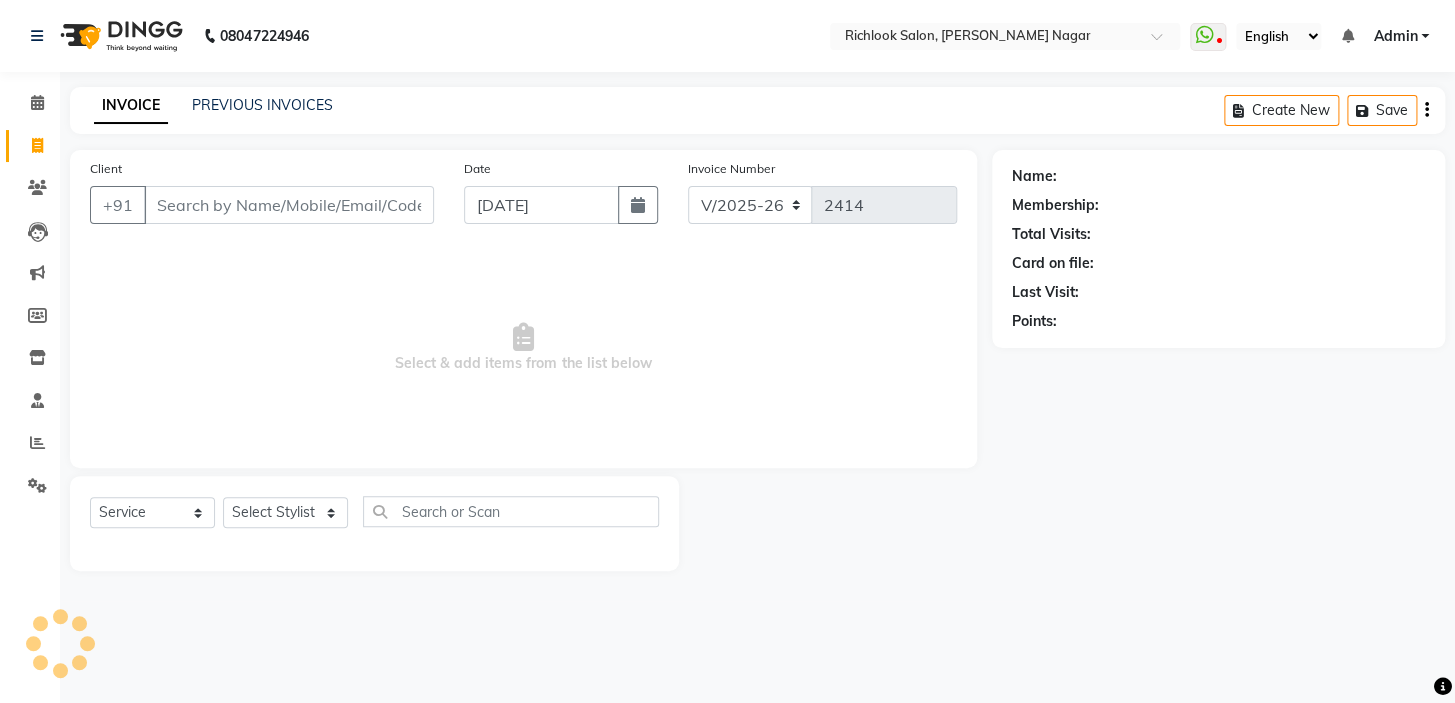 click on "Client" at bounding box center (289, 205) 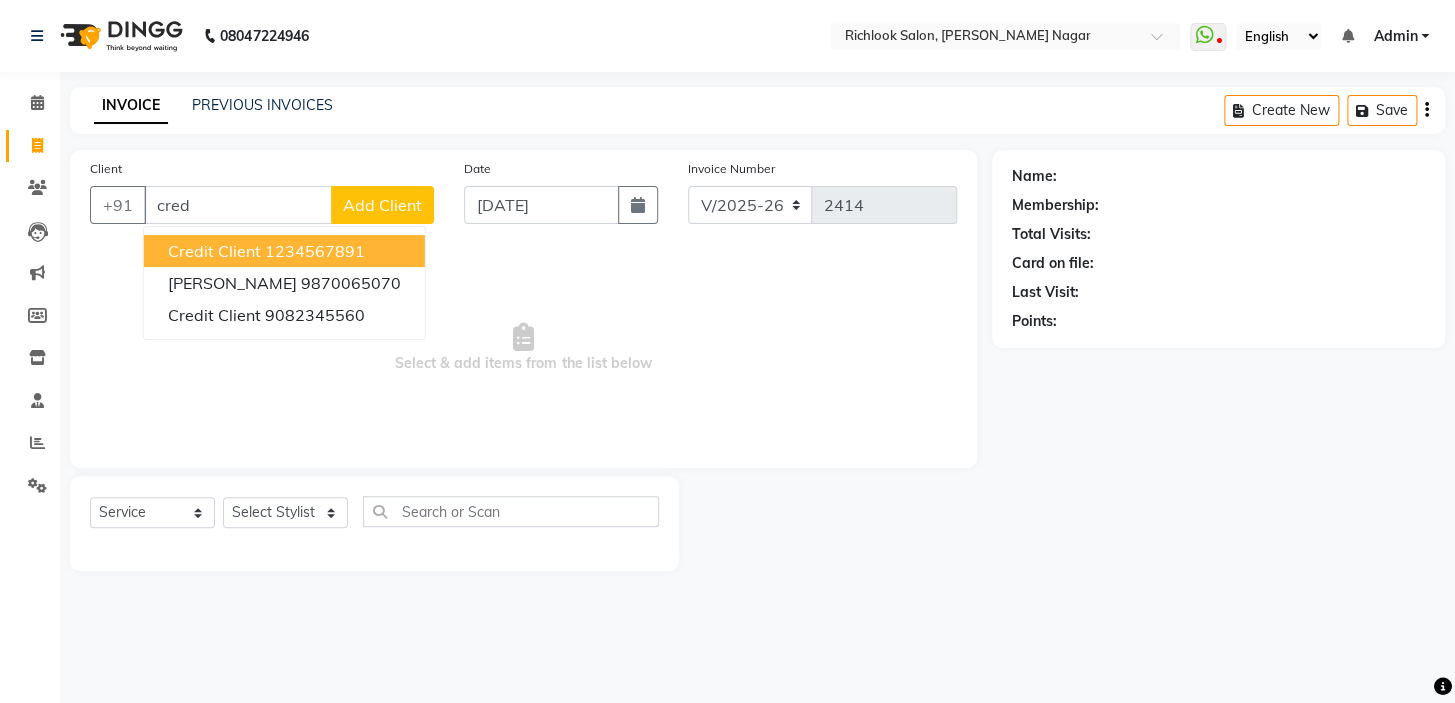 click on "1234567891" at bounding box center (315, 251) 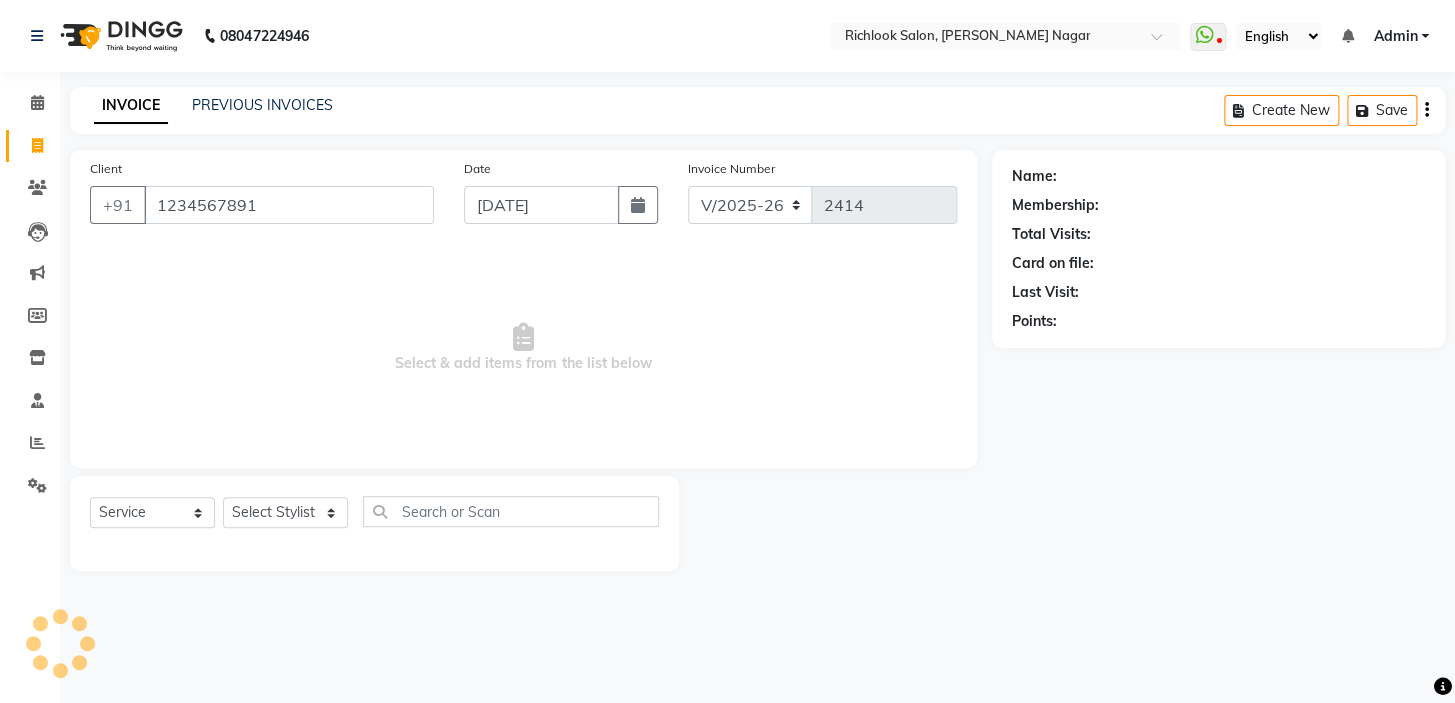 type on "1234567891" 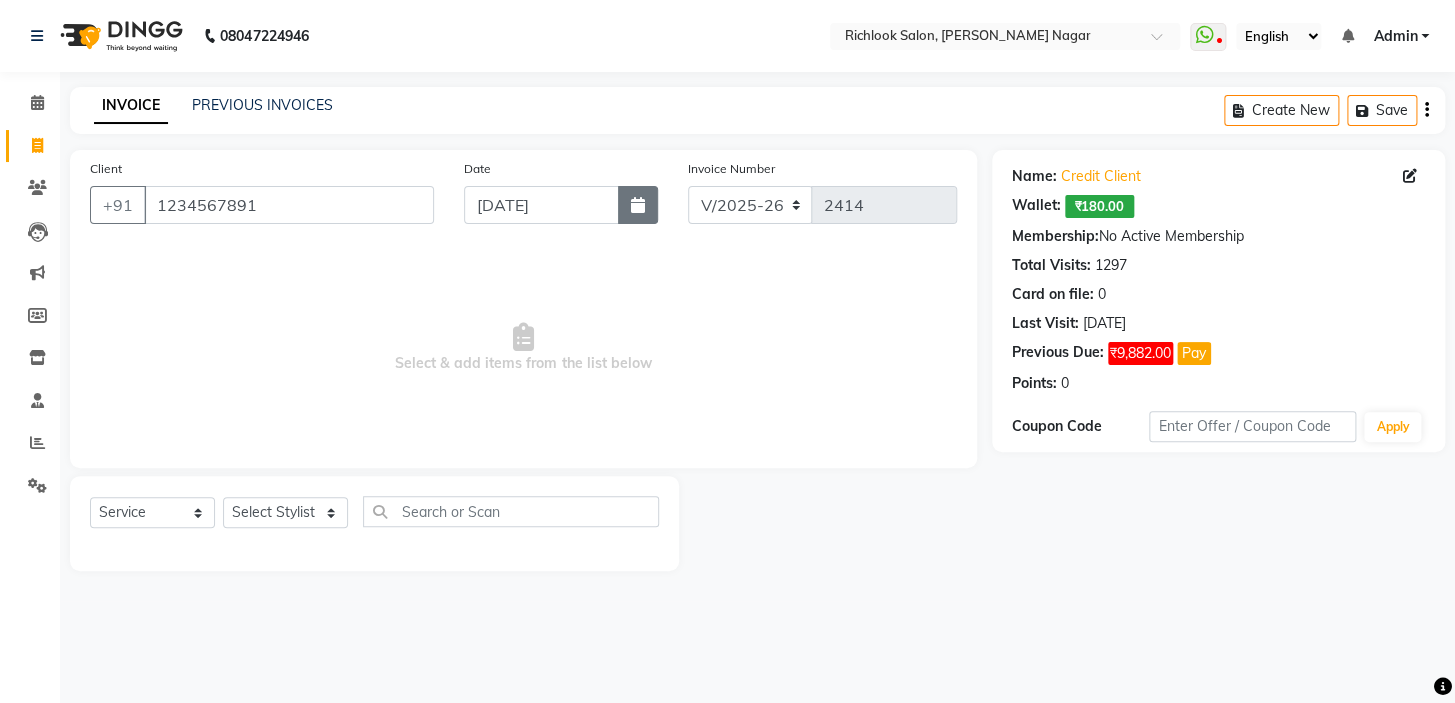 drag, startPoint x: 636, startPoint y: 204, endPoint x: 580, endPoint y: 224, distance: 59.464275 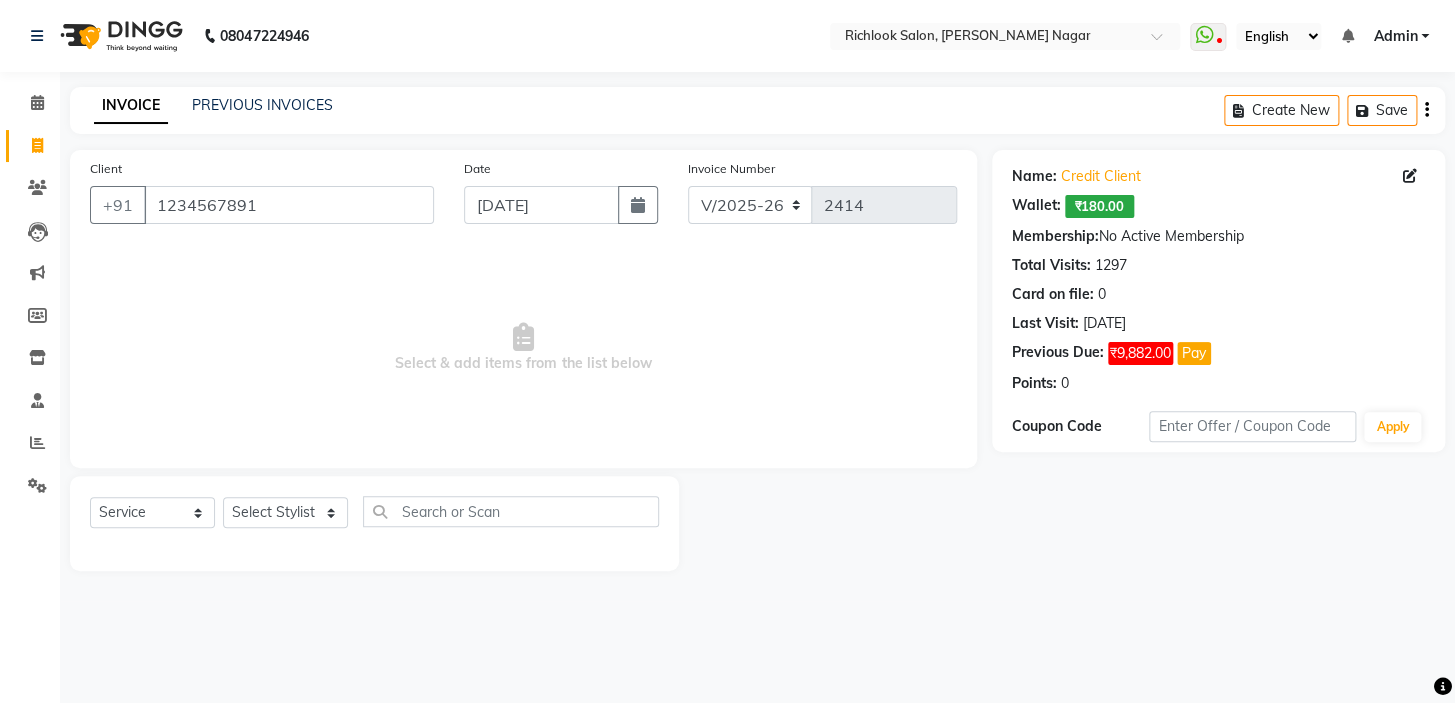 click 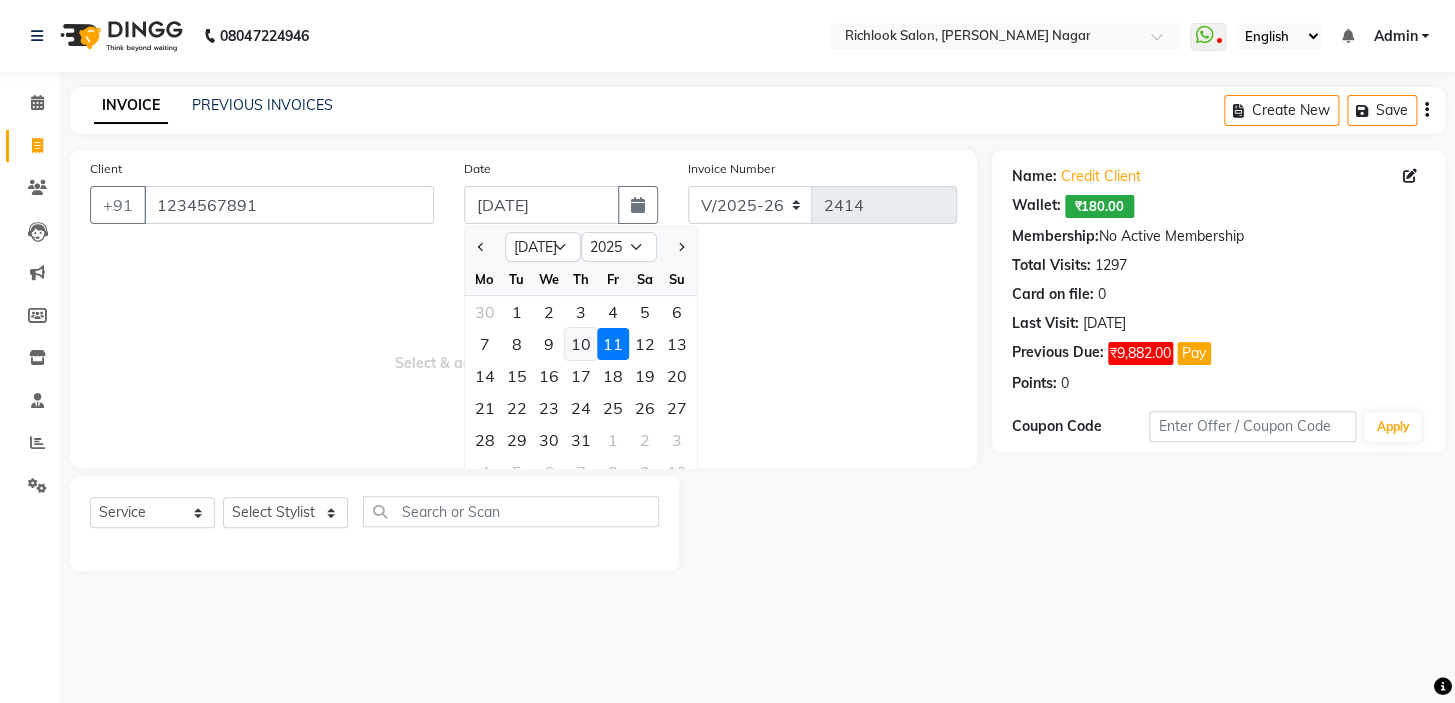 click on "10" 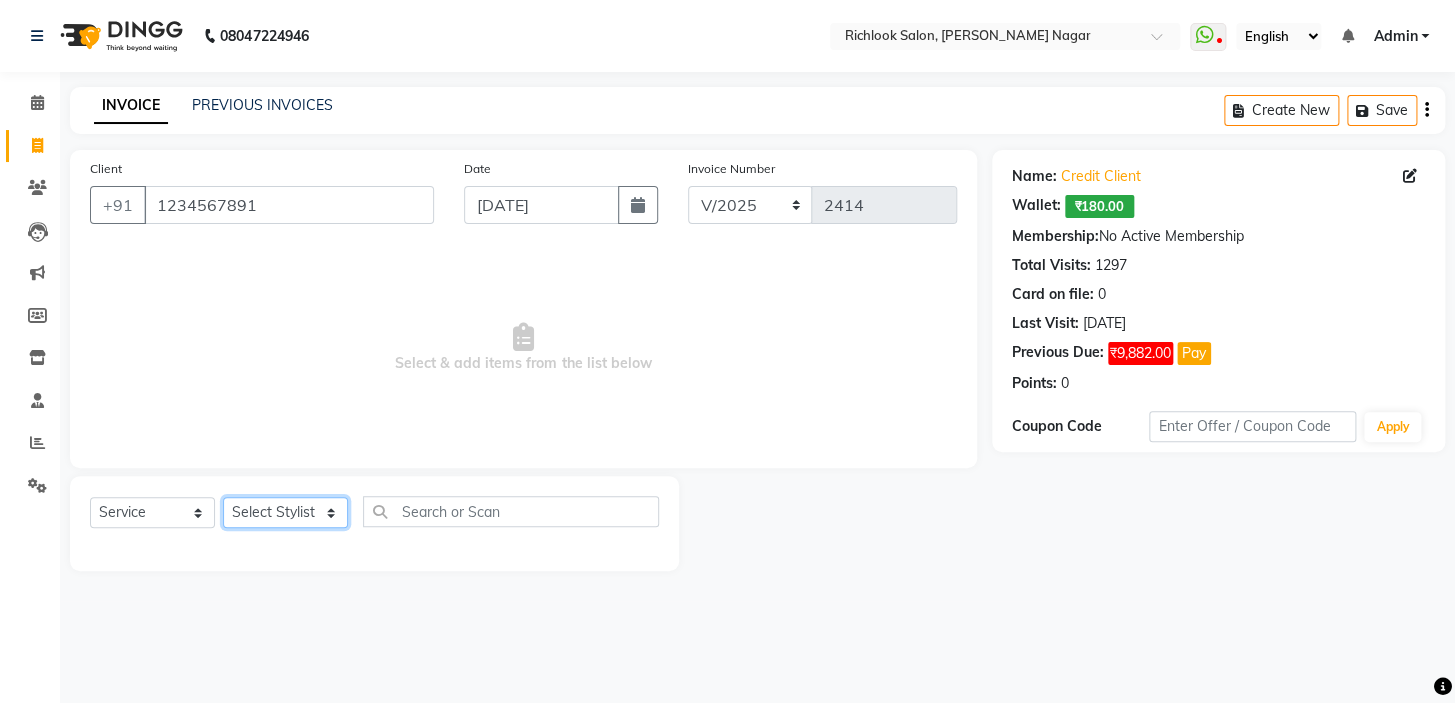 click on "Select Stylist disha [PERSON_NAME] priya santosh  [PERSON_NAME] [PERSON_NAME] [PERSON_NAME]" 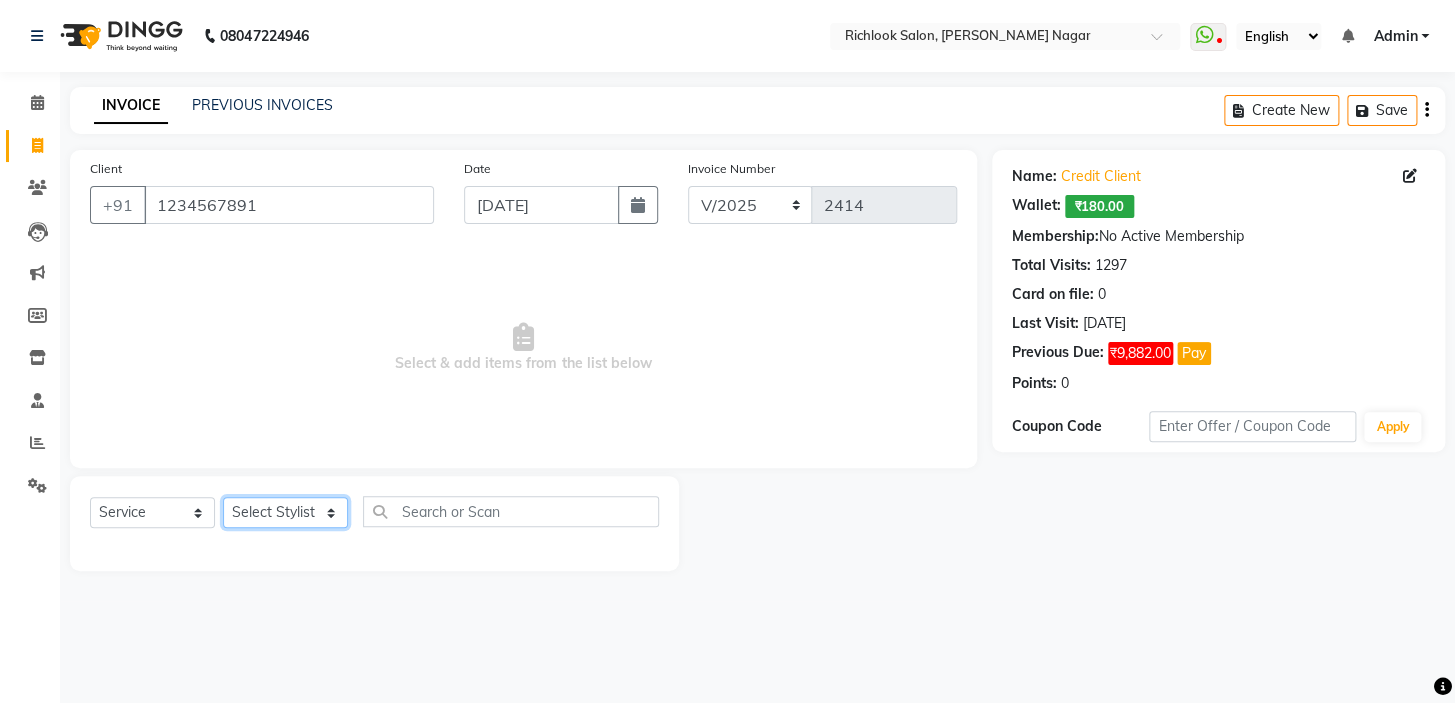 select on "54429" 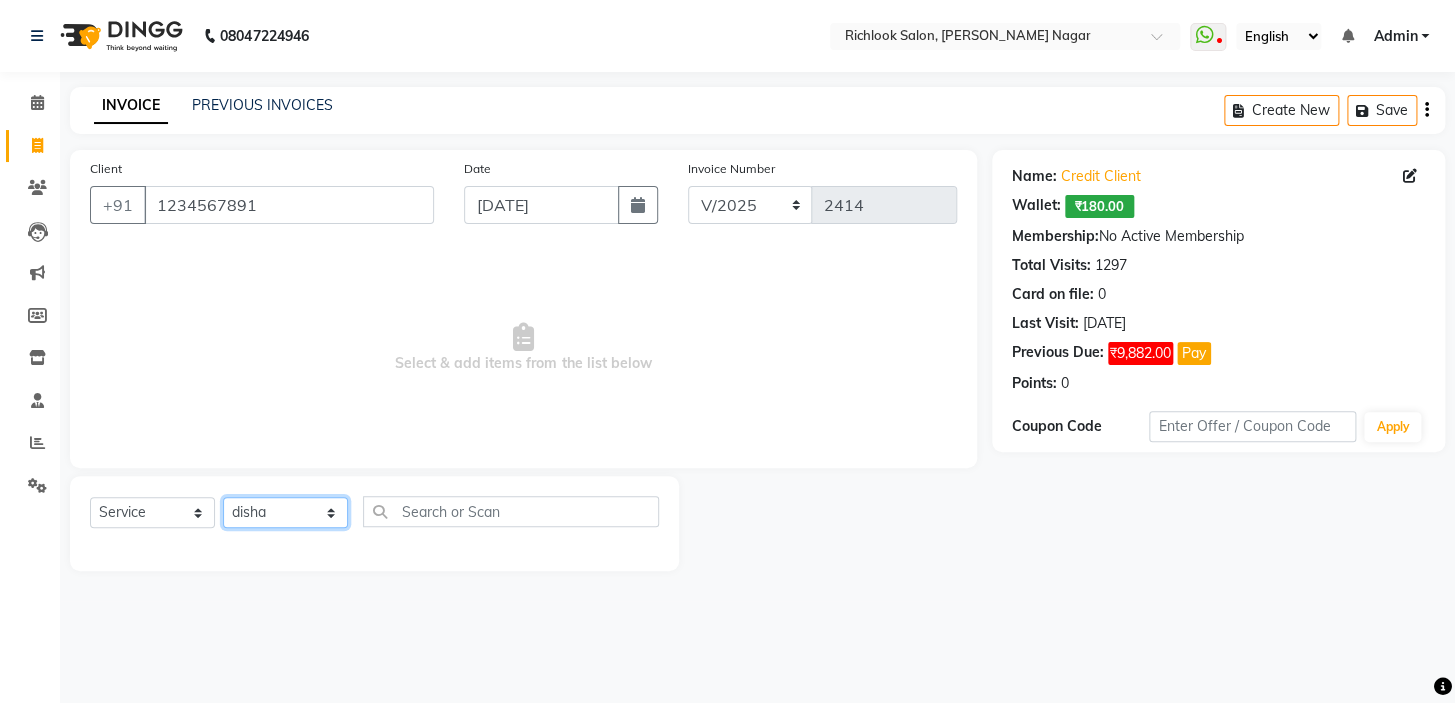 click on "Select Stylist disha [PERSON_NAME] priya santosh  [PERSON_NAME] [PERSON_NAME] [PERSON_NAME]" 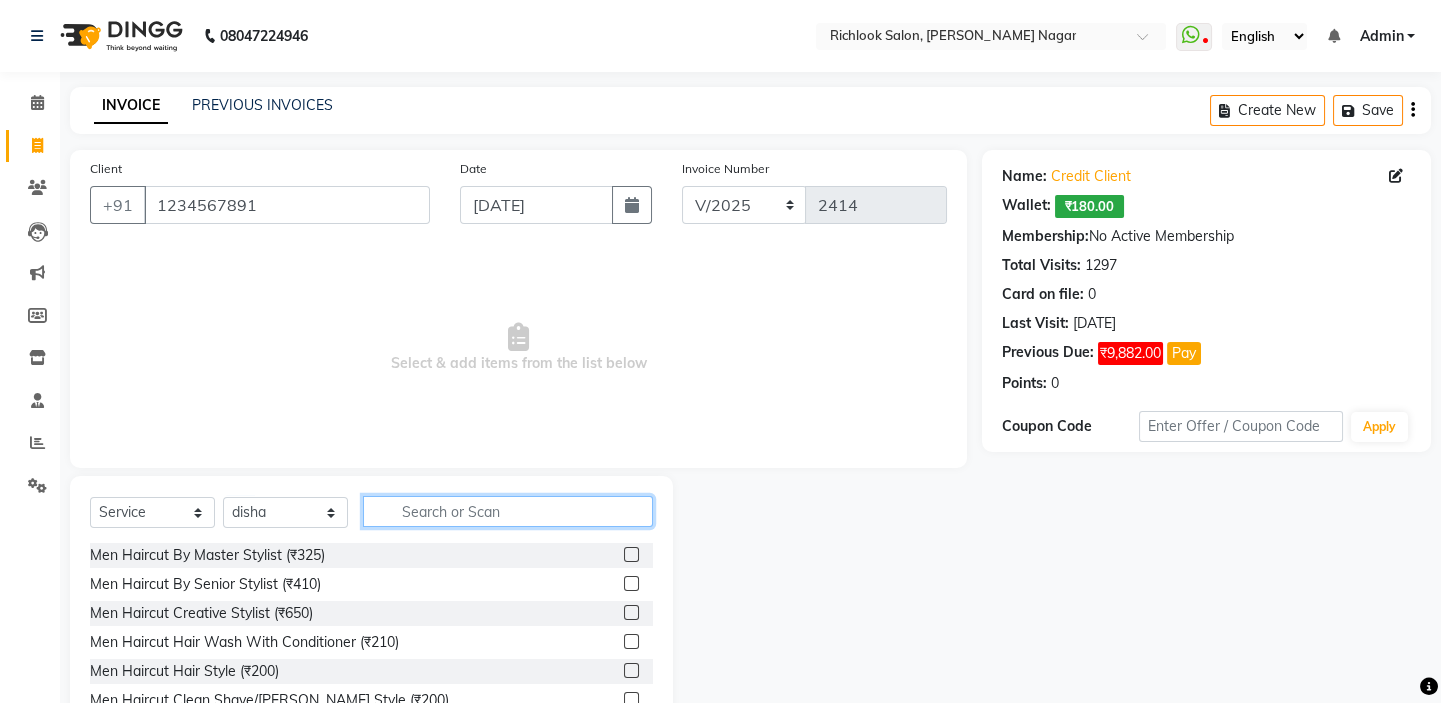 click 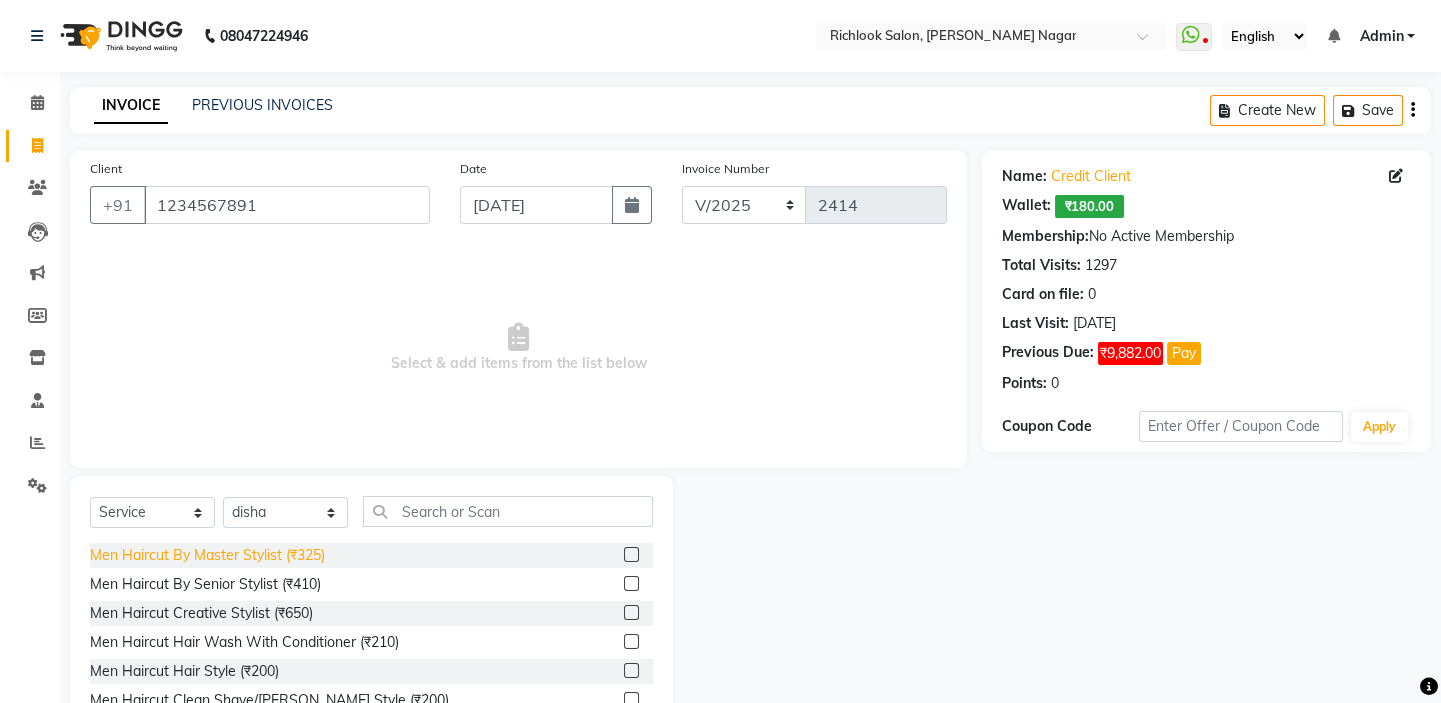 click on "Men Haircut By Master Stylist (₹325)" 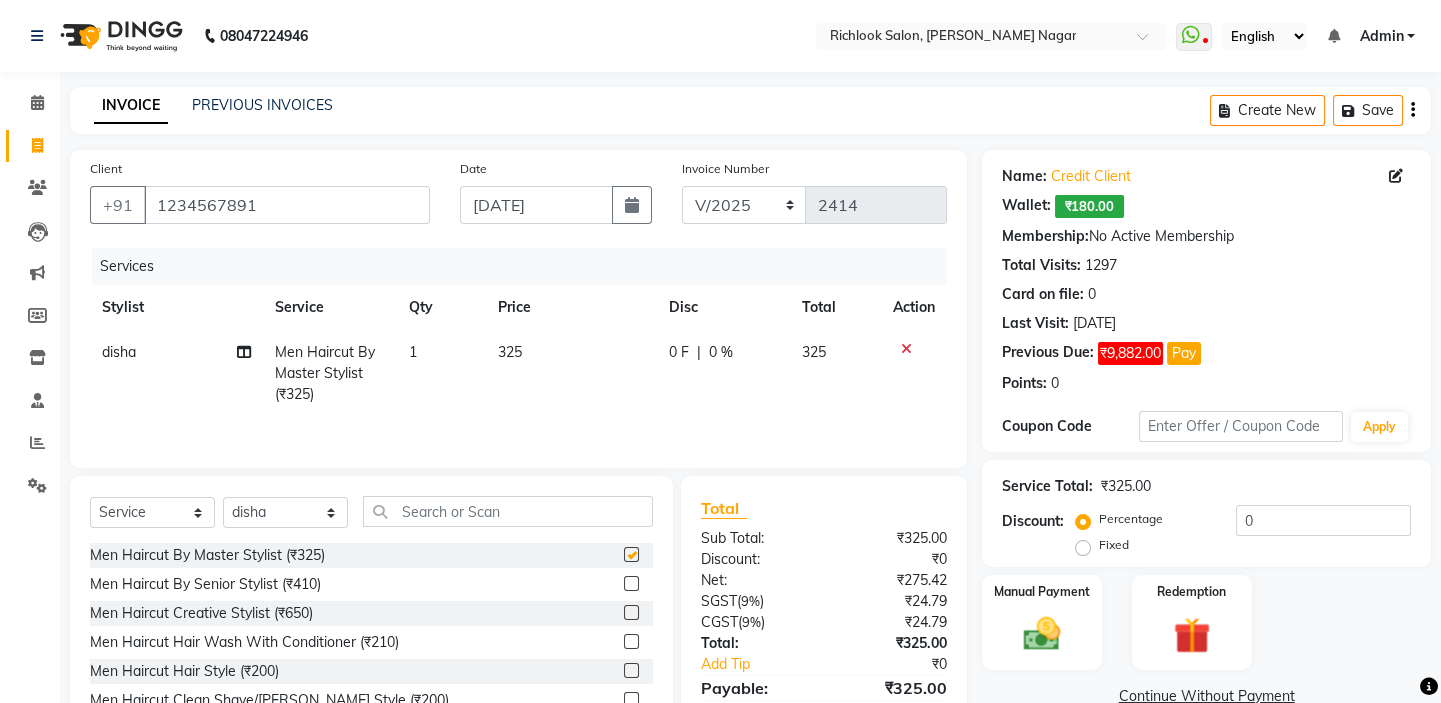 checkbox on "false" 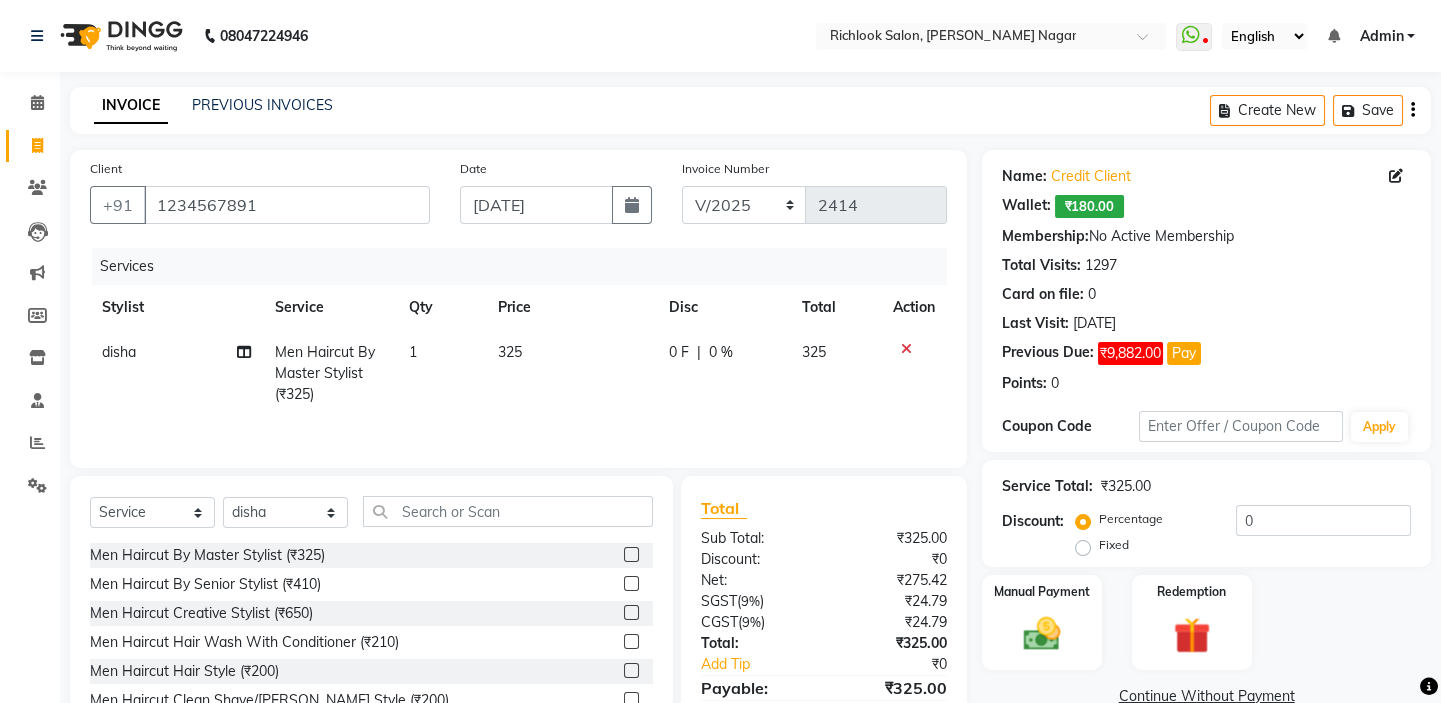 click on "325" 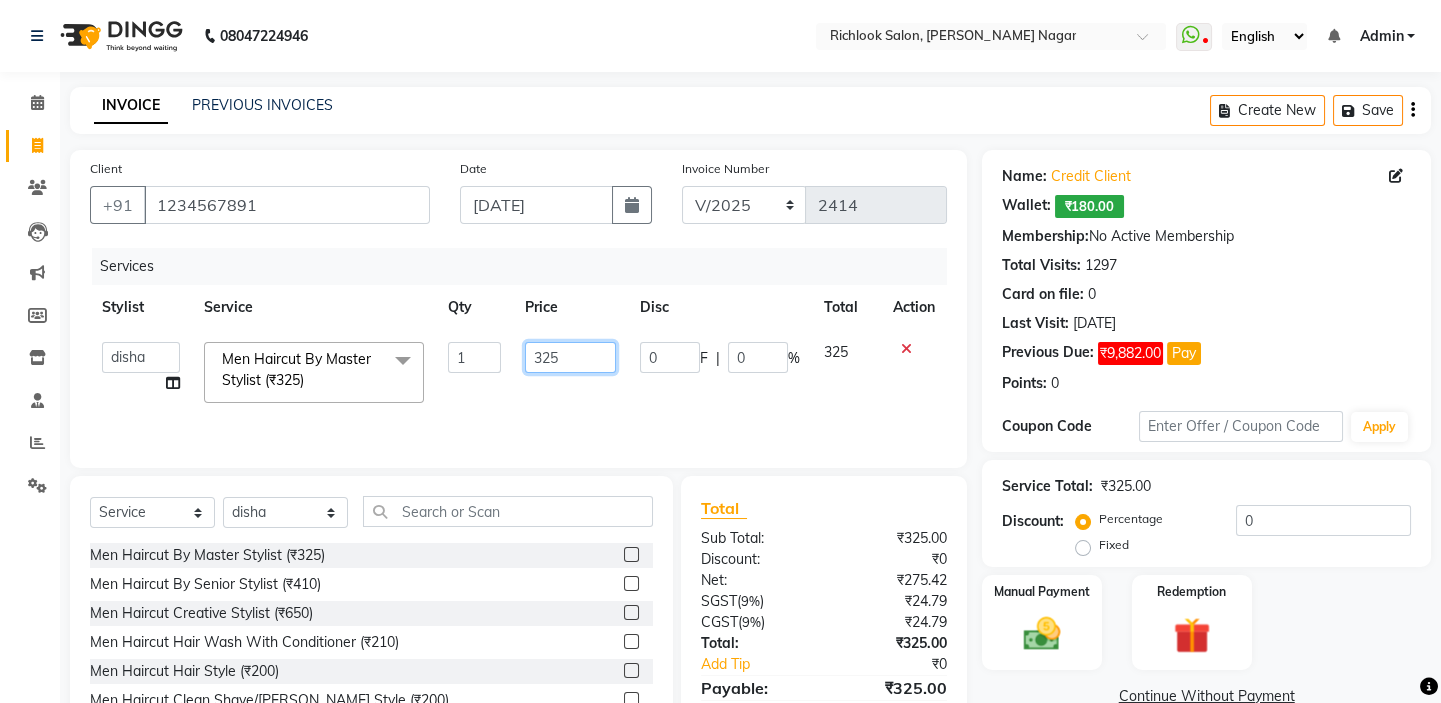 drag, startPoint x: 564, startPoint y: 355, endPoint x: 252, endPoint y: 350, distance: 312.04007 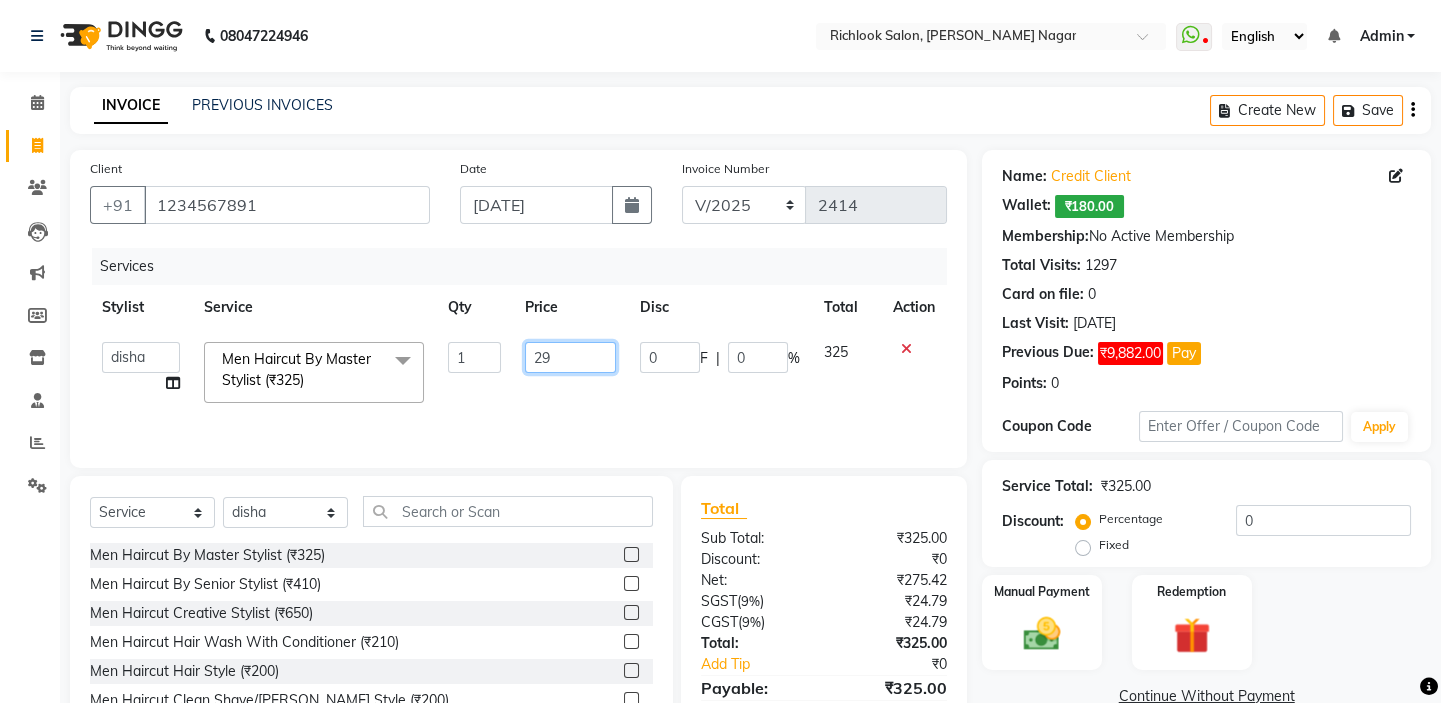 type on "290" 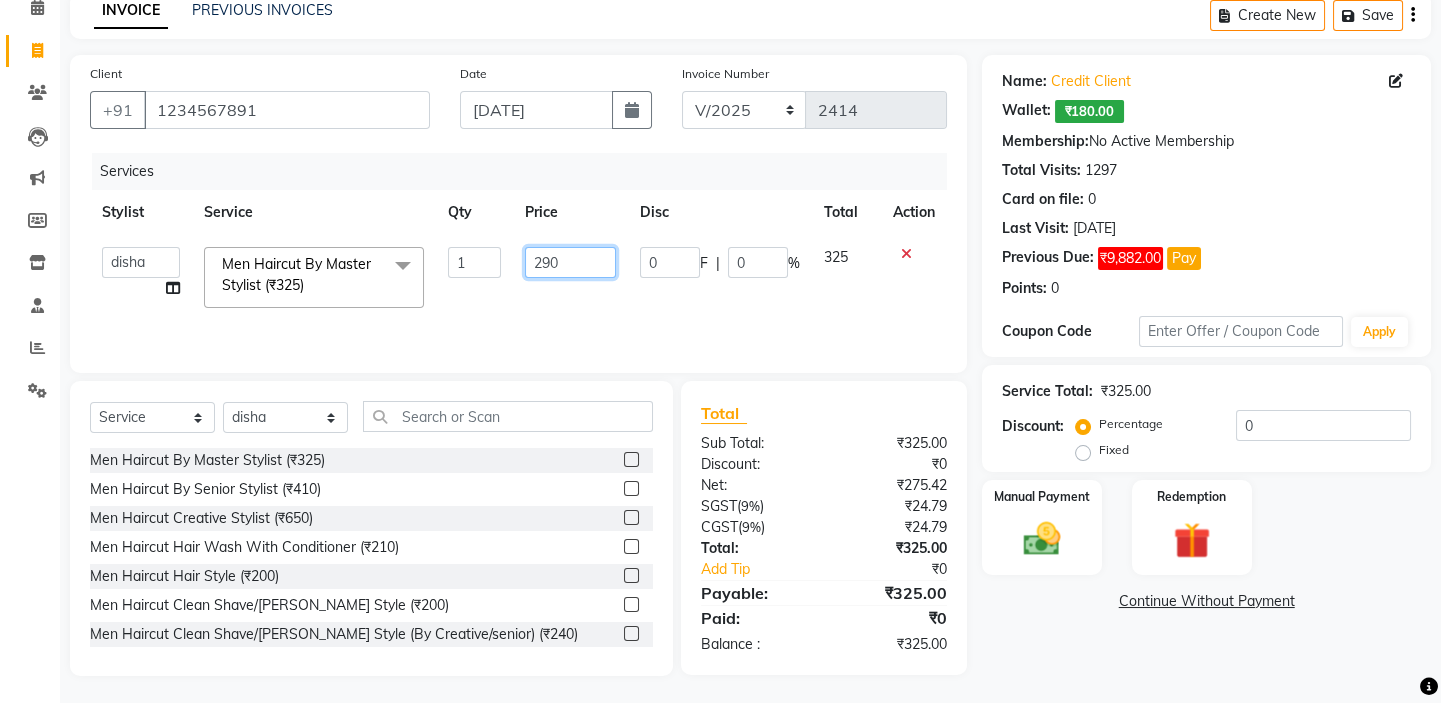 scroll, scrollTop: 99, scrollLeft: 0, axis: vertical 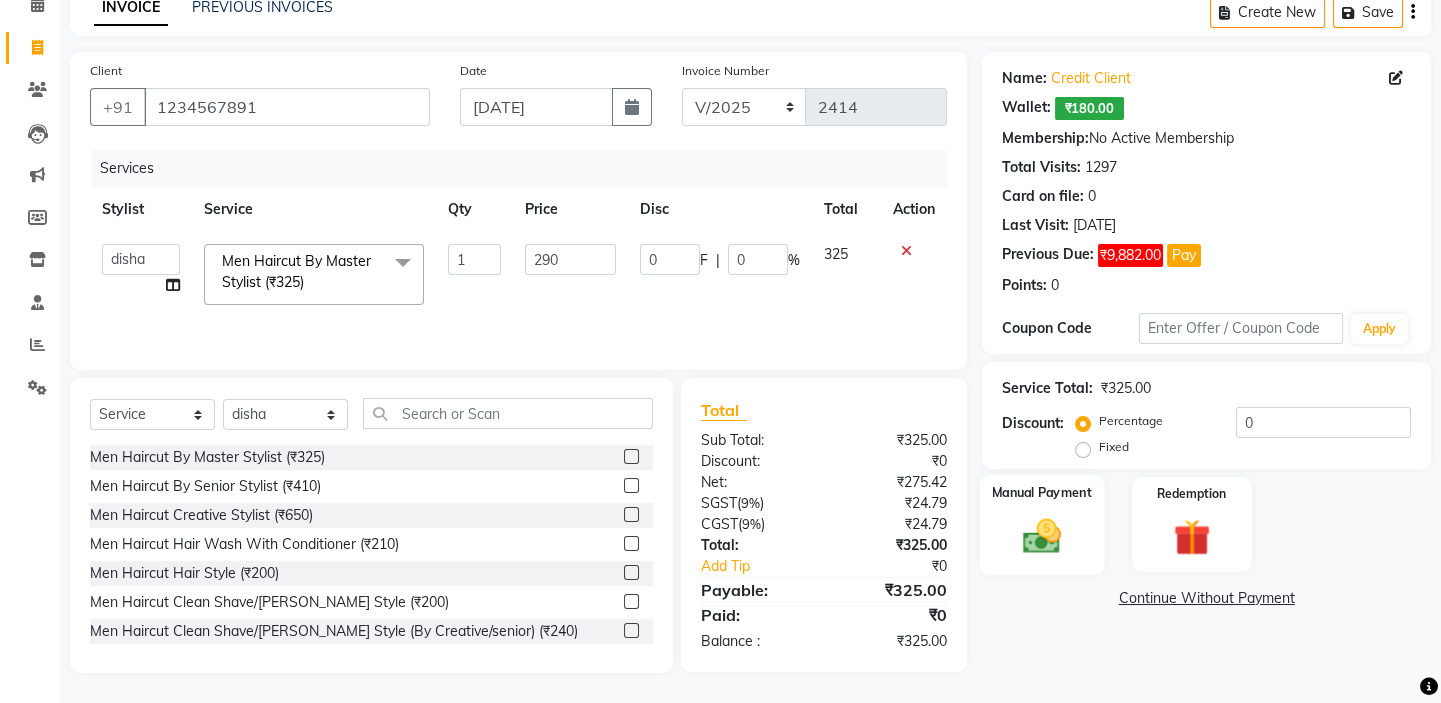 click 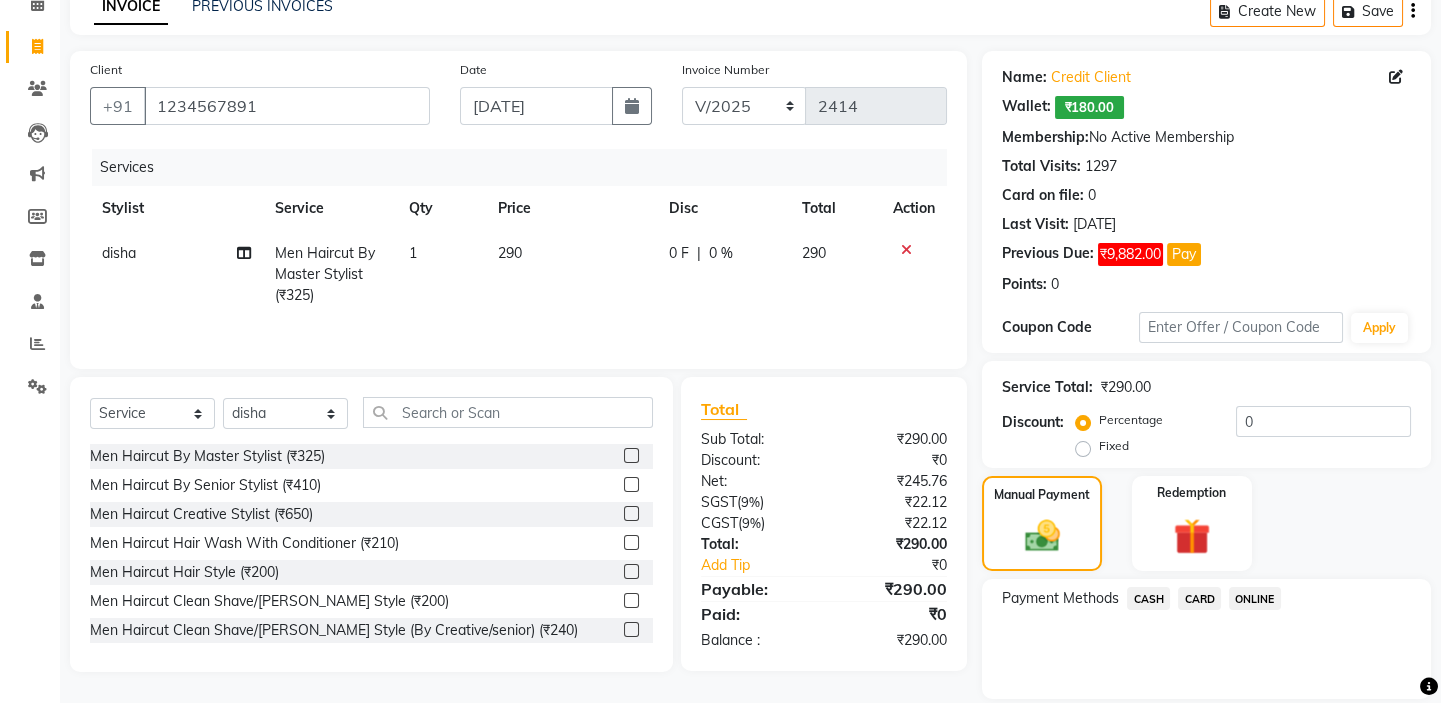 click on "CARD" 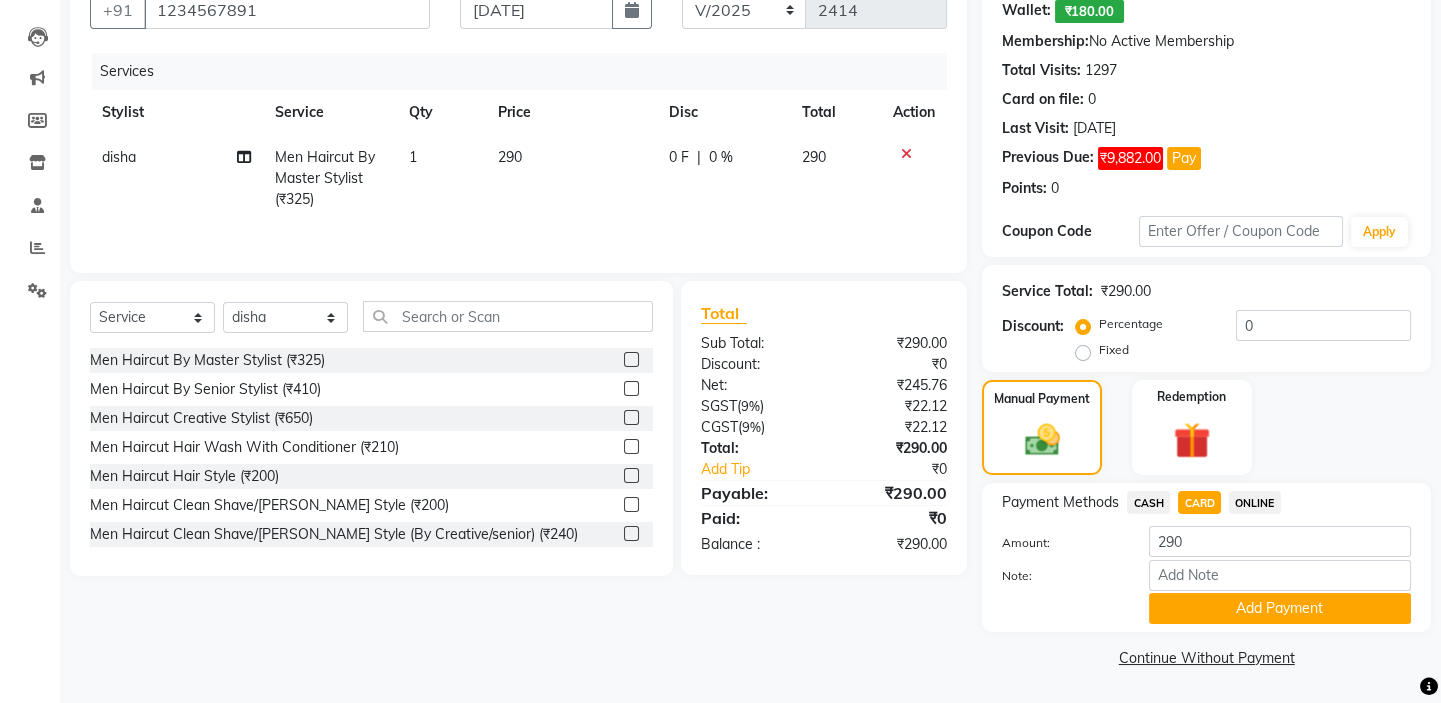 drag, startPoint x: 1213, startPoint y: 602, endPoint x: 1194, endPoint y: 606, distance: 19.416489 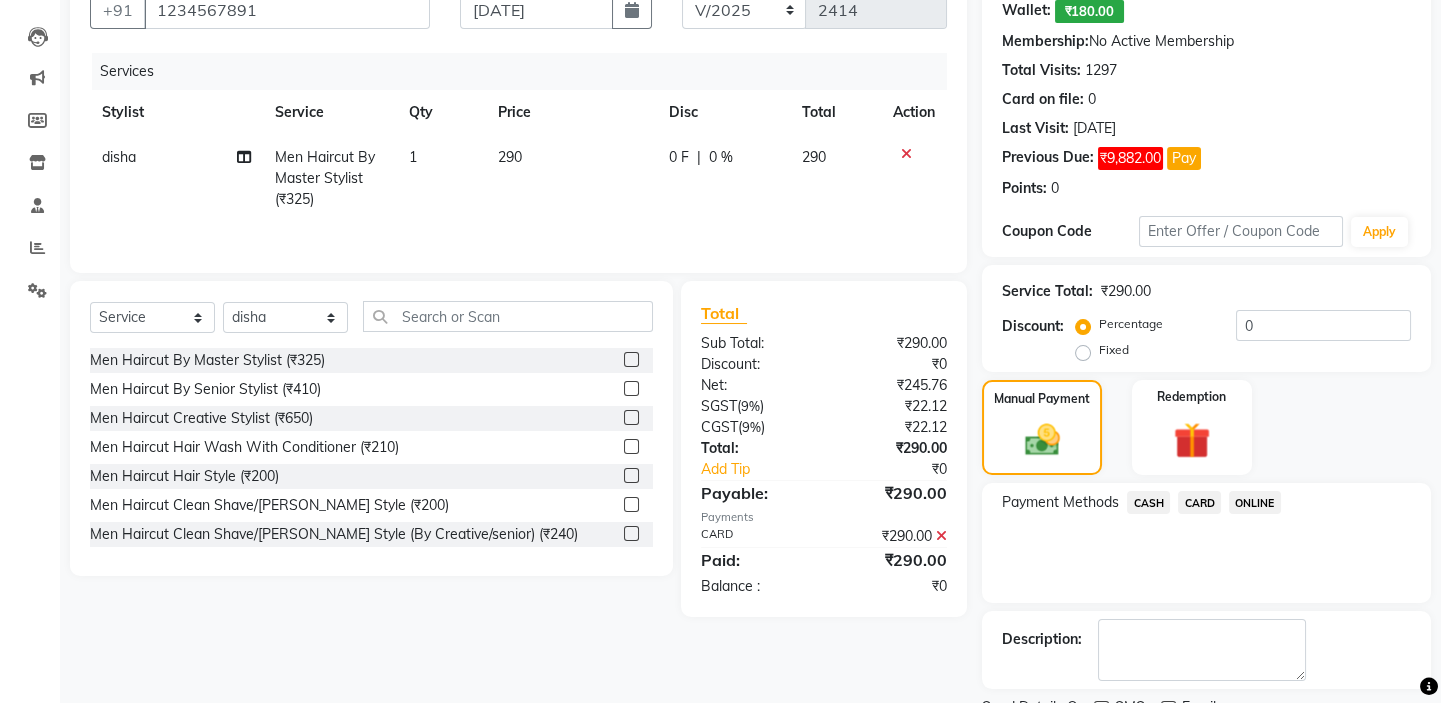 scroll, scrollTop: 279, scrollLeft: 0, axis: vertical 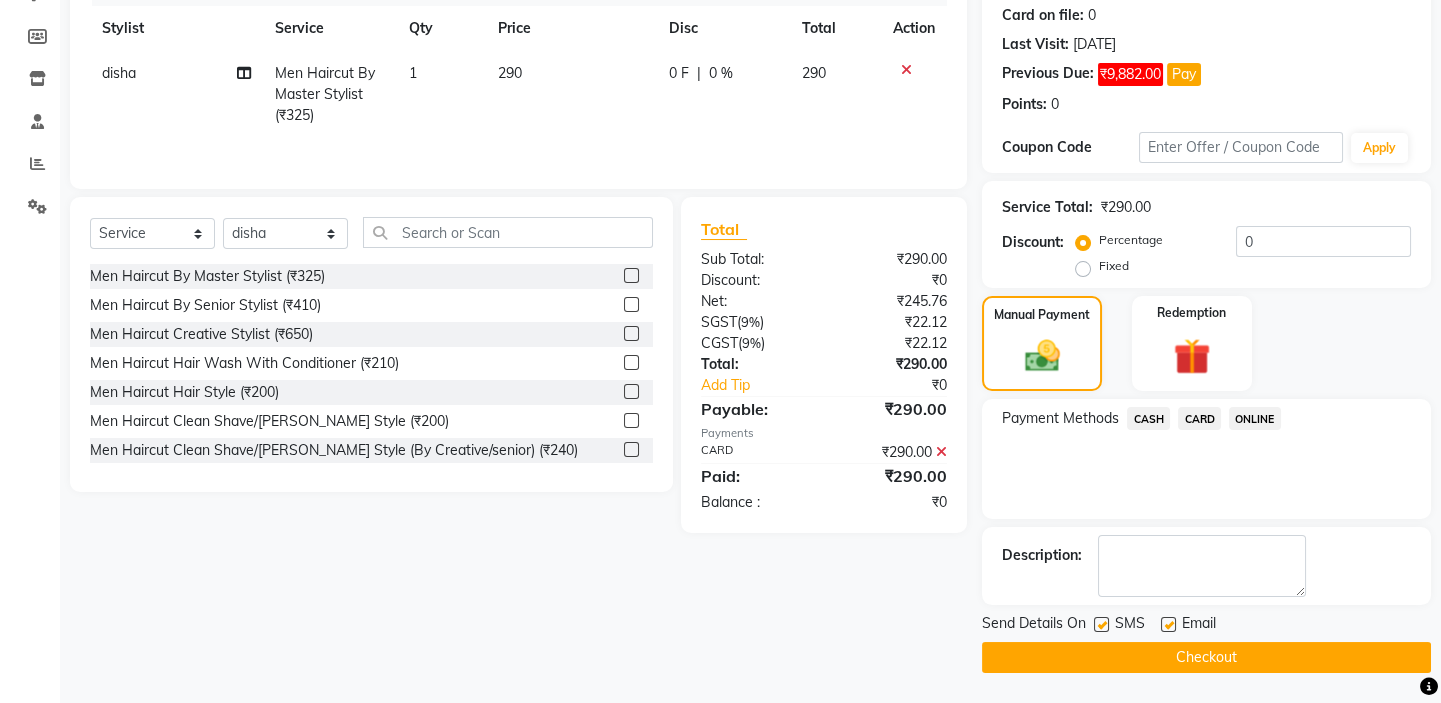 drag, startPoint x: 1227, startPoint y: 656, endPoint x: 1378, endPoint y: 669, distance: 151.55856 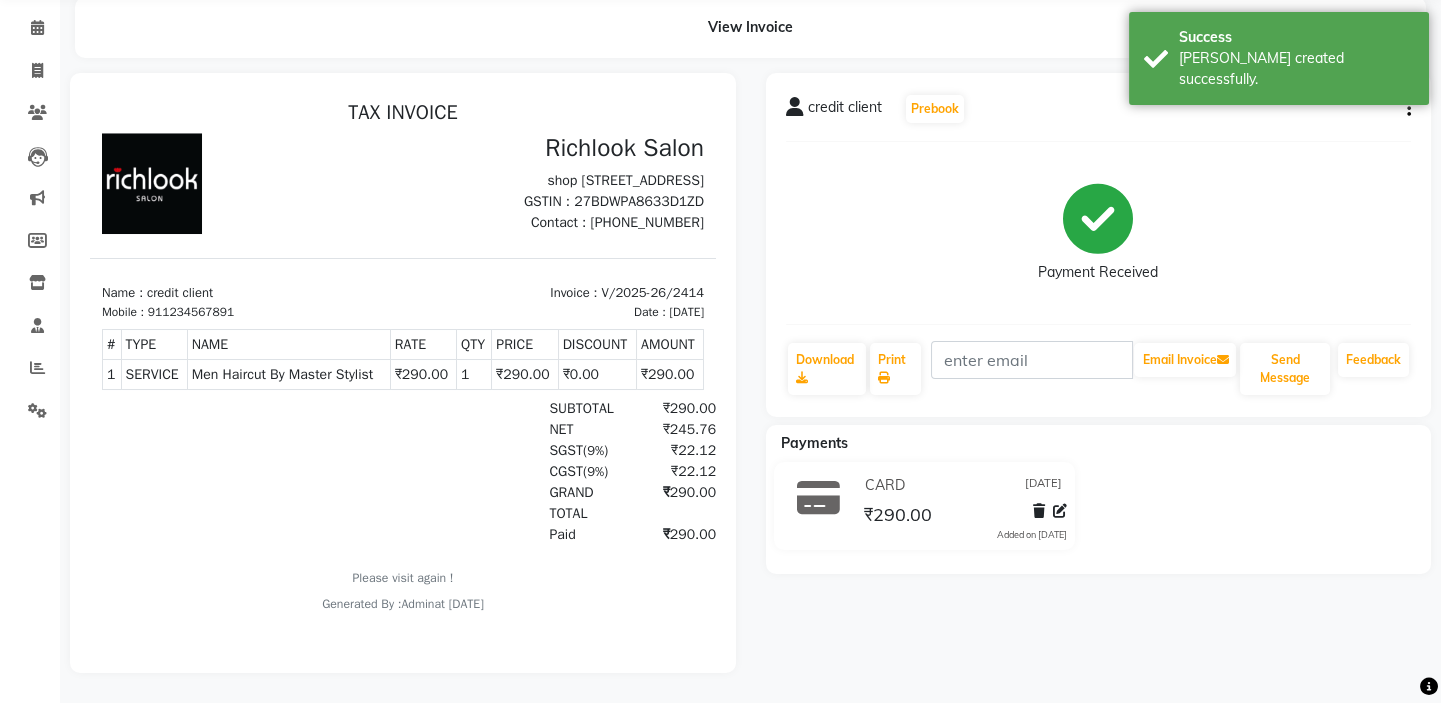 scroll, scrollTop: 88, scrollLeft: 0, axis: vertical 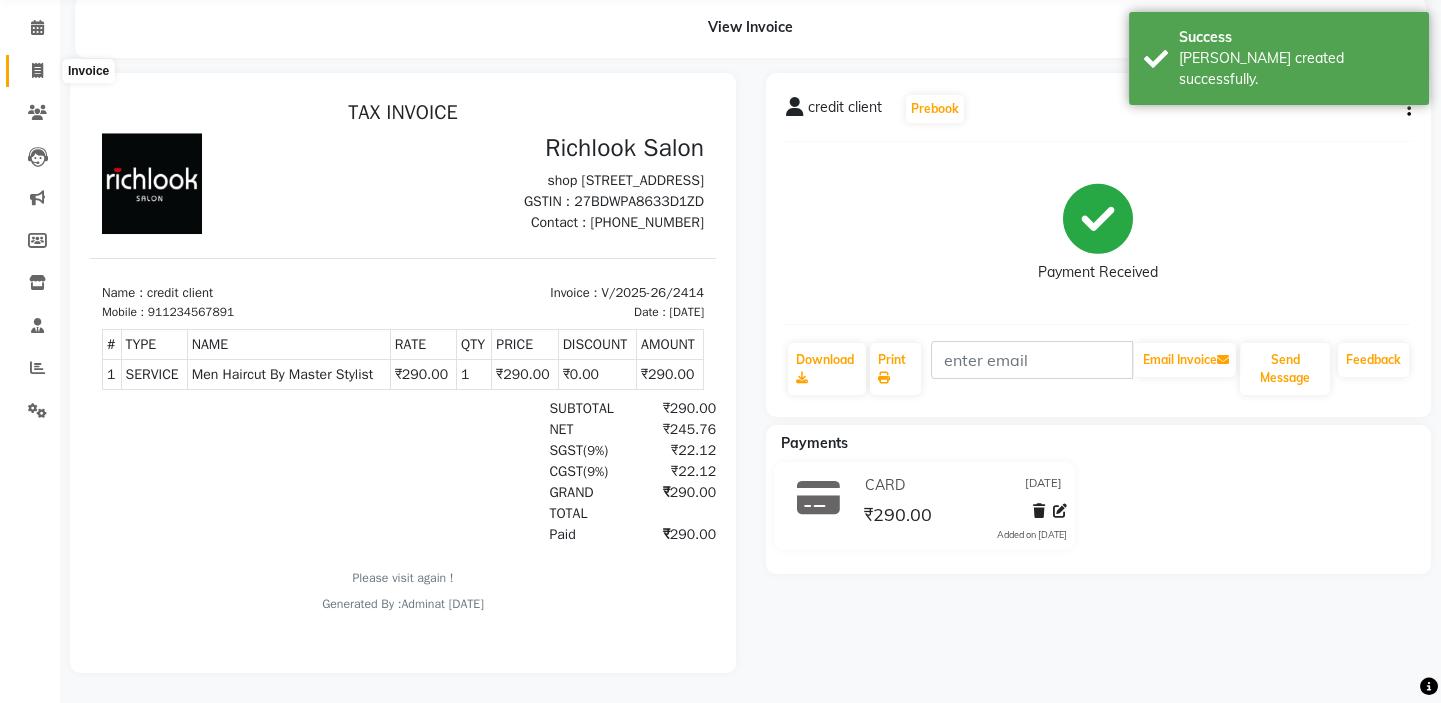 click 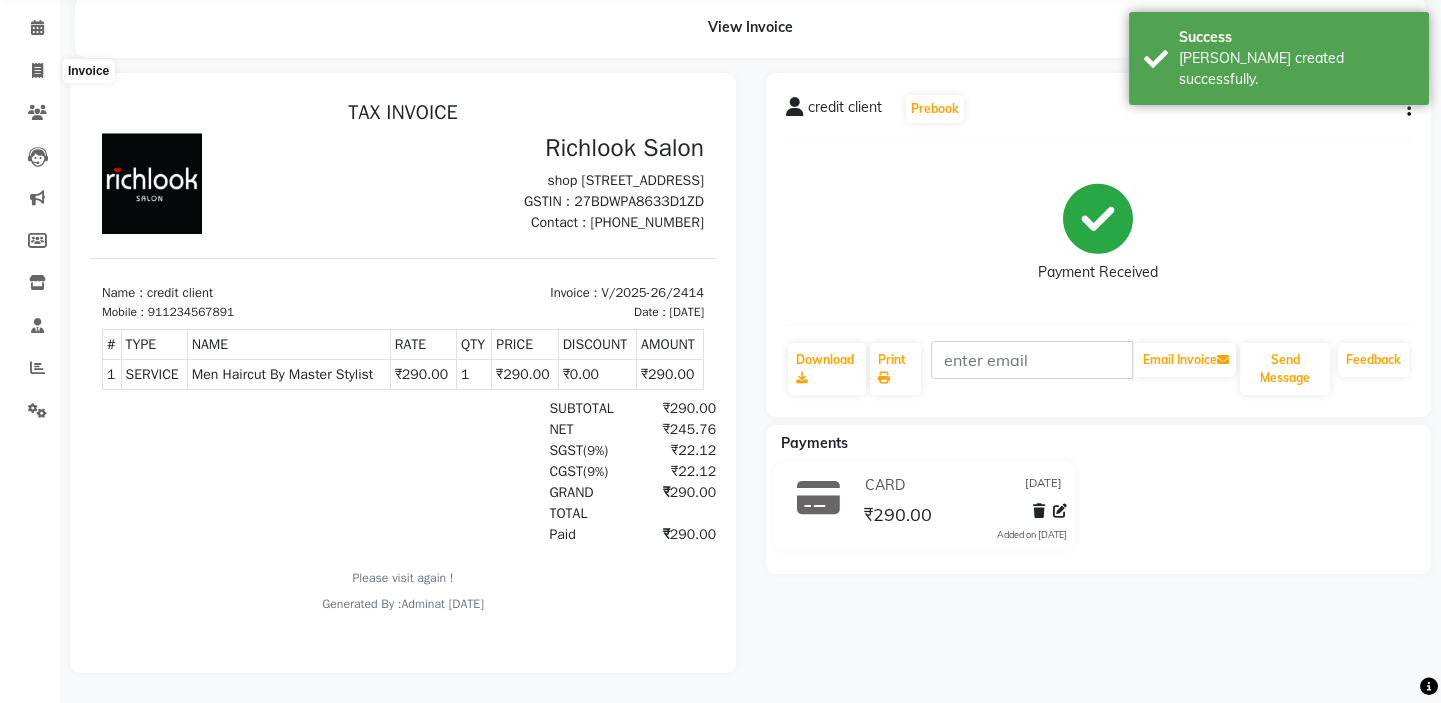 select on "6917" 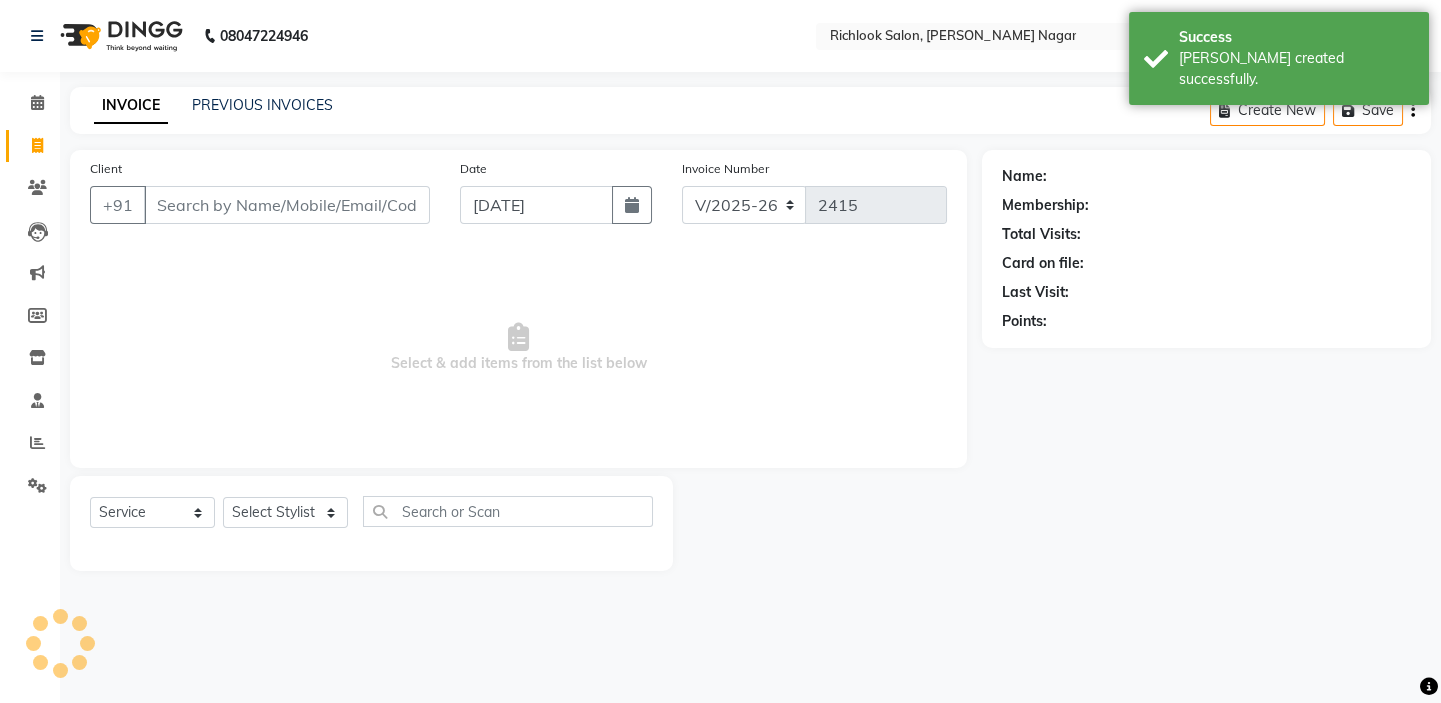 scroll, scrollTop: 0, scrollLeft: 0, axis: both 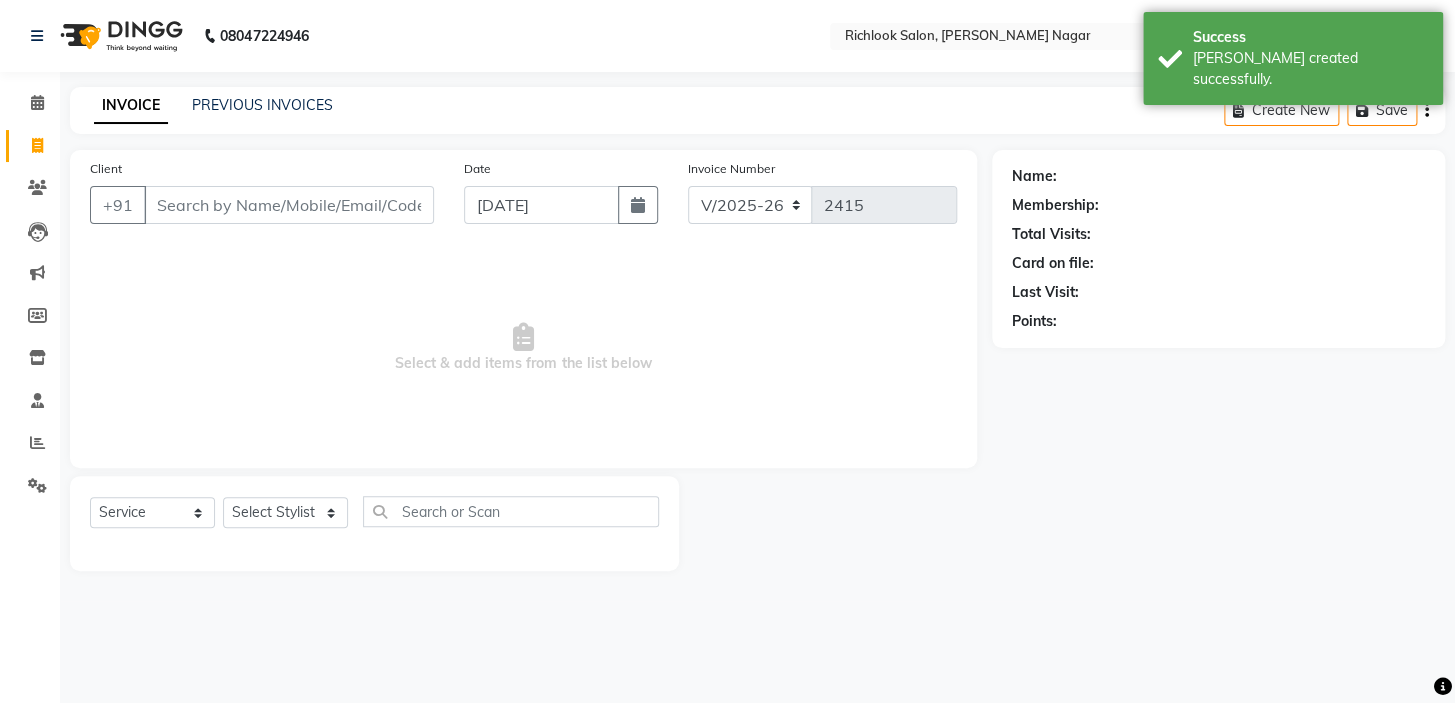 click on "Client" at bounding box center (289, 205) 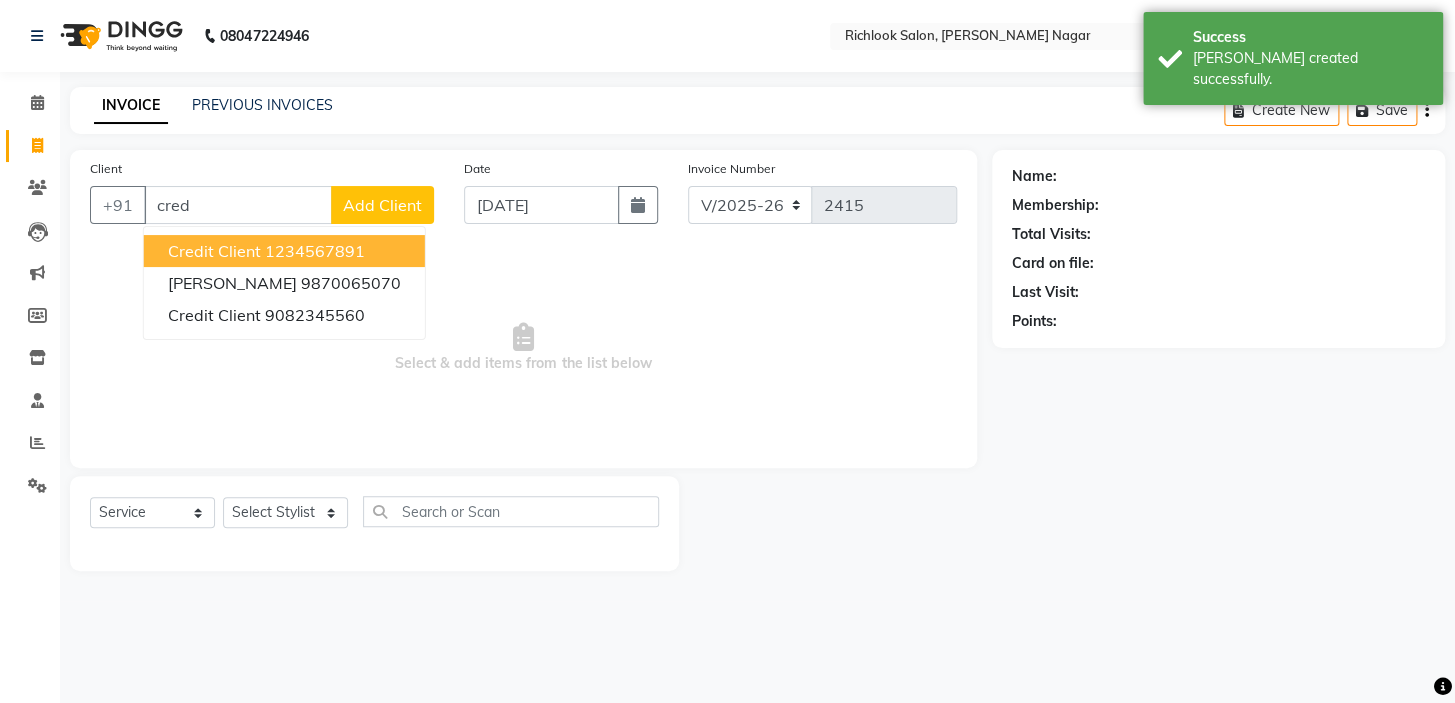click on "1234567891" at bounding box center [315, 251] 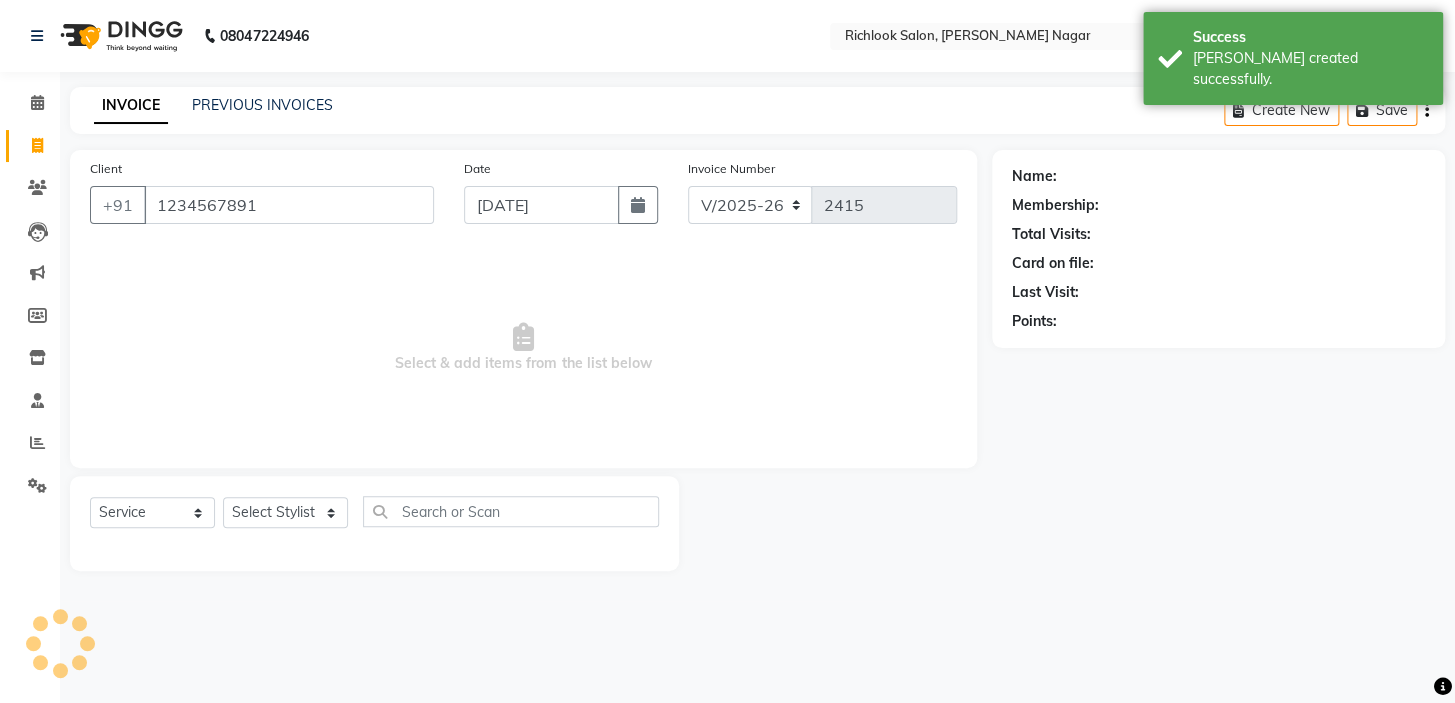 type on "1234567891" 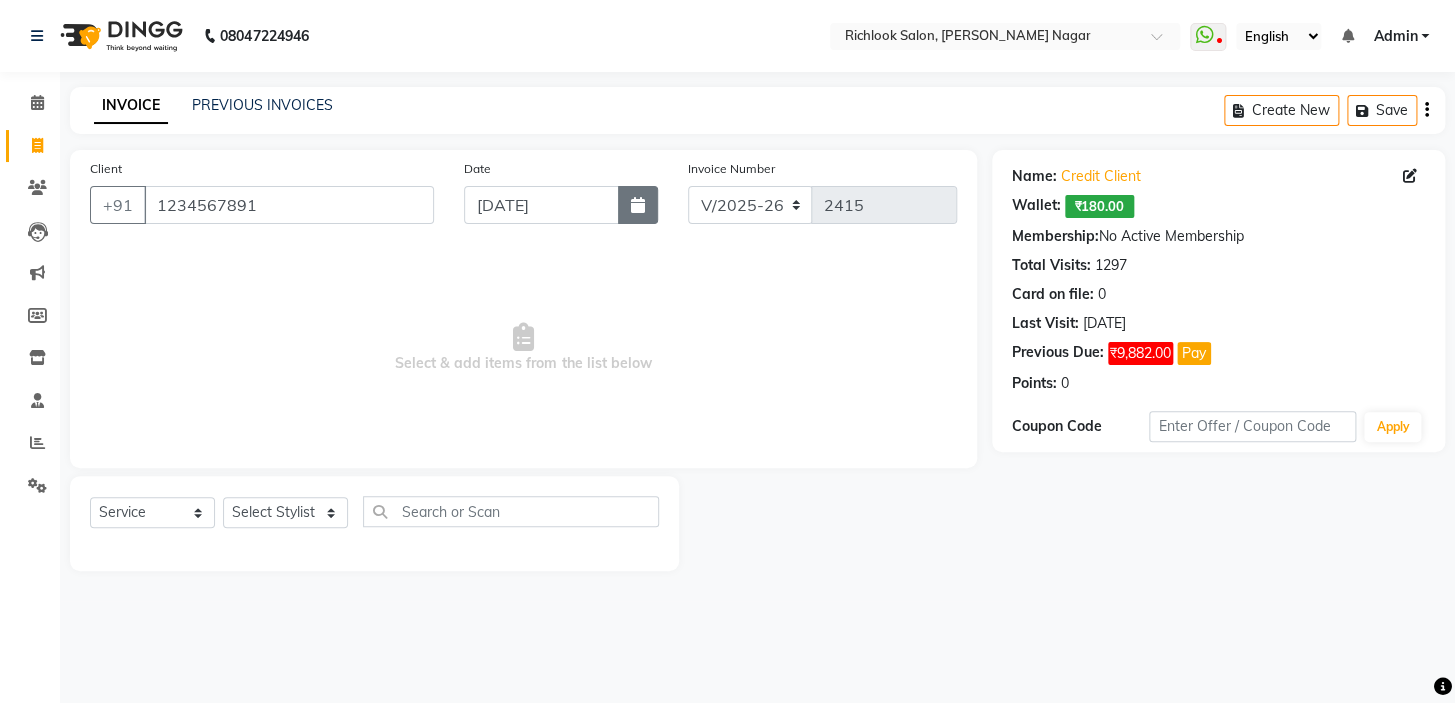 click 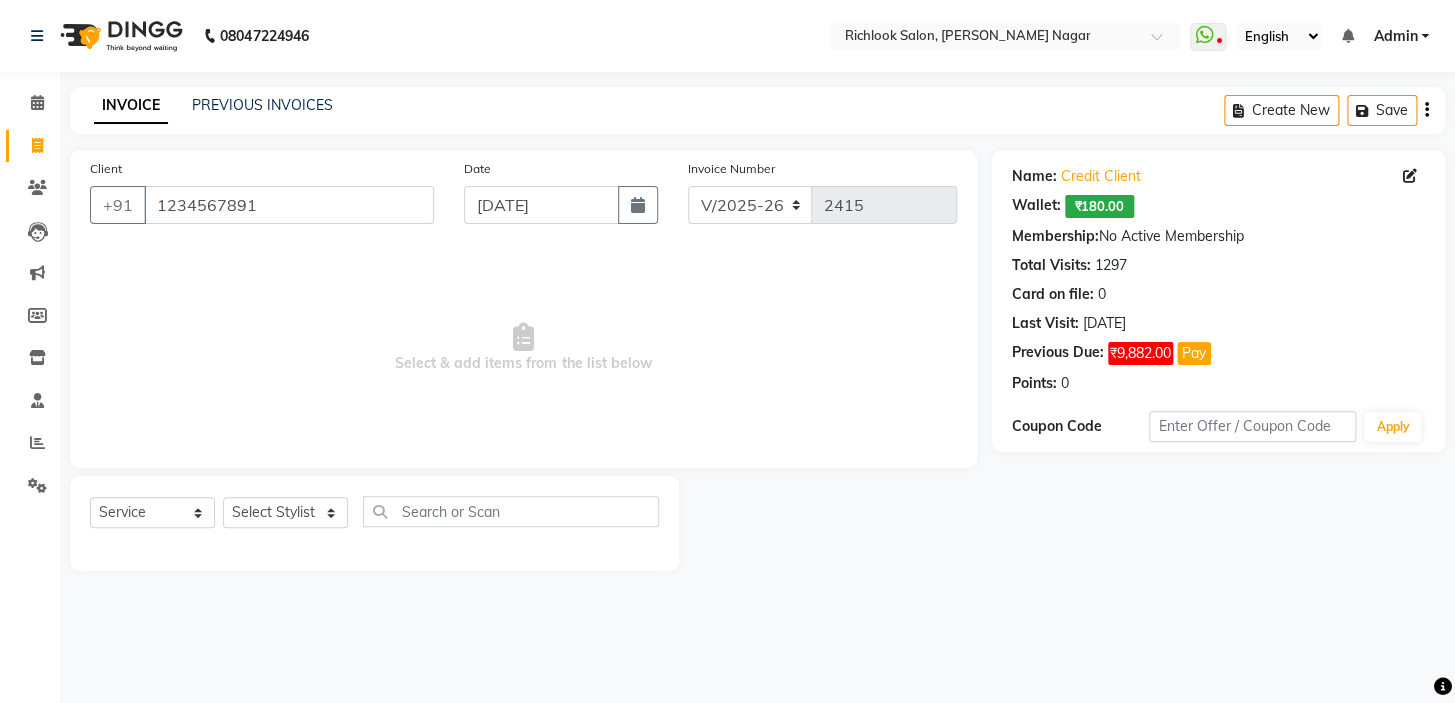 select on "7" 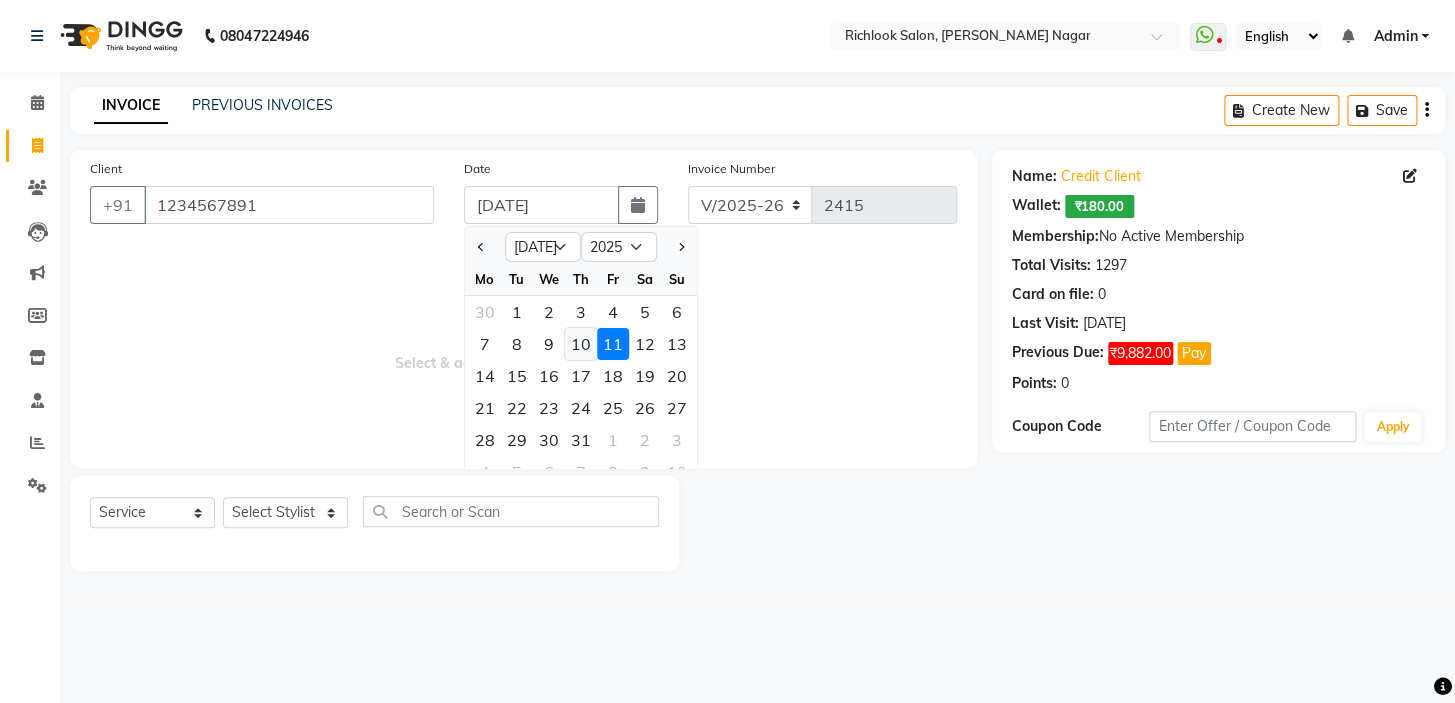 click on "10" 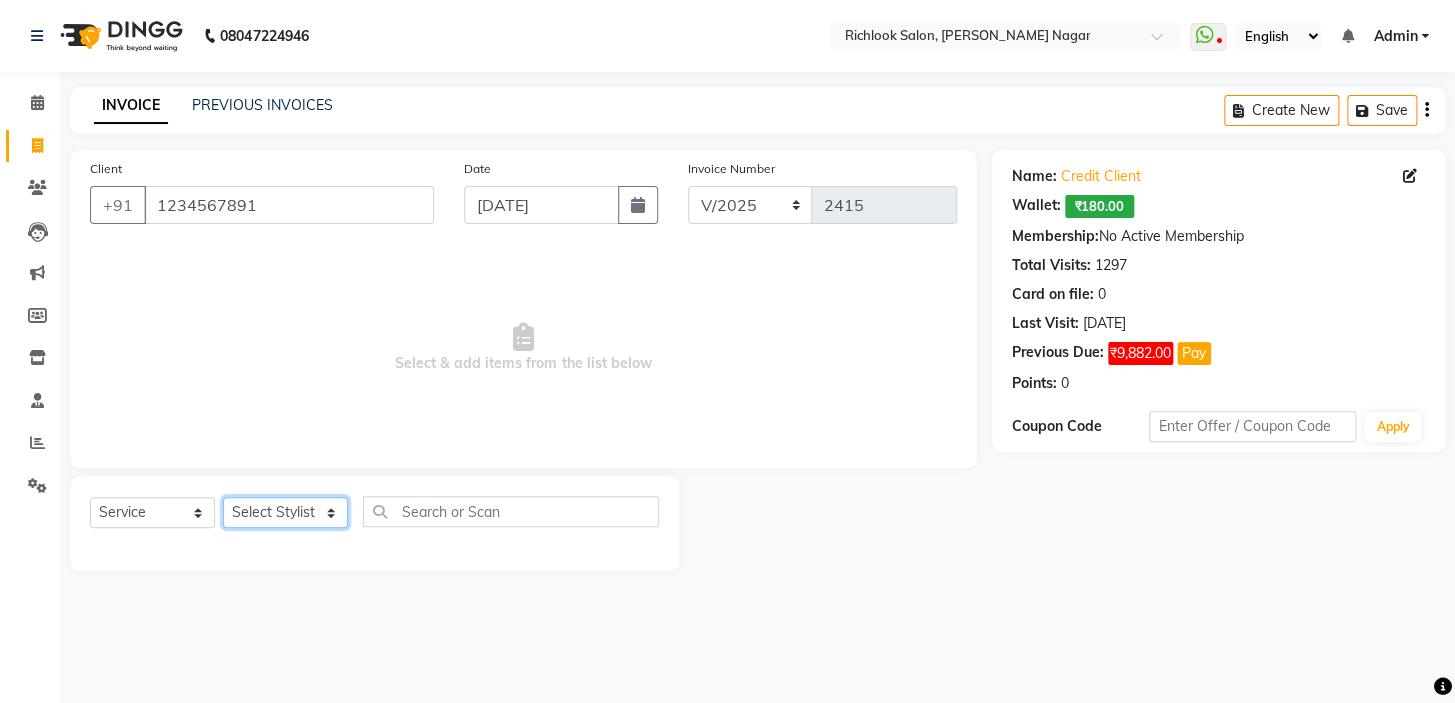 drag, startPoint x: 291, startPoint y: 501, endPoint x: 322, endPoint y: 509, distance: 32.01562 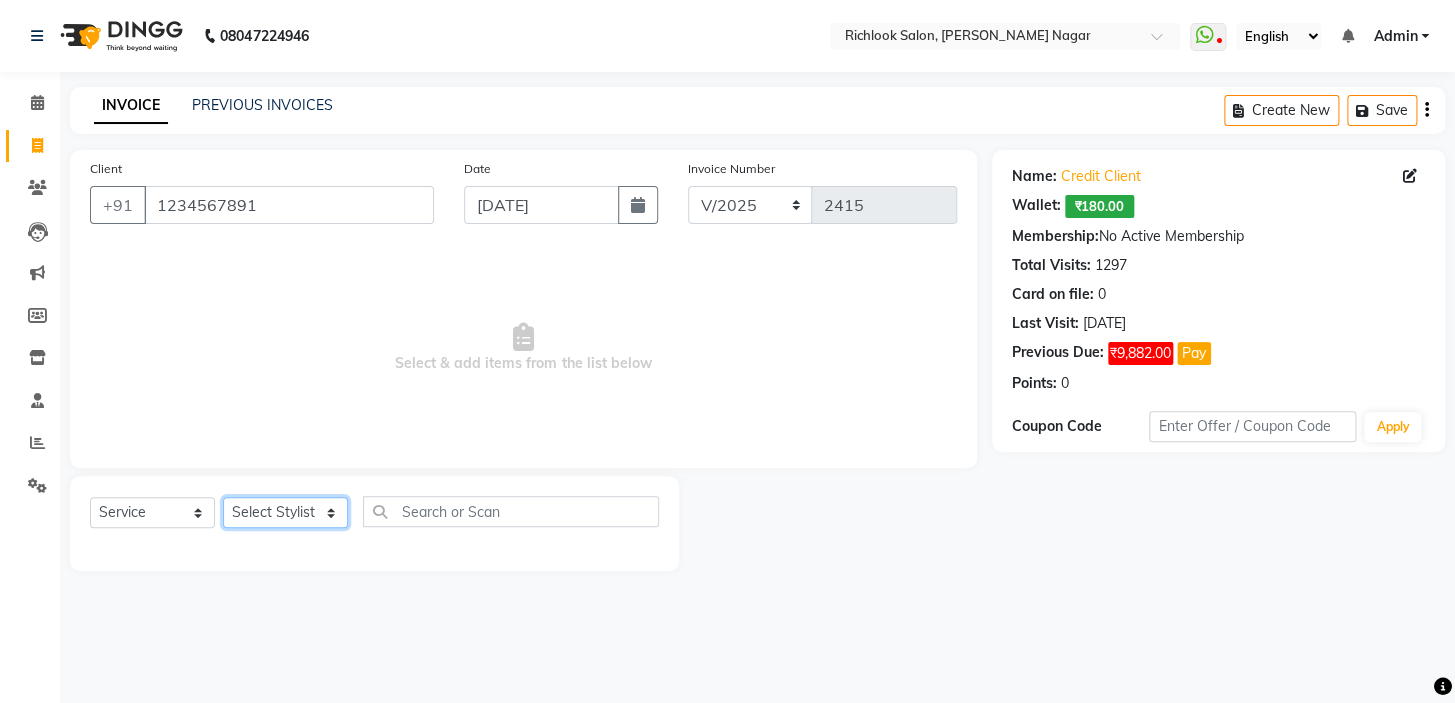 select on "61291" 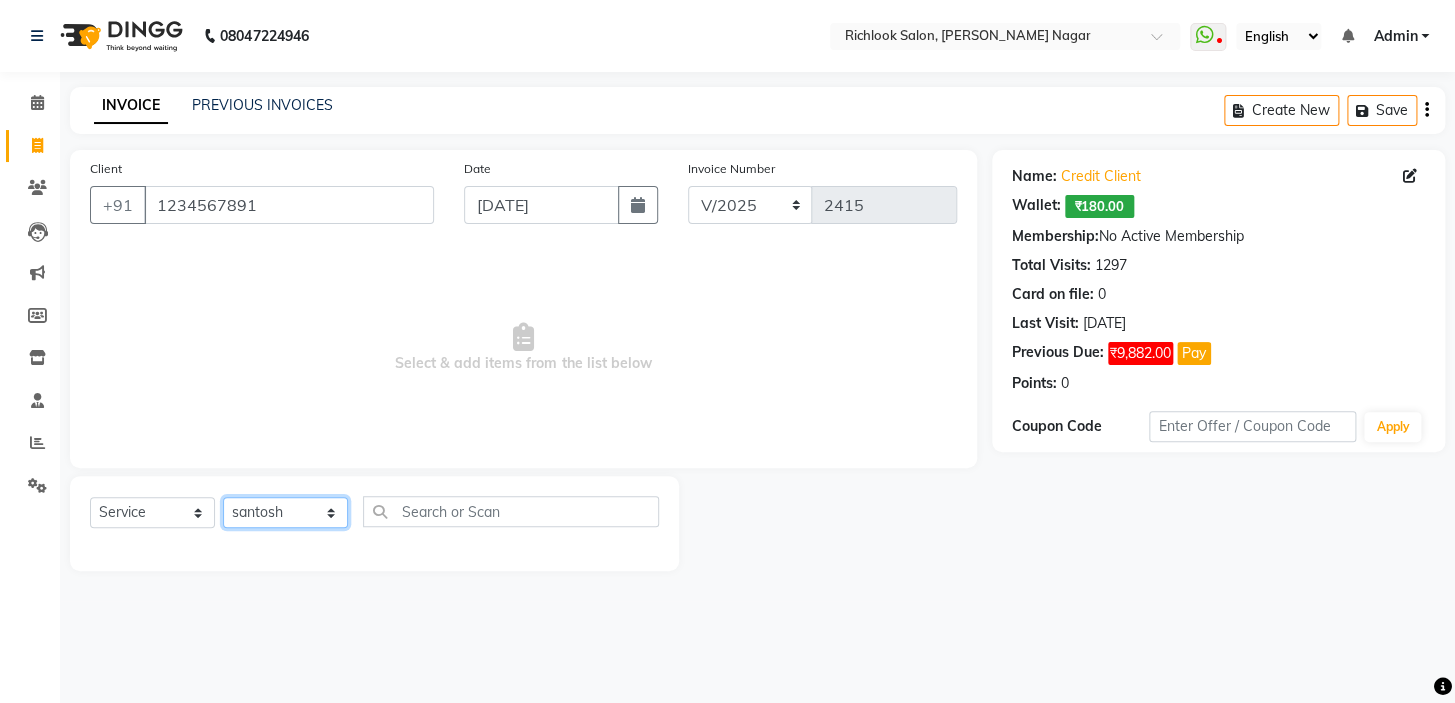 click on "Select Stylist disha [PERSON_NAME] priya santosh  [PERSON_NAME] [PERSON_NAME] [PERSON_NAME]" 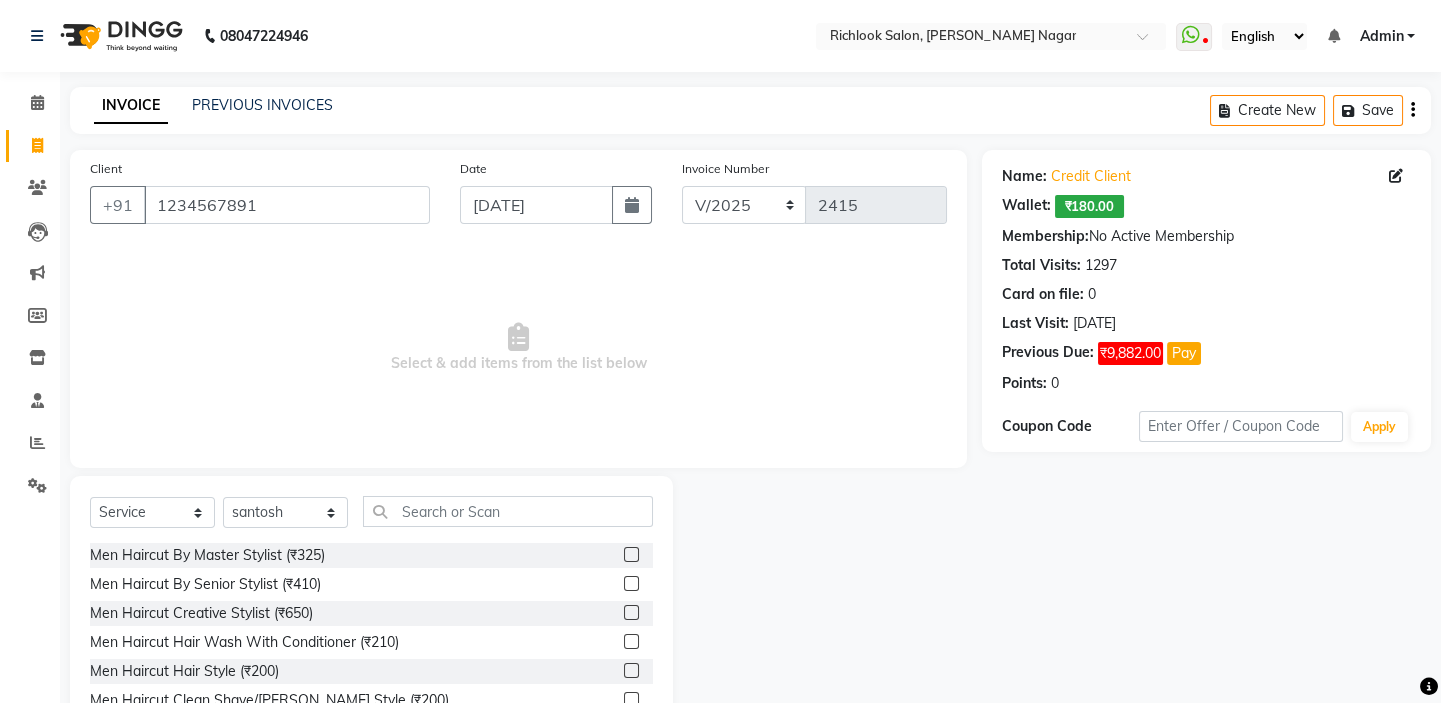 click on "Select  Service  Product  Membership  Package Voucher Prepaid Gift Card  Select Stylist disha [PERSON_NAME] priya santosh  [PERSON_NAME] [PERSON_NAME] [PERSON_NAME]" 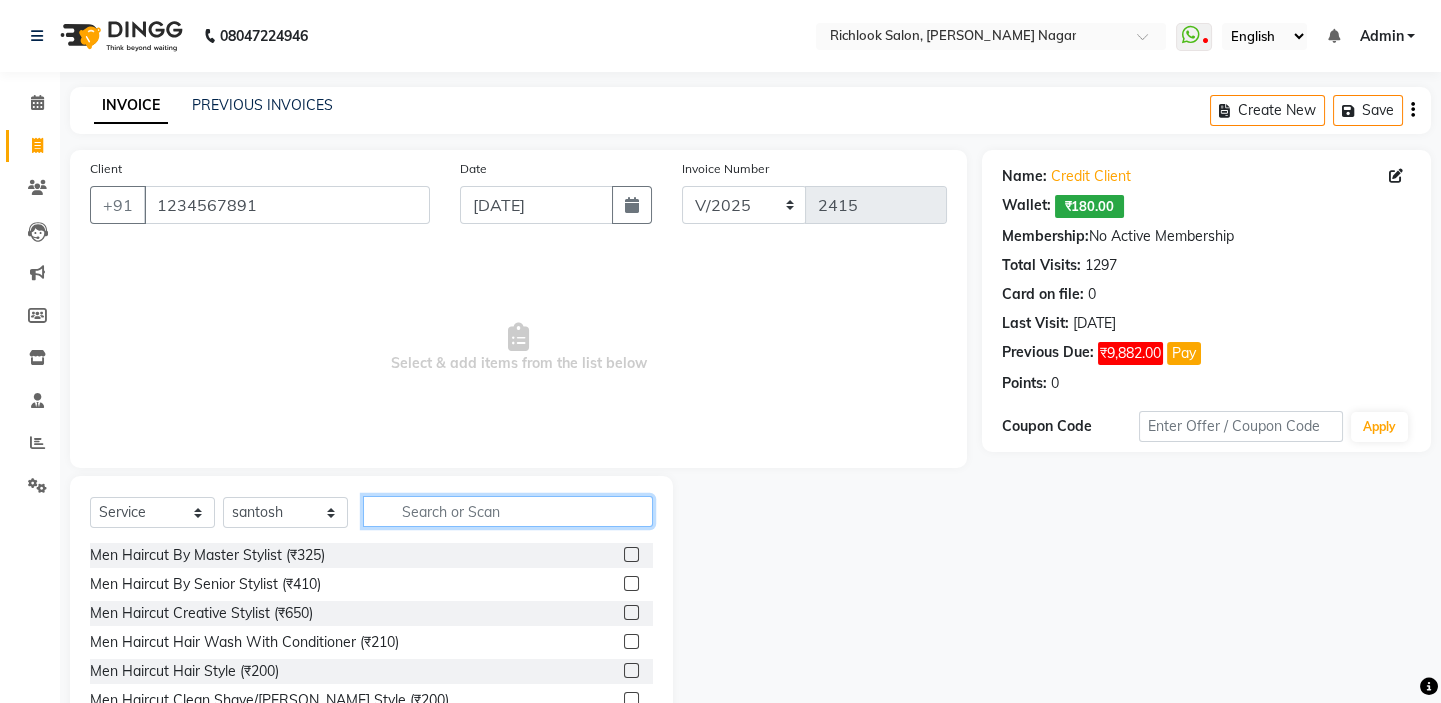 click 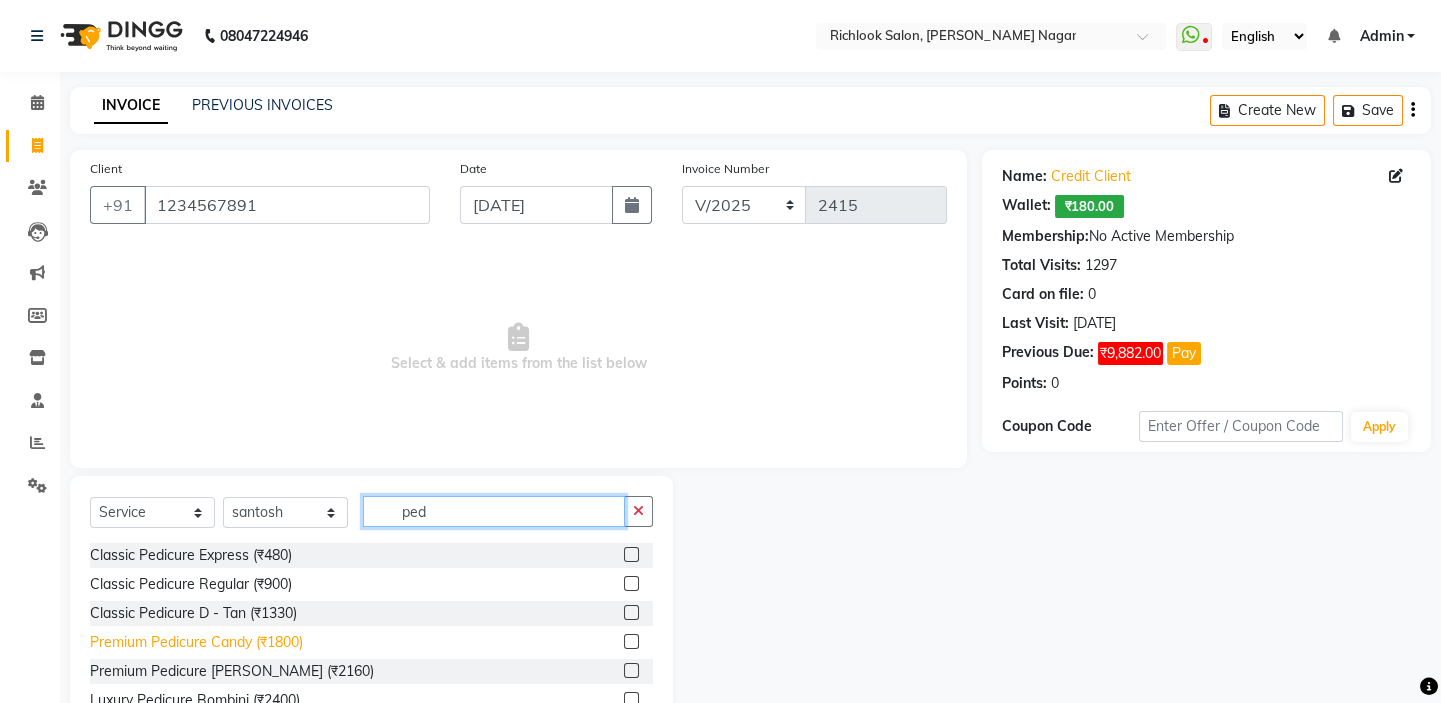 type on "ped" 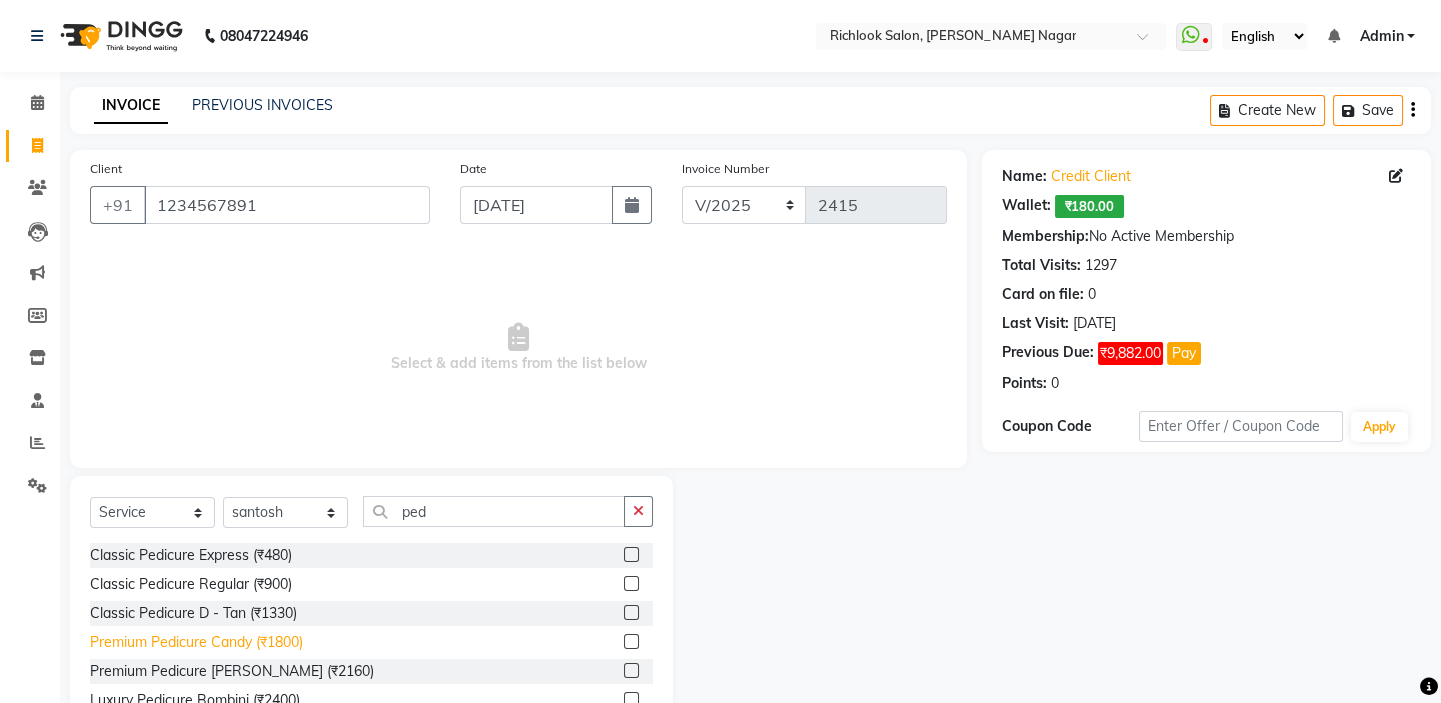 click on "Premium Pedicure Candy (₹1800)" 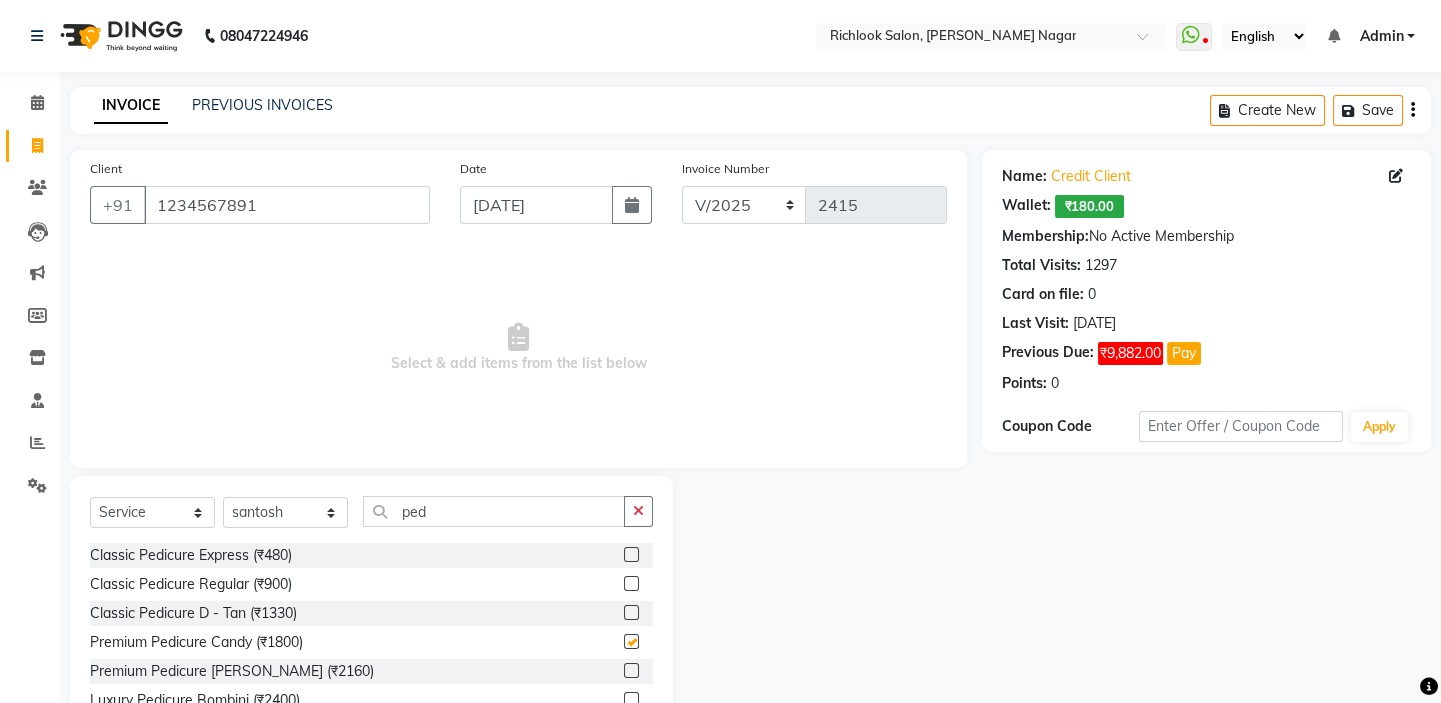 checkbox on "false" 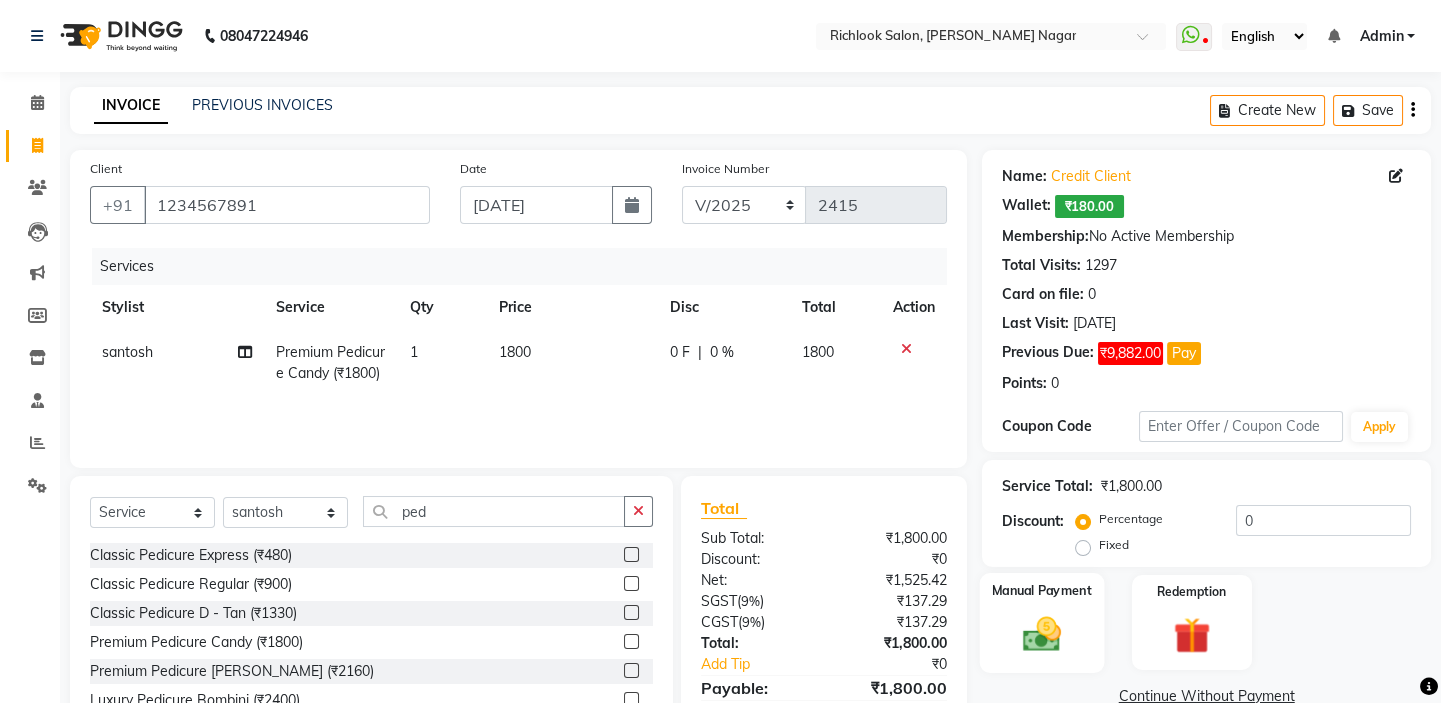 click 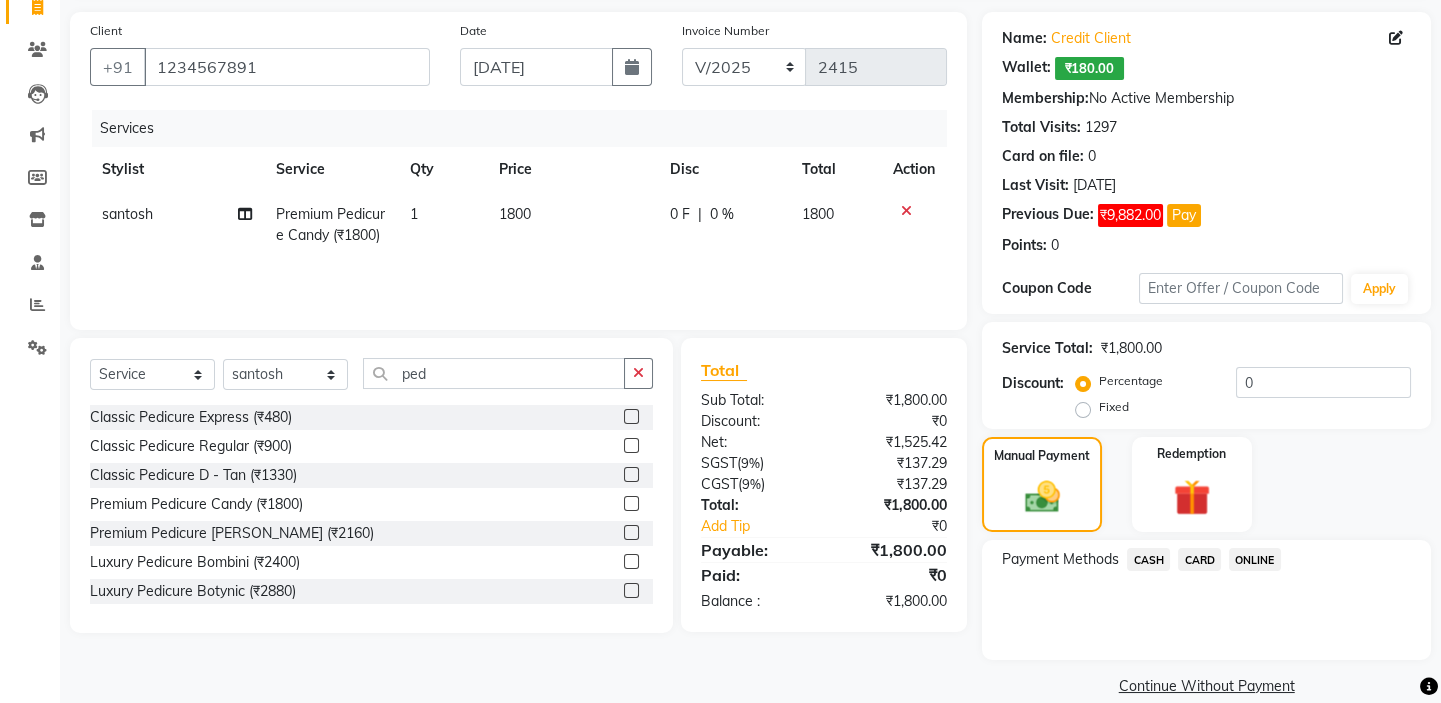 scroll, scrollTop: 166, scrollLeft: 0, axis: vertical 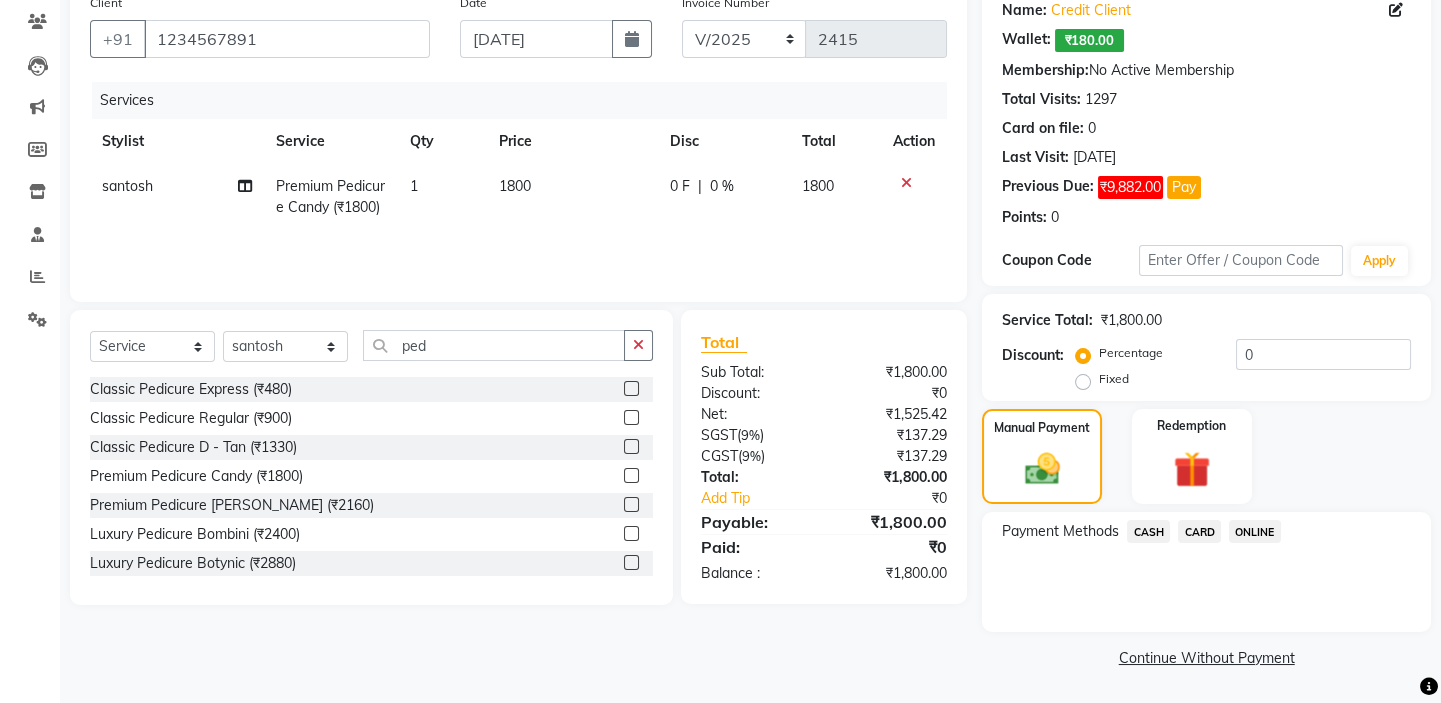 click on "CARD" 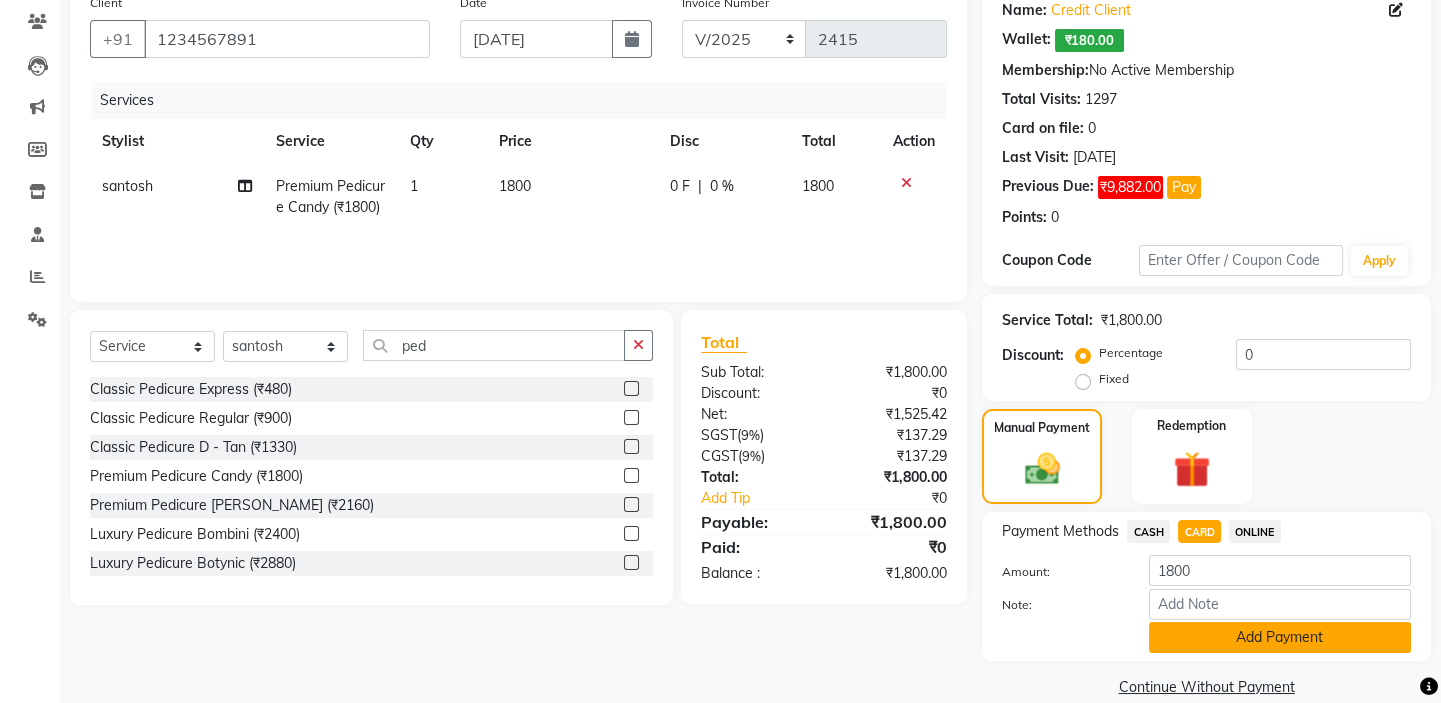 click on "Add Payment" 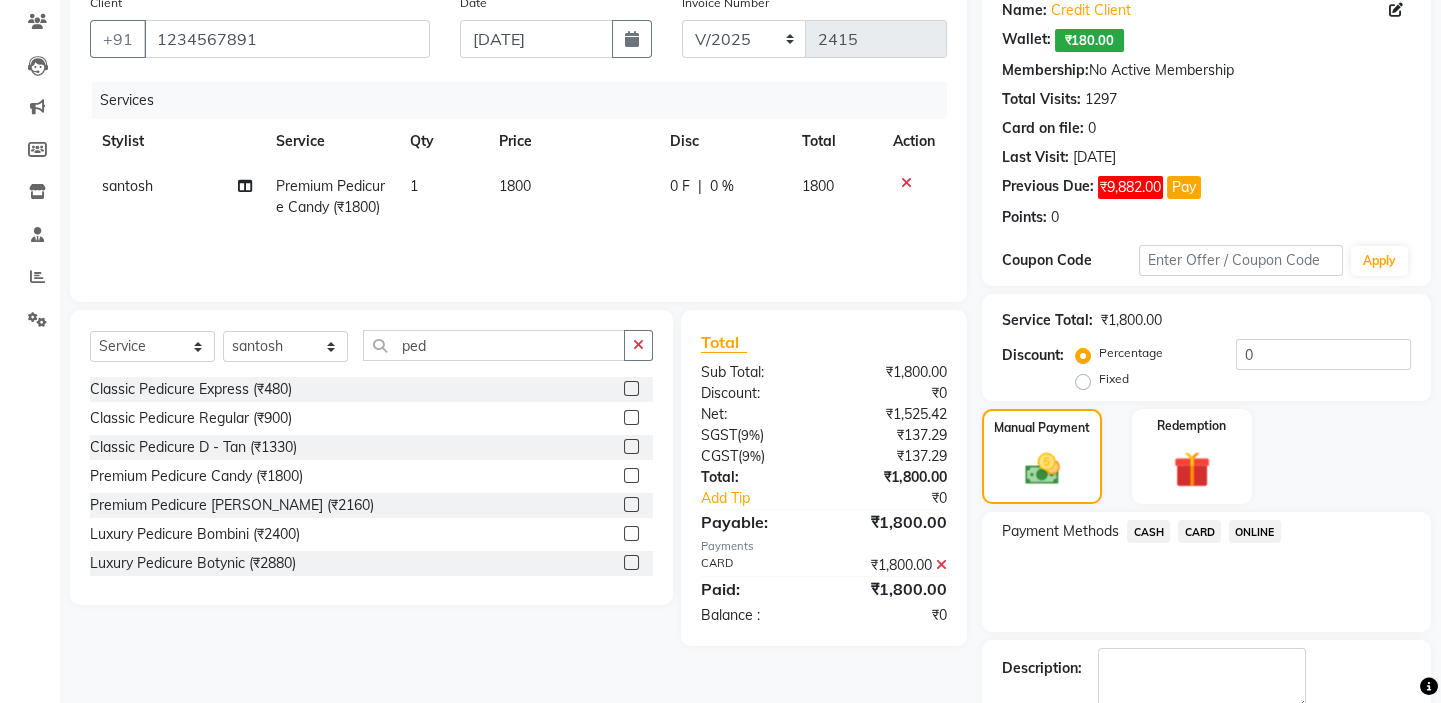 scroll, scrollTop: 257, scrollLeft: 0, axis: vertical 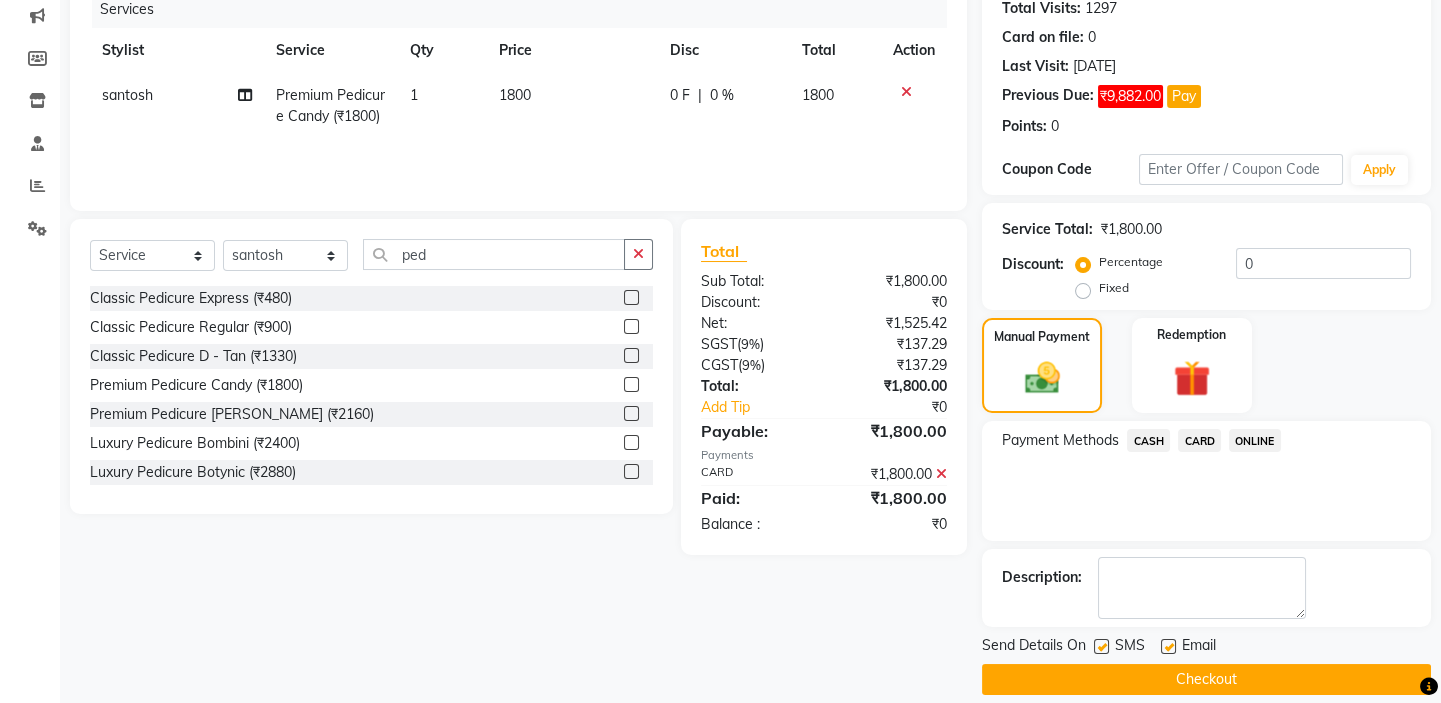 click on "Checkout" 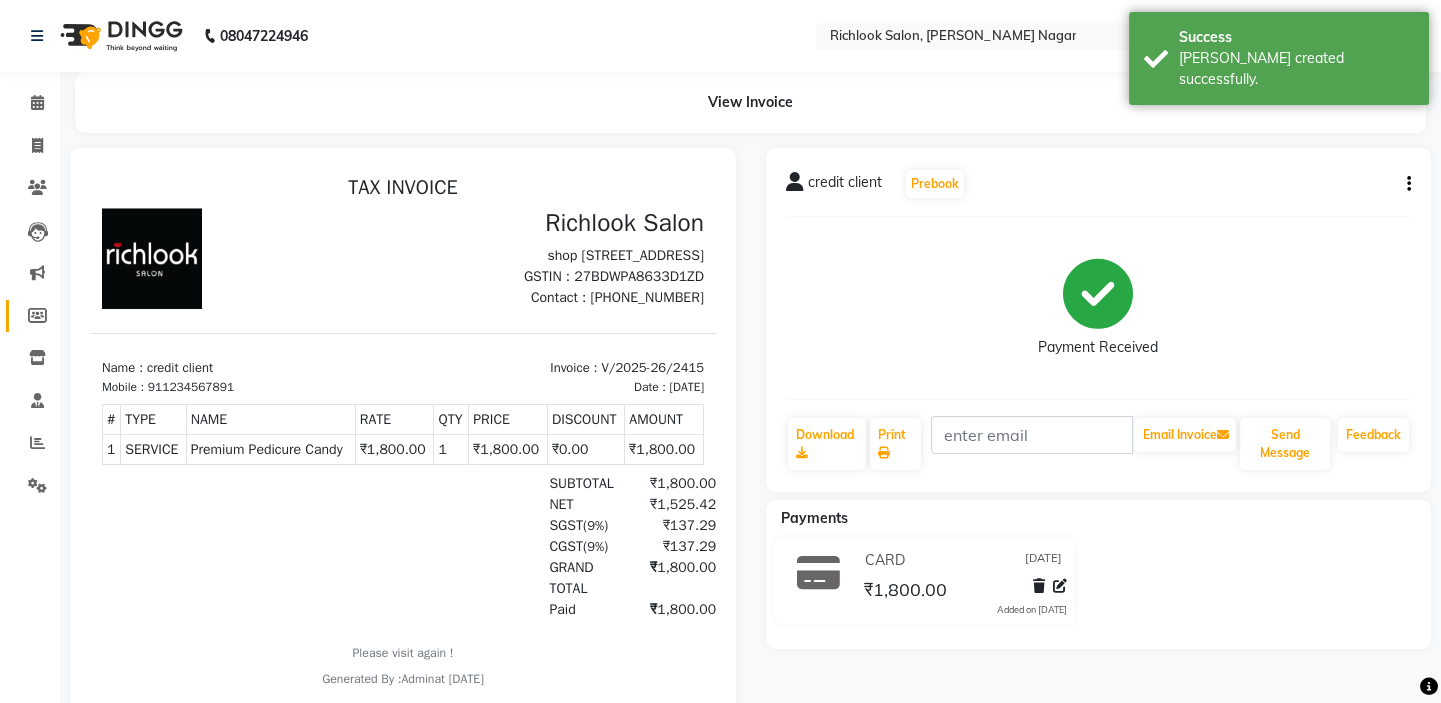scroll, scrollTop: 0, scrollLeft: 0, axis: both 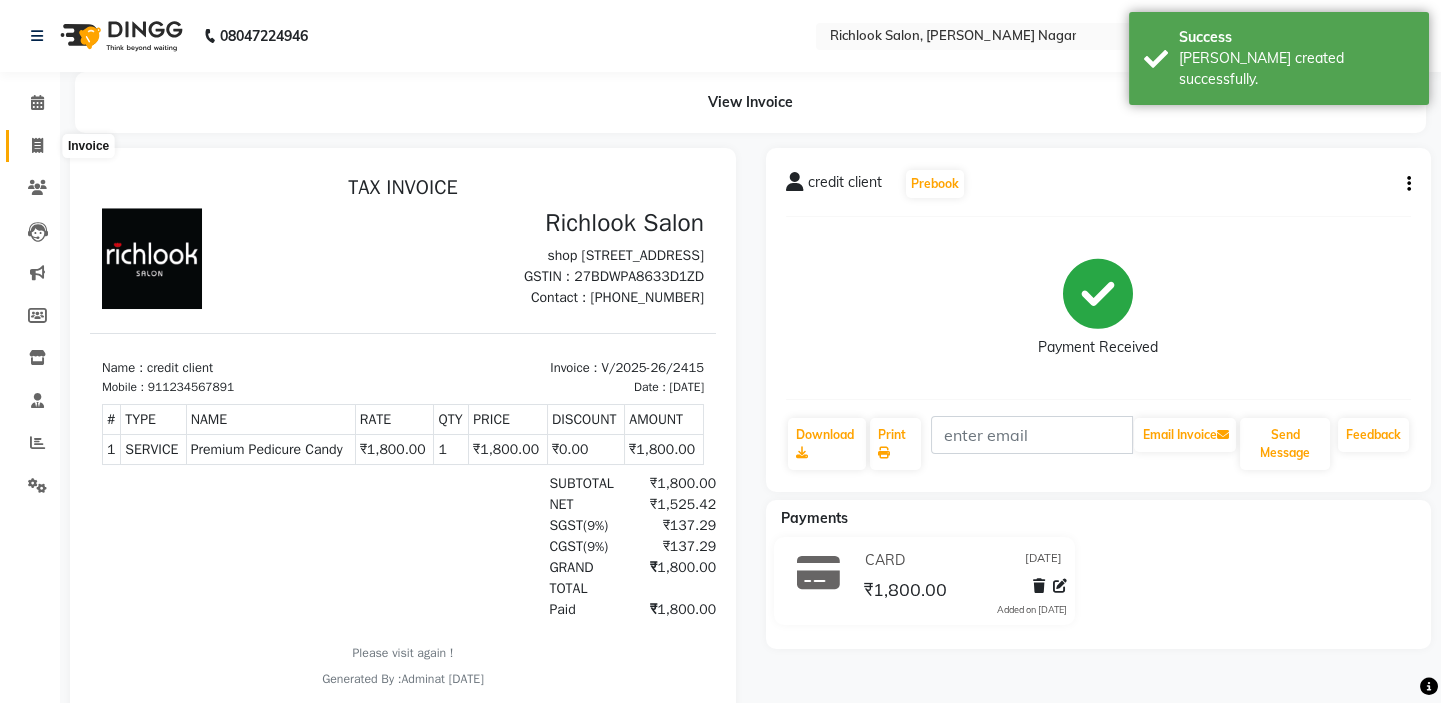 click 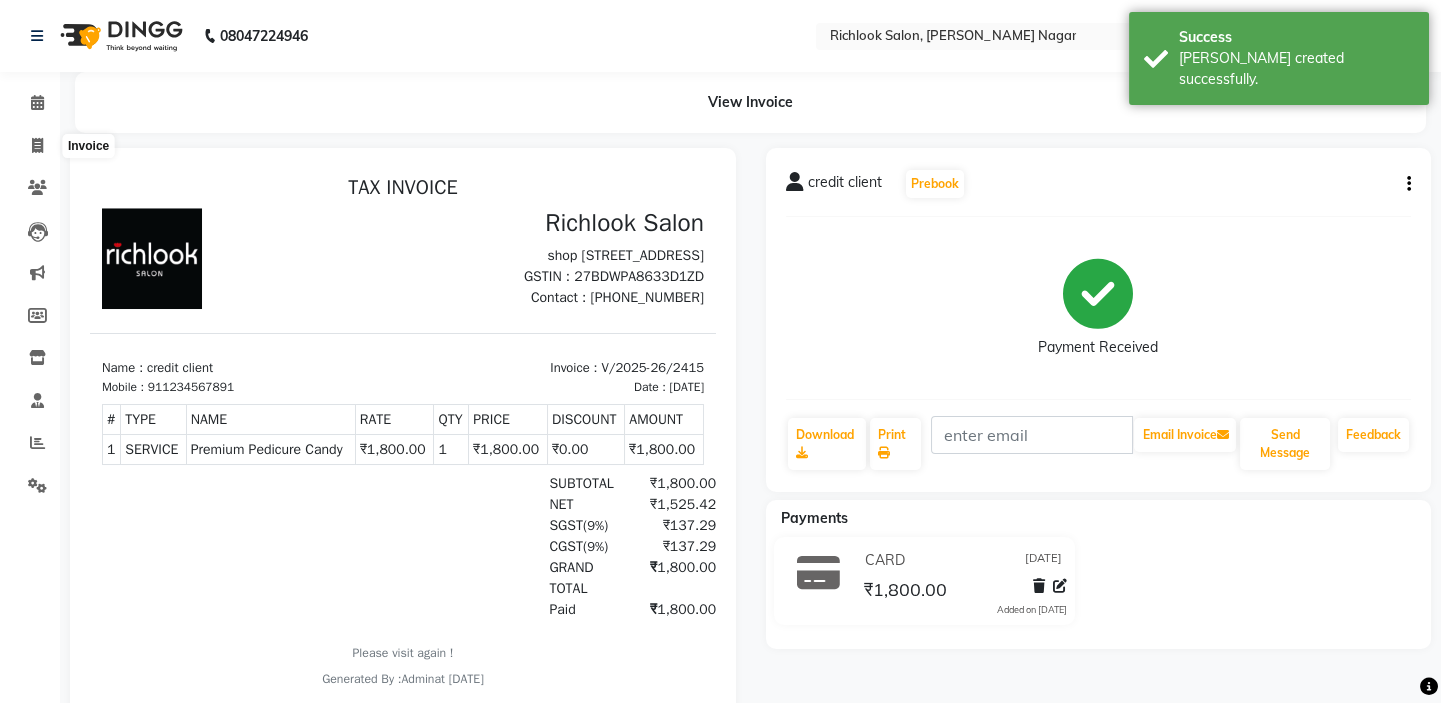 select on "6917" 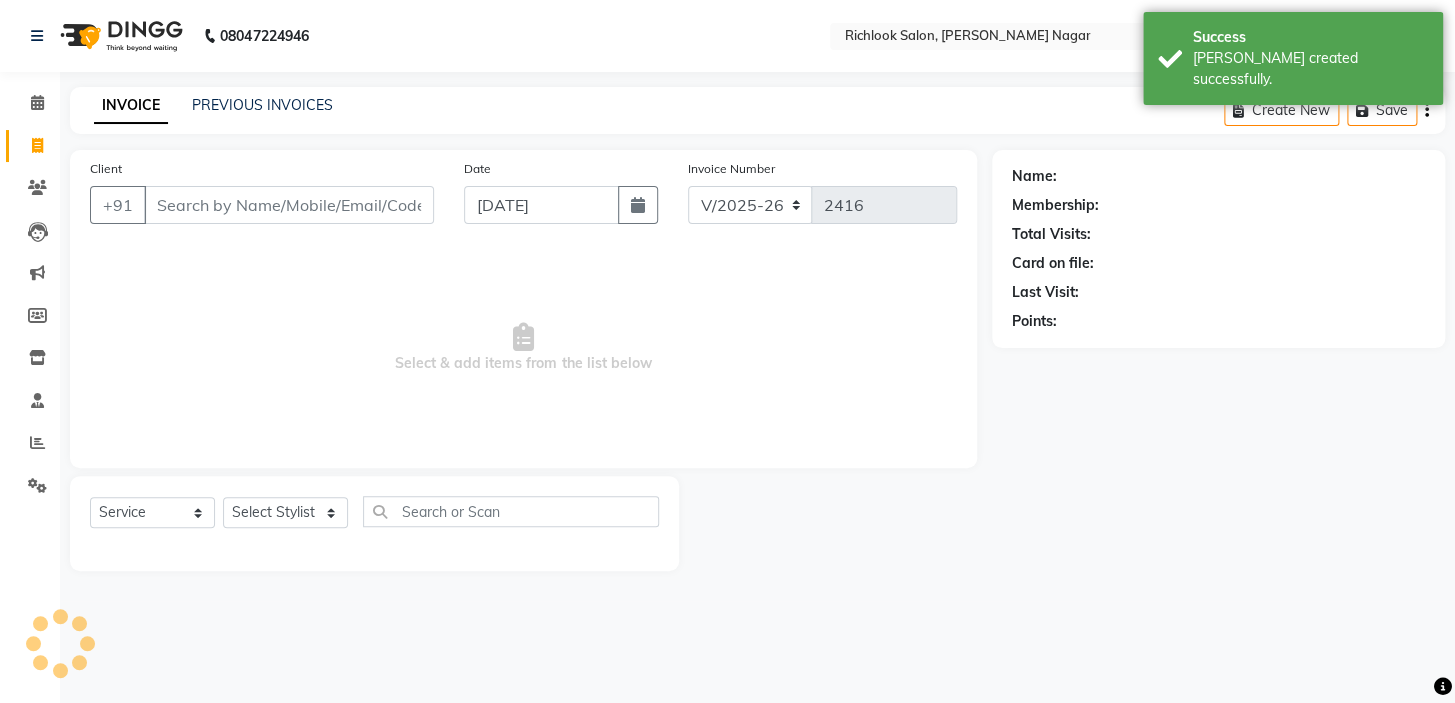 click on "Client" at bounding box center [289, 205] 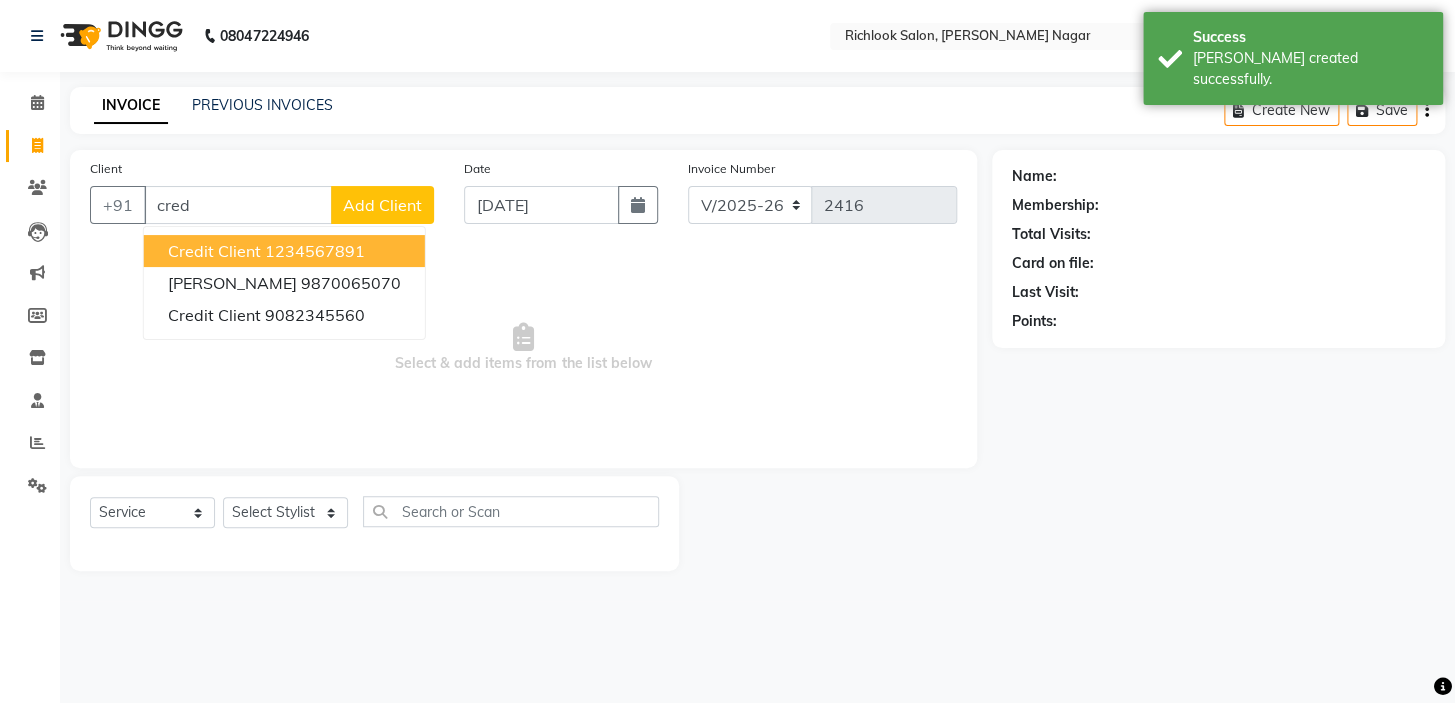 click on "credit client" at bounding box center [214, 251] 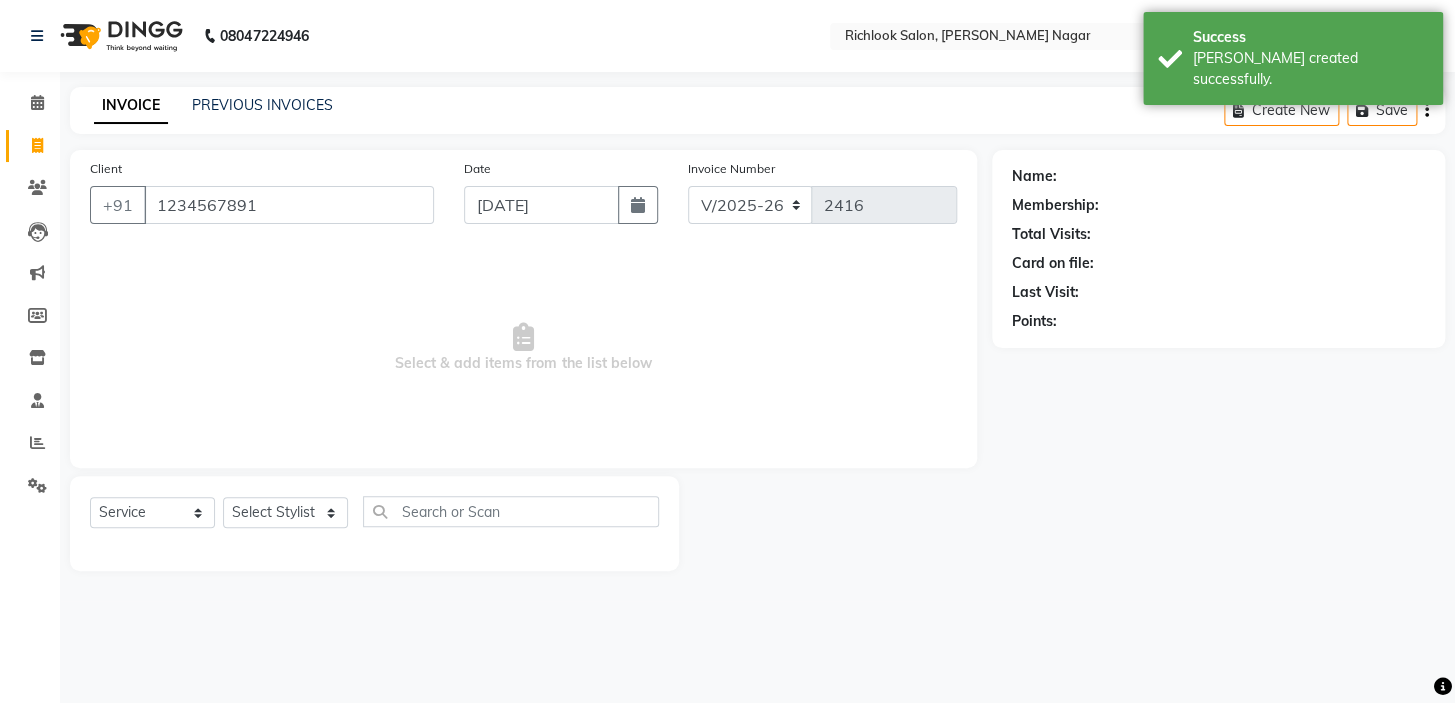 type on "1234567891" 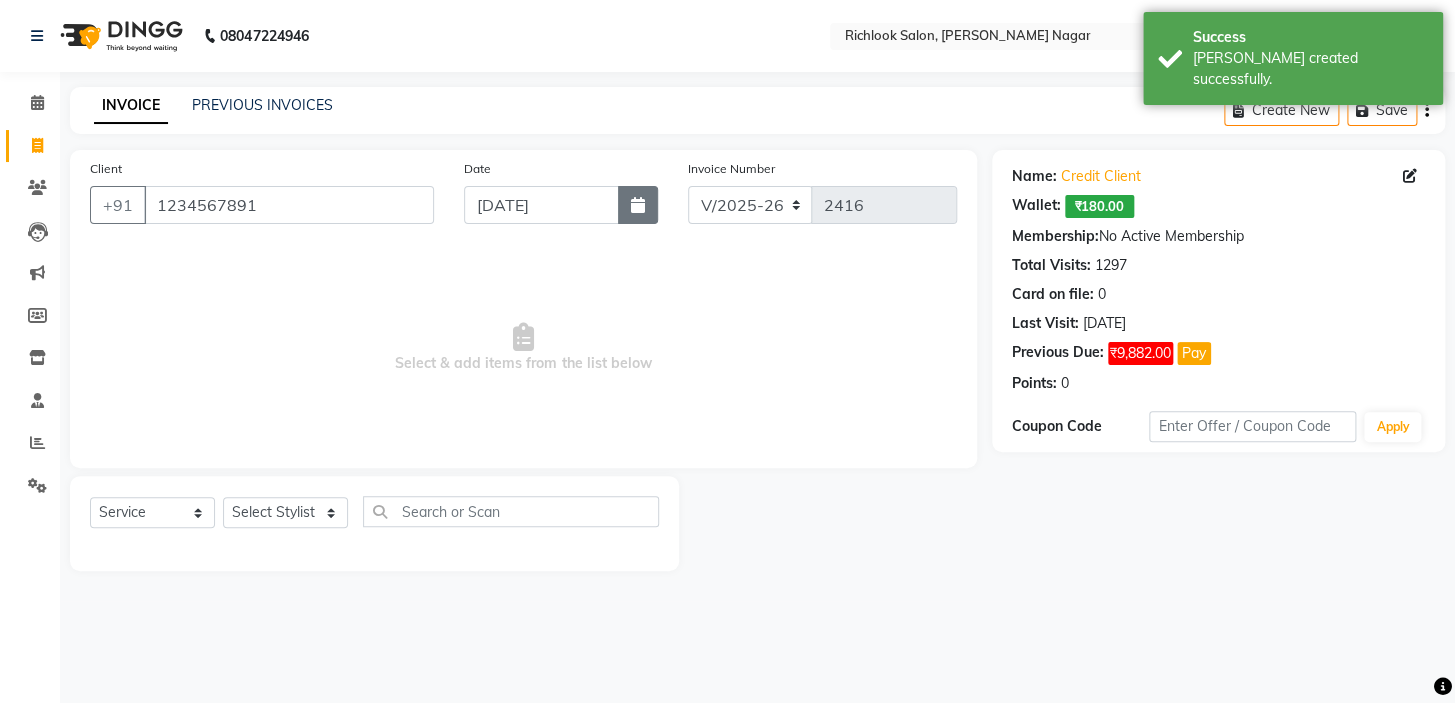 click 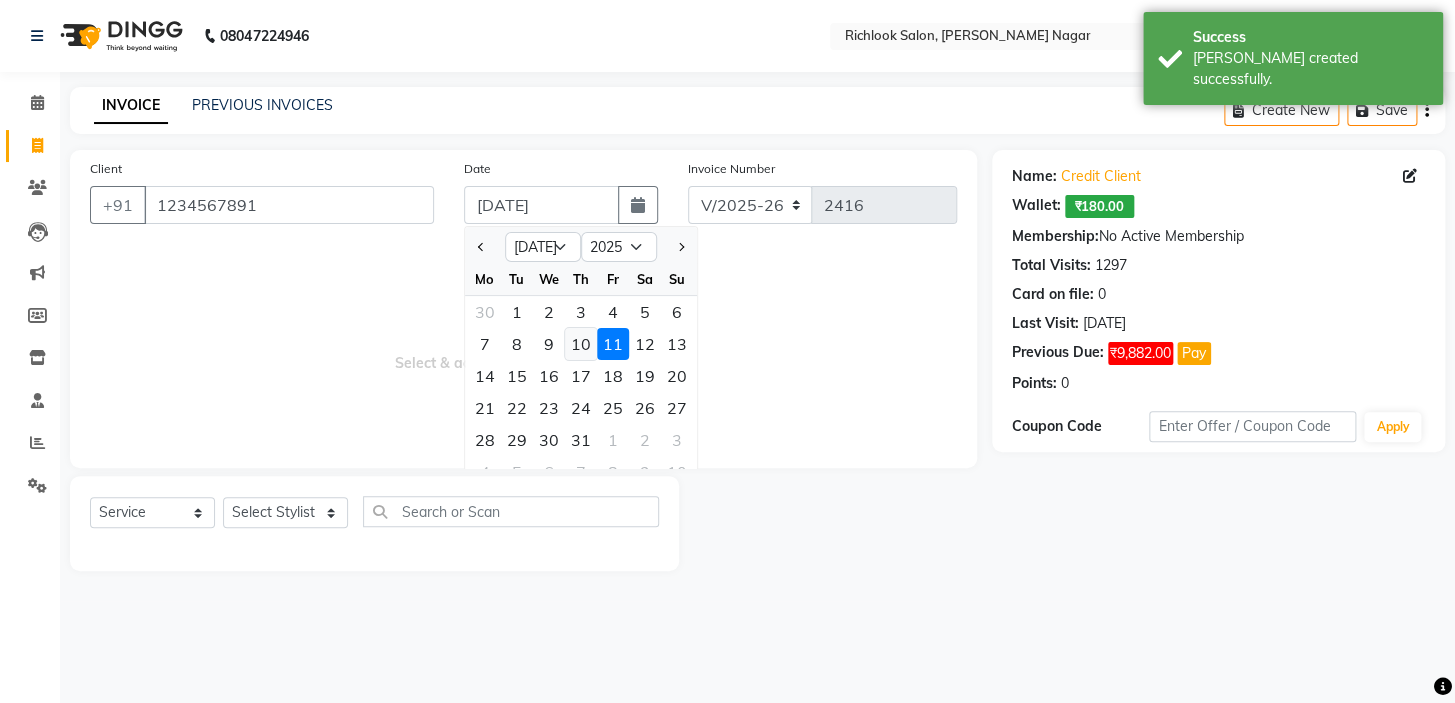 click on "10" 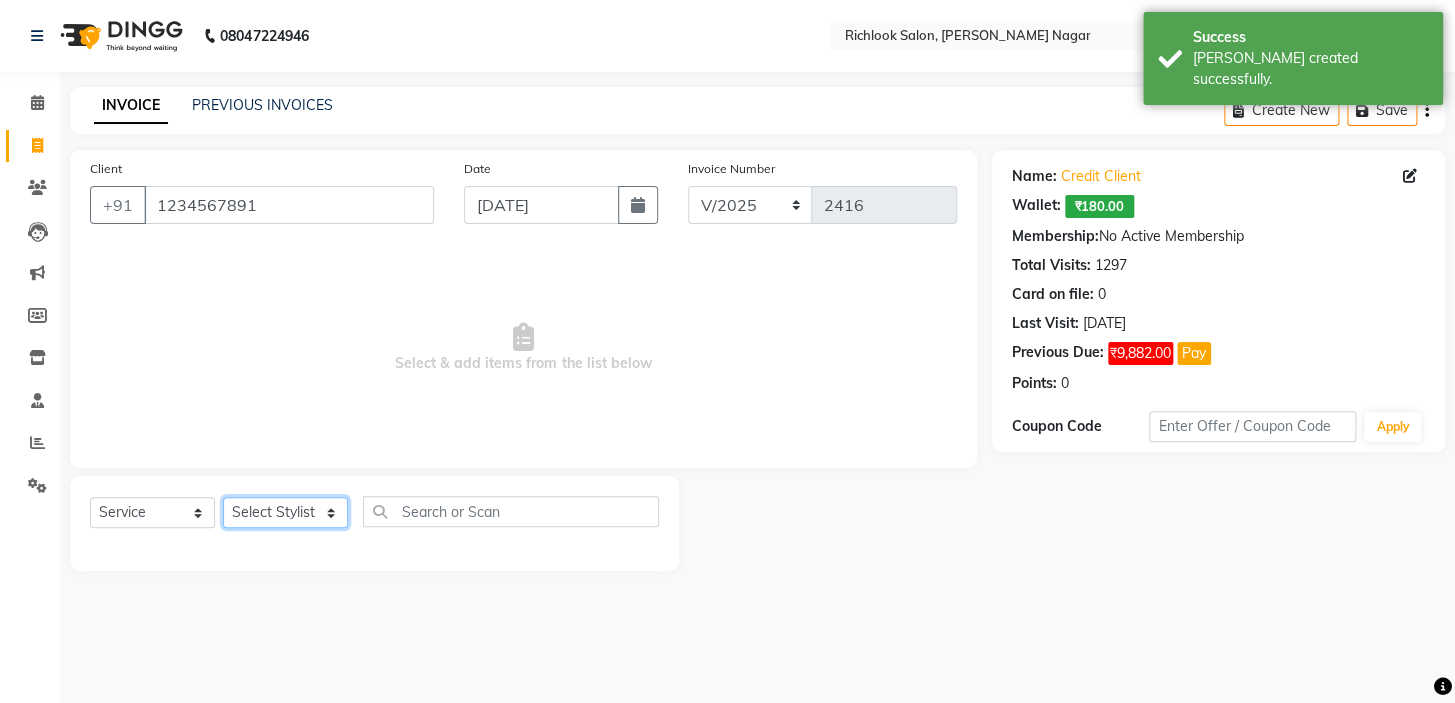 drag, startPoint x: 251, startPoint y: 513, endPoint x: 261, endPoint y: 544, distance: 32.572994 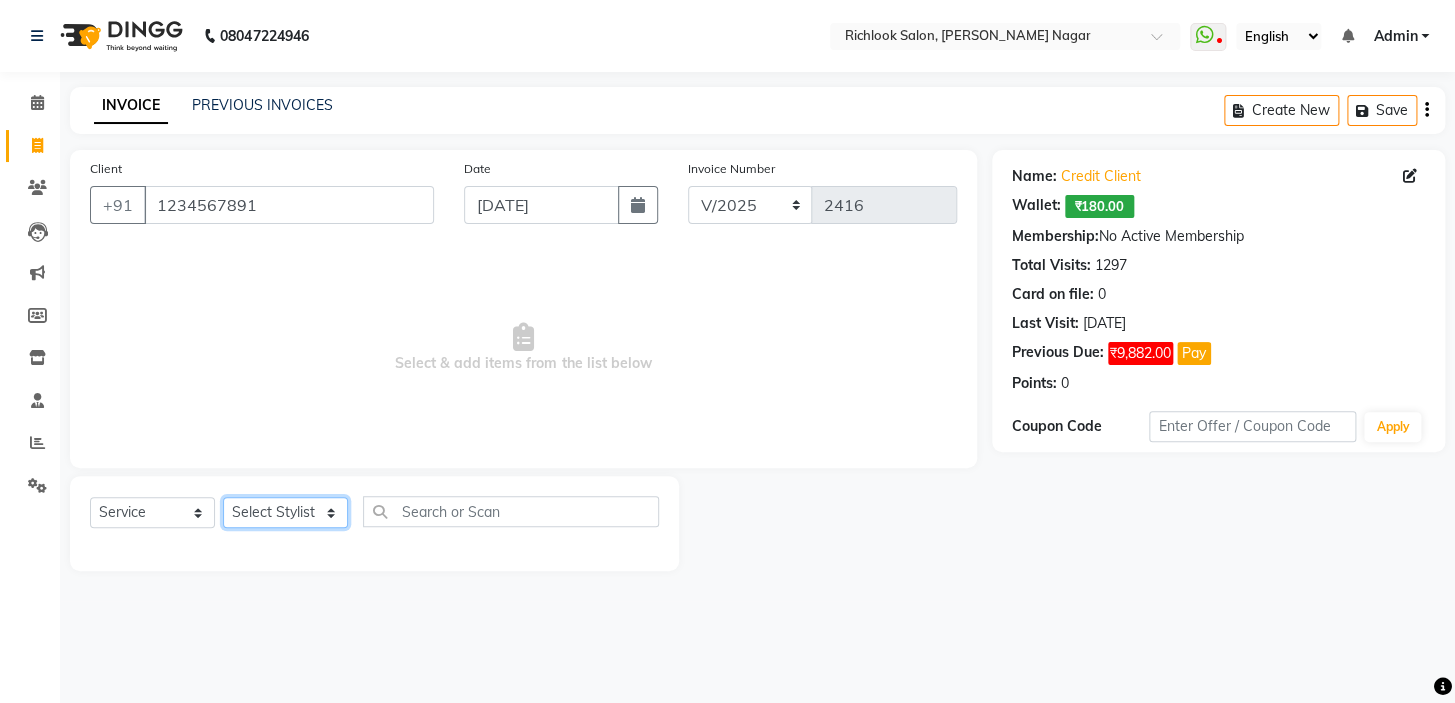 select on "54433" 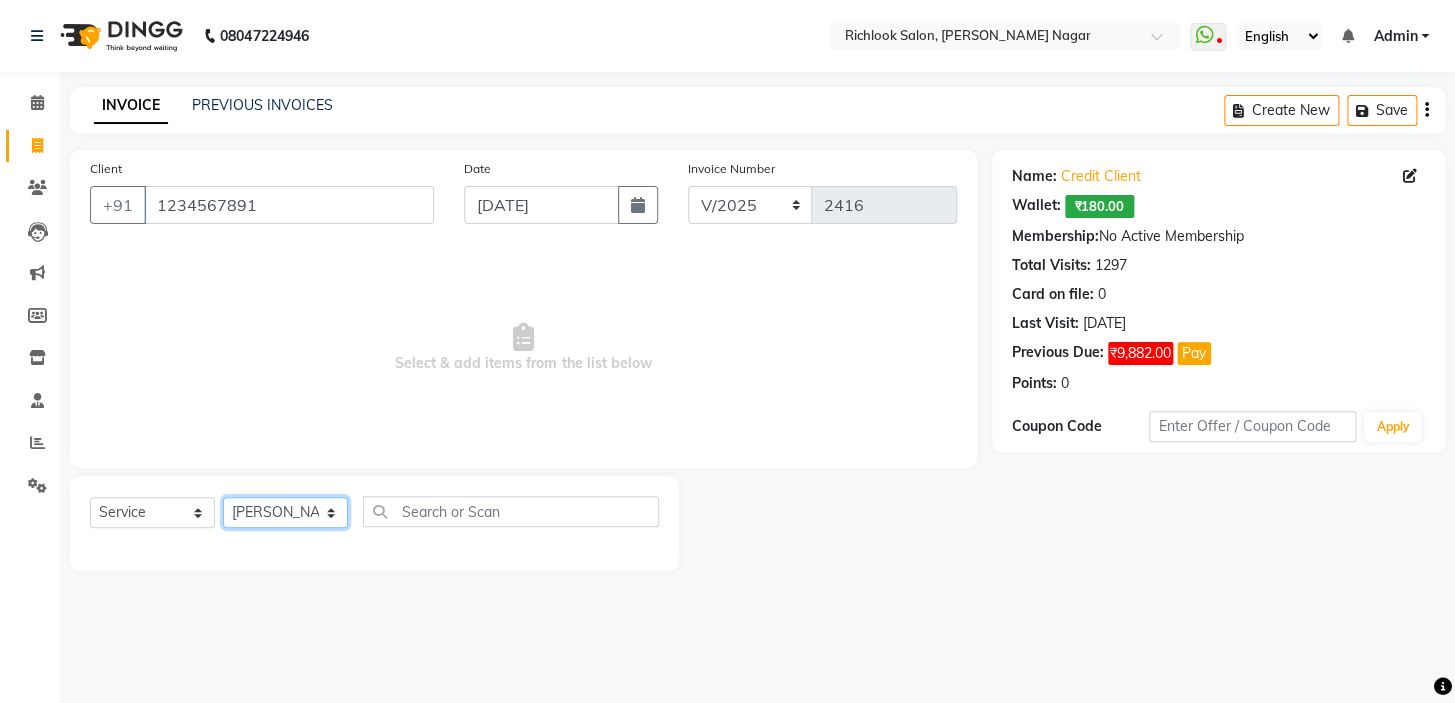 click on "Select Stylist disha [PERSON_NAME] priya santosh  [PERSON_NAME] [PERSON_NAME] [PERSON_NAME]" 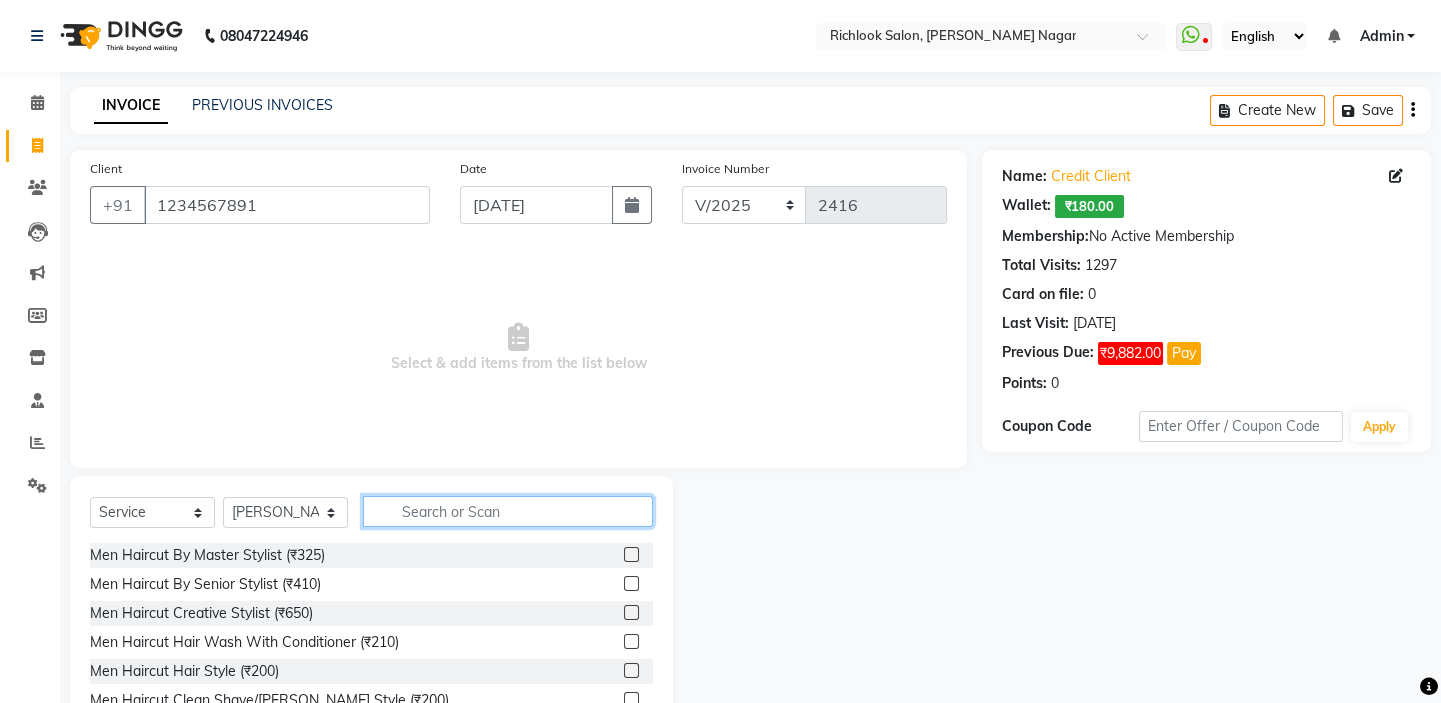 click 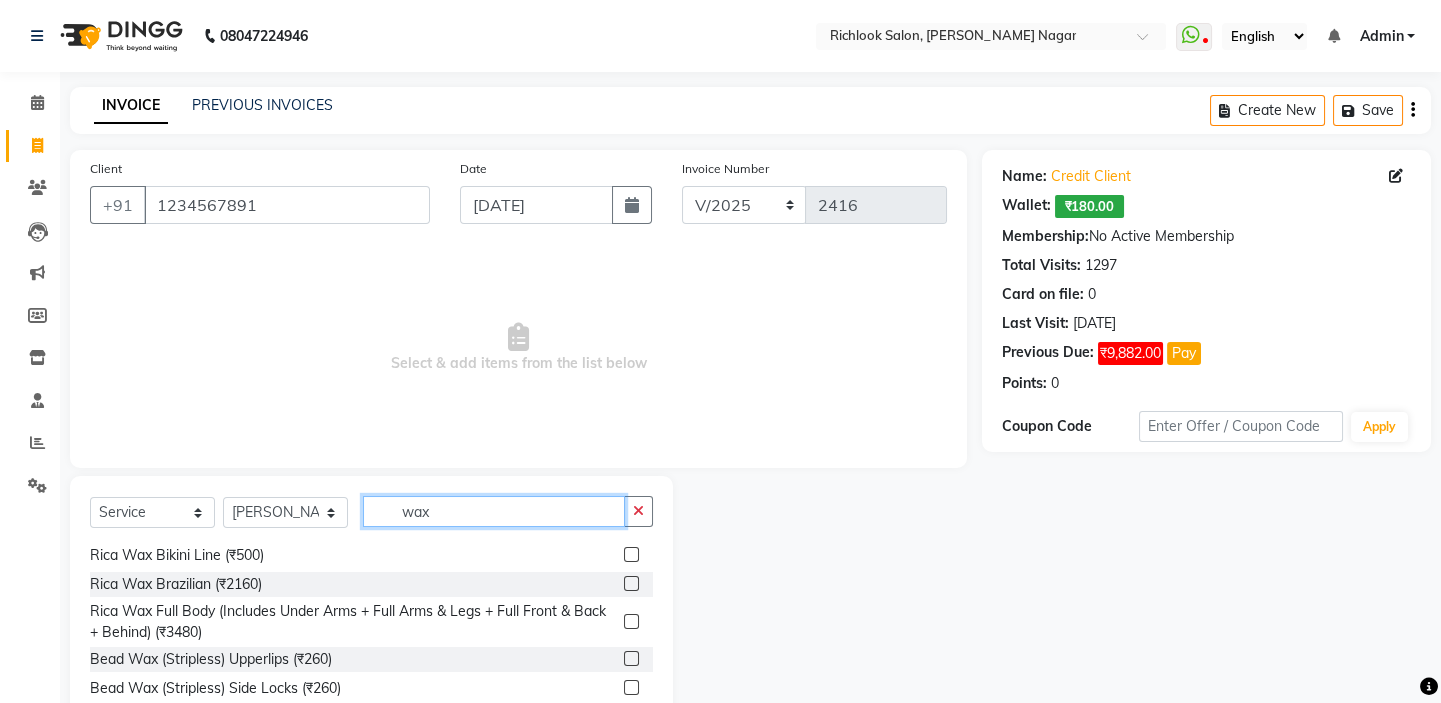 scroll, scrollTop: 818, scrollLeft: 0, axis: vertical 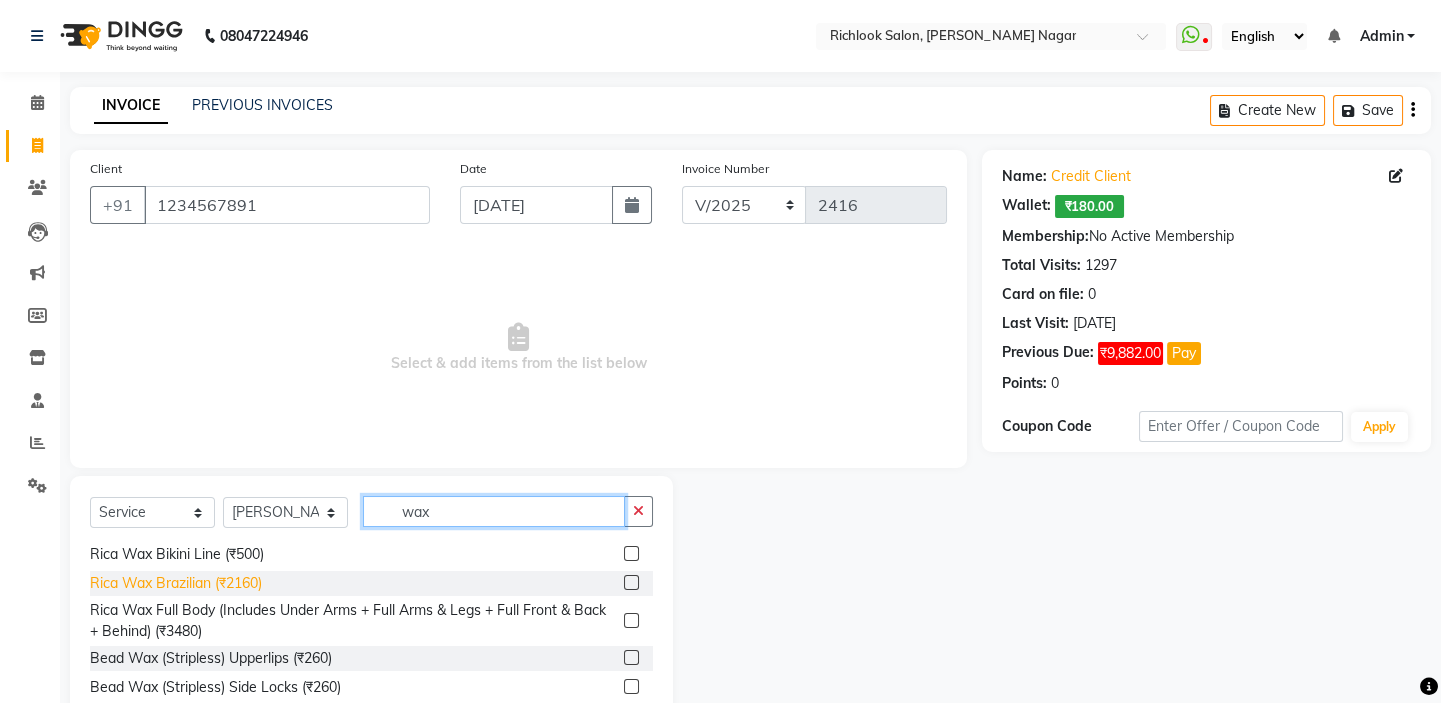 type on "wax" 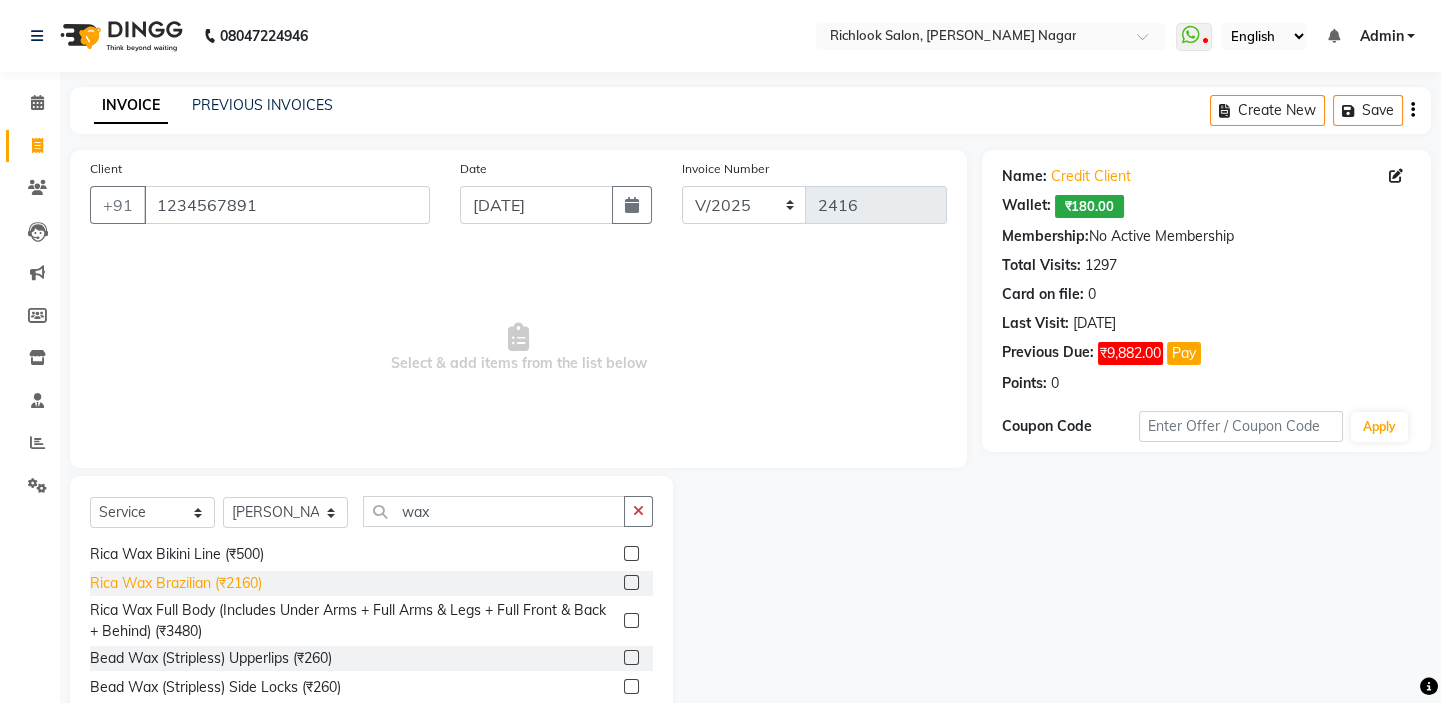 click on "Rica Wax Brazilian (₹2160)" 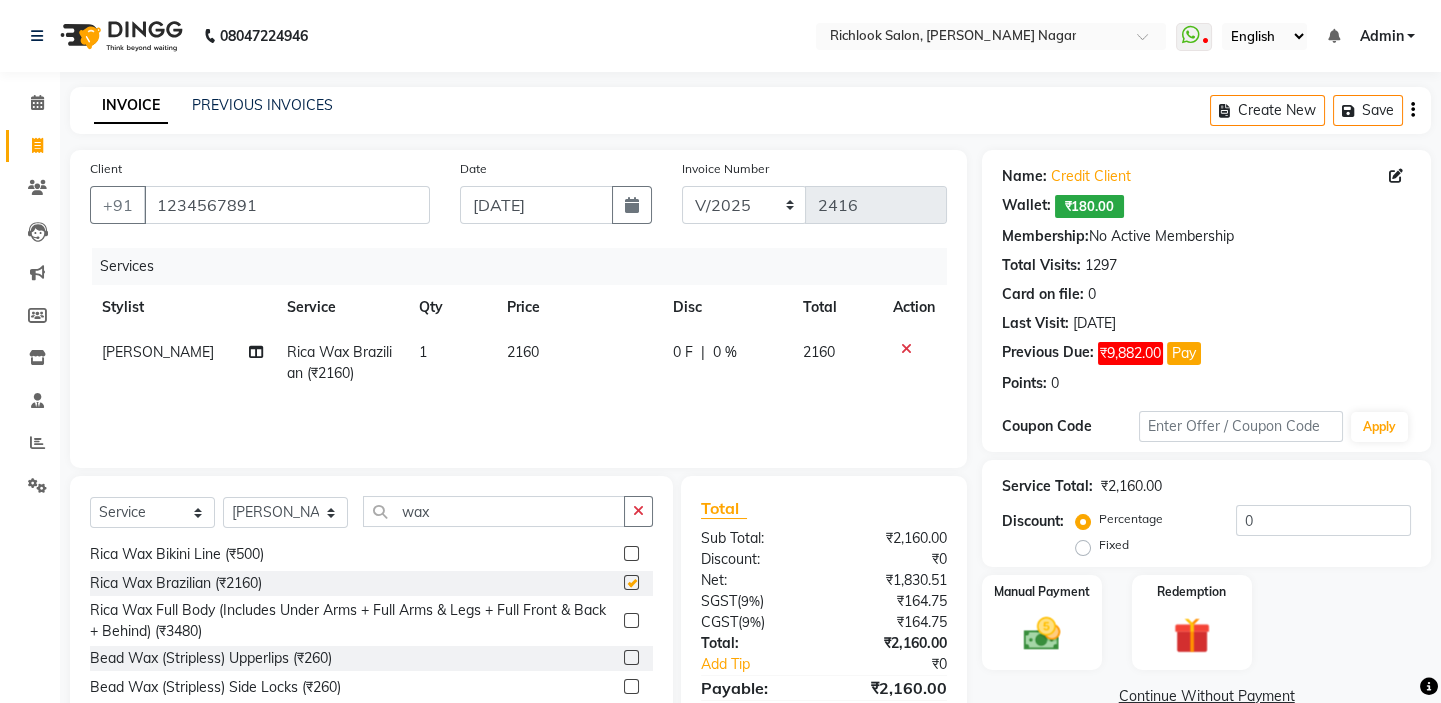 checkbox on "false" 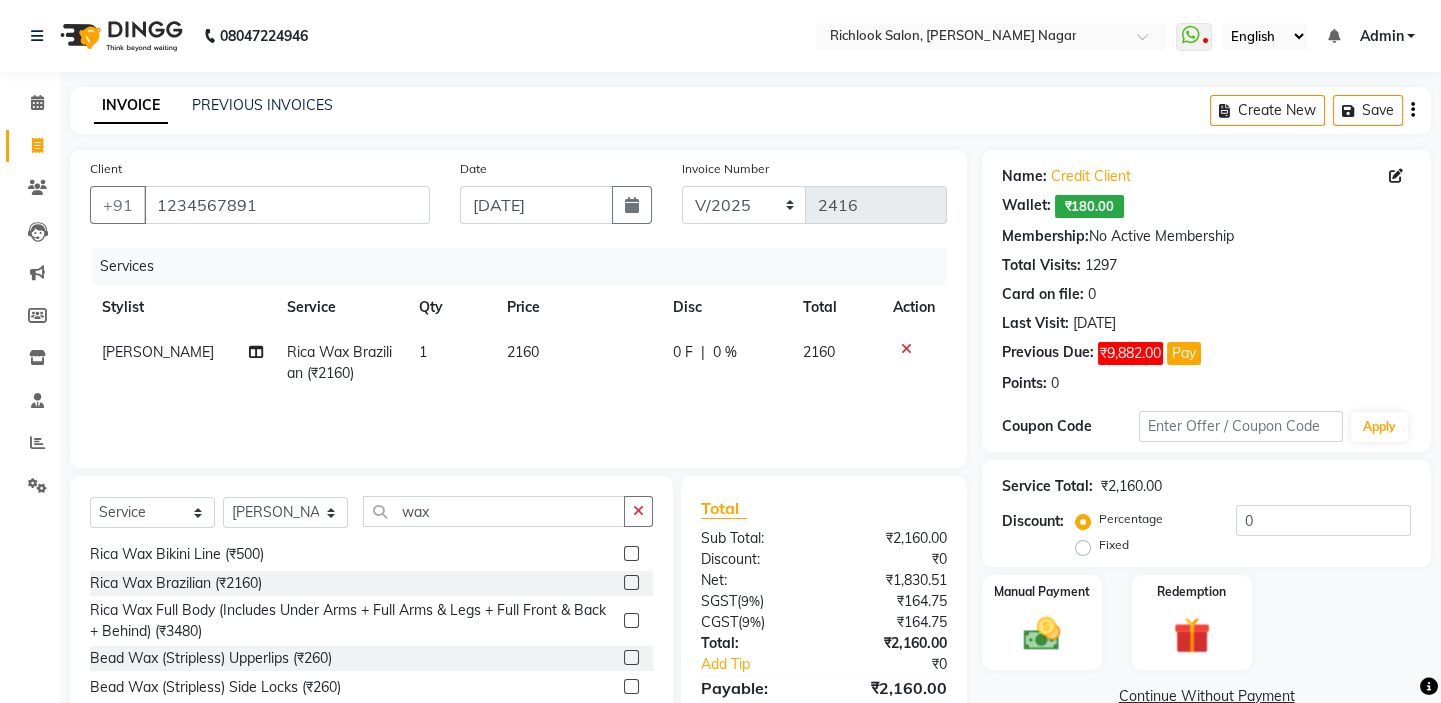 click on "2160" 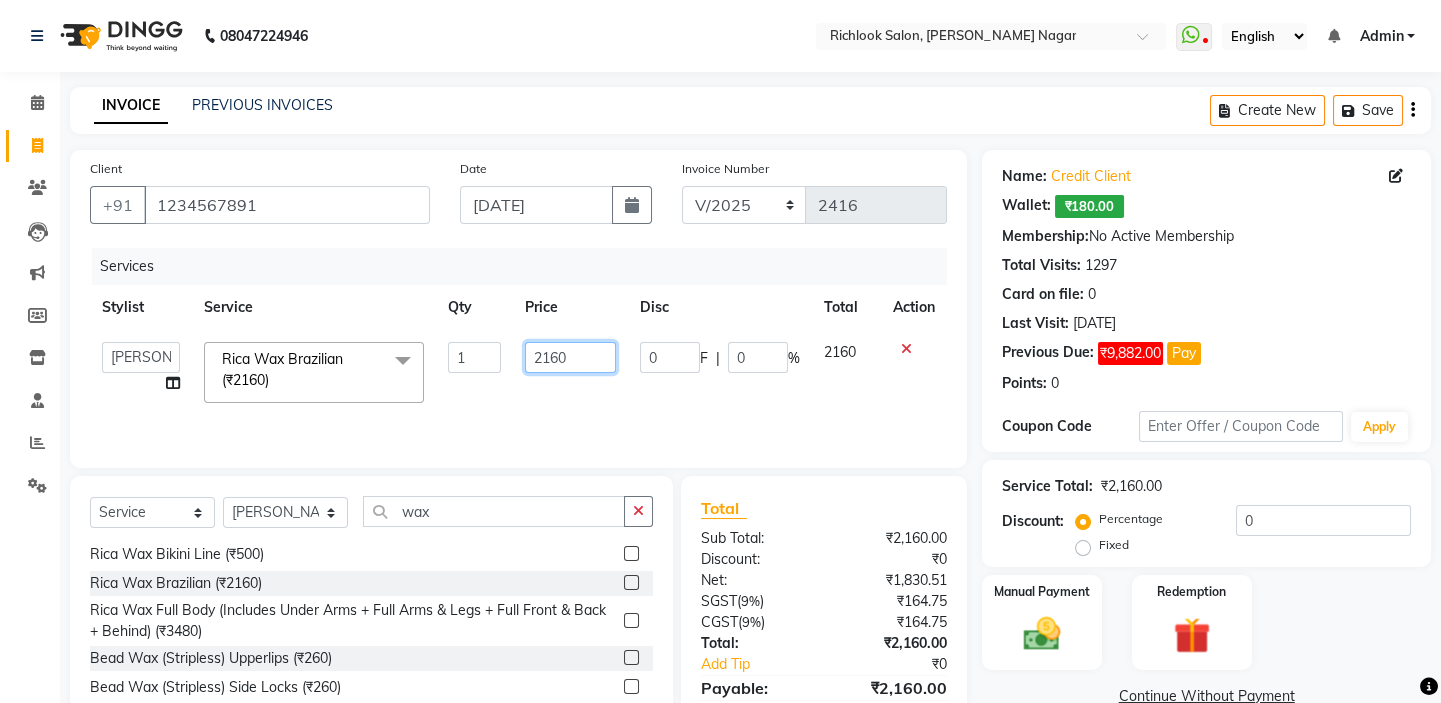 drag, startPoint x: 533, startPoint y: 352, endPoint x: 205, endPoint y: 348, distance: 328.02438 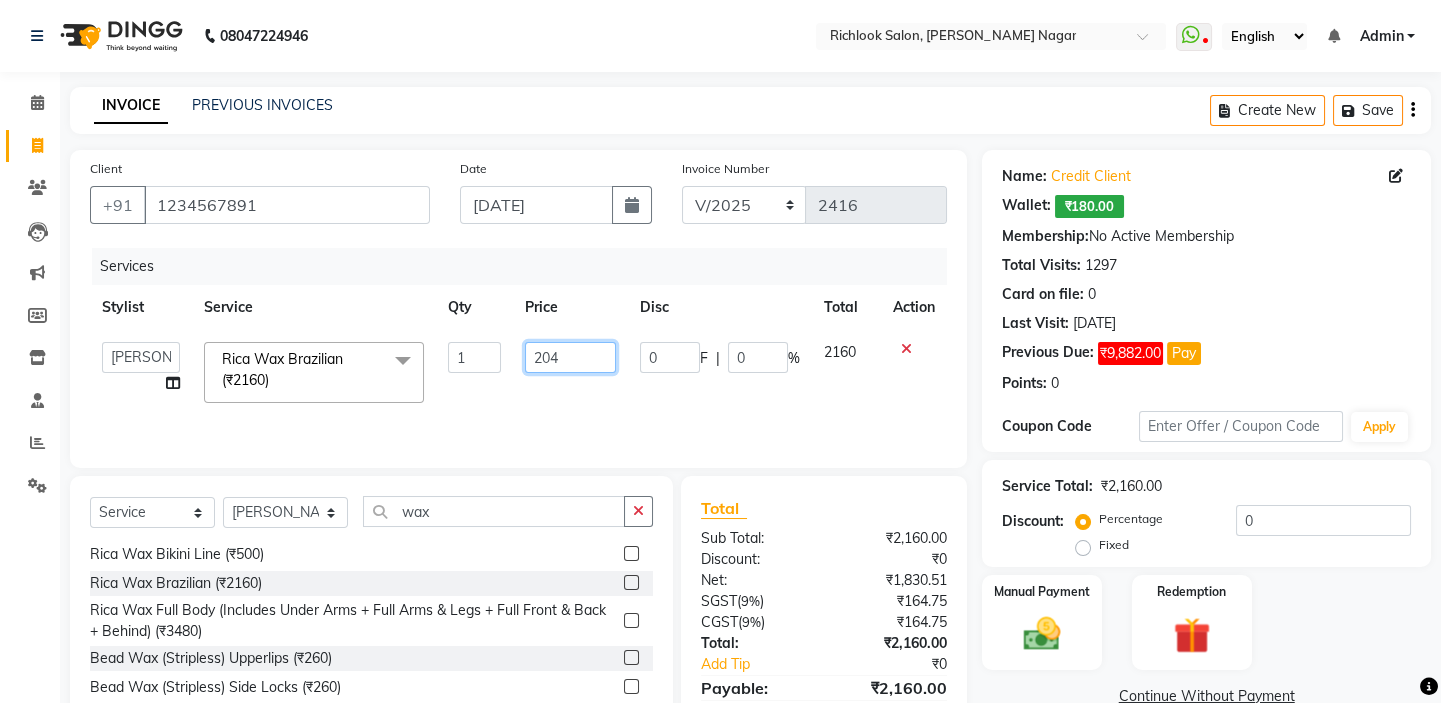 type on "2040" 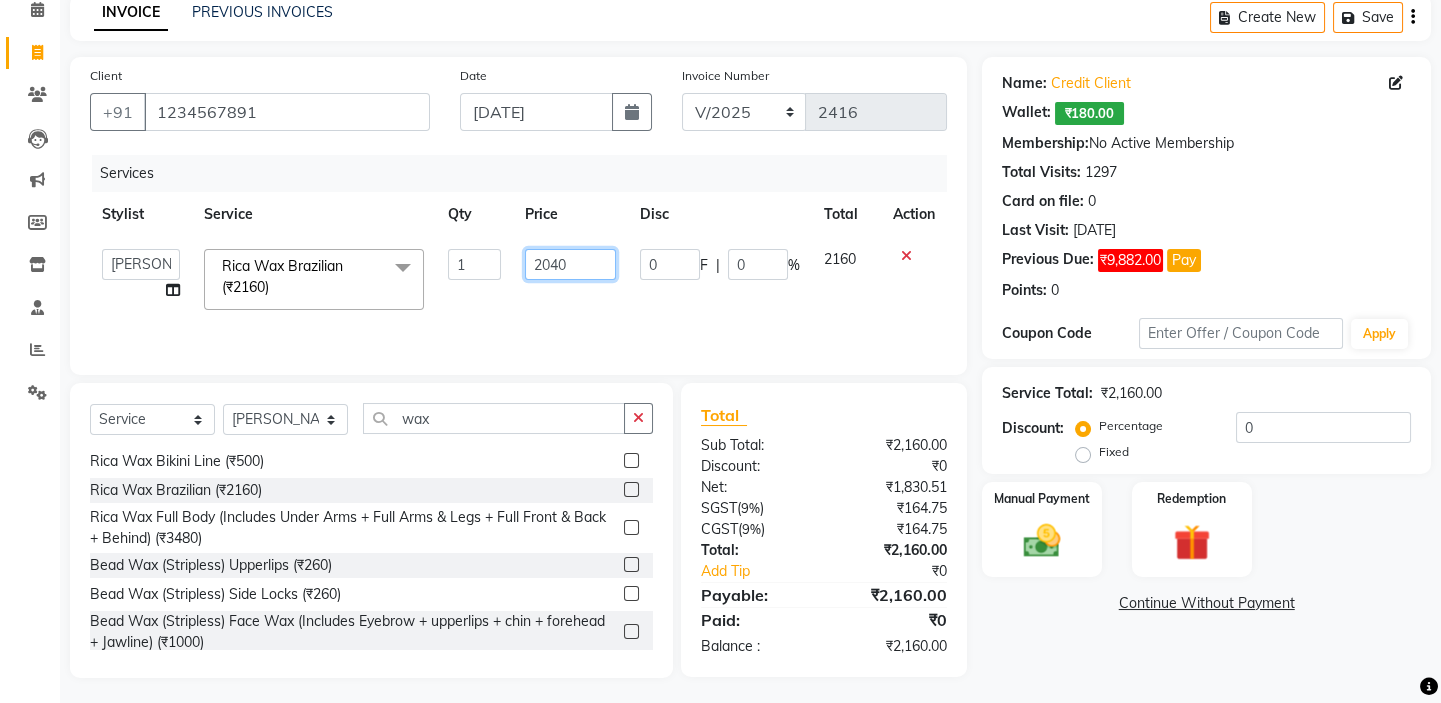 scroll, scrollTop: 99, scrollLeft: 0, axis: vertical 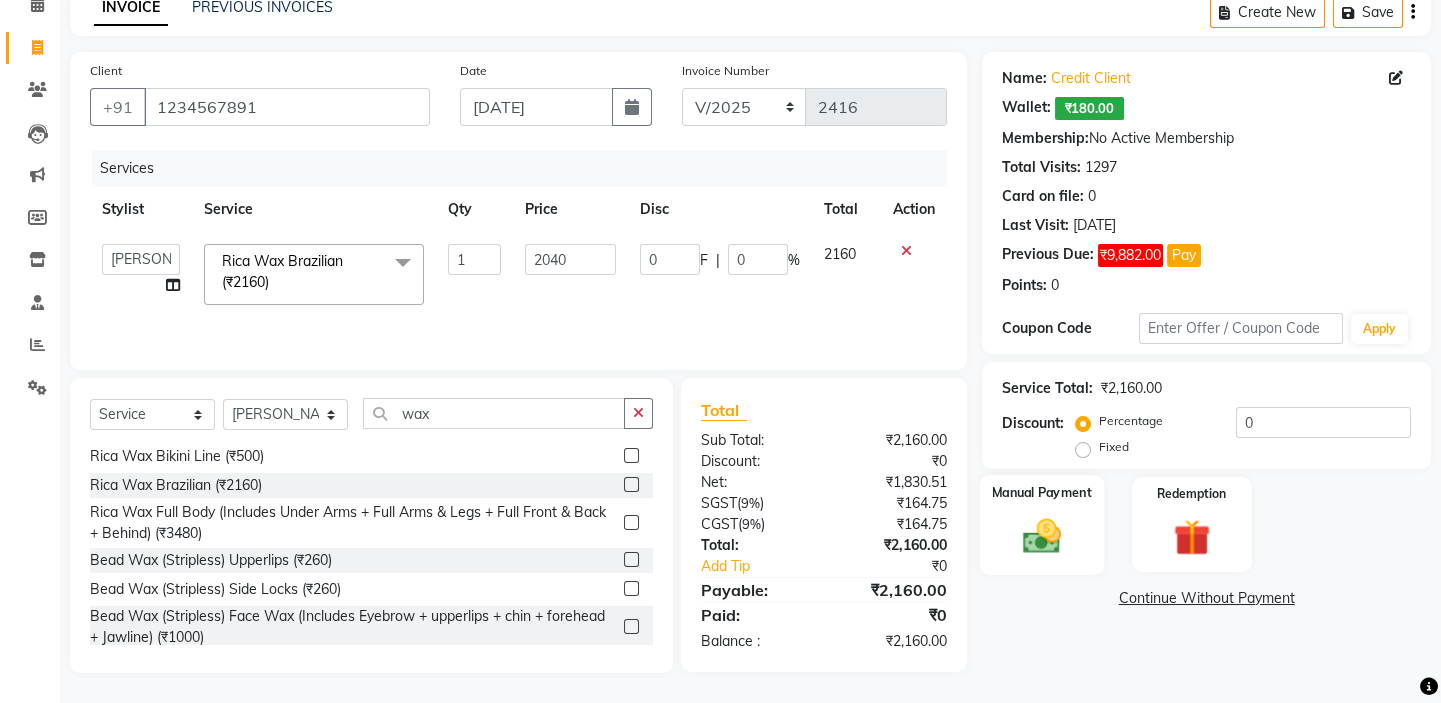 click 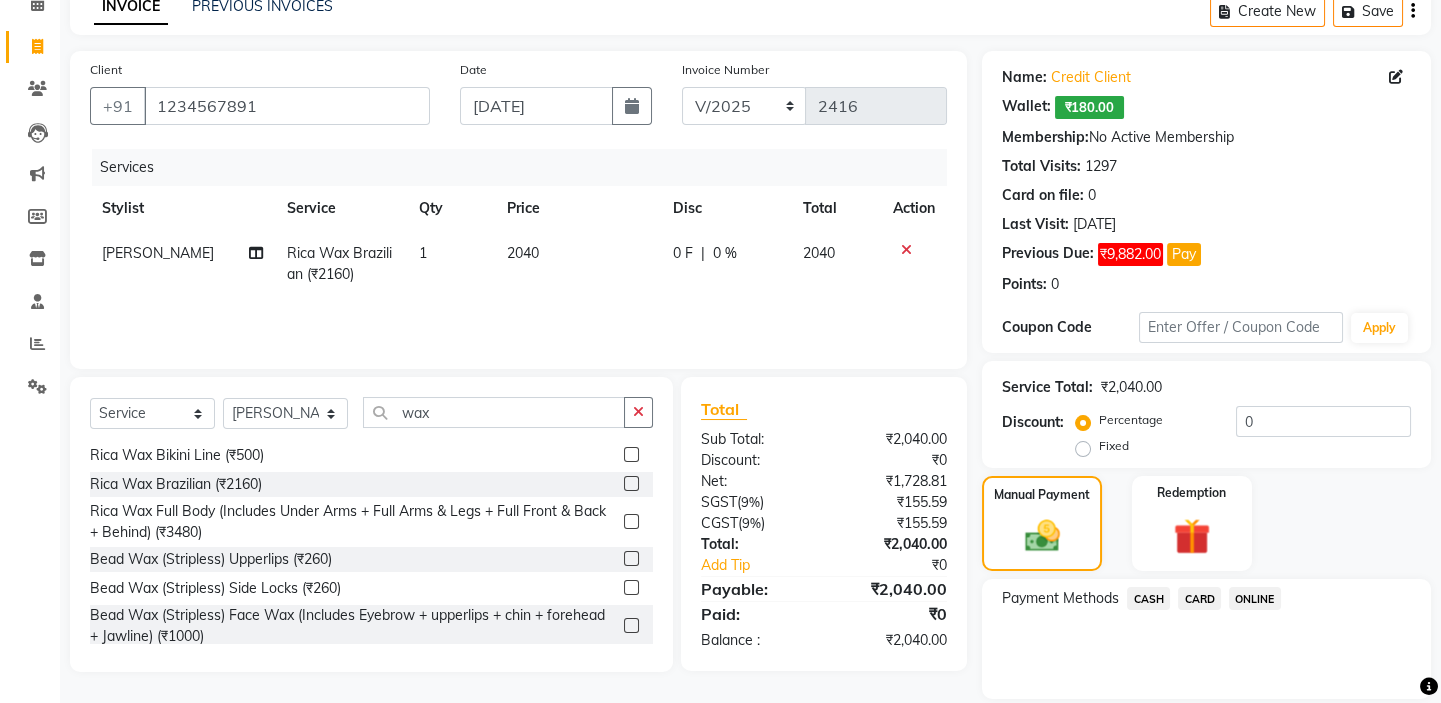 click on "CARD" 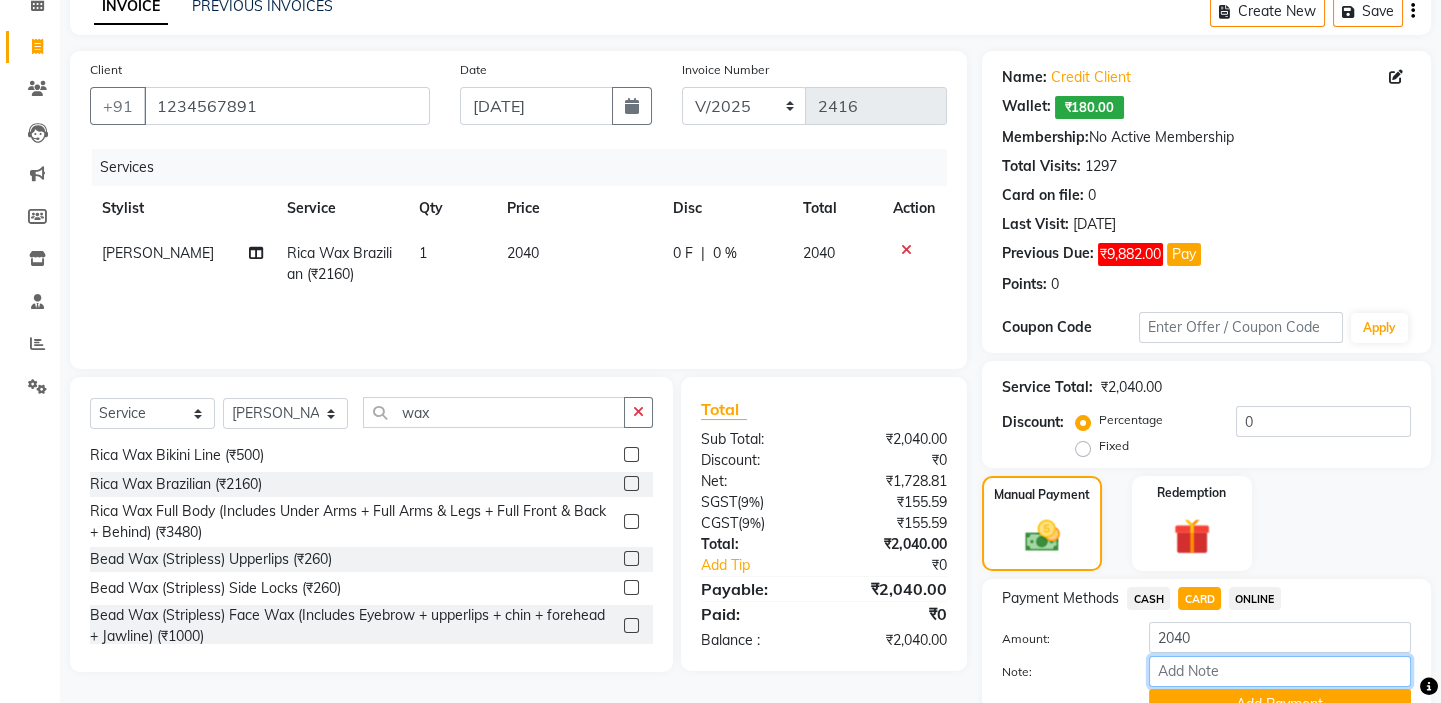 click on "Note:" at bounding box center (1280, 671) 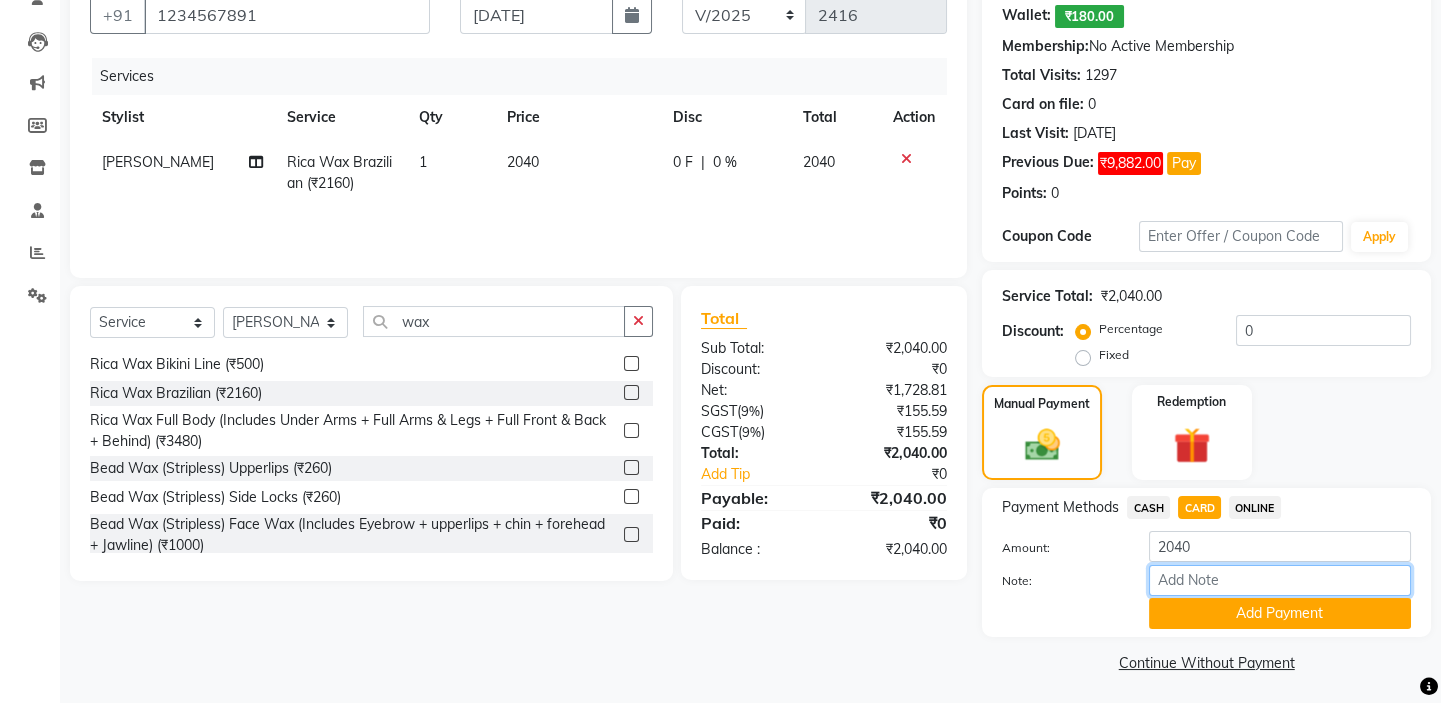 scroll, scrollTop: 195, scrollLeft: 0, axis: vertical 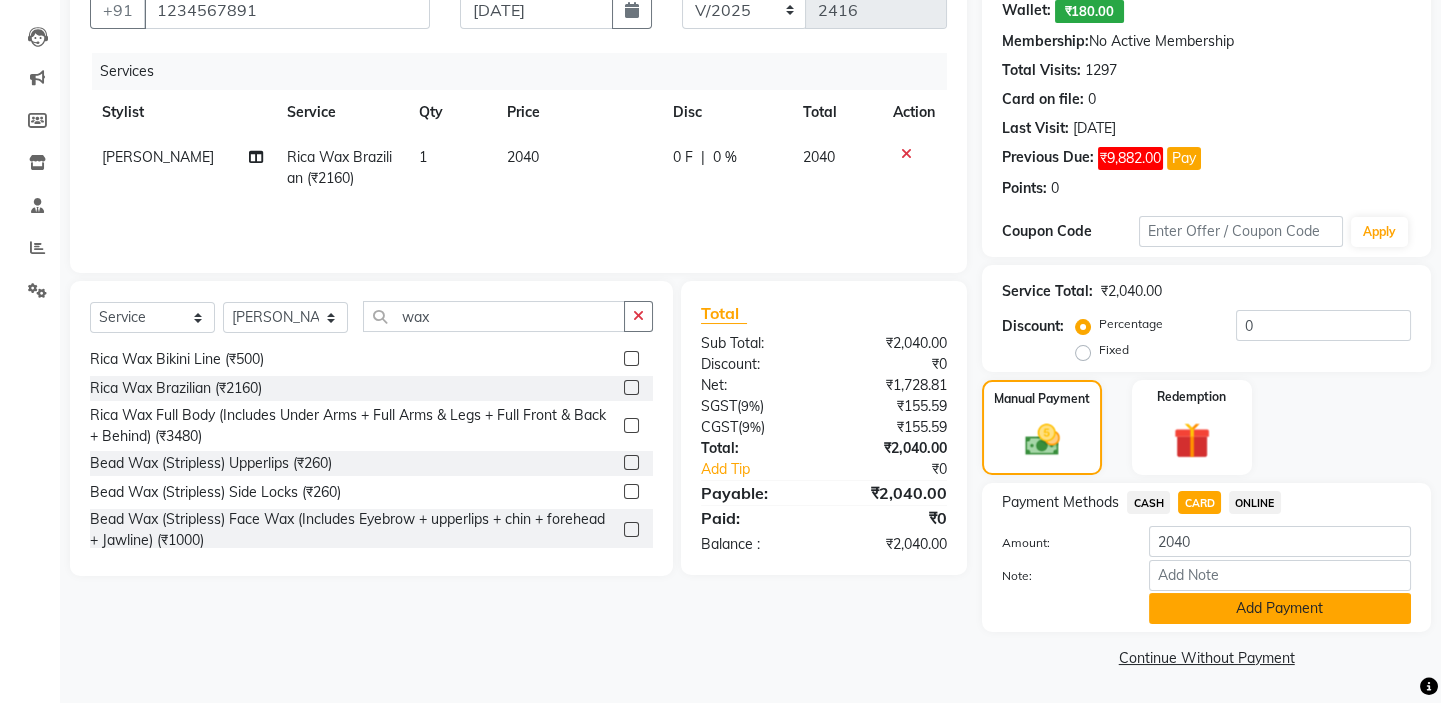 click on "Add Payment" 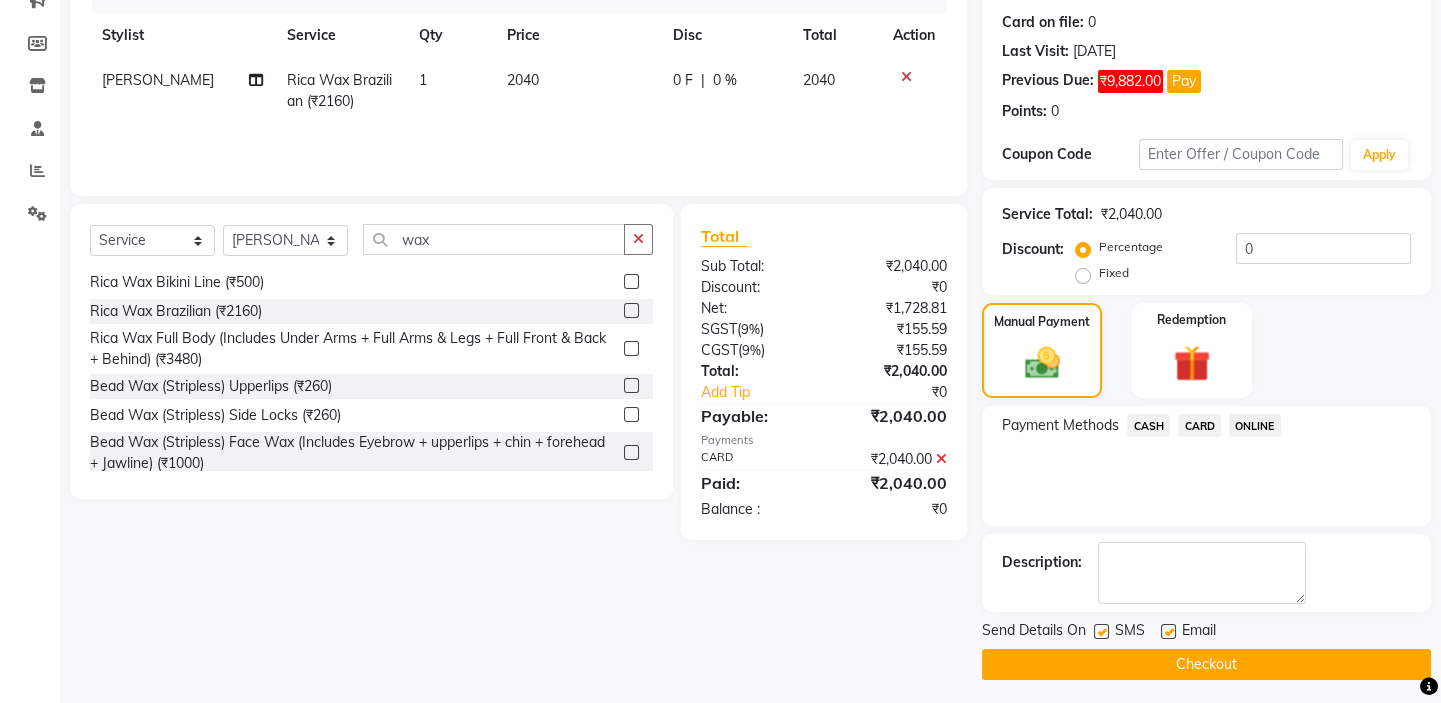 scroll, scrollTop: 279, scrollLeft: 0, axis: vertical 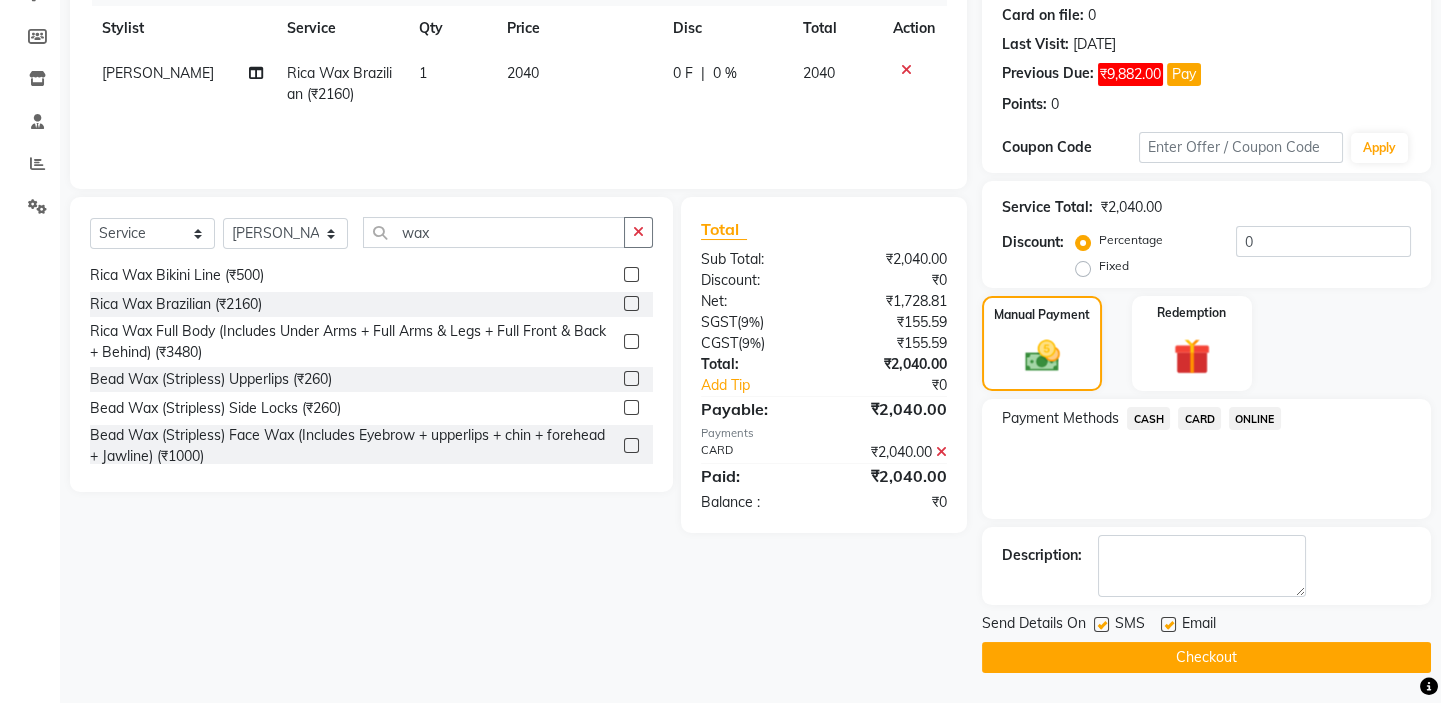 click on "INVOICE PREVIOUS INVOICES Create New   Save  Client [PHONE_NUMBER] Date [DATE] Invoice Number V/2025 V/[PHONE_NUMBER] Services Stylist Service Qty Price Disc Total Action [PERSON_NAME] Rica Wax Brazilian (₹2160) 1 2040 0 F | 0 % 2040 Select  Service  Product  Membership  Package Voucher Prepaid Gift Card  Select Stylist disha [PERSON_NAME] priya santosh  [PERSON_NAME] [PERSON_NAME] [PERSON_NAME] wax Honey Wax Upper Lips / Chin (₹130)  Honey Wax Face Wax (Includes Eyebrow + upperlips + chin + forehead + Jawline) (₹530)  Honey Wax Jawline / Sidelocks (₹130)  Honey Wax Under Arms (₹130)  Honey Wax Full Arms (₹400)  Honey Wax Half Arms (₹240)  Honey Wax Full Legs (₹690)  Honey Wax Half Legs (₹400)  Honey Wax Full Front (₹540)  Honey Wax Half Front (₹275)  Honey Wax Full Back (₹540)  Honey Wax Half Back (₹275)  Honey Wax Behind (₹600)  Honey Wax Bikini Line (₹600)  Honey Wax Brazilian (₹1550)  Honey Wax Full Body (Includes Under Arms + Full Arms & Legs + Full Front & Back + Behind) (₹2690)   (" 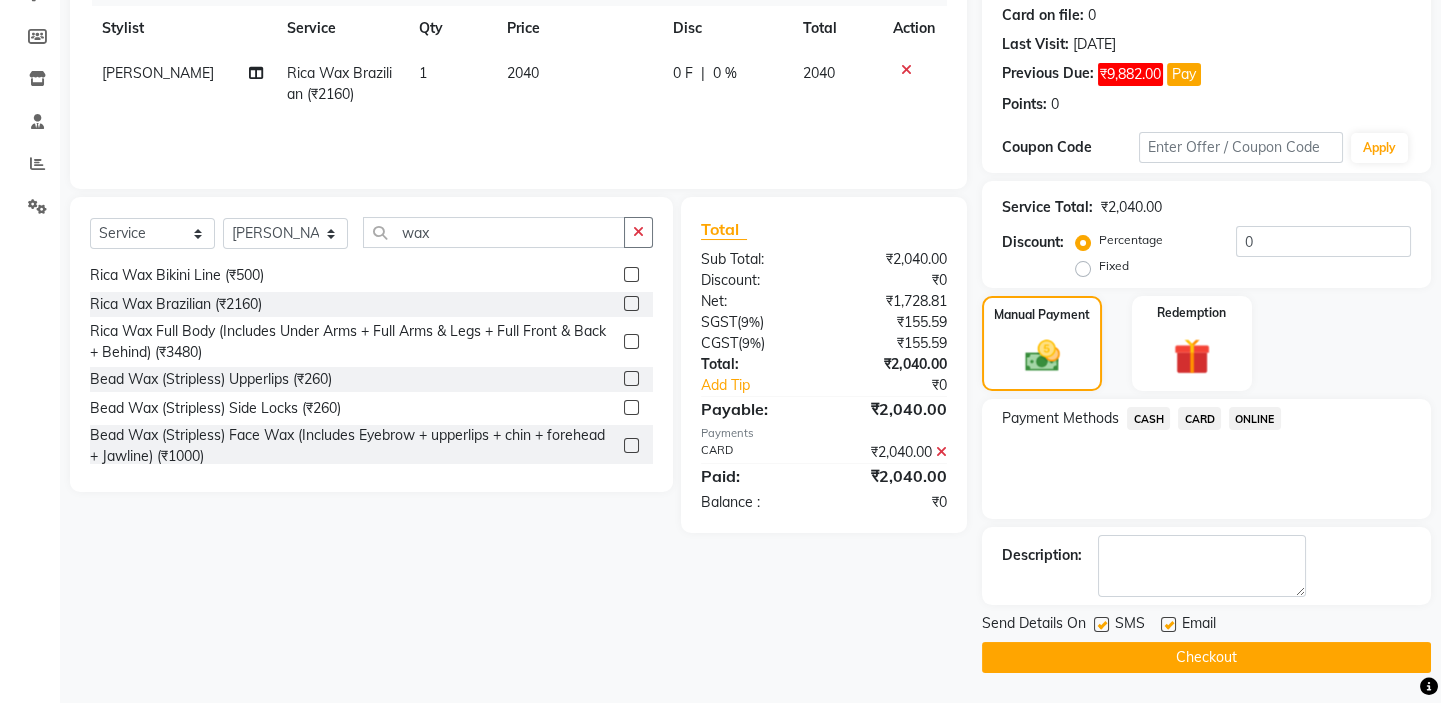click on "Checkout" 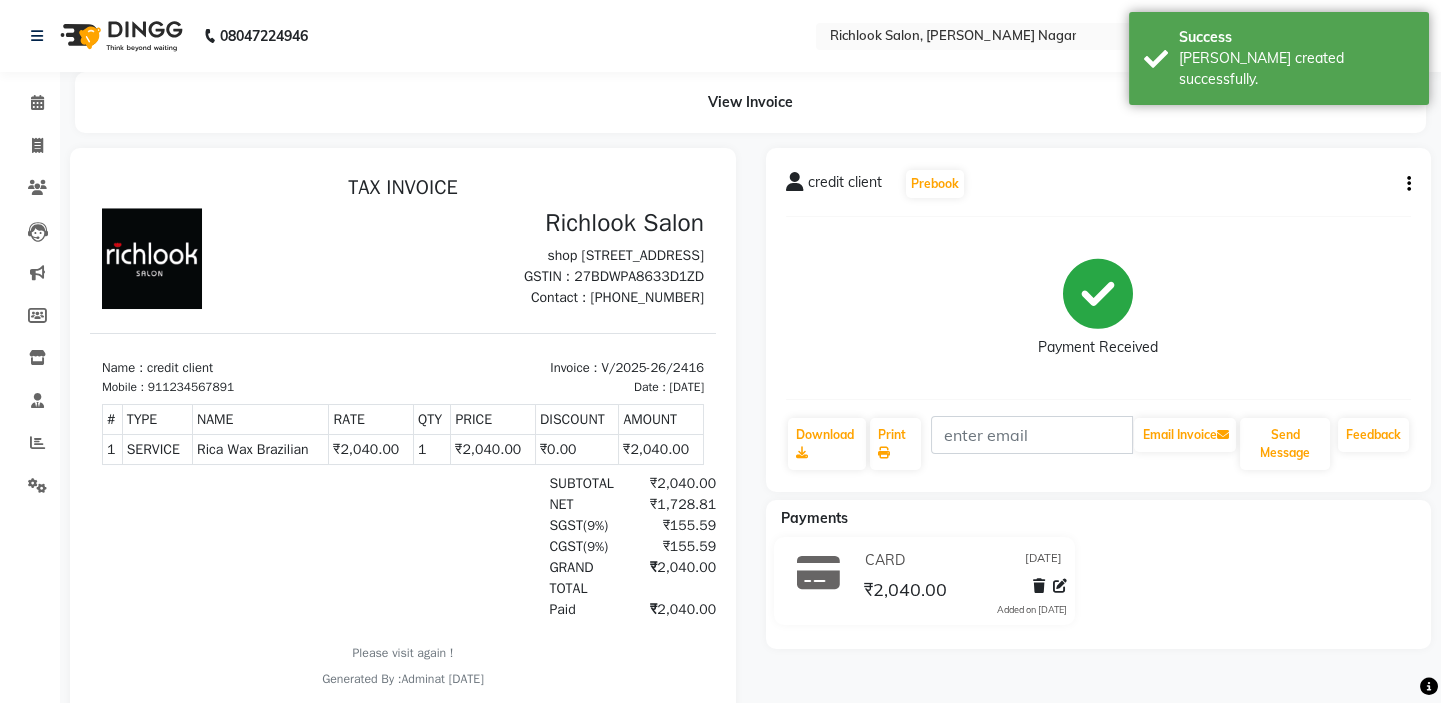 scroll, scrollTop: 0, scrollLeft: 0, axis: both 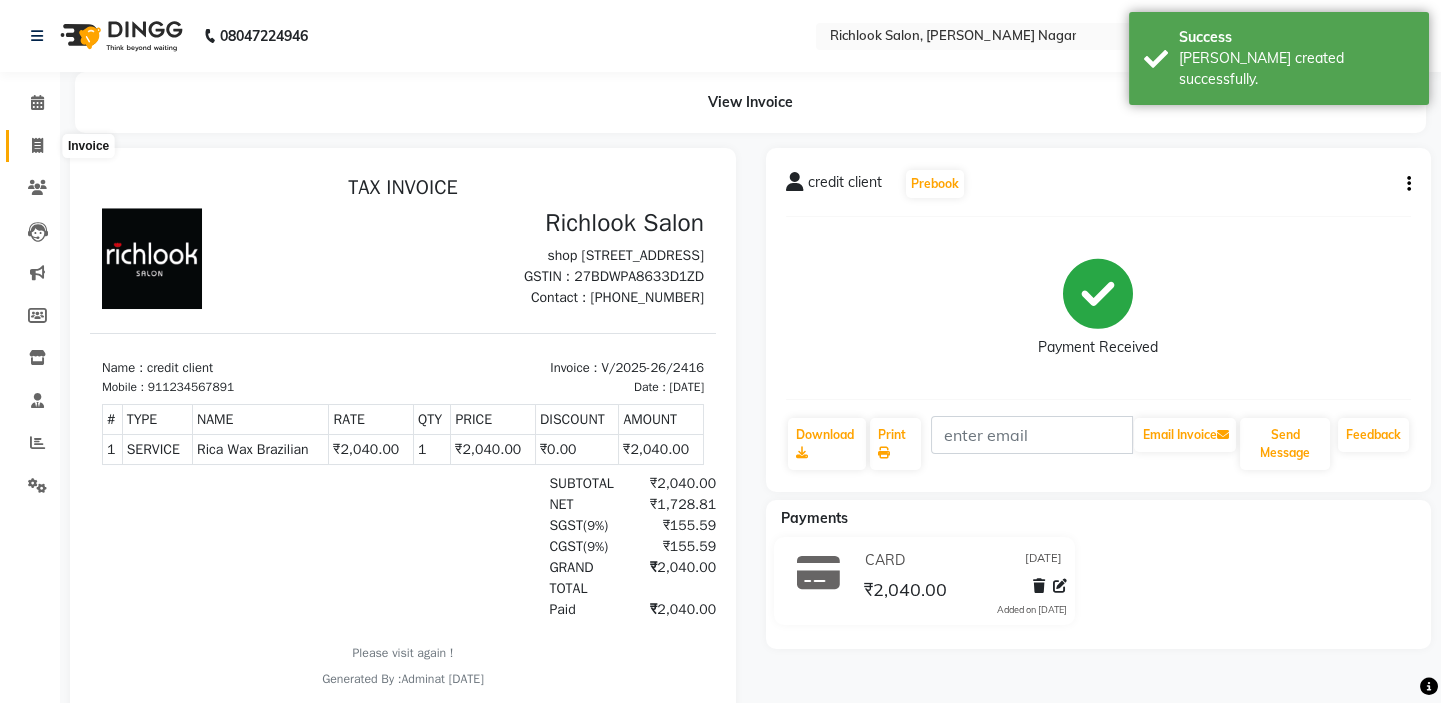 click 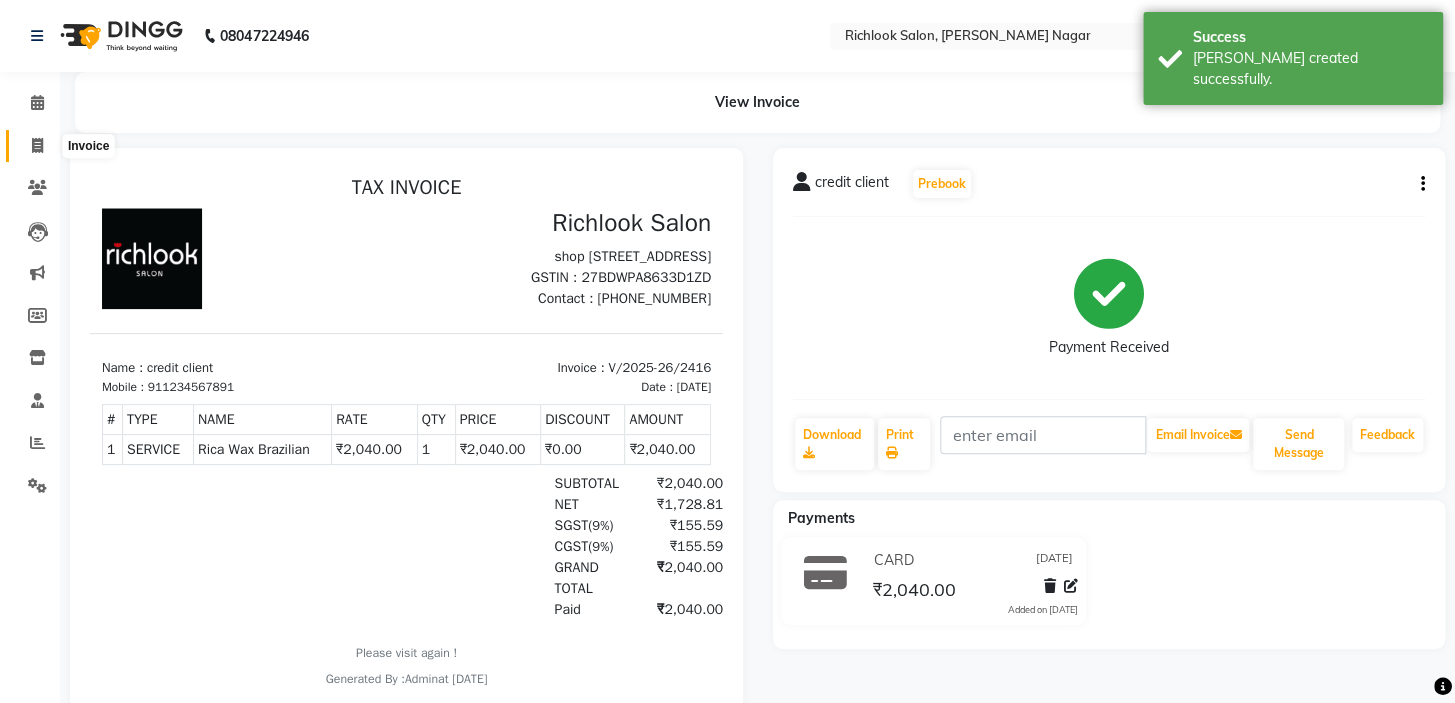select on "6917" 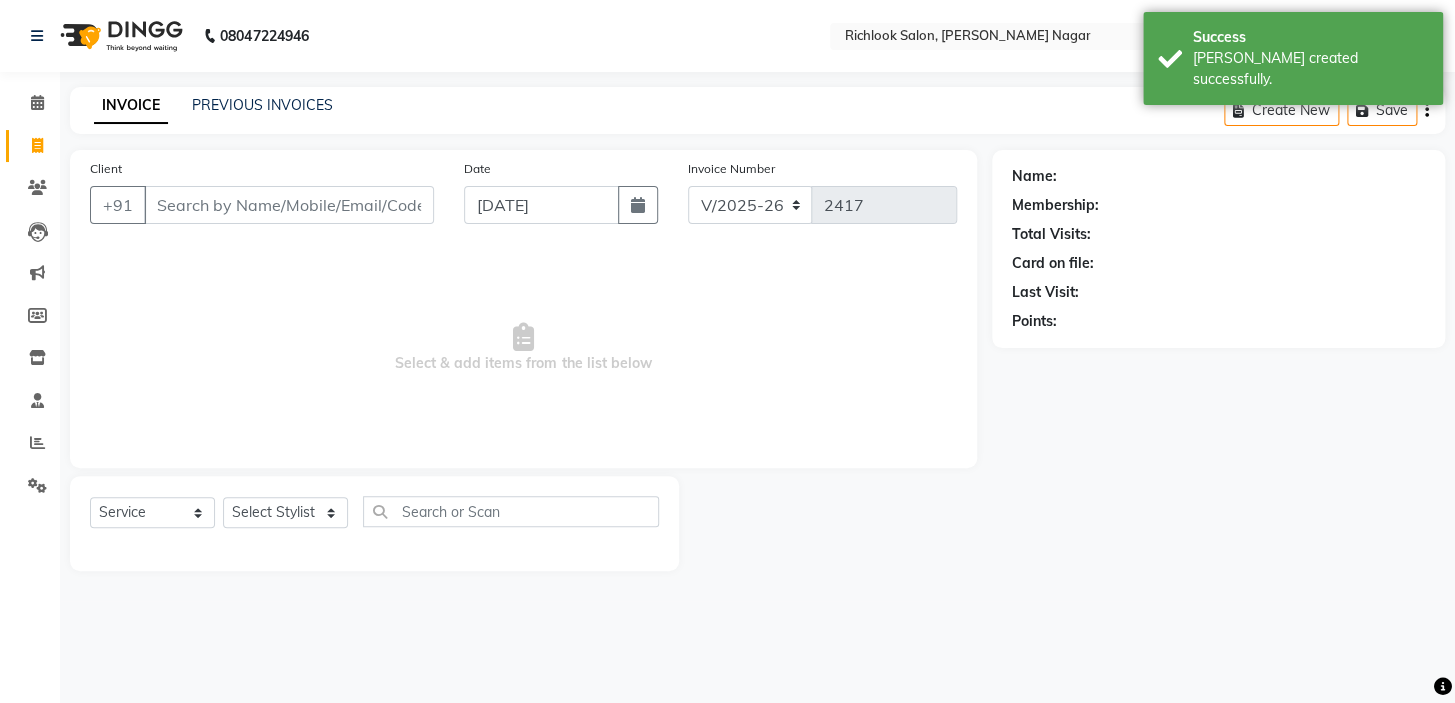 click on "Client" at bounding box center [289, 205] 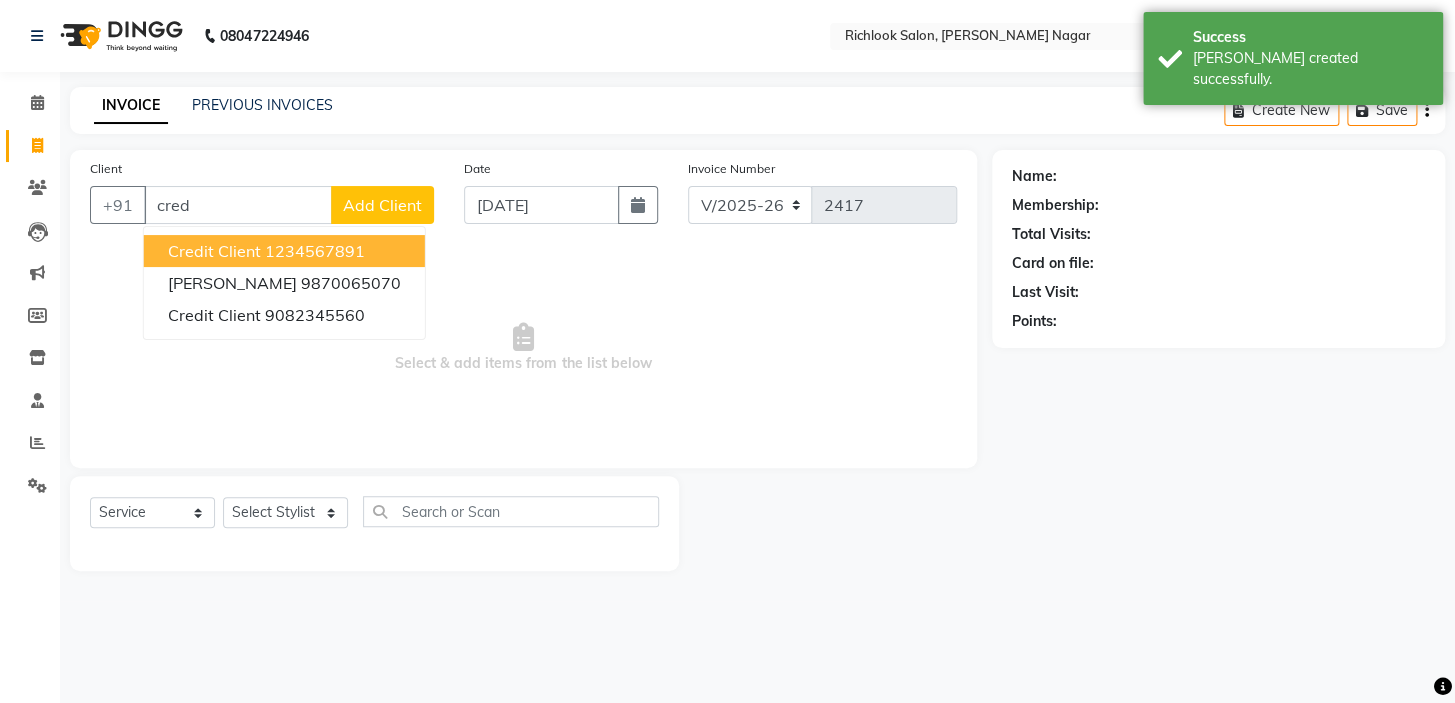 click on "1234567891" at bounding box center (315, 251) 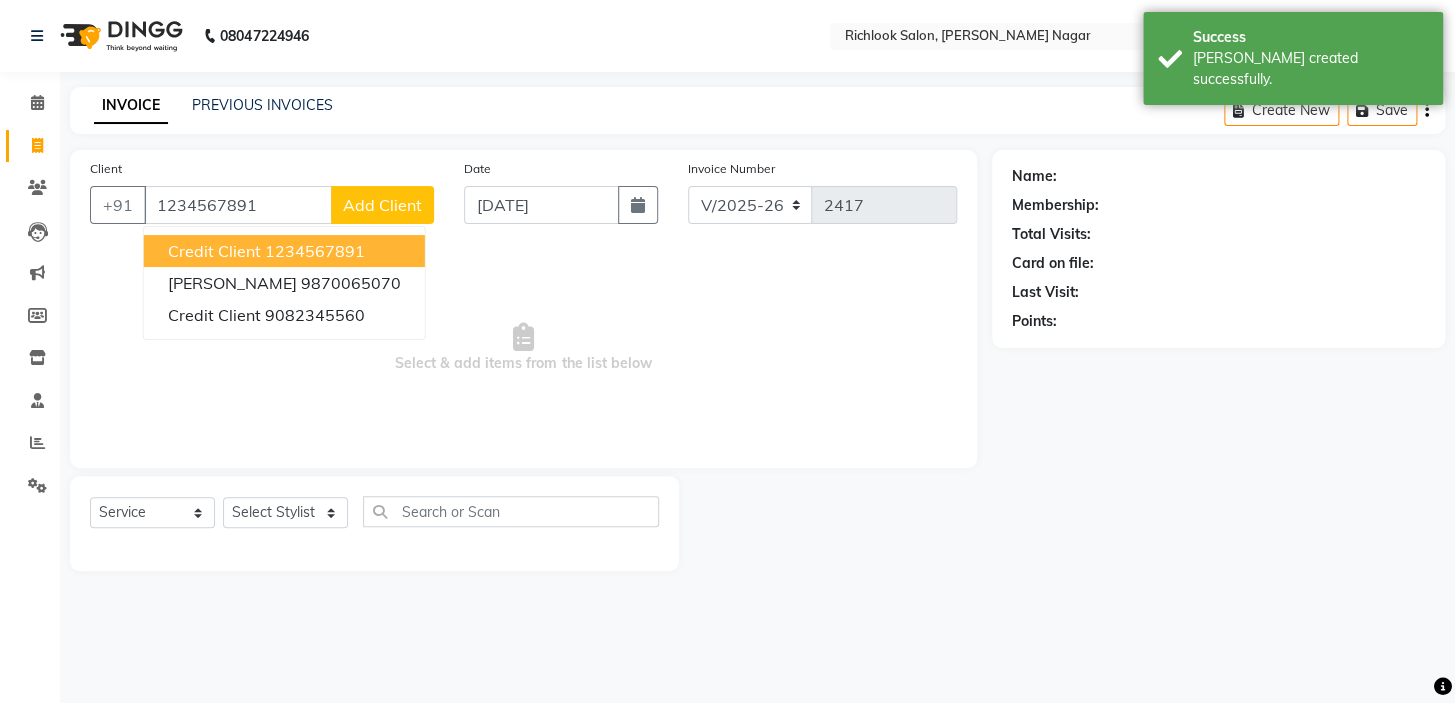 type on "1234567891" 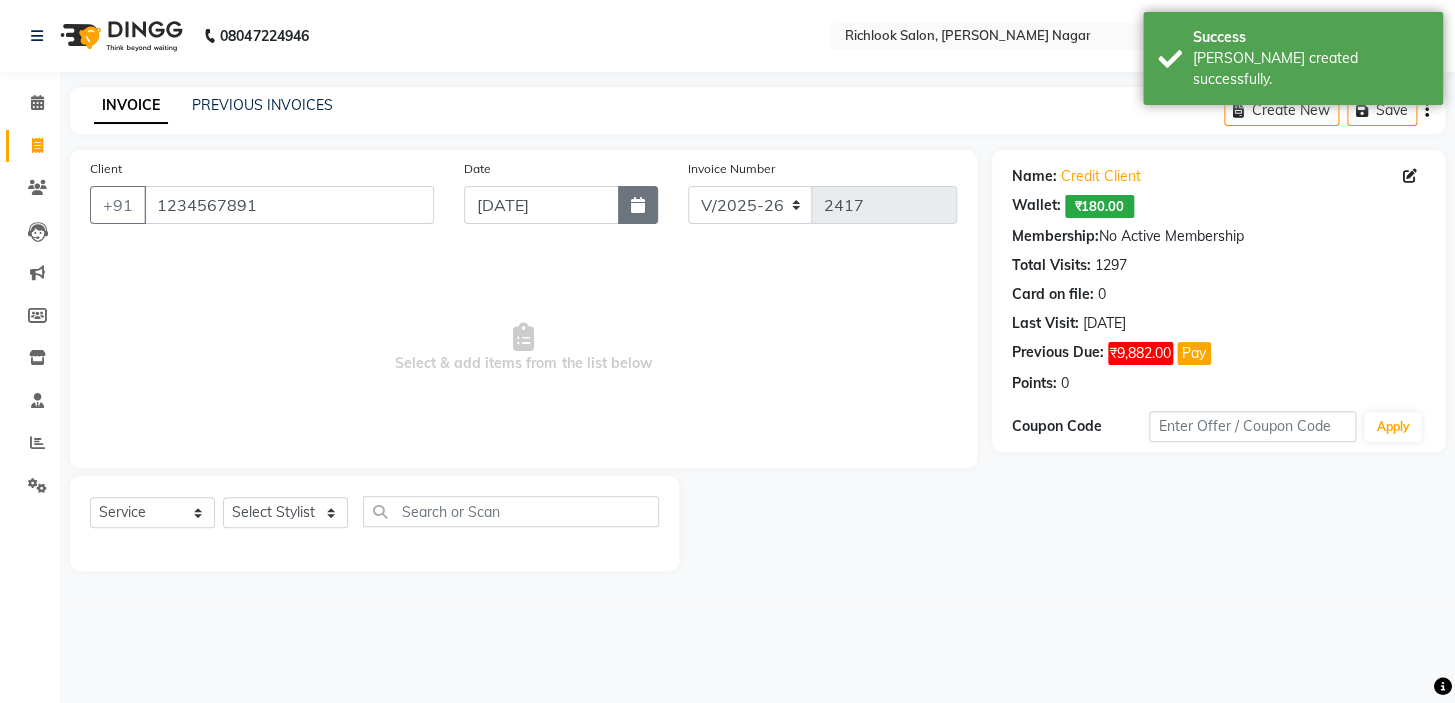 click 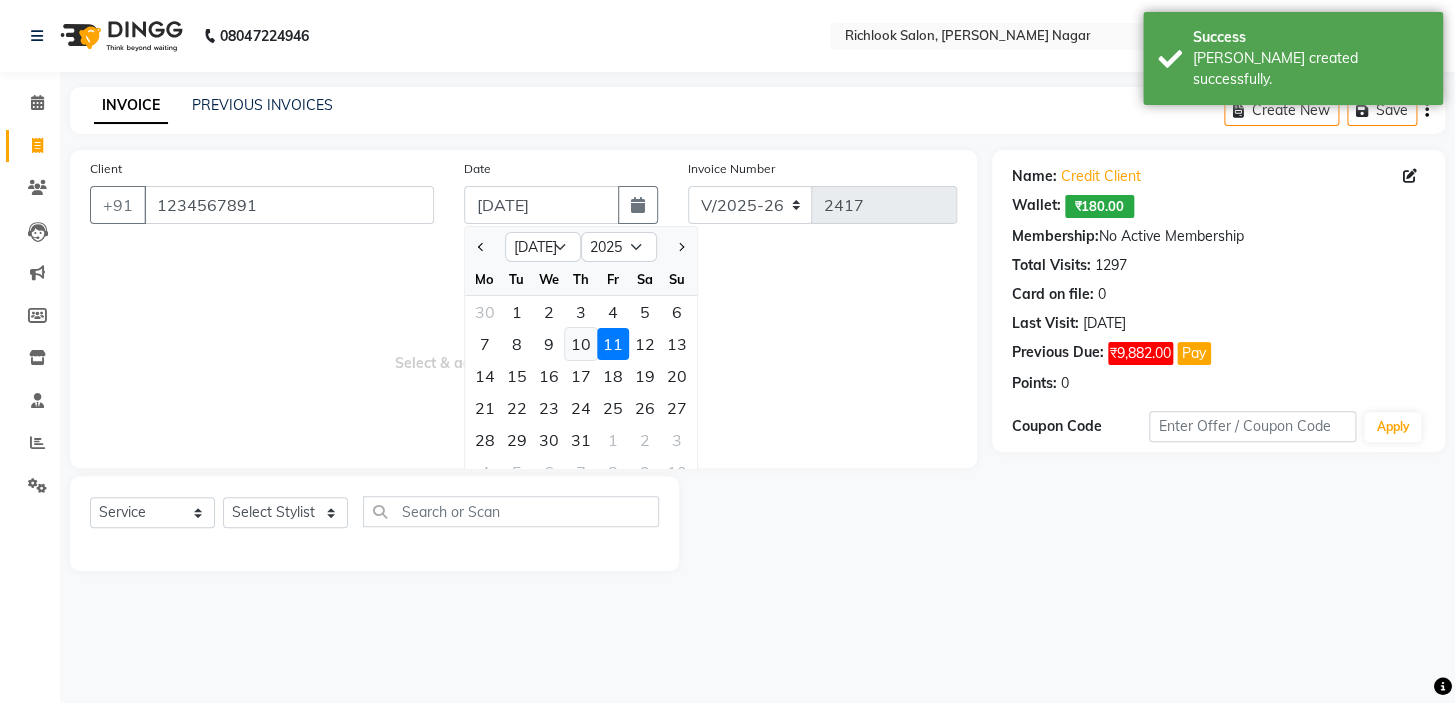 click on "10" 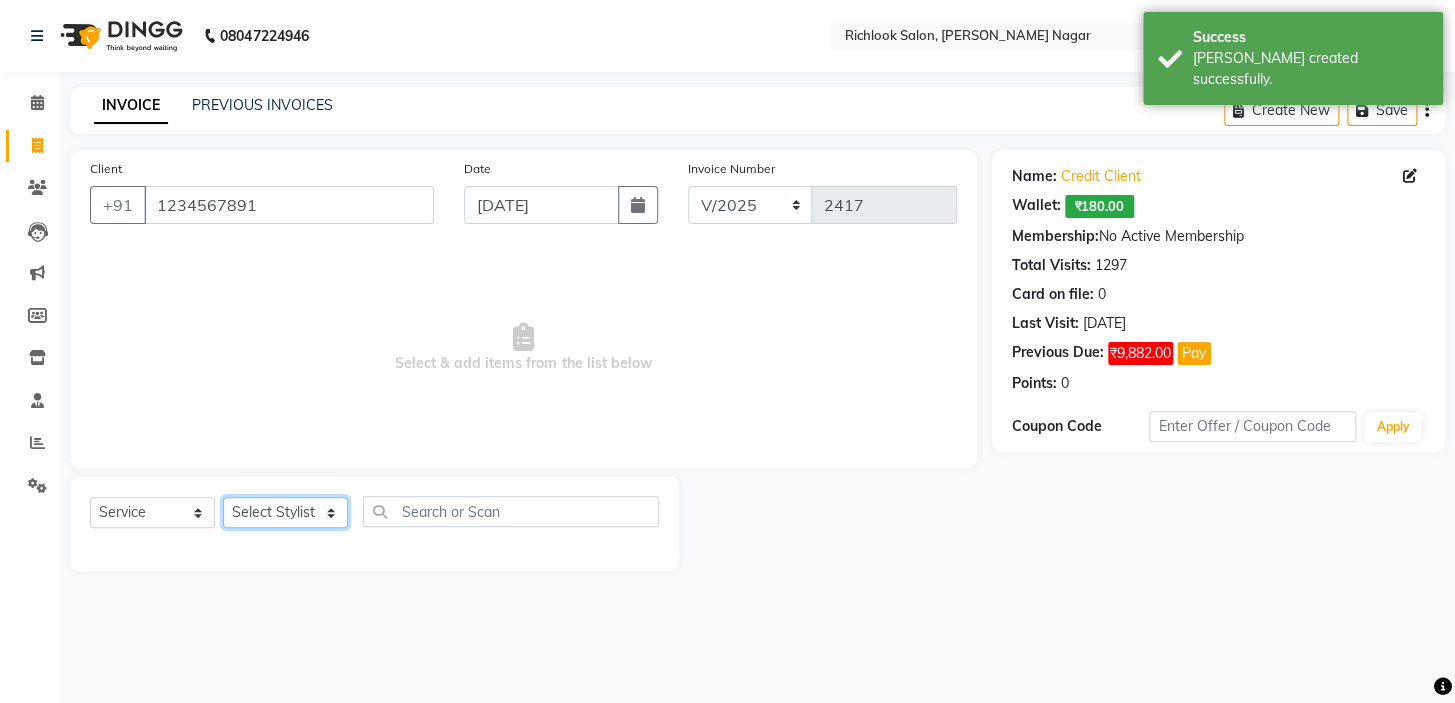 click on "Select Stylist disha [PERSON_NAME] priya santosh  [PERSON_NAME] [PERSON_NAME] [PERSON_NAME]" 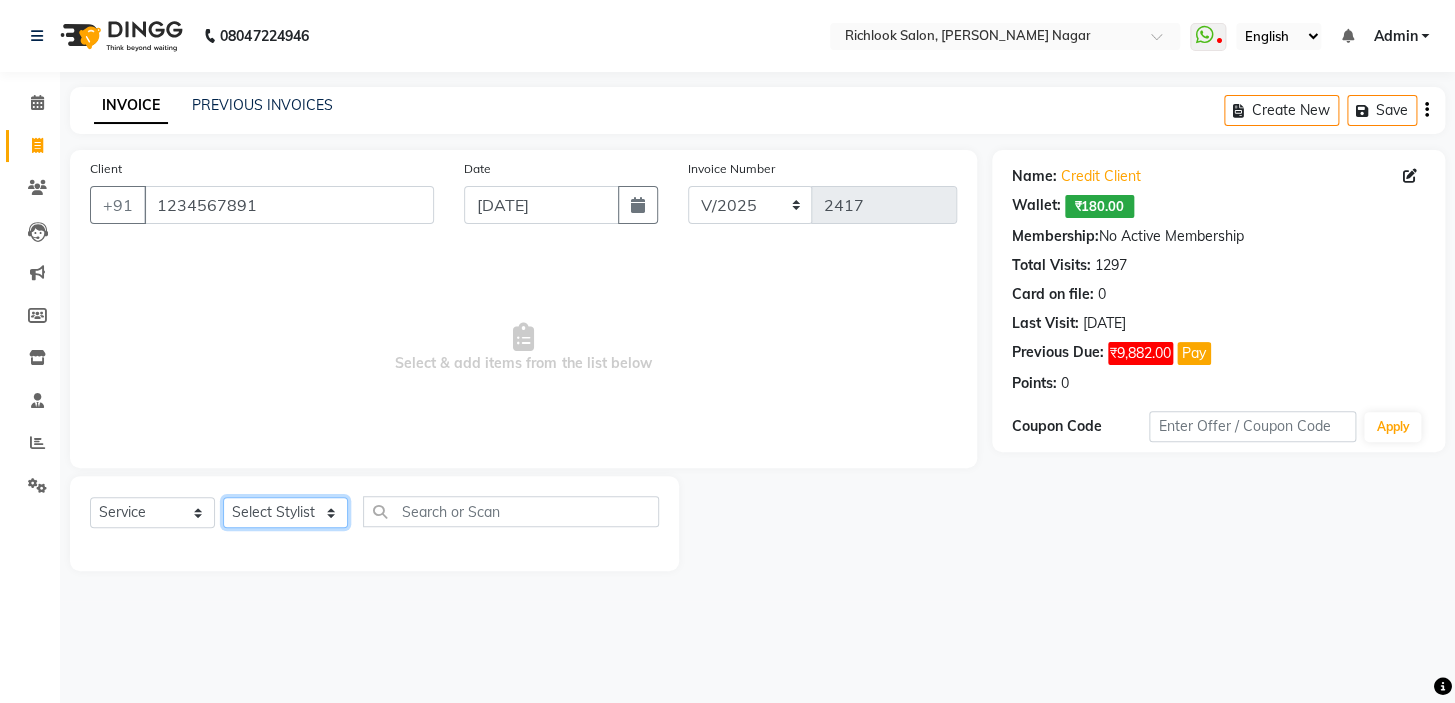 select on "54429" 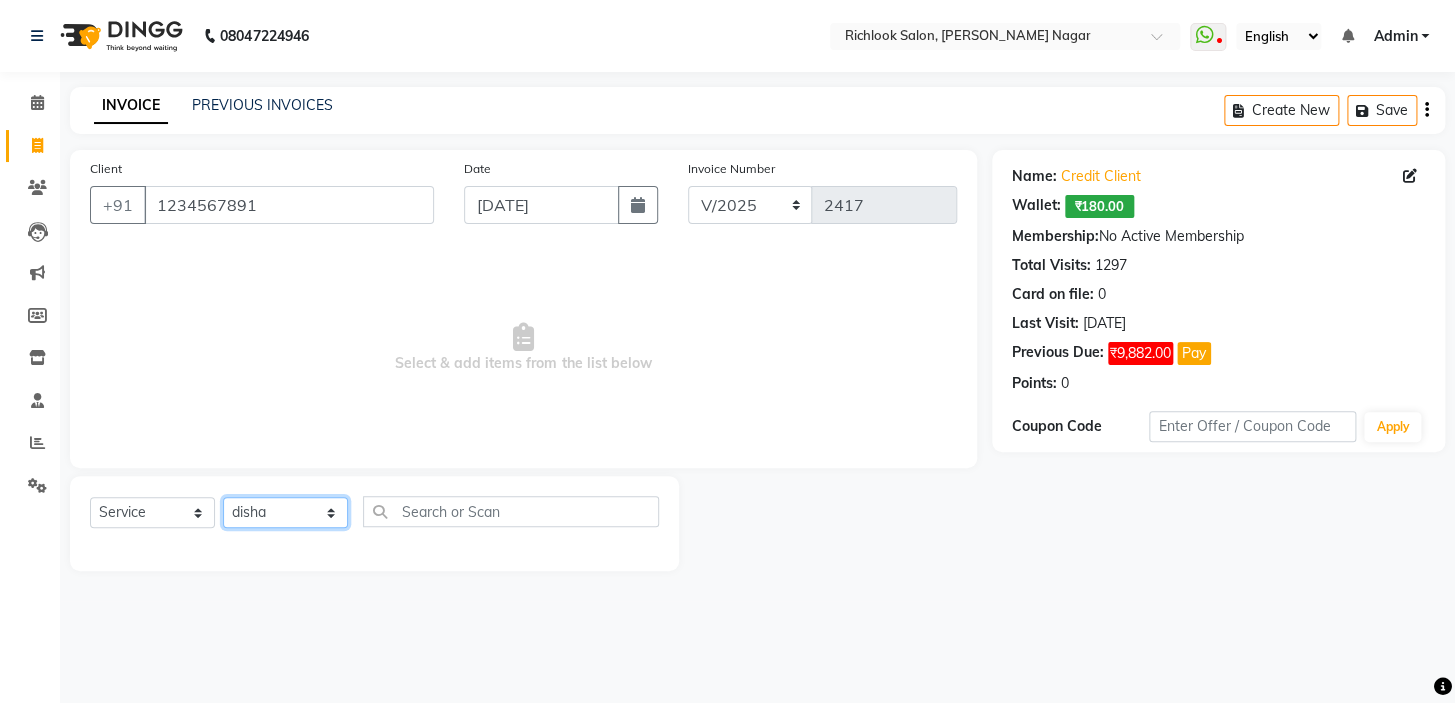 click on "Select Stylist disha [PERSON_NAME] priya santosh  [PERSON_NAME] [PERSON_NAME] [PERSON_NAME]" 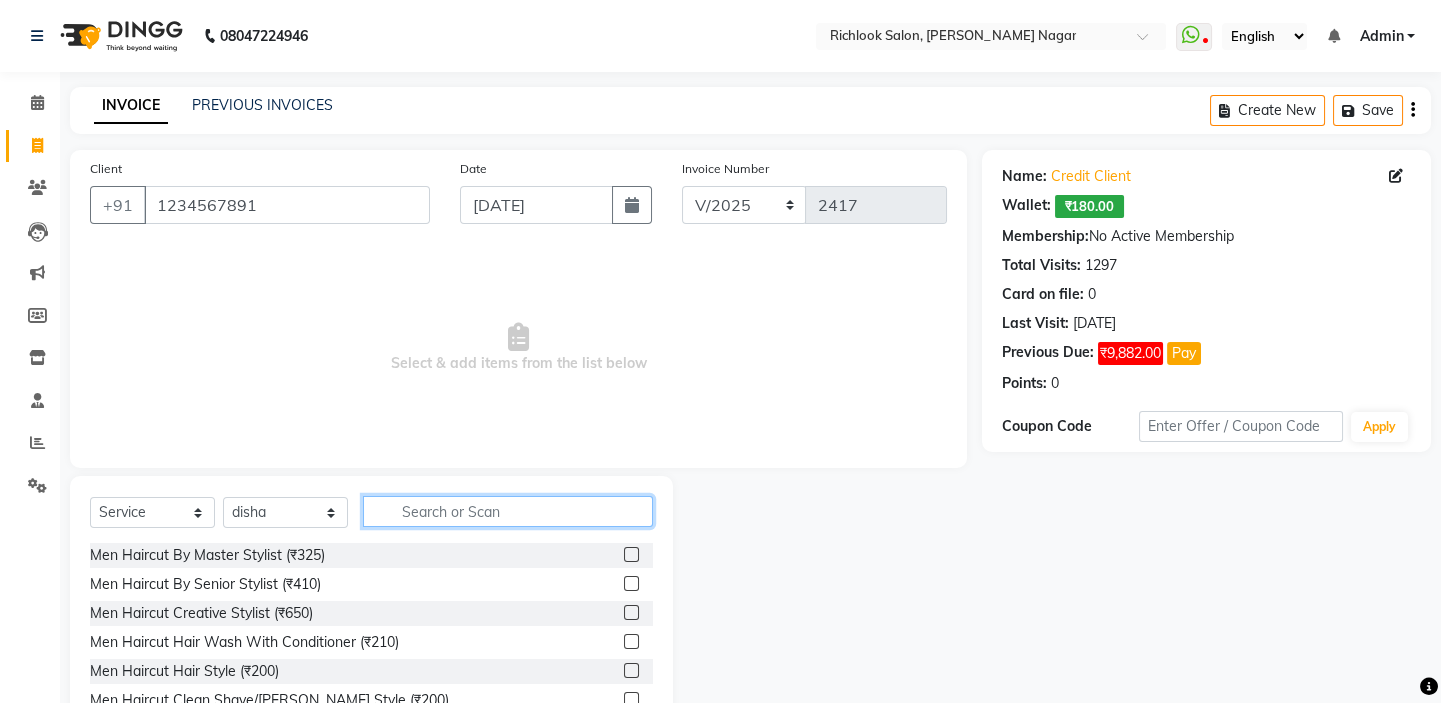 click 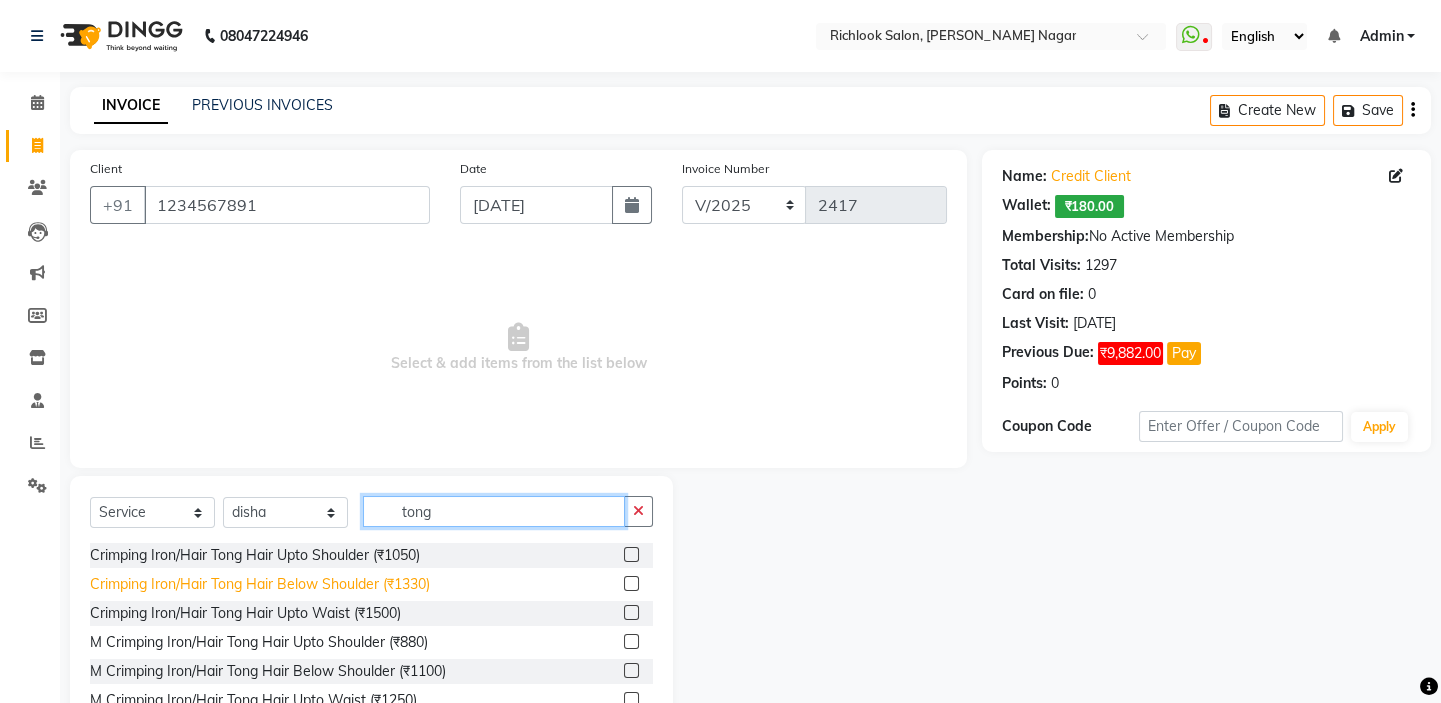 type on "tong" 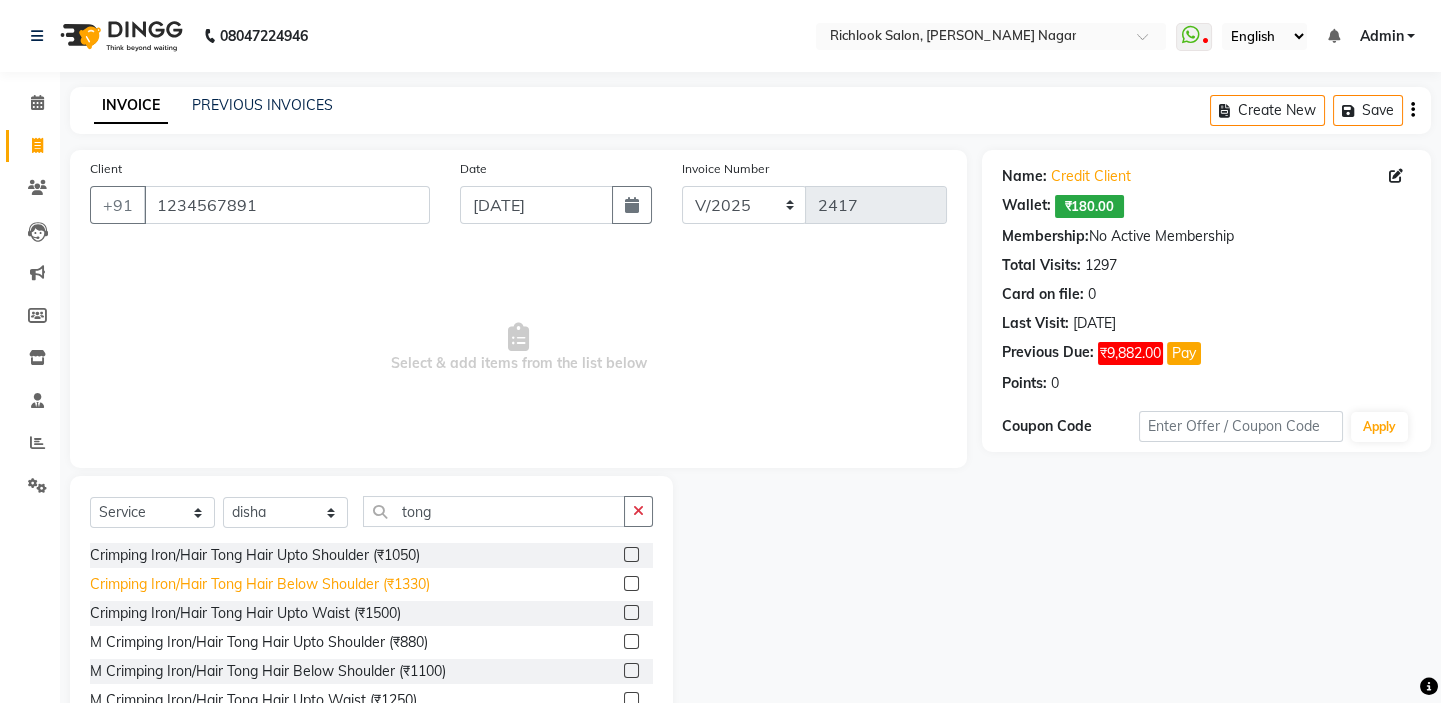 click on "Crimping Iron/Hair Tong Hair Below Shoulder (₹1330)" 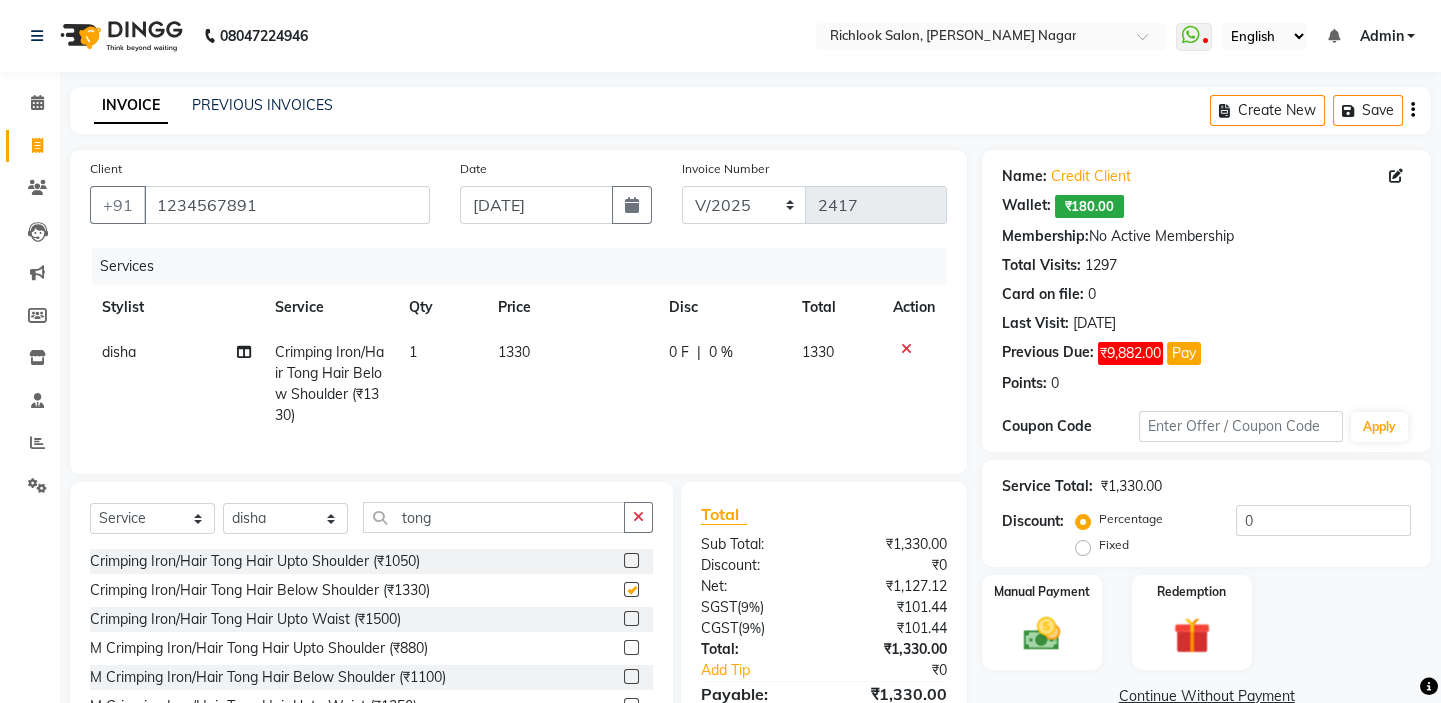 checkbox on "false" 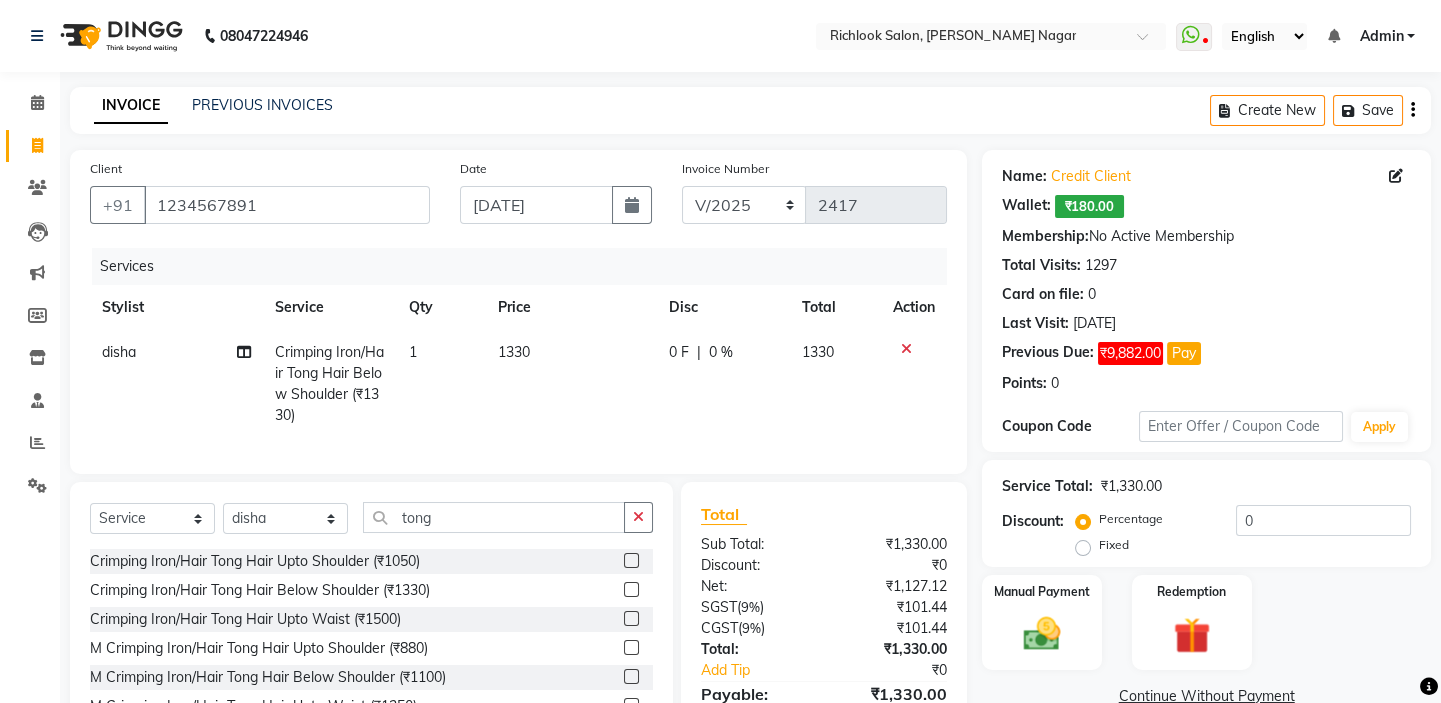 click on "1330" 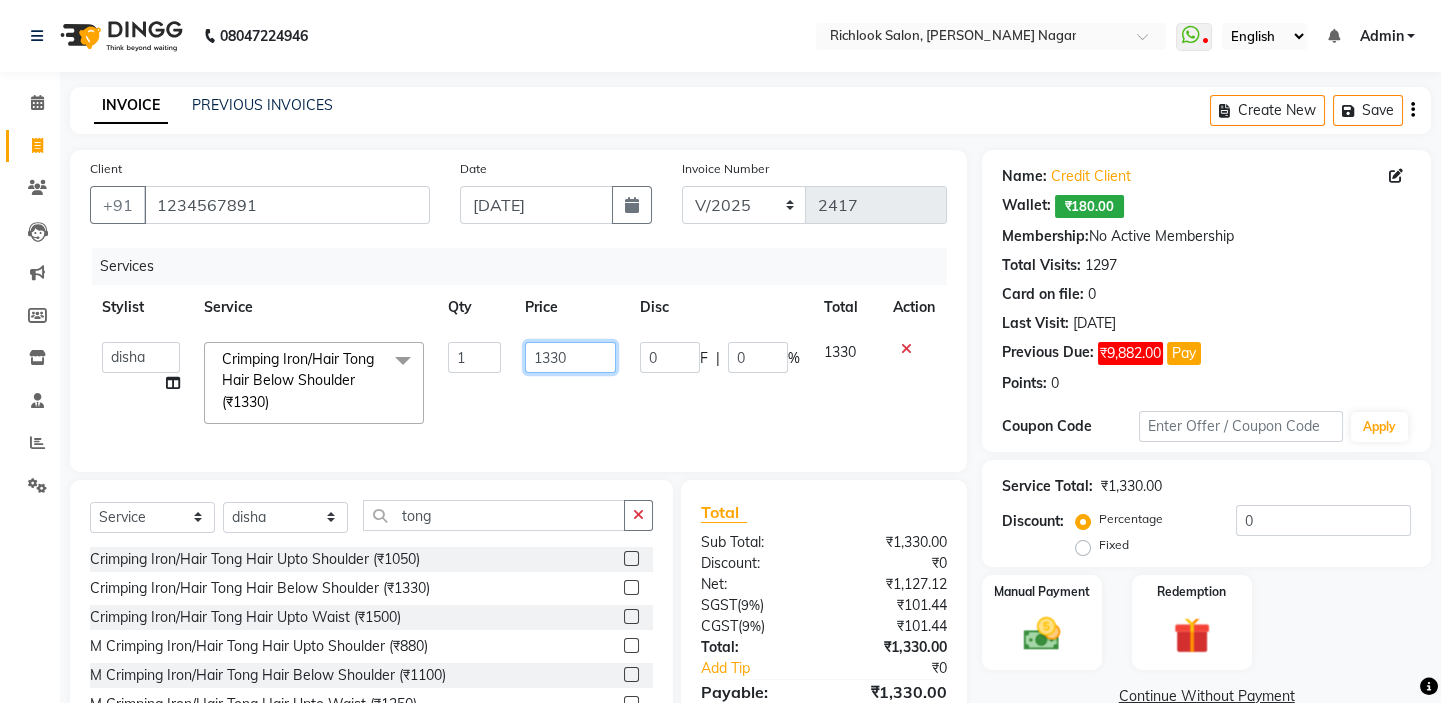 drag, startPoint x: 570, startPoint y: 346, endPoint x: 0, endPoint y: 335, distance: 570.10614 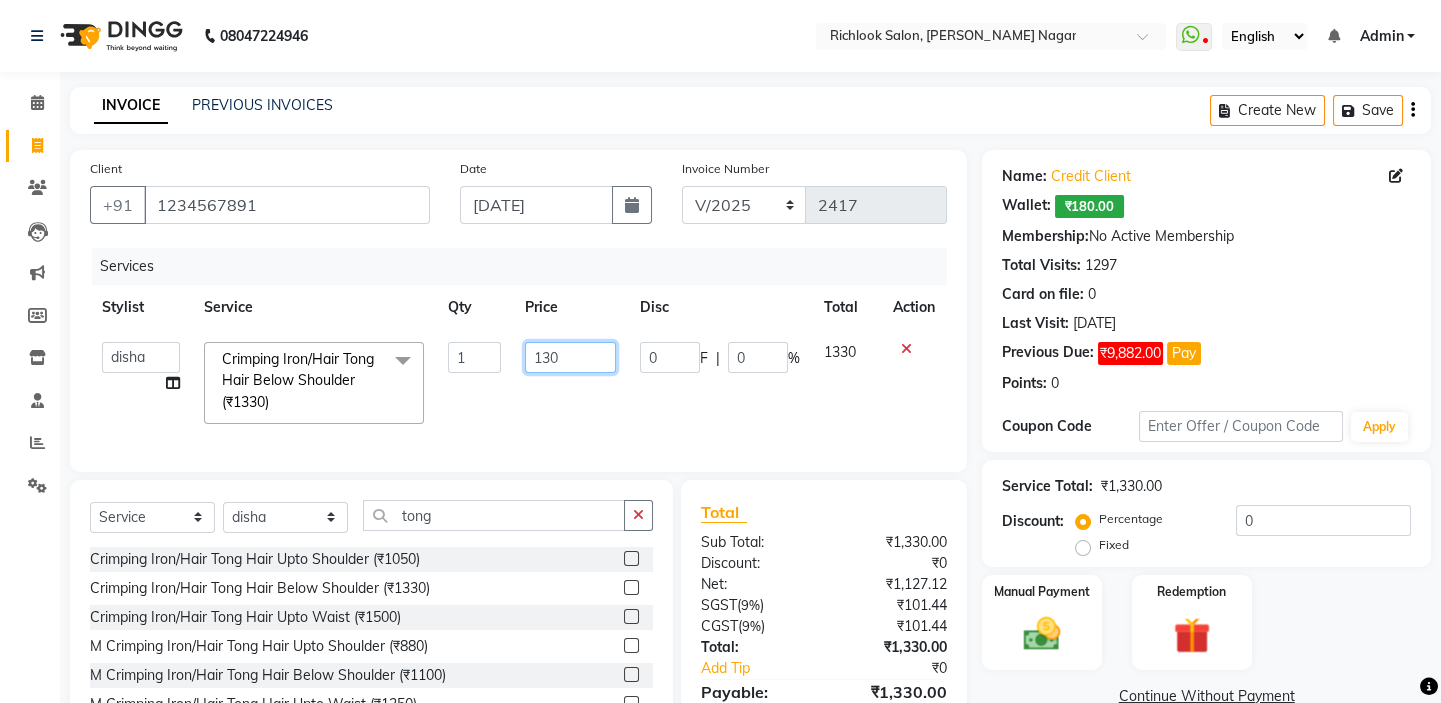 type on "1300" 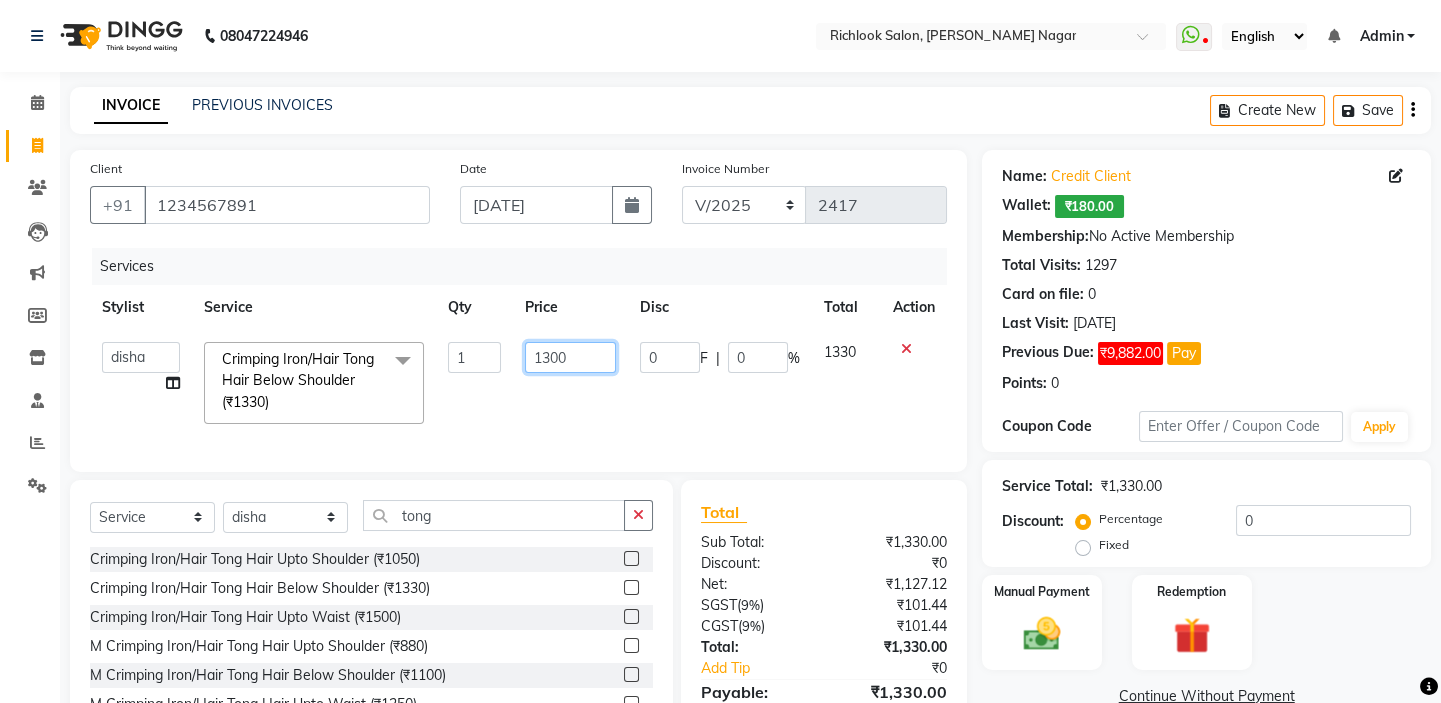 scroll, scrollTop: 116, scrollLeft: 0, axis: vertical 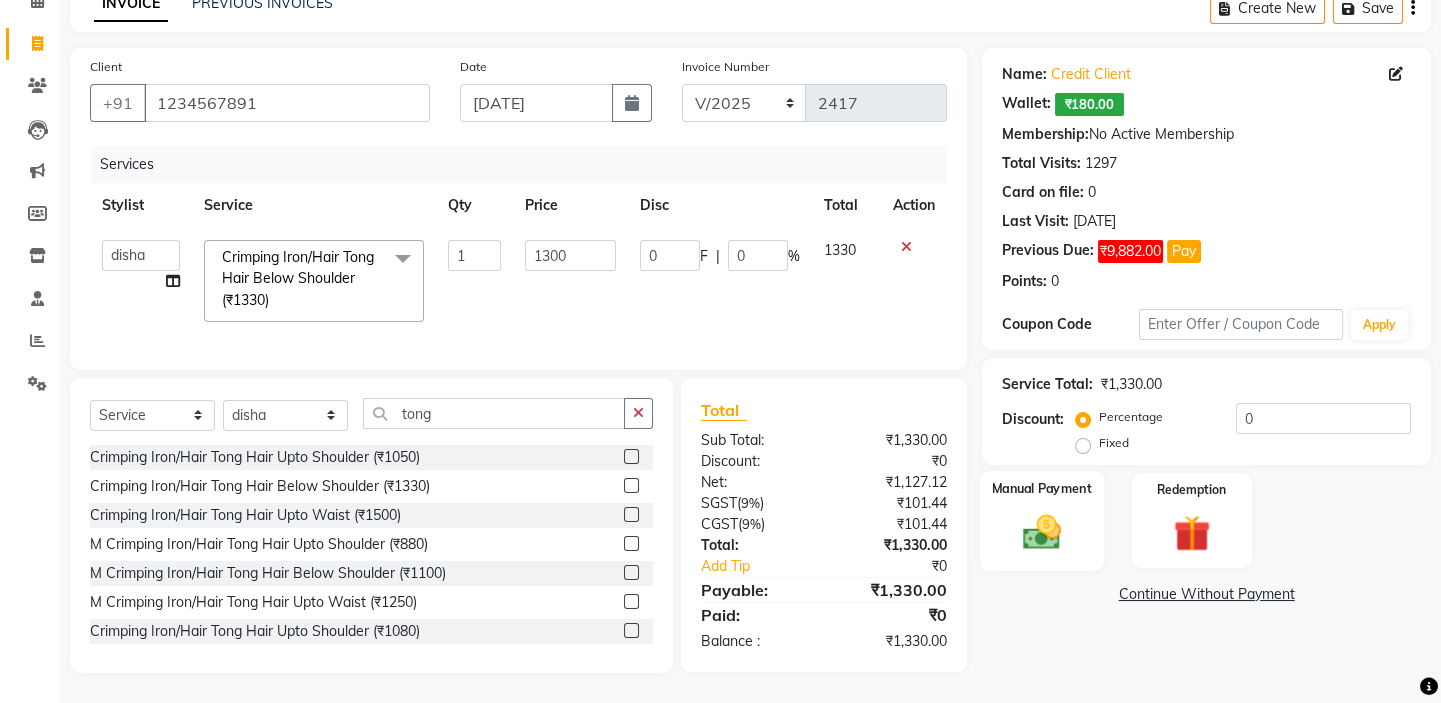 click 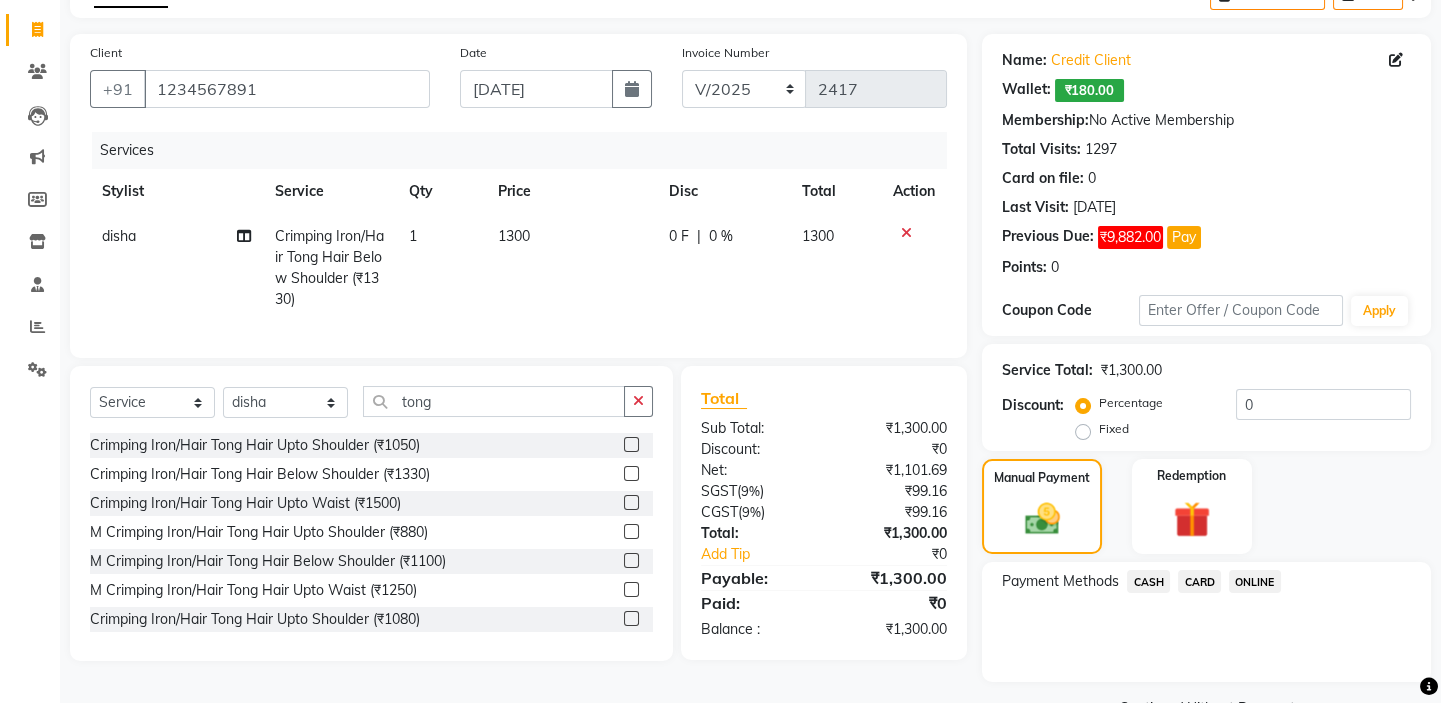 click on "CARD" 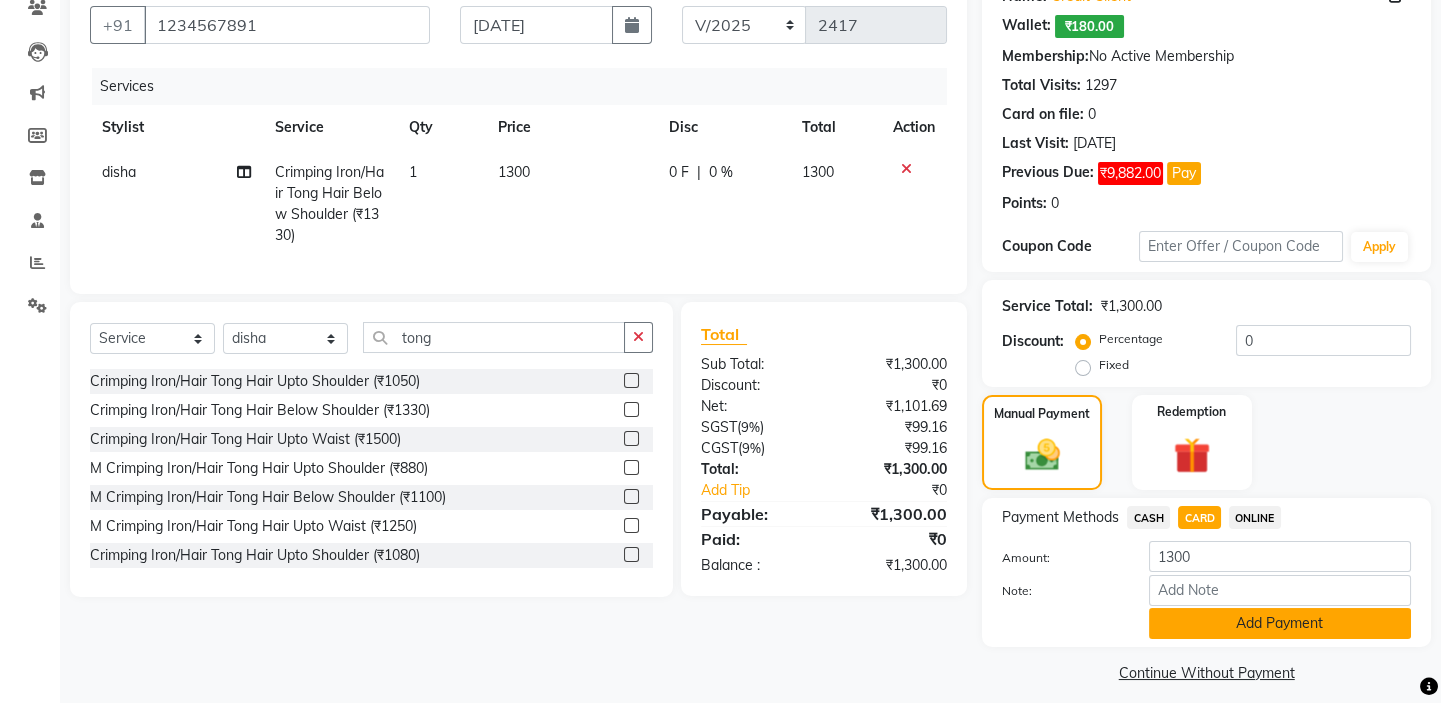 scroll, scrollTop: 195, scrollLeft: 0, axis: vertical 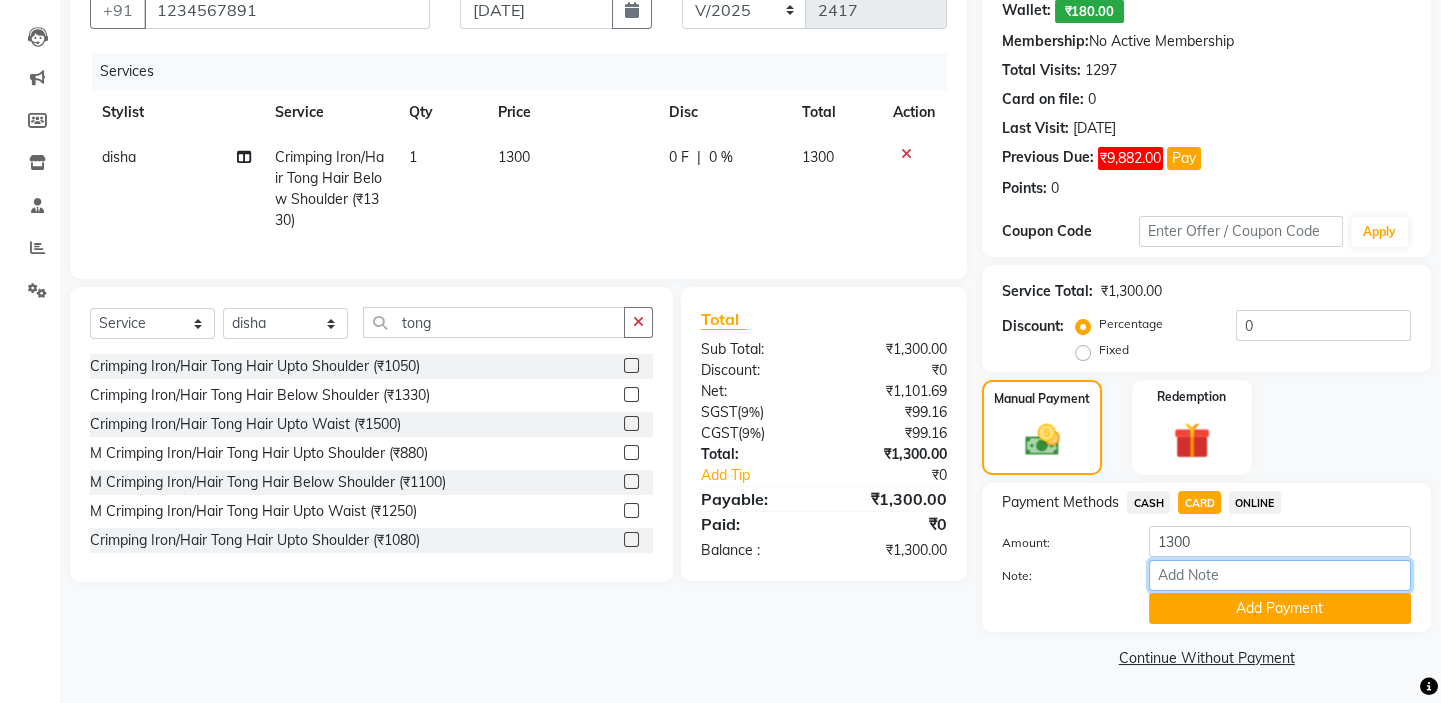 click on "Note:" at bounding box center (1280, 575) 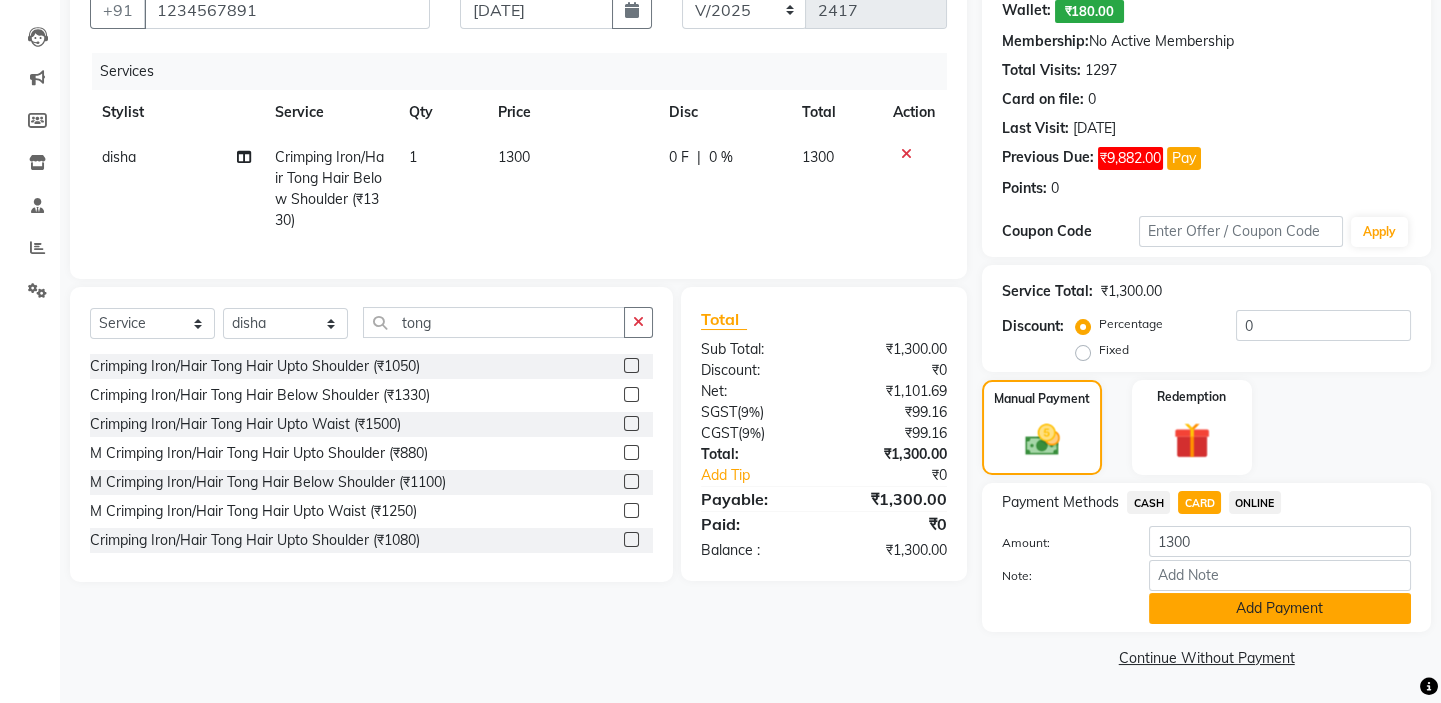 click on "Add Payment" 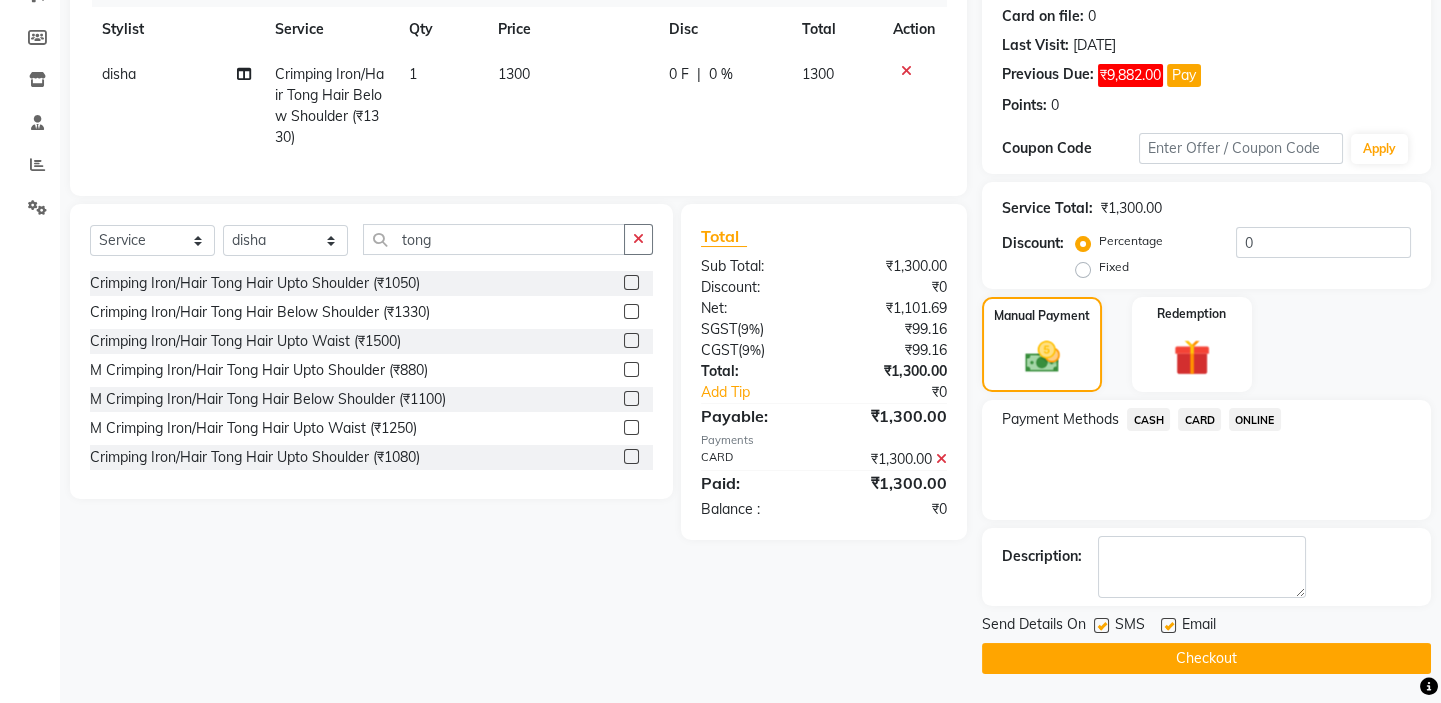 scroll, scrollTop: 279, scrollLeft: 0, axis: vertical 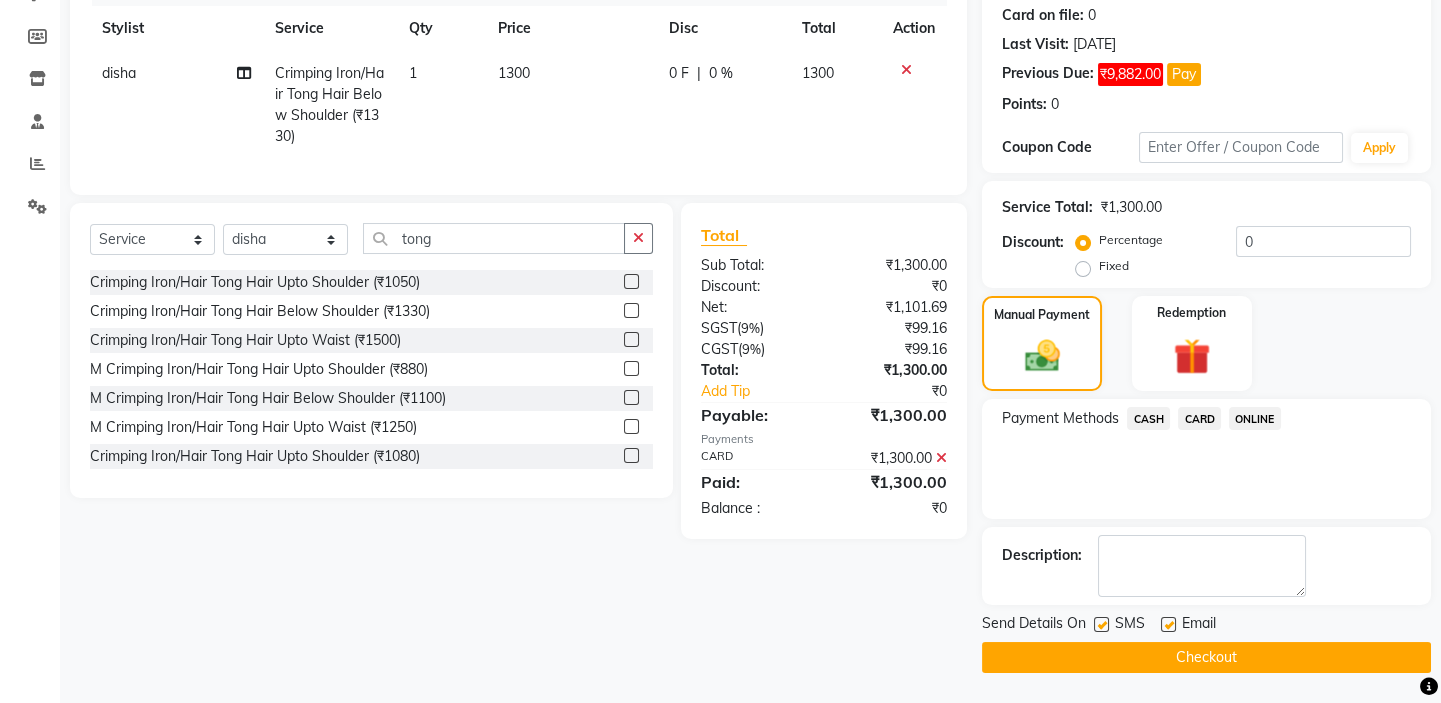 click on "INVOICE PREVIOUS INVOICES Create New   Save  Client [PHONE_NUMBER] Date [DATE] Invoice Number V/2025 V/[PHONE_NUMBER] Services Stylist Service Qty Price Disc Total Action disha Crimping Iron/Hair Tong Hair Below Shoulder (₹1330) 1 1300 0 F | 0 % 1300 Select  Service  Product  Membership  Package Voucher Prepaid Gift Card  Select Stylist disha [PERSON_NAME] priya [PERSON_NAME] [PERSON_NAME] [PERSON_NAME] Crimping Iron/Hair Tong Hair Upto Shoulder (₹1050)  Crimping Iron/Hair Tong Hair Below Shoulder (₹1330)  Crimping Iron/Hair Tong Hair Upto Waist (₹1500)  M Crimping Iron/Hair Tong Hair Upto Shoulder (₹880)  M Crimping Iron/Hair Tong Hair Below Shoulder (₹1100)  M Crimping Iron/Hair Tong Hair Upto Waist (₹1250)  Crimping Iron/Hair Tong Hair Upto Shoulder (₹1080)  Crimping Iron/Hair Tong Hair Below Shoulder (₹1320)  Crimping Iron/Hair Tong Hair Upto Waist (₹1560)  Total Sub Total: ₹1,300.00 Discount: ₹0 Net: ₹1,101.69 SGST  ( 9% ) ₹99.16 CGST  ( 9% ) ₹99.16 Total: Add Tip  :" 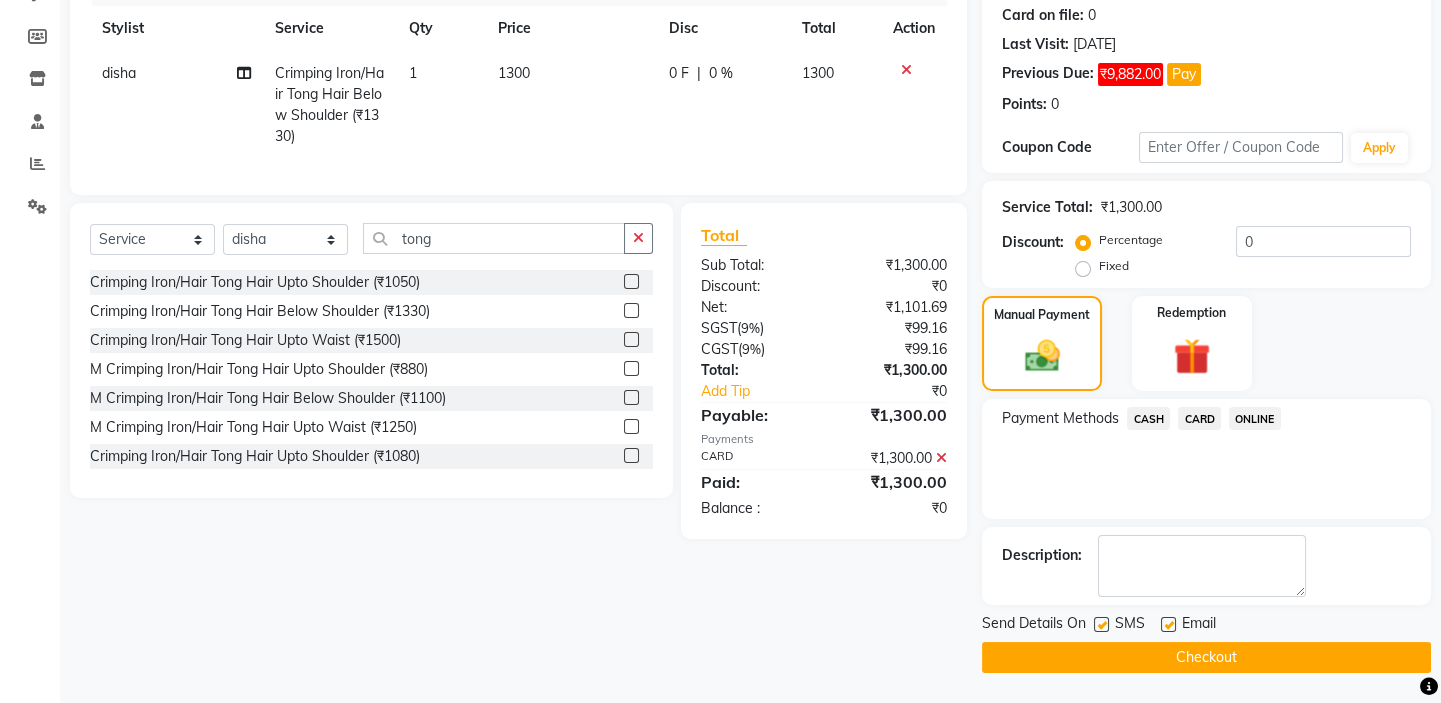 click on "Checkout" 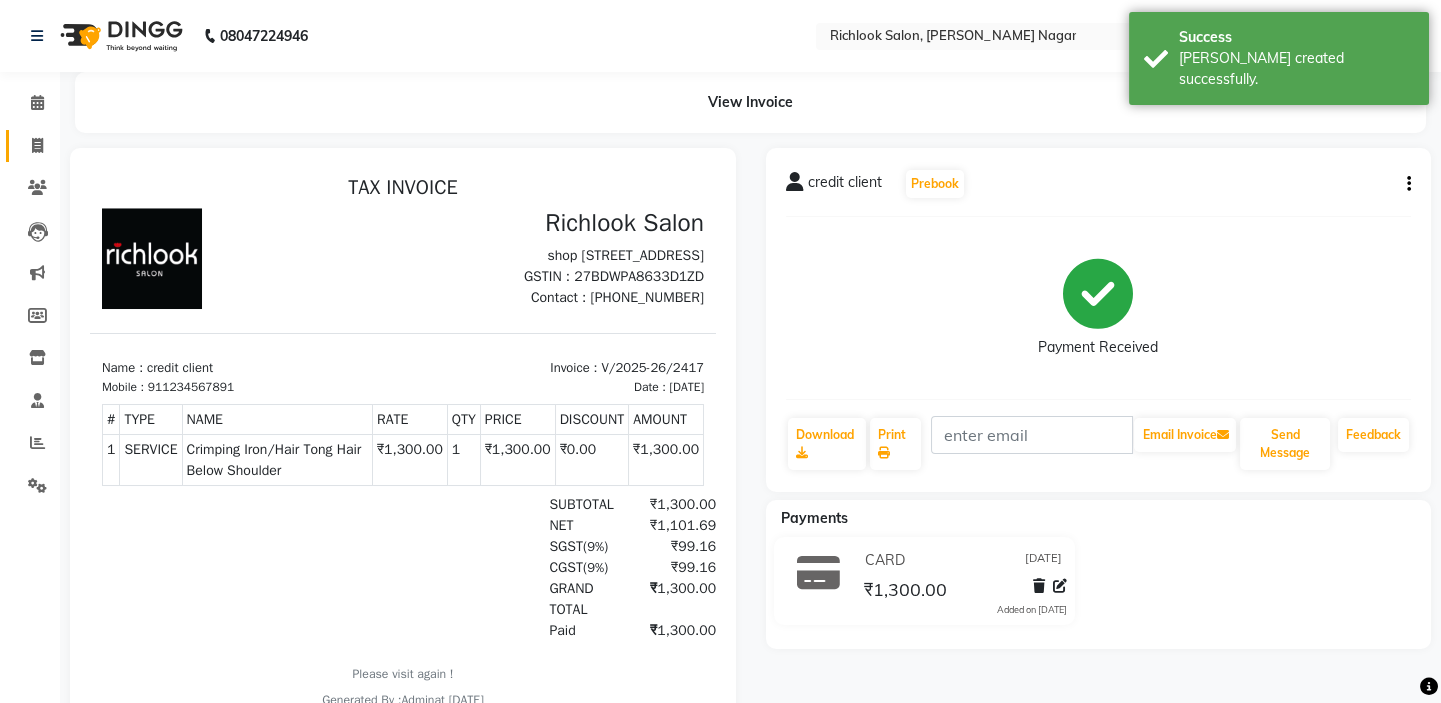 scroll, scrollTop: 0, scrollLeft: 0, axis: both 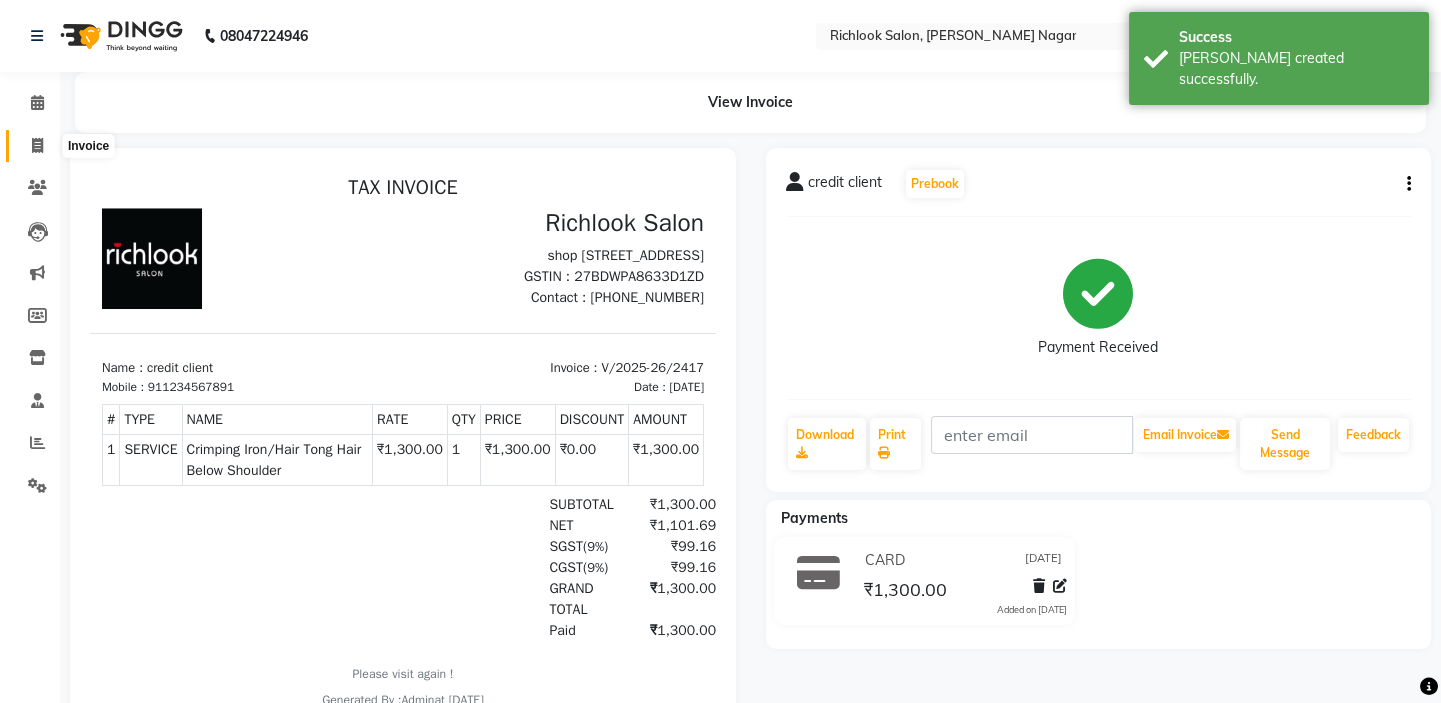 click 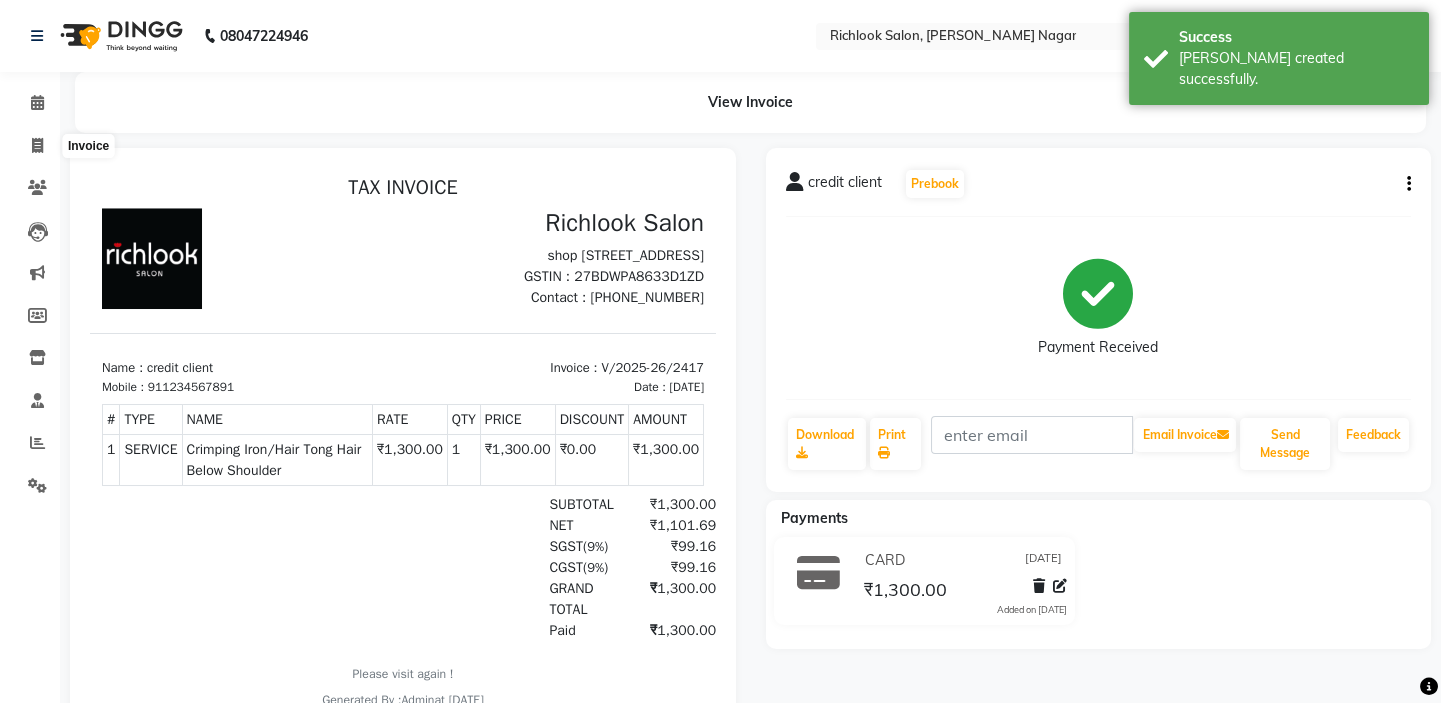 select on "6917" 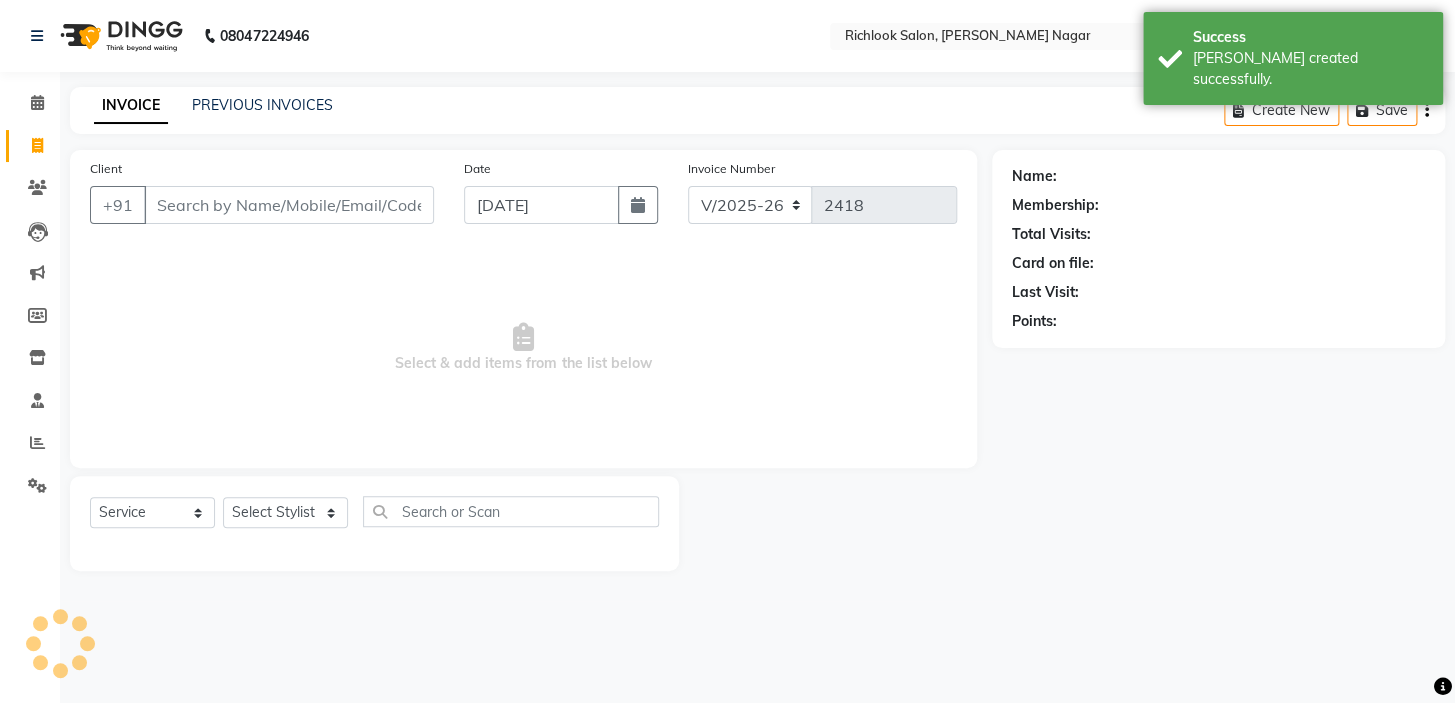 click on "Client" at bounding box center [289, 205] 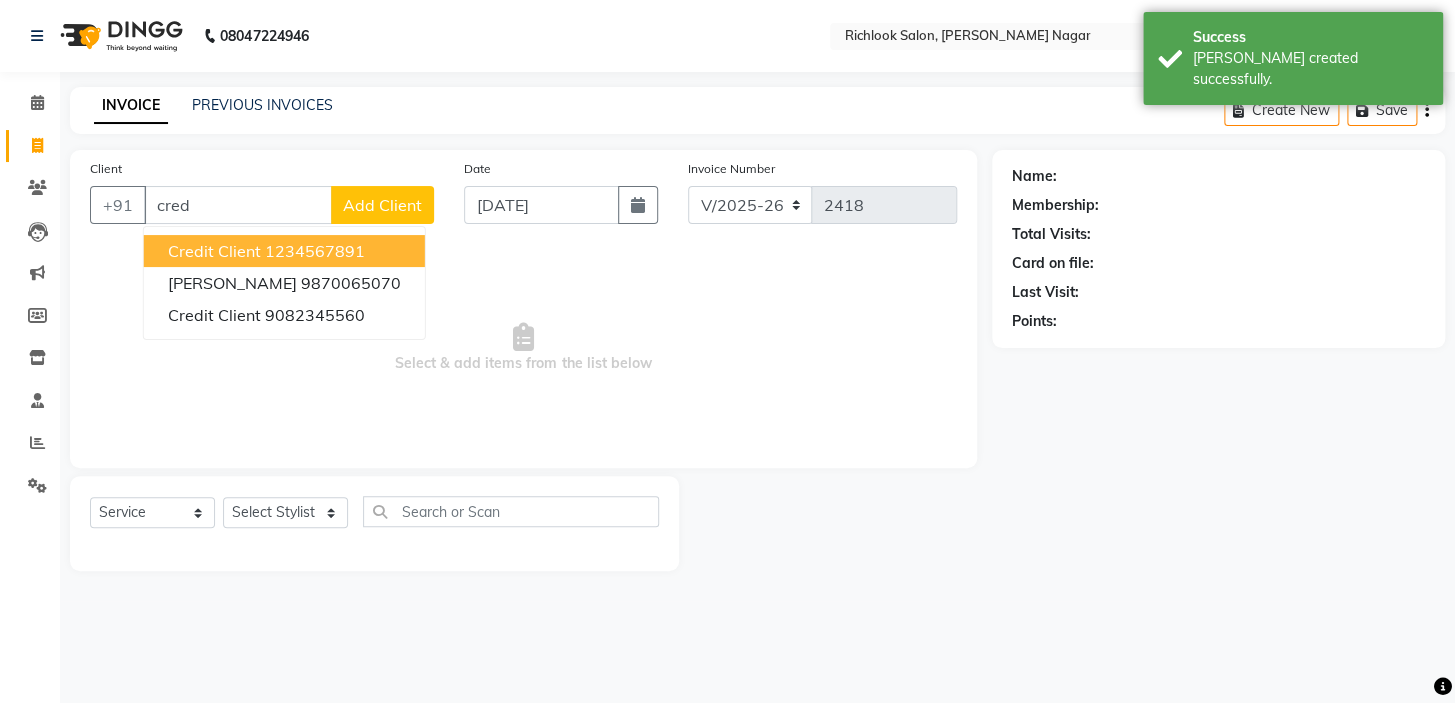 click on "credit client" at bounding box center [214, 251] 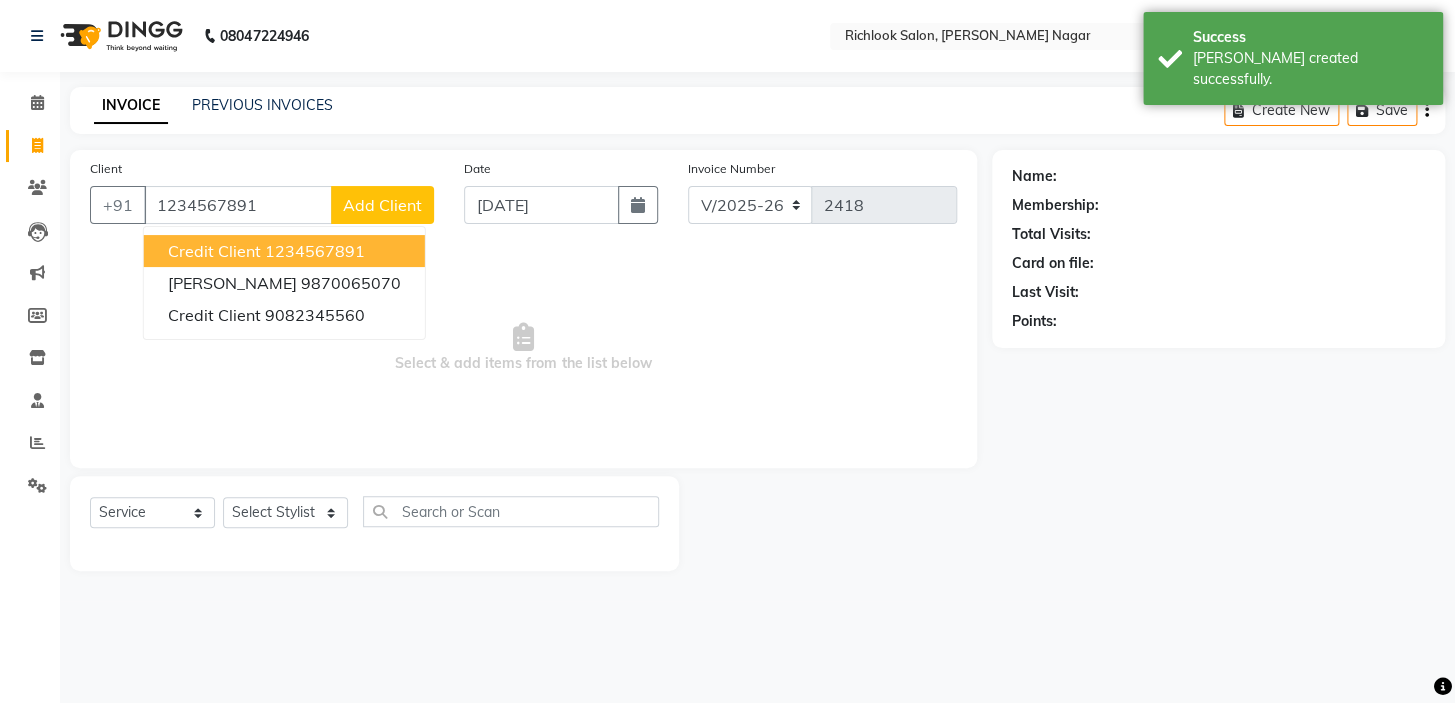 type on "1234567891" 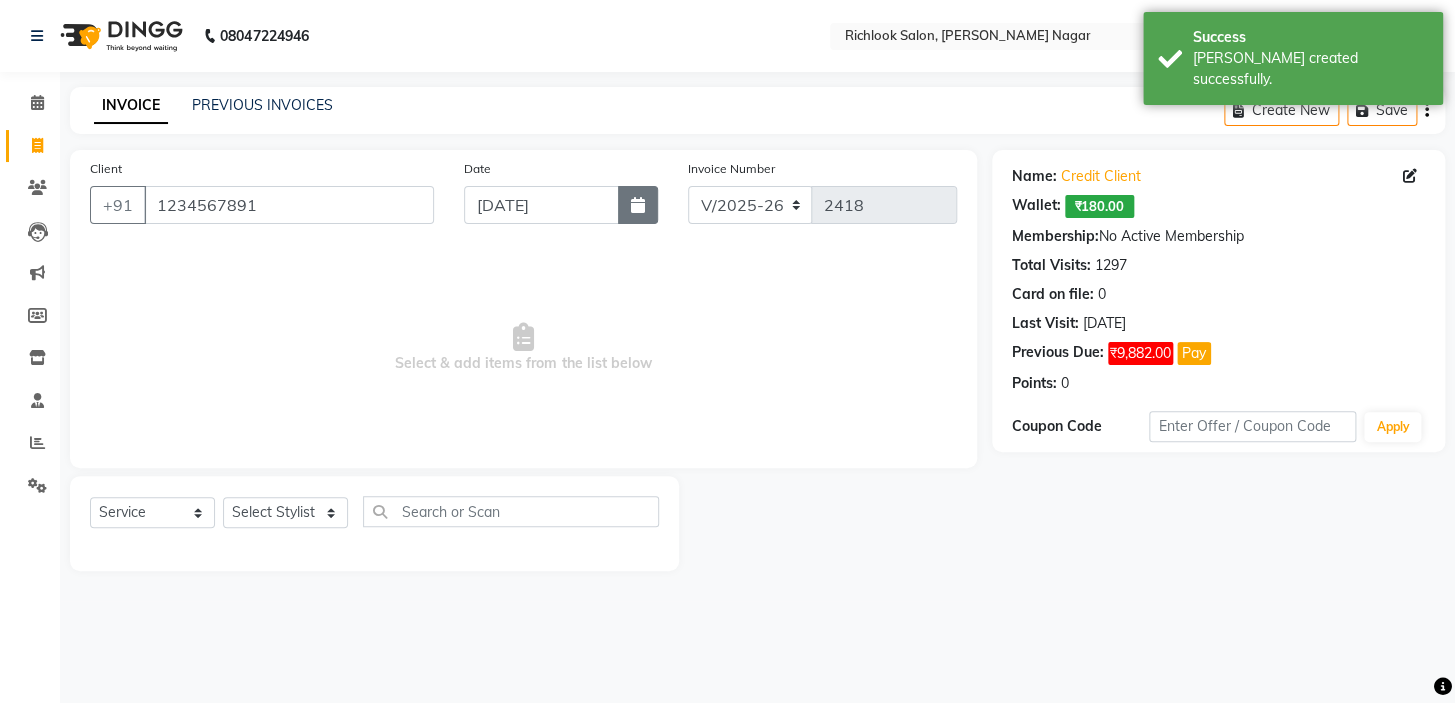 click 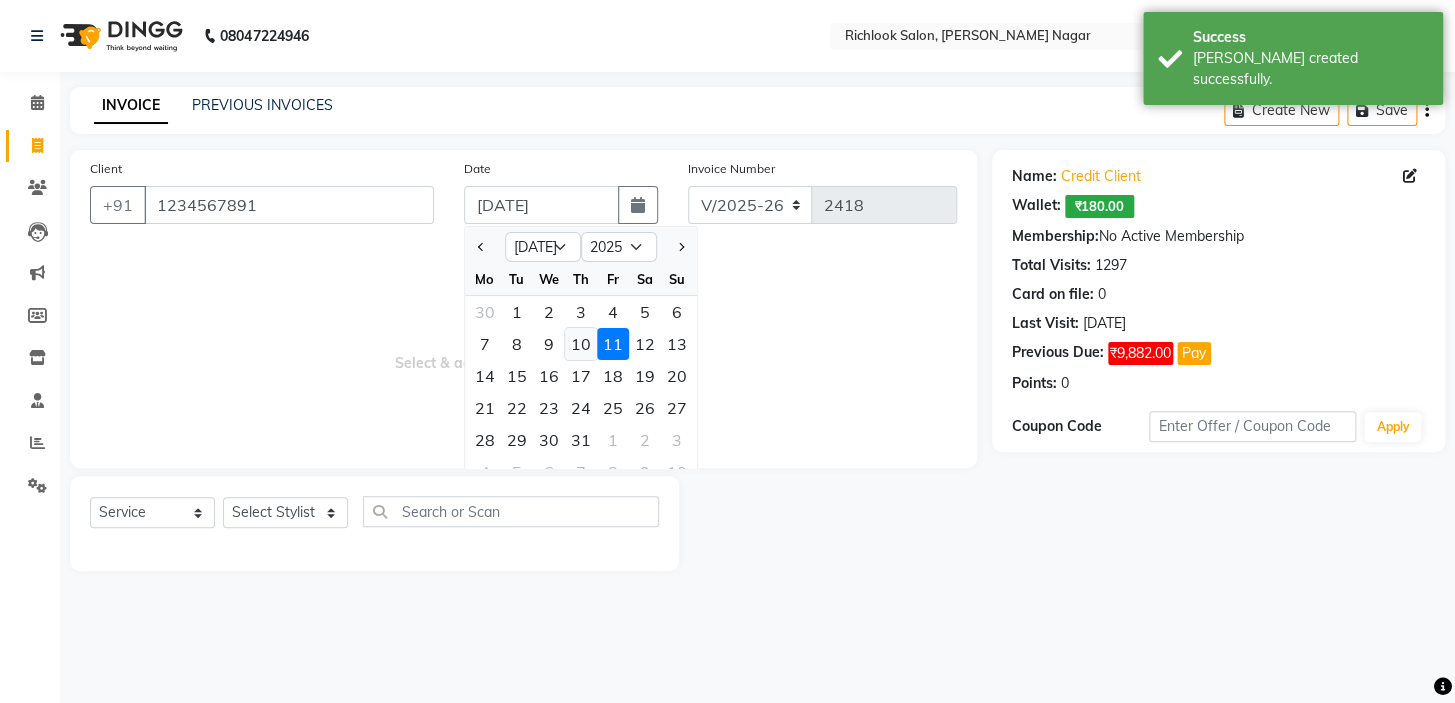 click on "10" 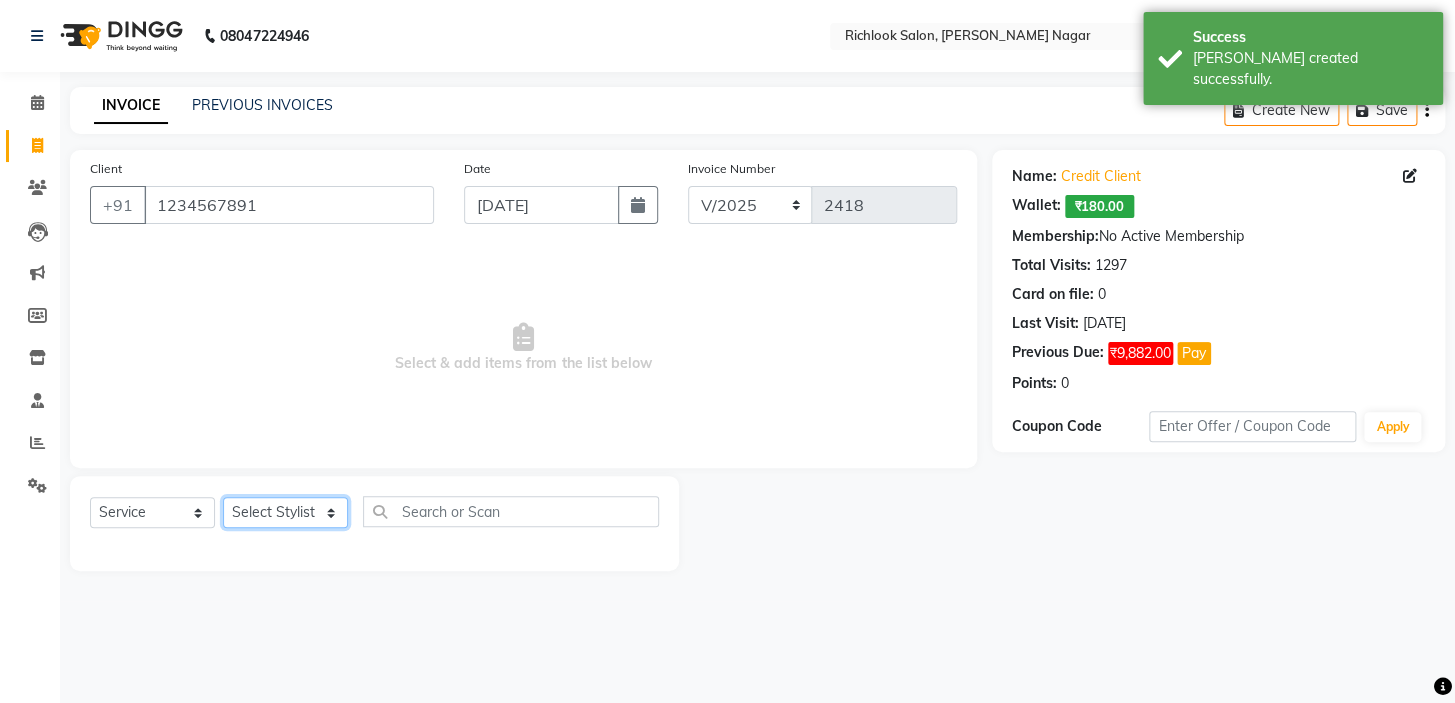 click on "Select Stylist disha [PERSON_NAME] priya santosh  [PERSON_NAME] [PERSON_NAME] [PERSON_NAME]" 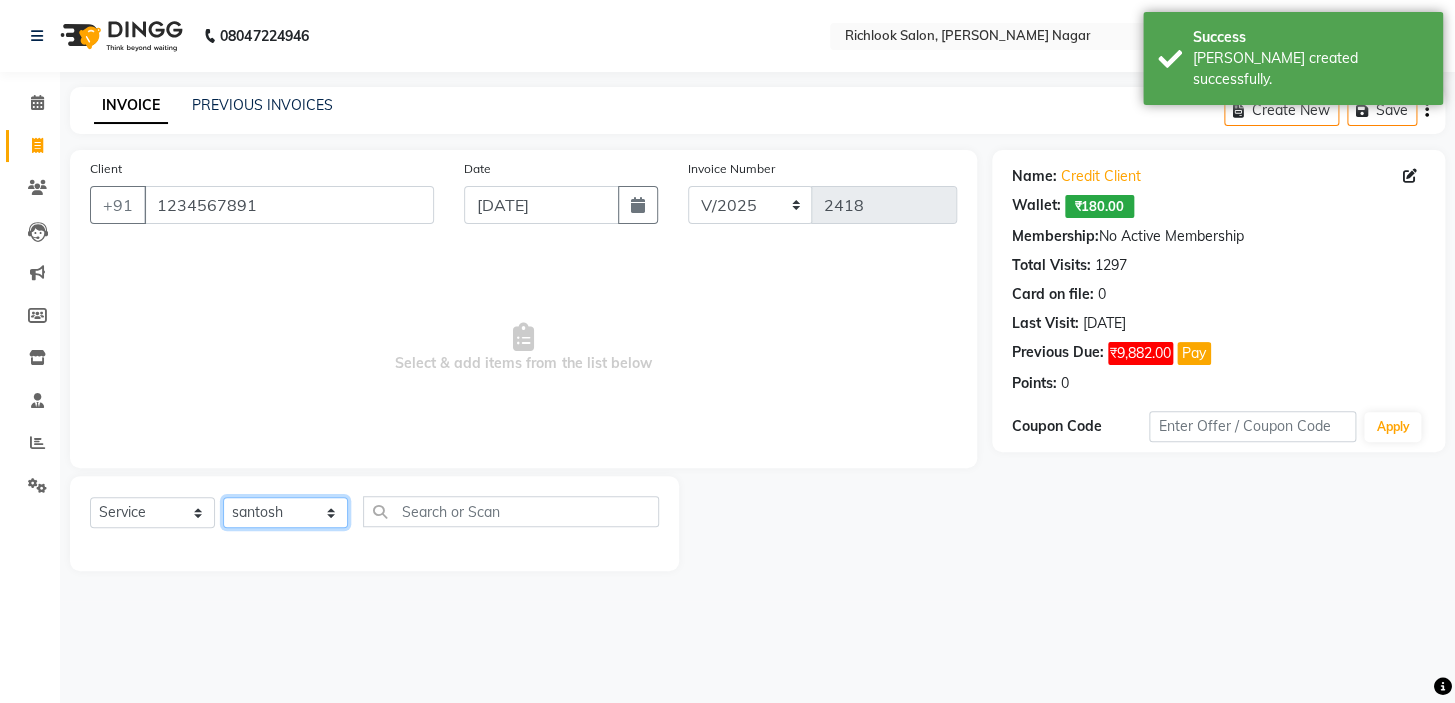 click on "Select Stylist disha [PERSON_NAME] priya santosh  [PERSON_NAME] [PERSON_NAME] [PERSON_NAME]" 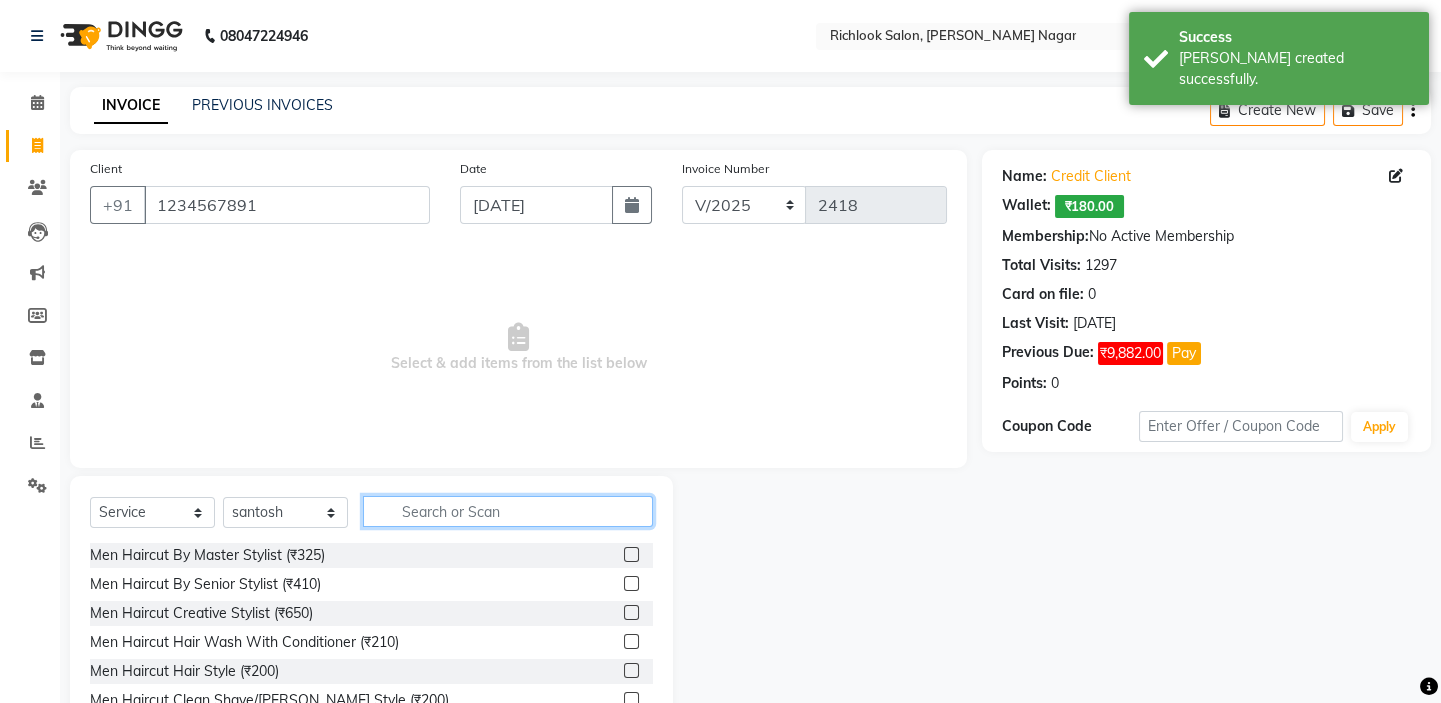 click 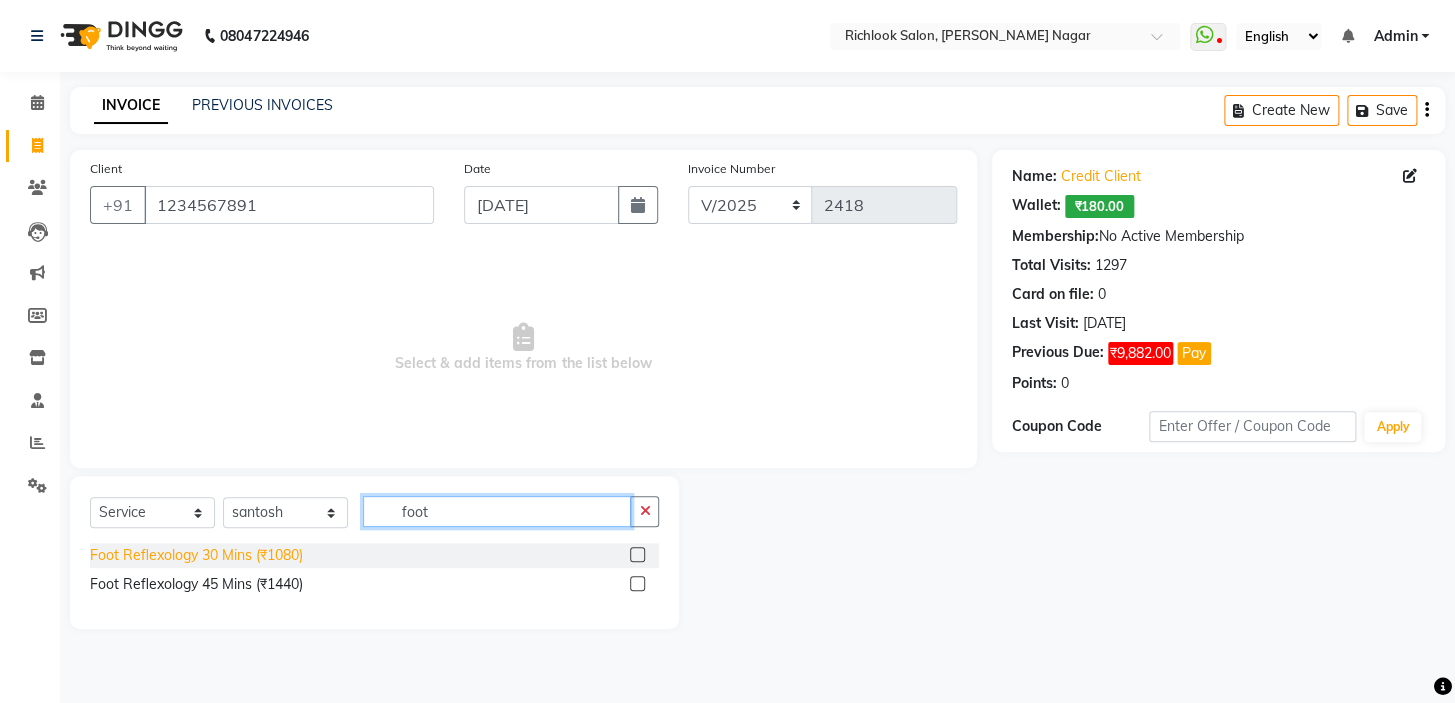 type on "foot" 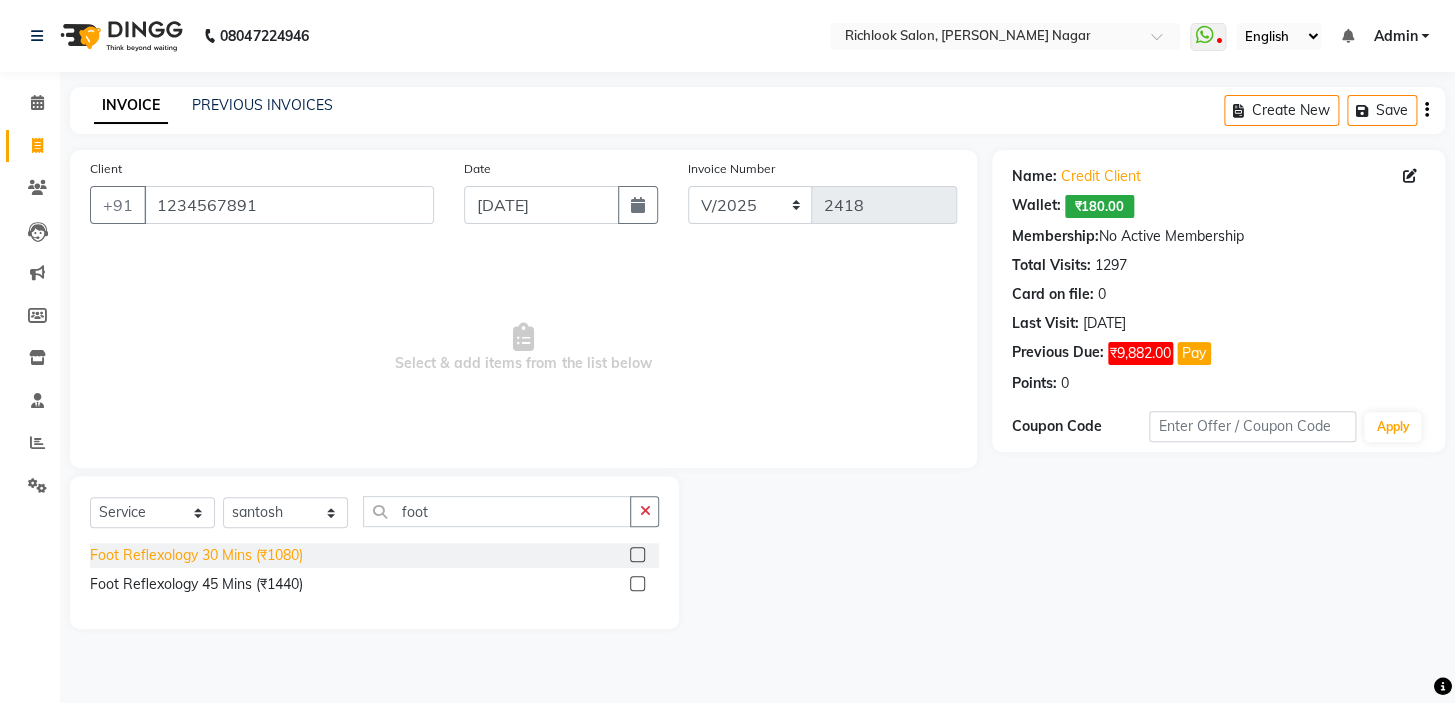 click on "Foot Reflexology 30 Mins (₹1080)" 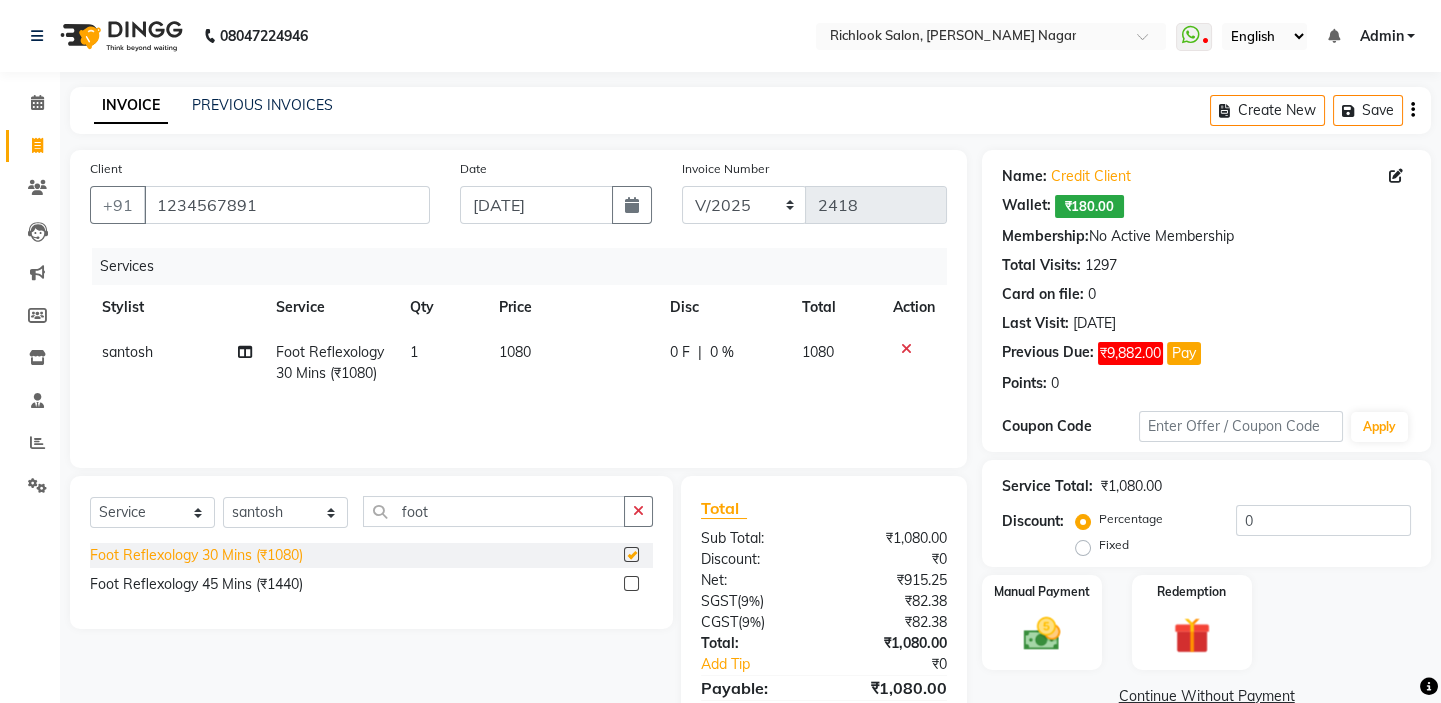 checkbox on "false" 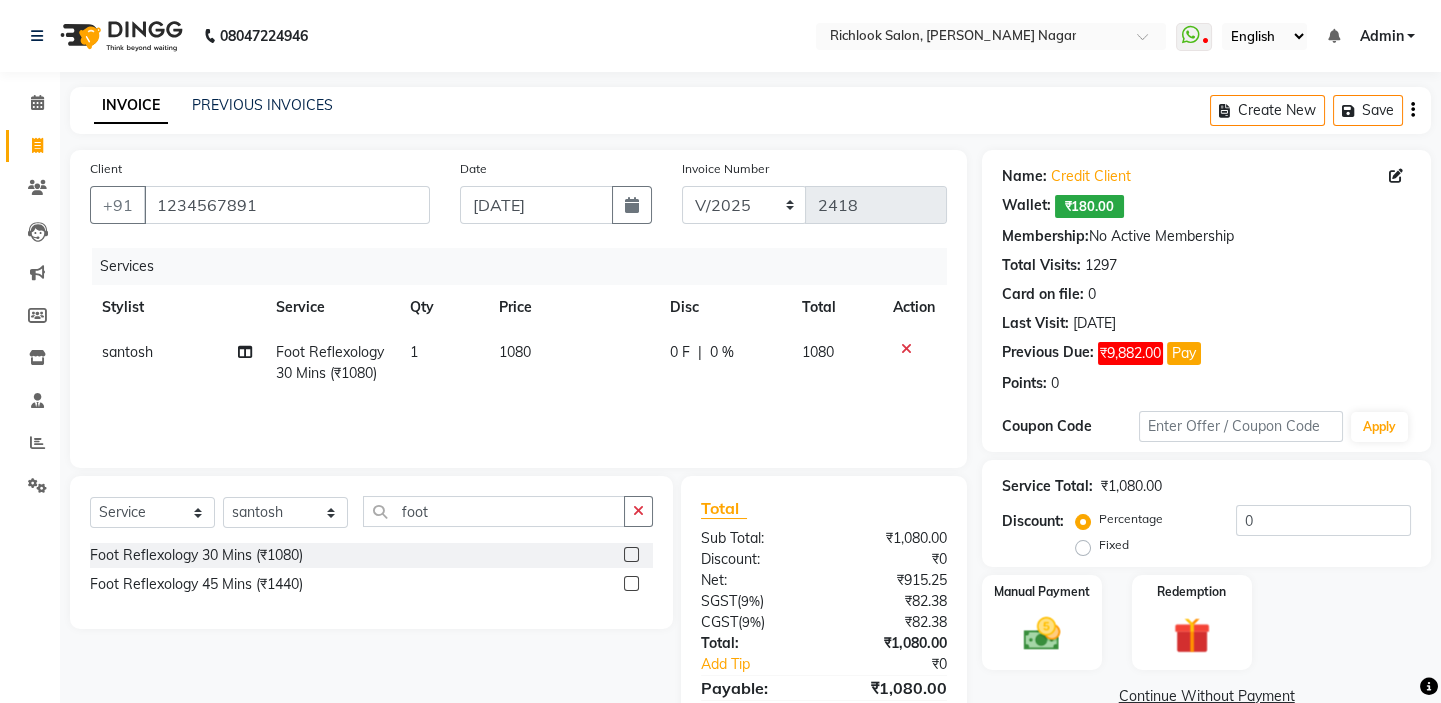 click on "1080" 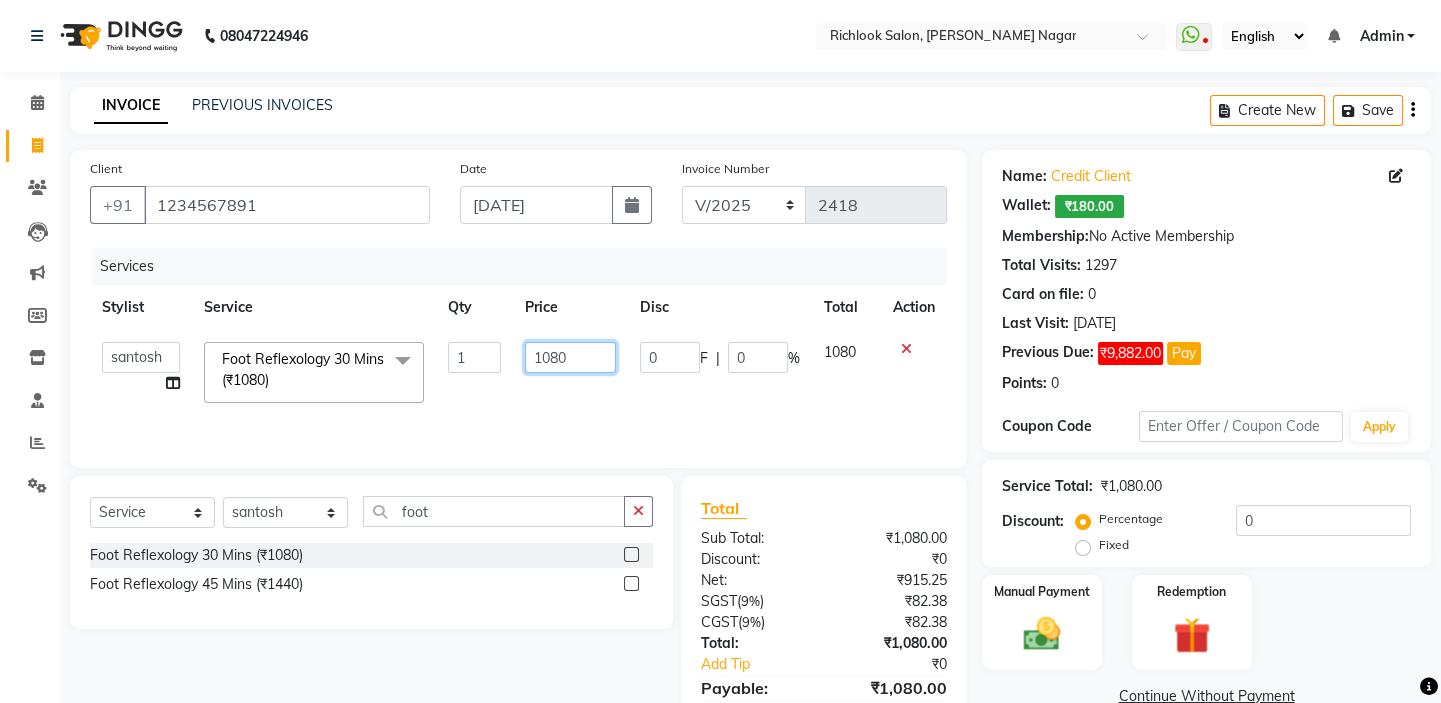 drag, startPoint x: 313, startPoint y: 348, endPoint x: 229, endPoint y: 346, distance: 84.0238 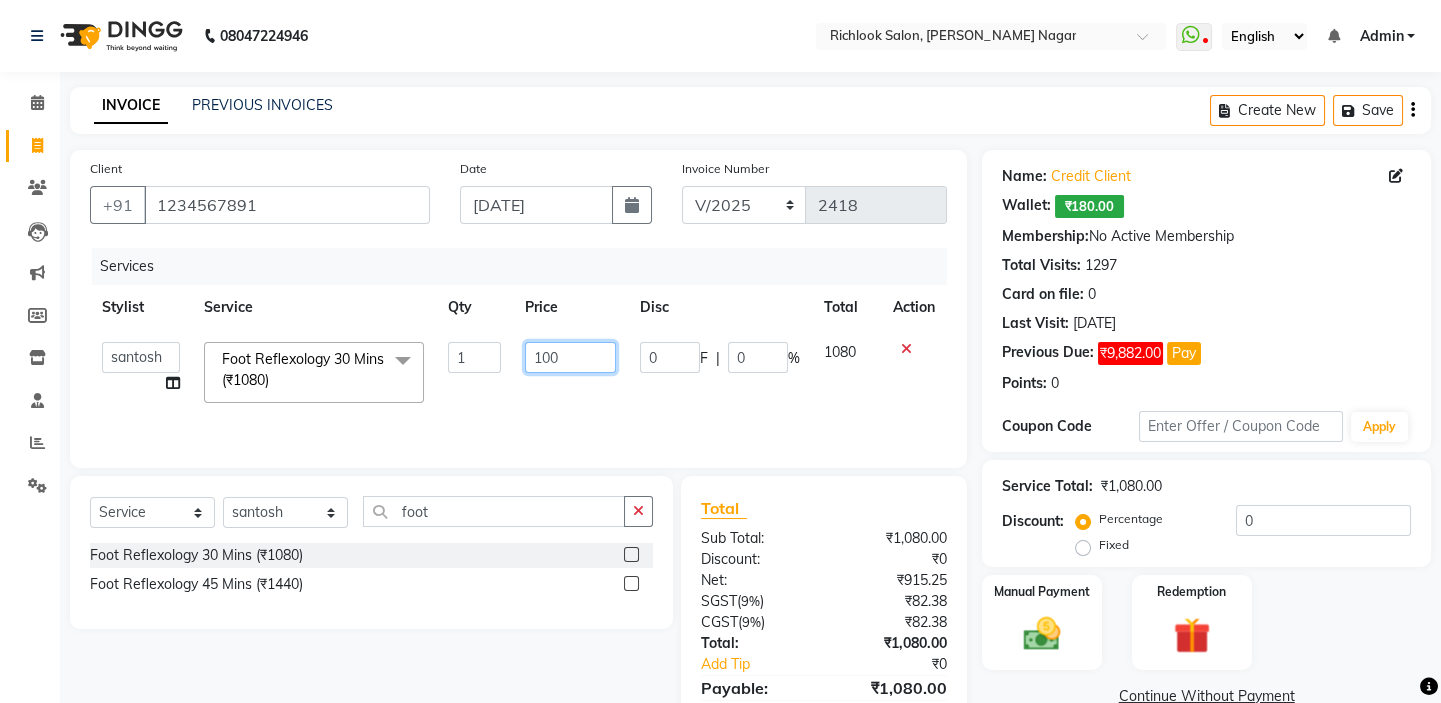 type on "1000" 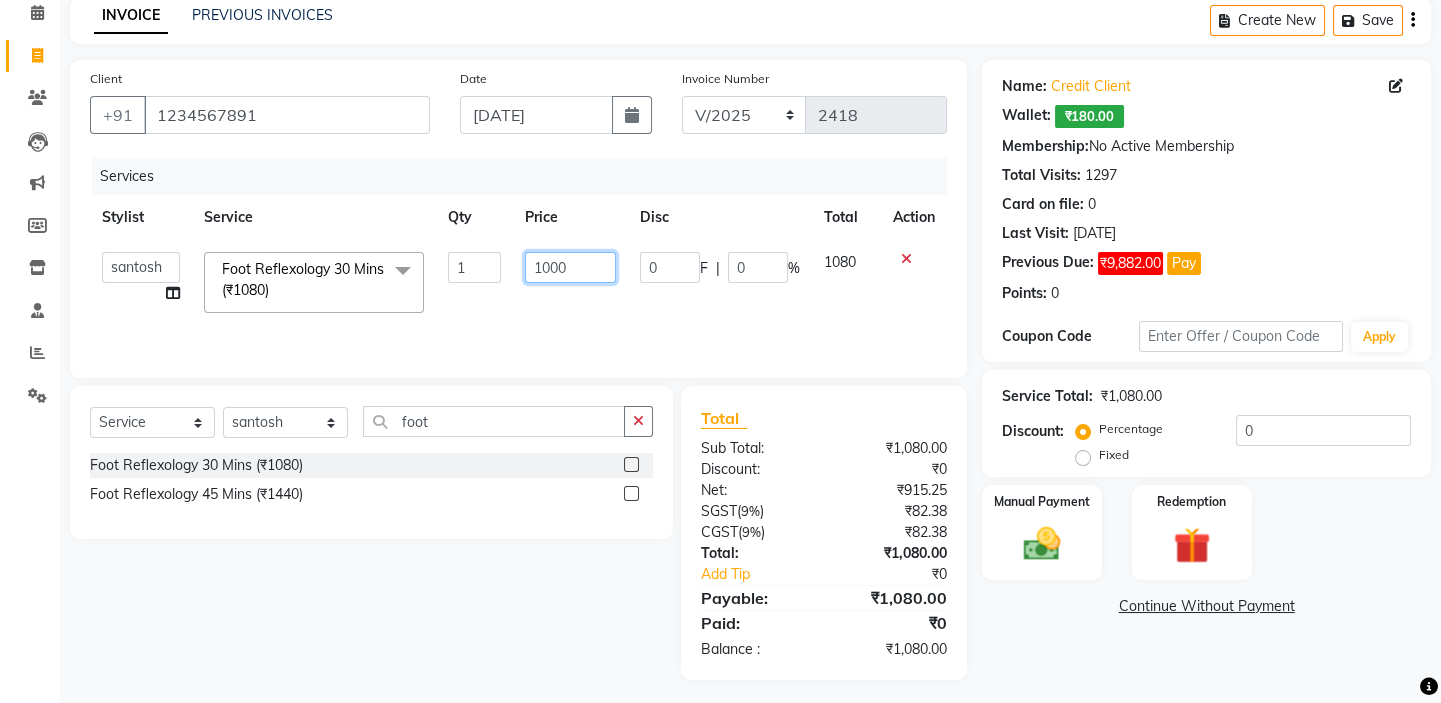 scroll, scrollTop: 98, scrollLeft: 0, axis: vertical 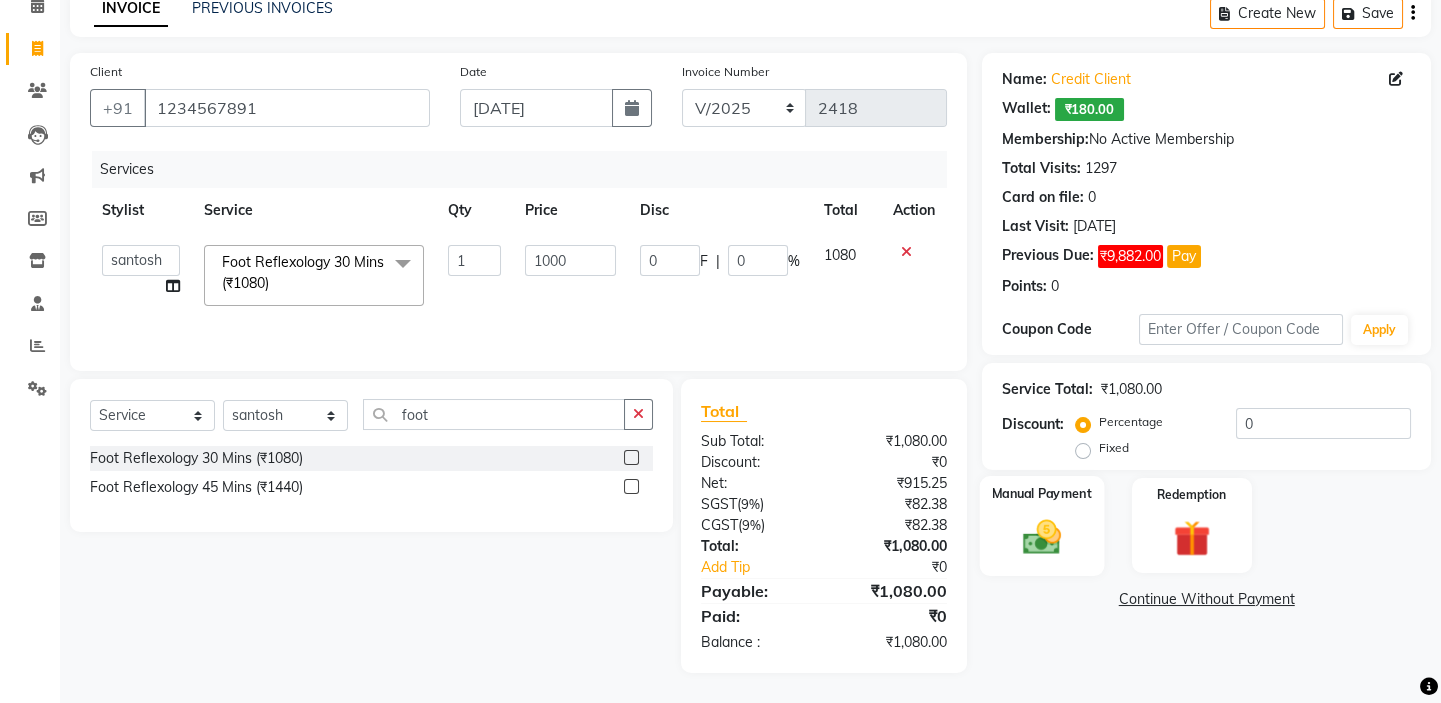 click 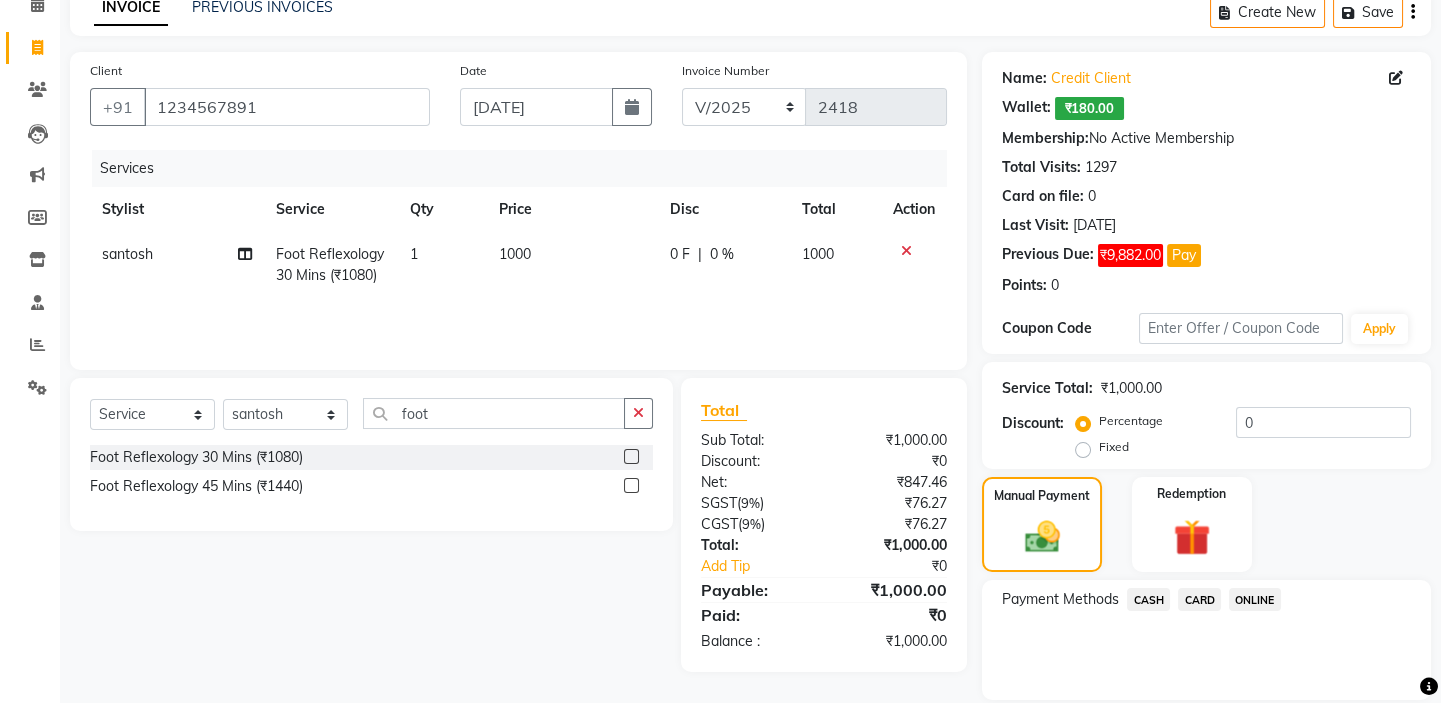 click on "CARD" 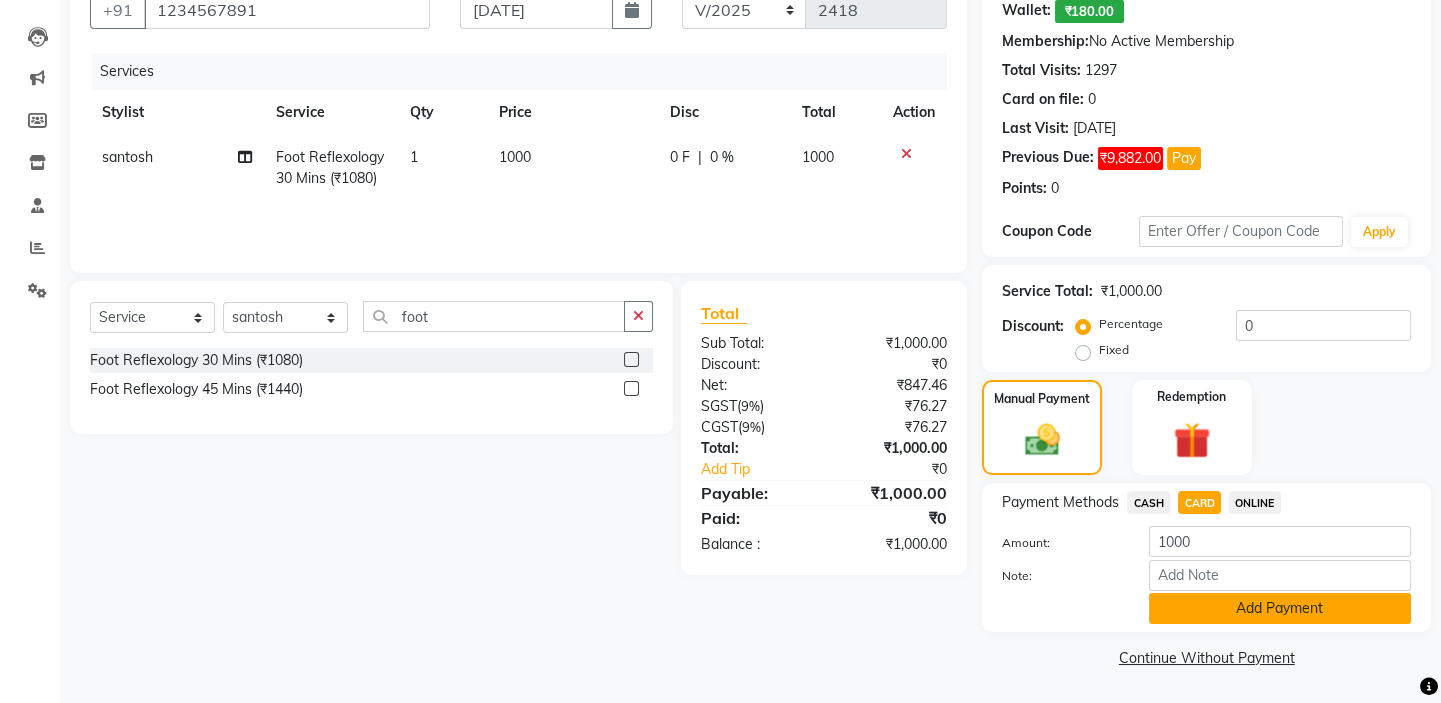 click on "Add Payment" 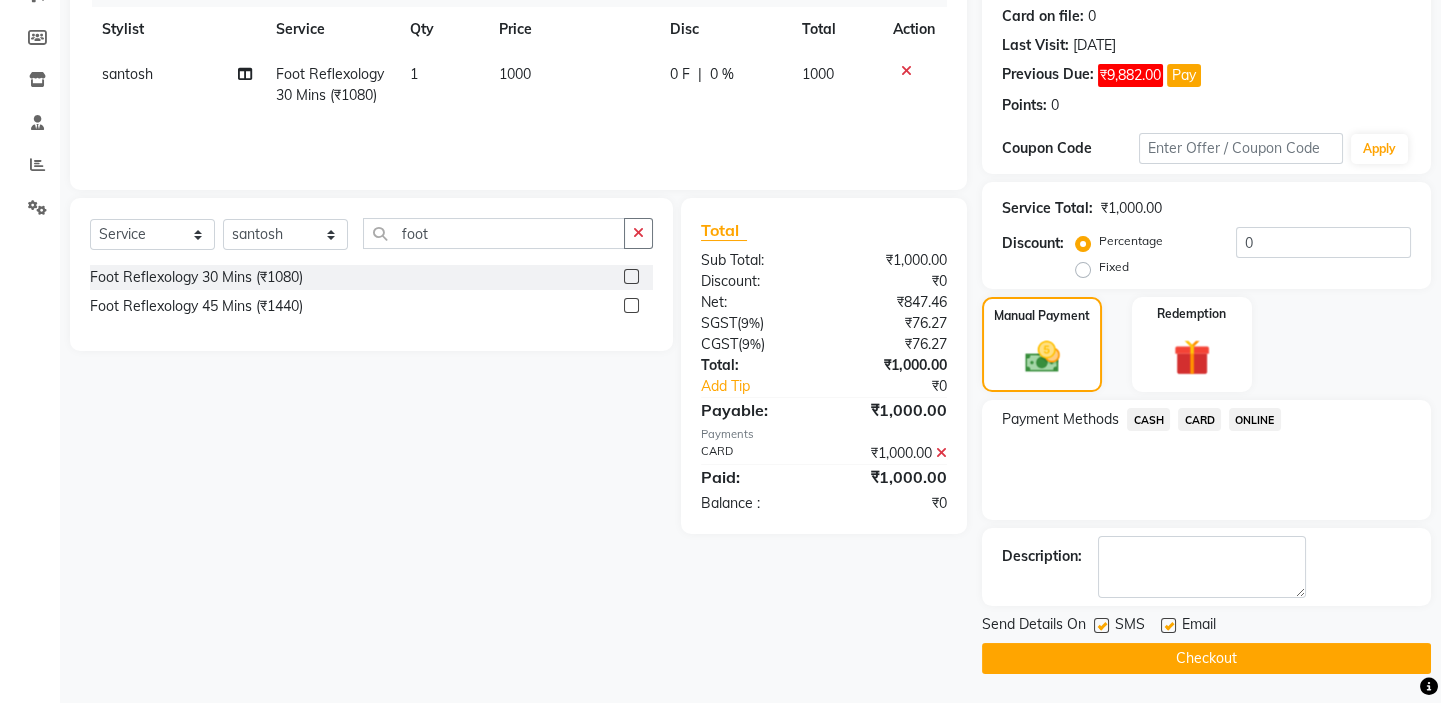 scroll, scrollTop: 279, scrollLeft: 0, axis: vertical 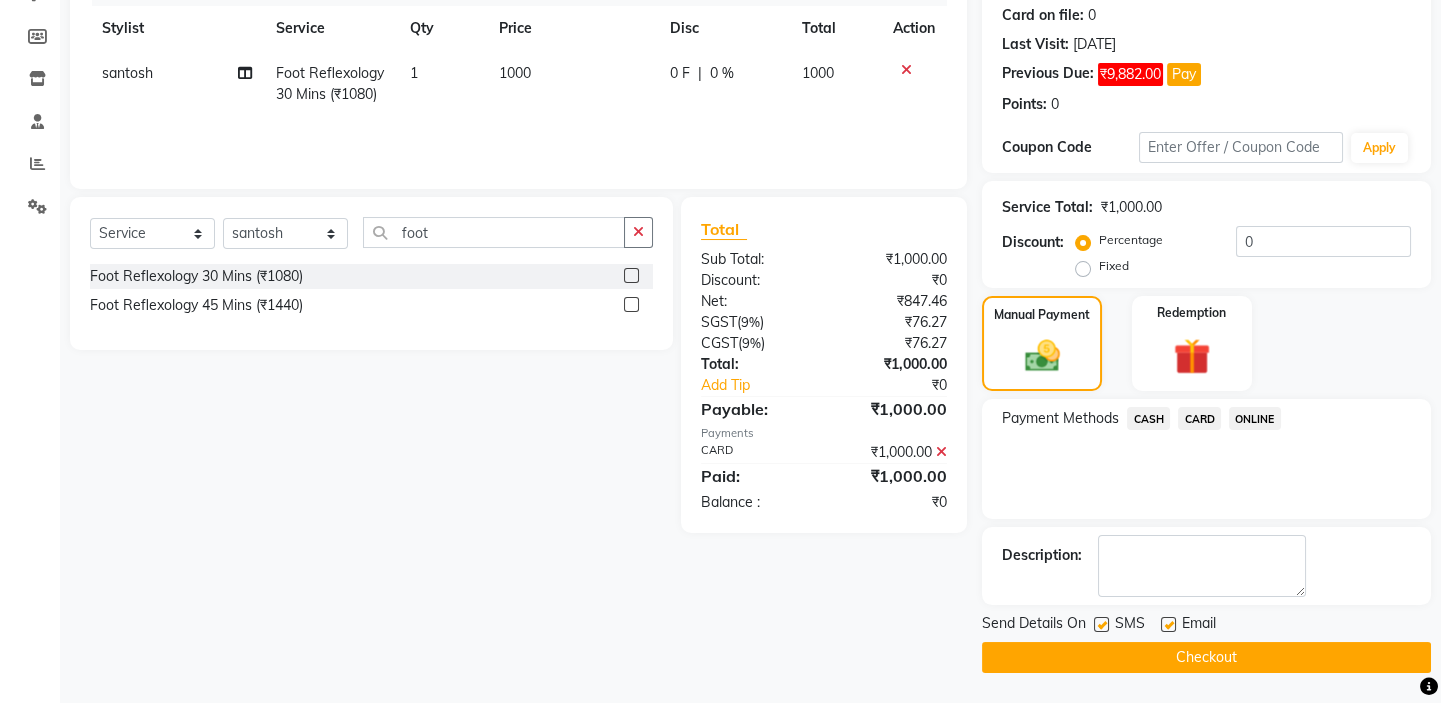 click on "Checkout" 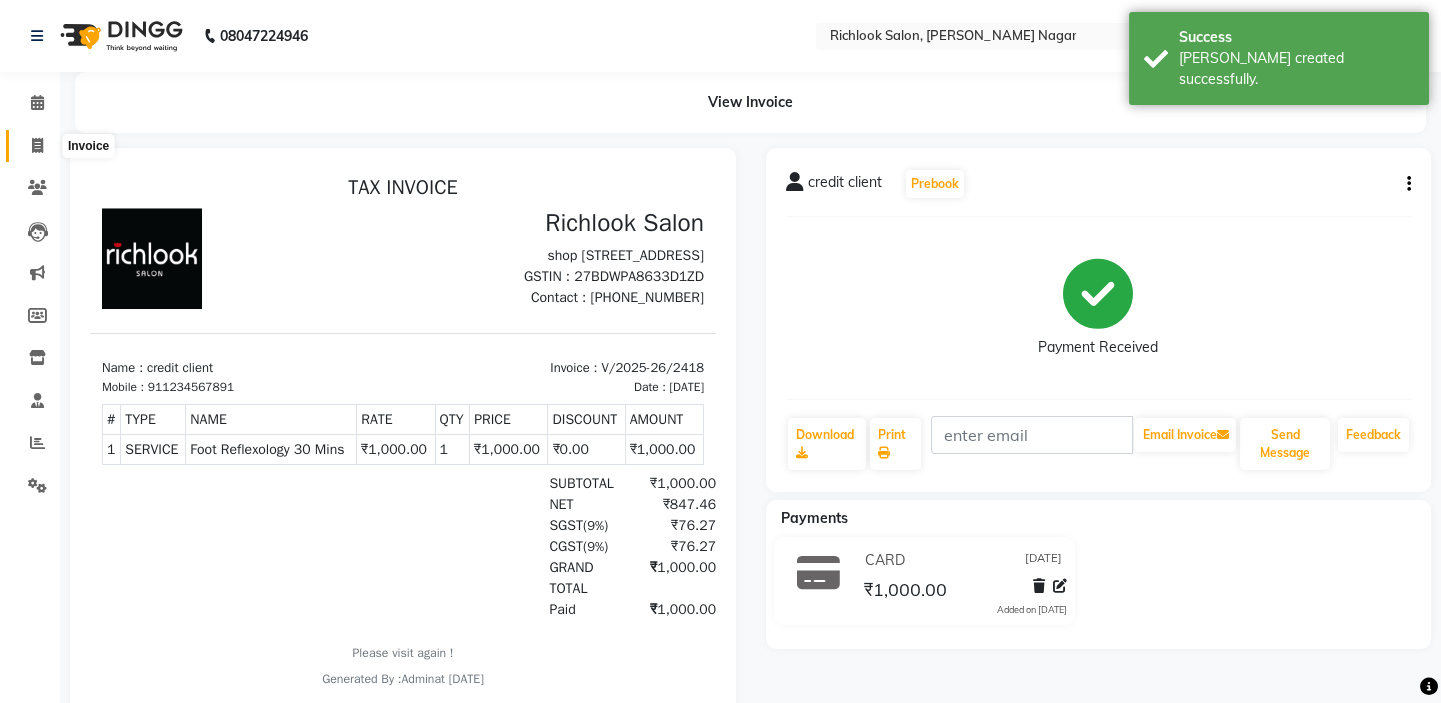 scroll, scrollTop: 0, scrollLeft: 0, axis: both 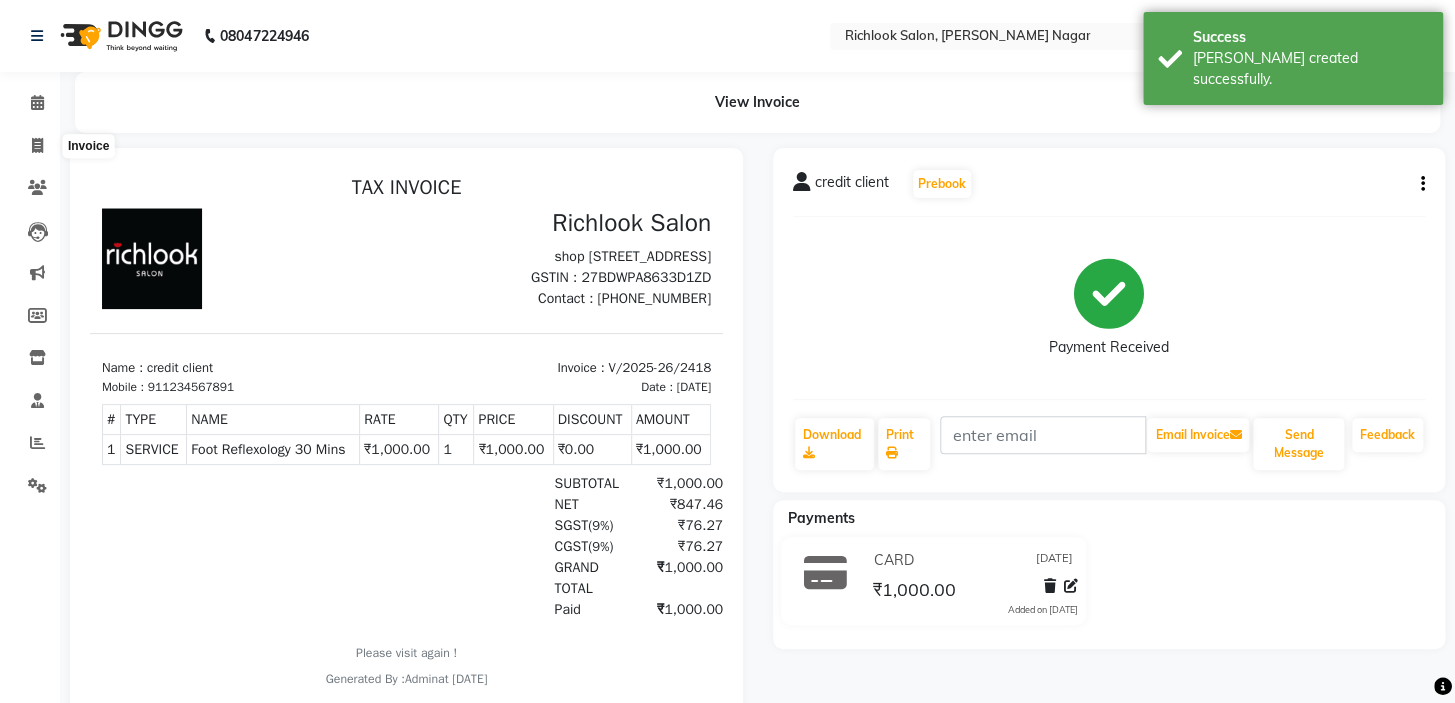 select on "6917" 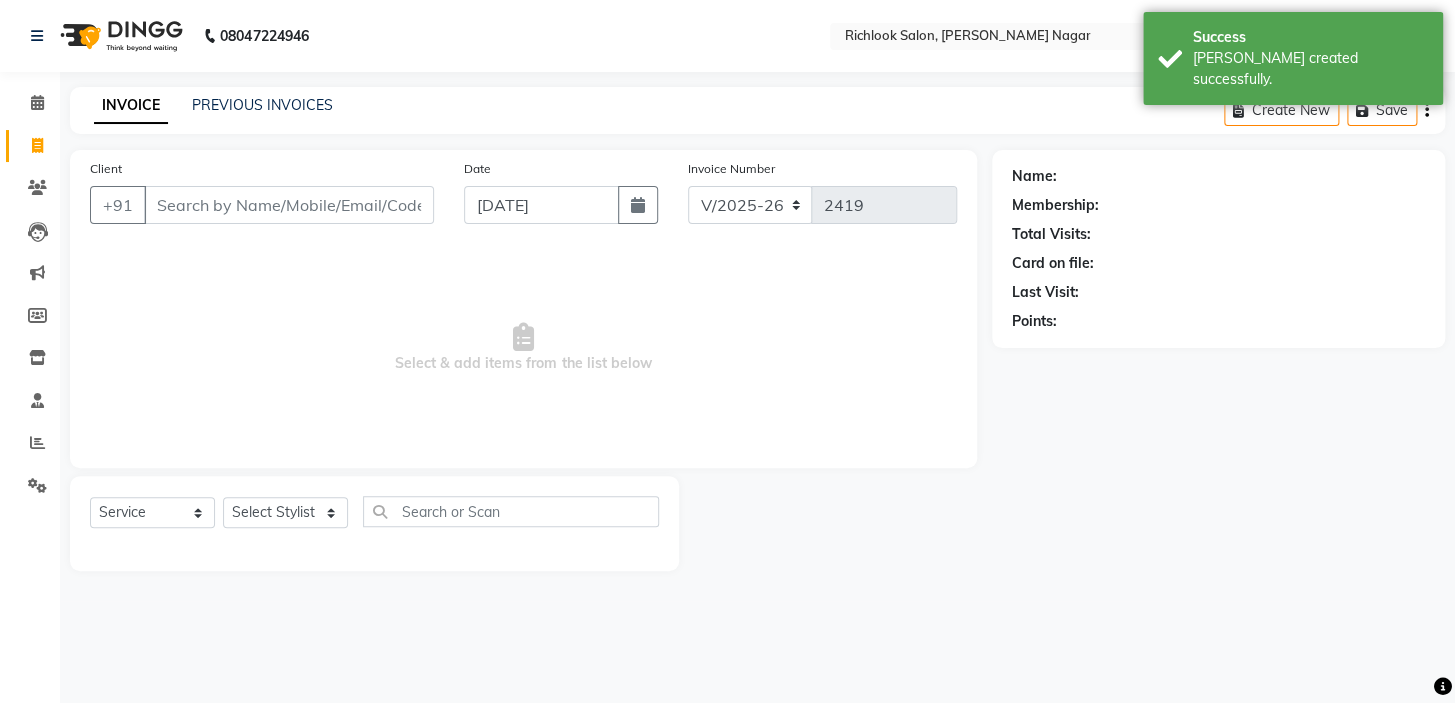 click on "Client +91" 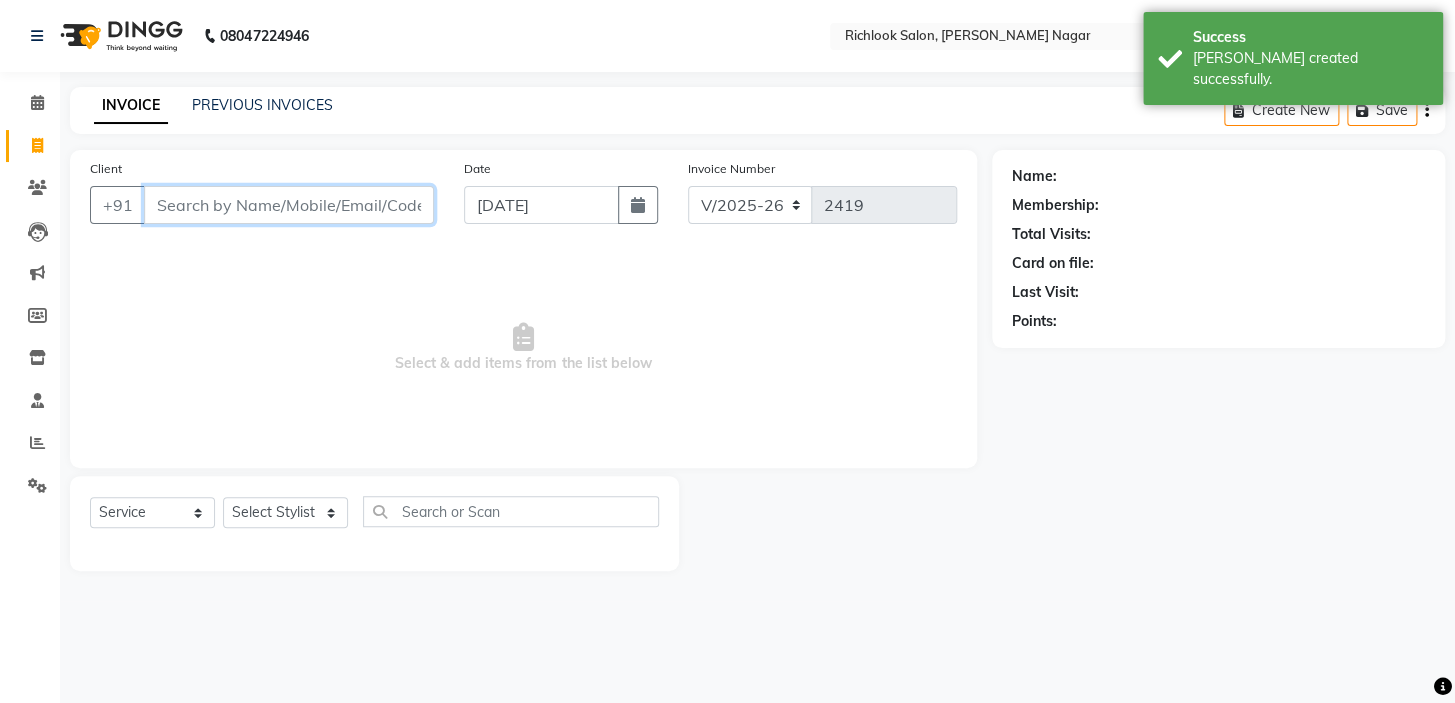 click on "Client" at bounding box center (289, 205) 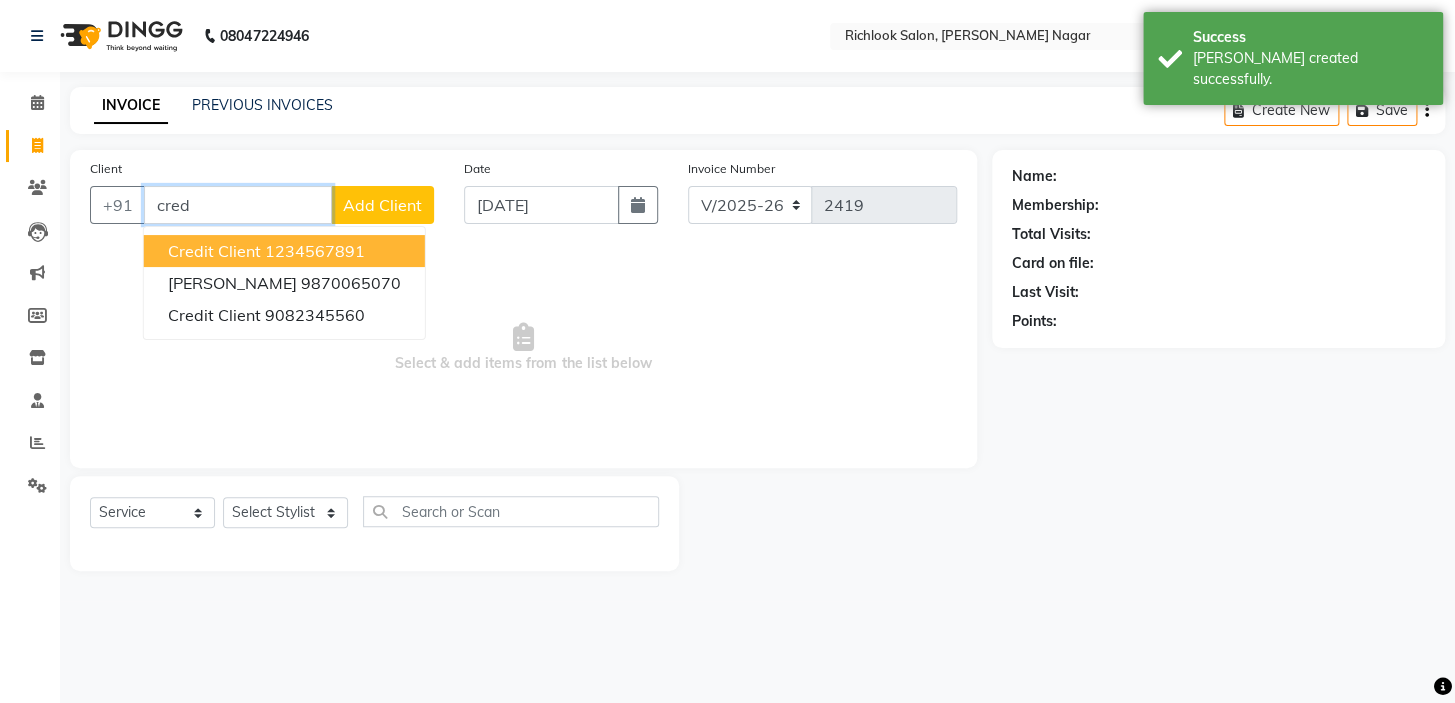 click on "1234567891" at bounding box center (315, 251) 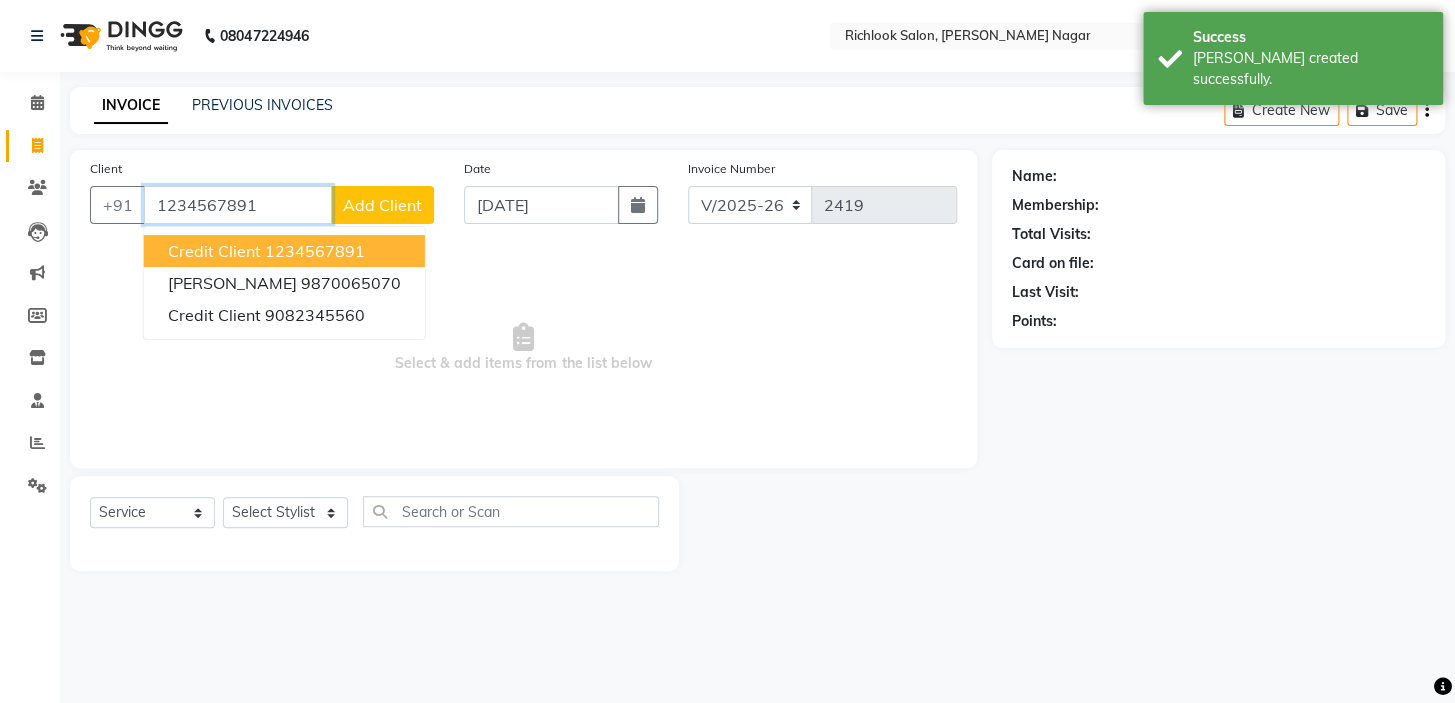 type on "1234567891" 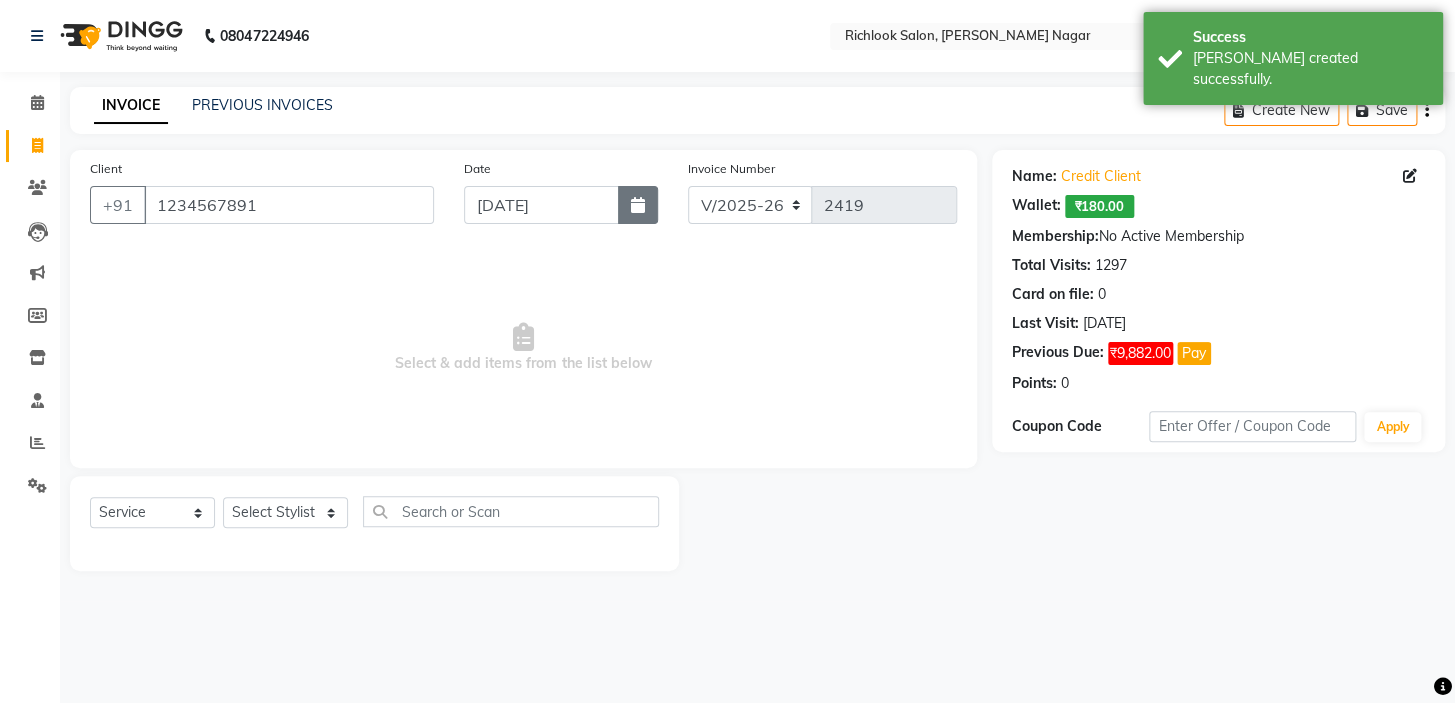click 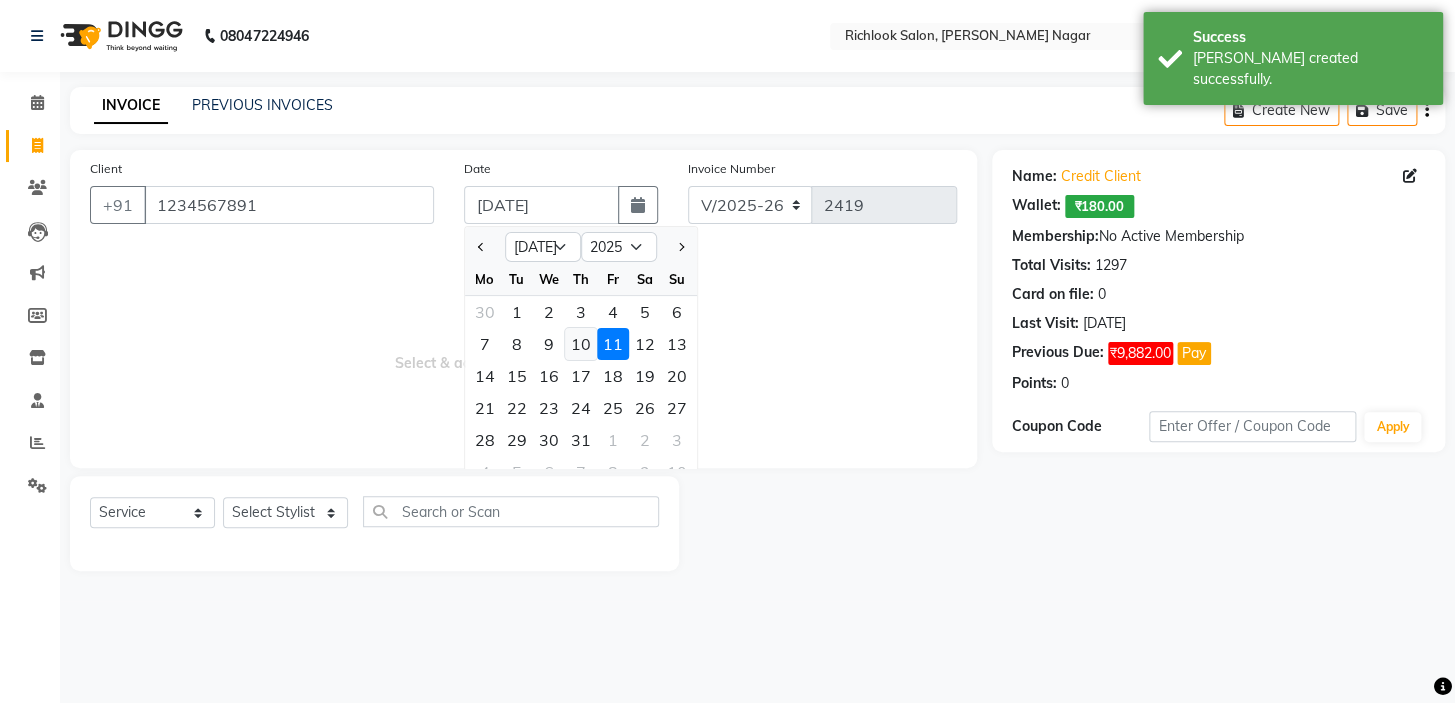 click on "10" 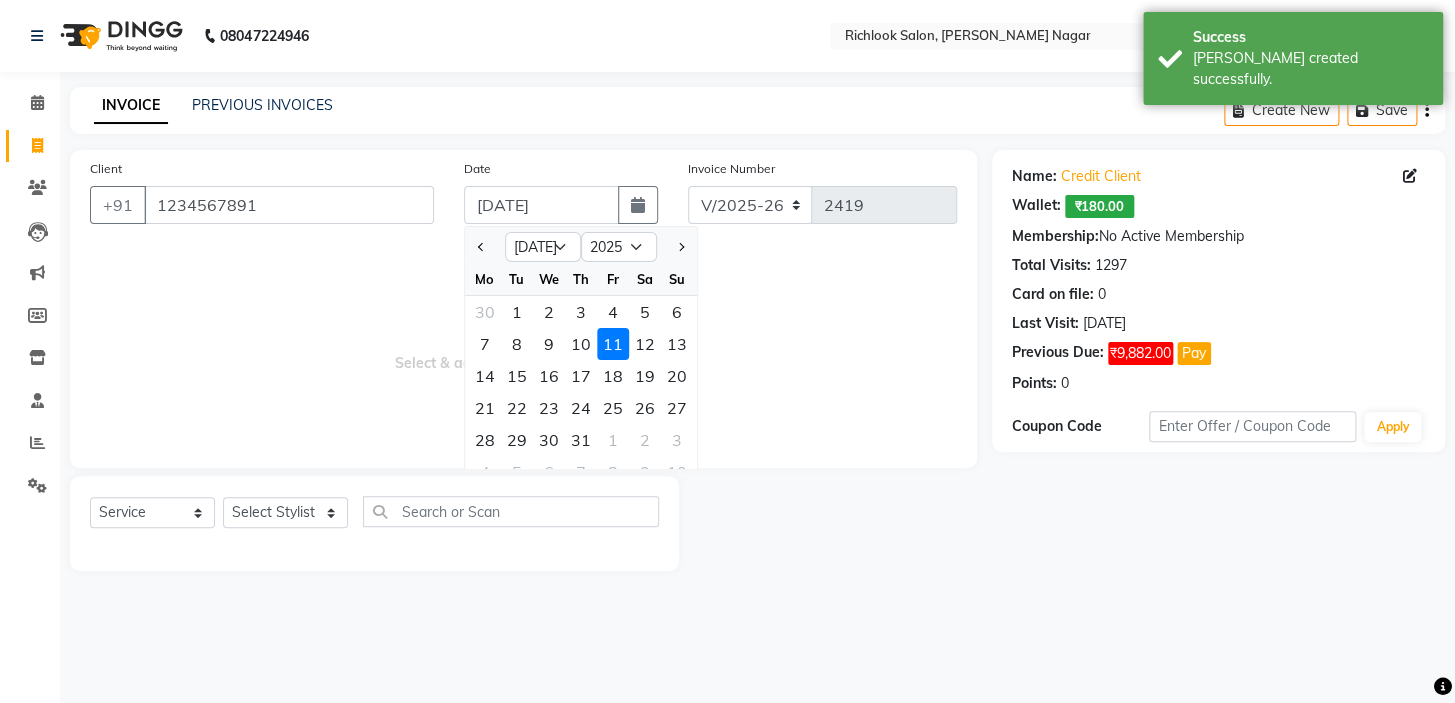 type on "[DATE]" 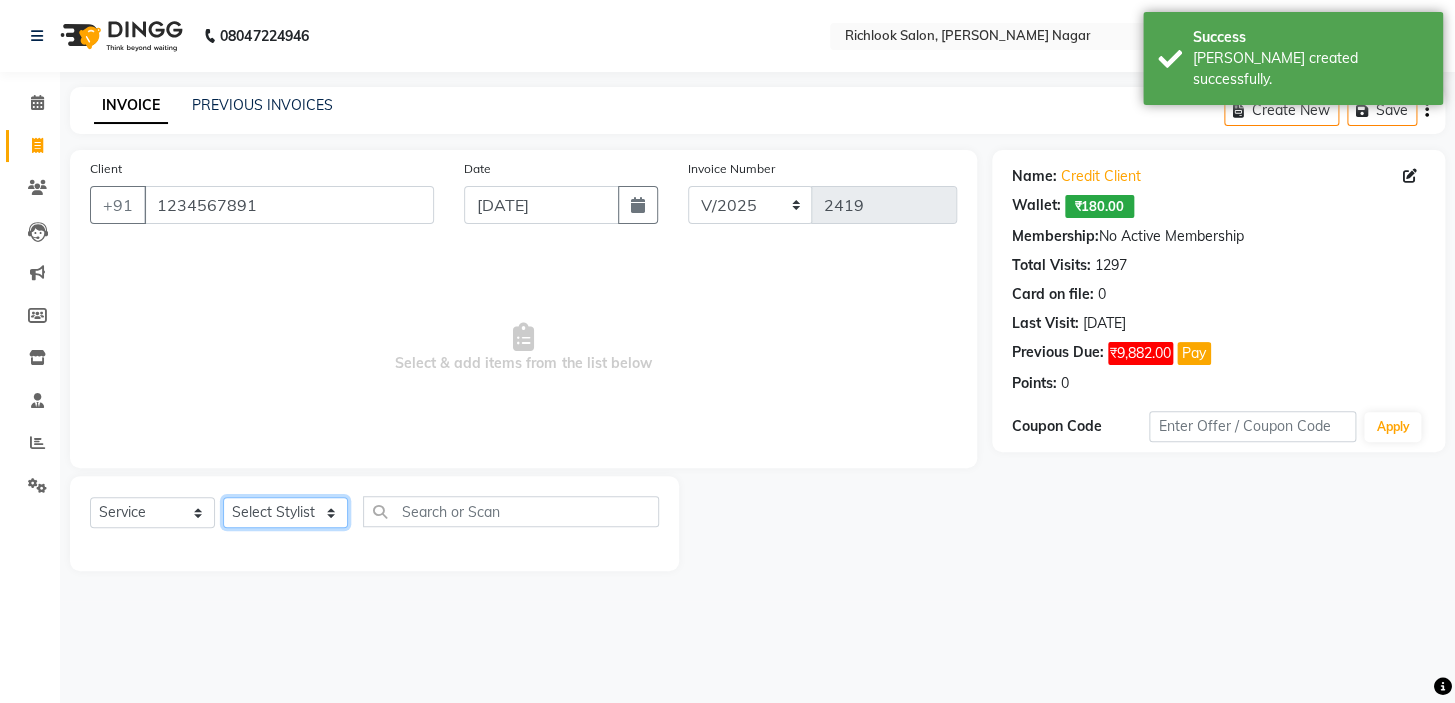 drag, startPoint x: 260, startPoint y: 517, endPoint x: 270, endPoint y: 502, distance: 18.027756 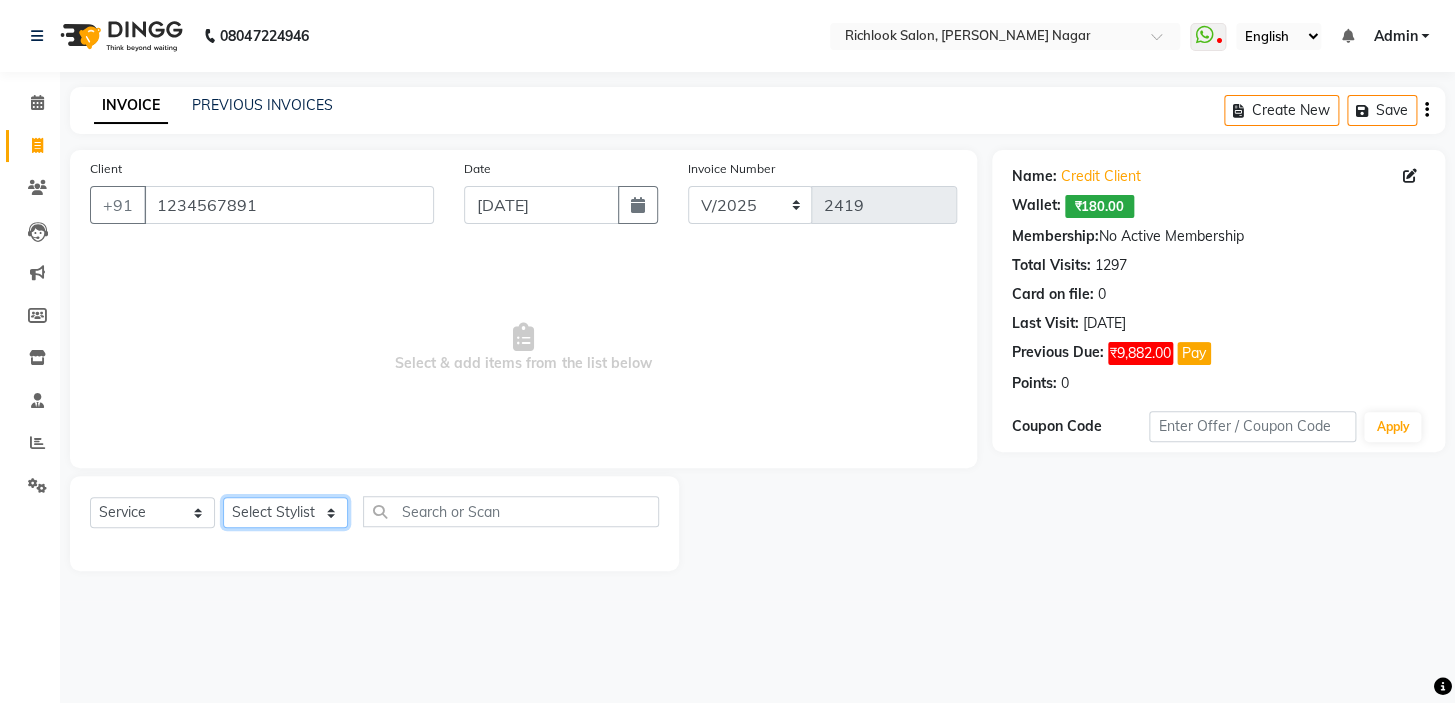 select on "65653" 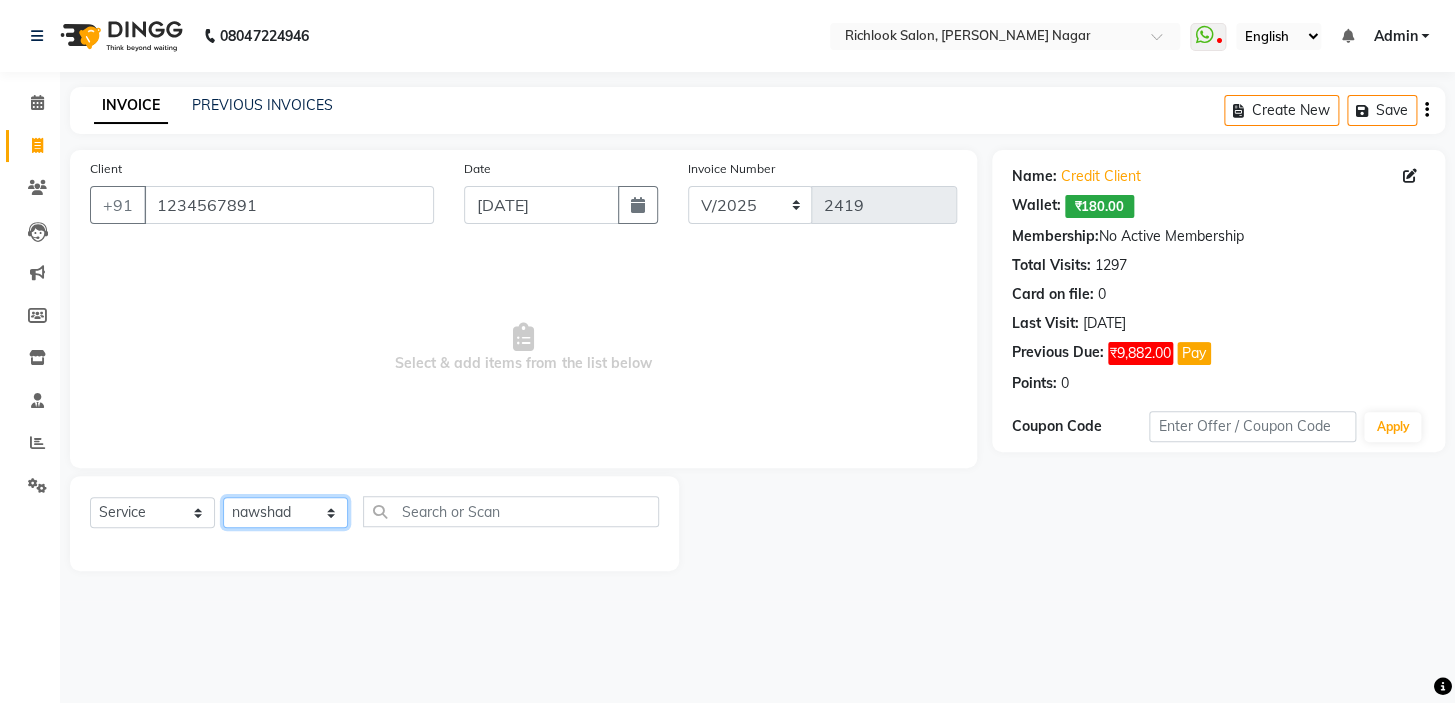 click on "Select Stylist disha [PERSON_NAME] priya santosh  [PERSON_NAME] [PERSON_NAME] [PERSON_NAME]" 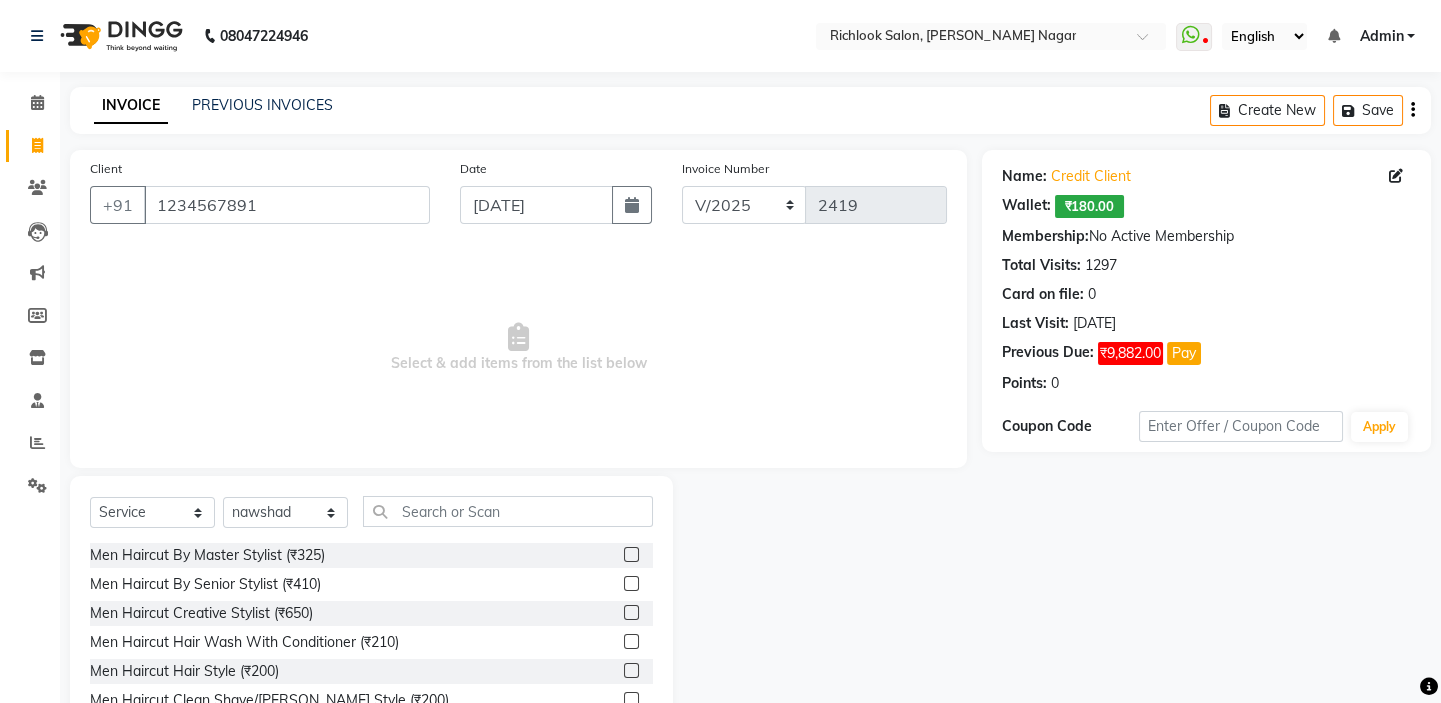 drag, startPoint x: 300, startPoint y: 614, endPoint x: 482, endPoint y: 537, distance: 197.61832 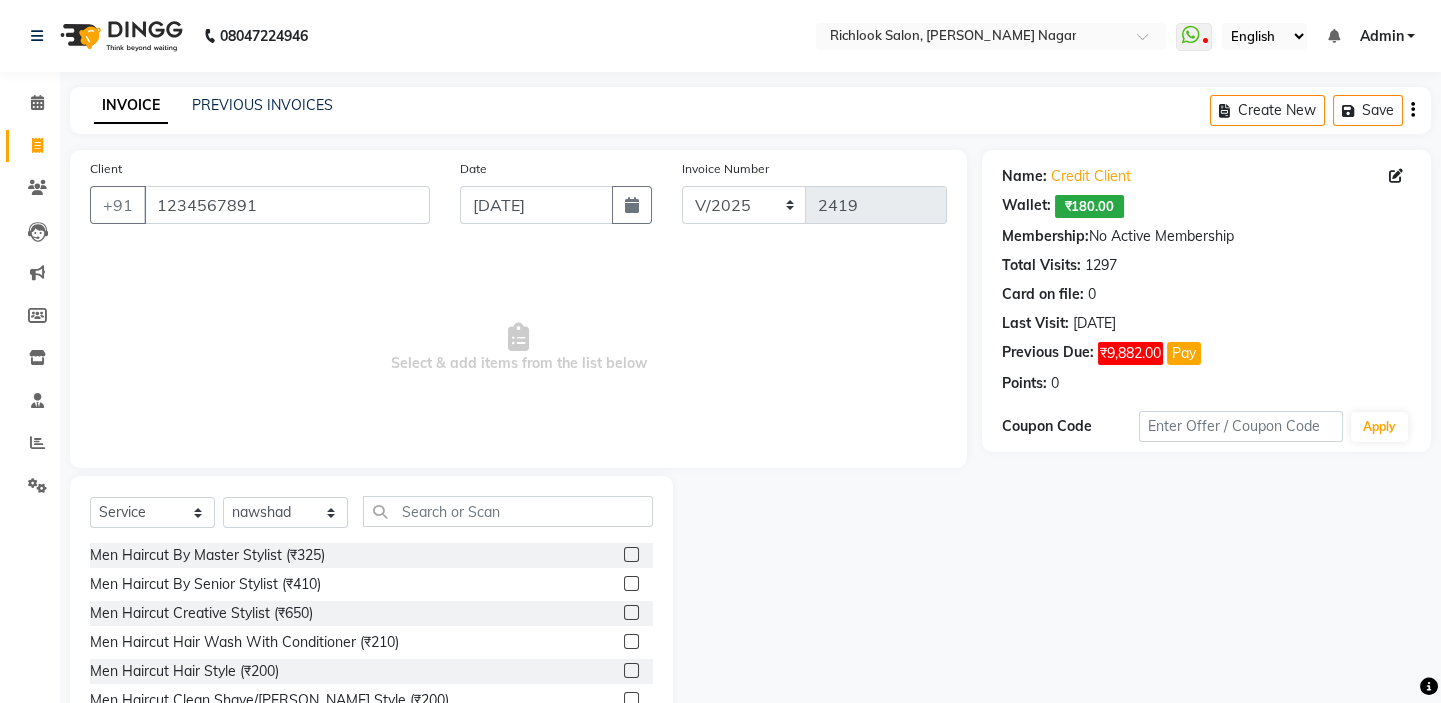 click on "Men Haircut Creative Stylist (₹650)" 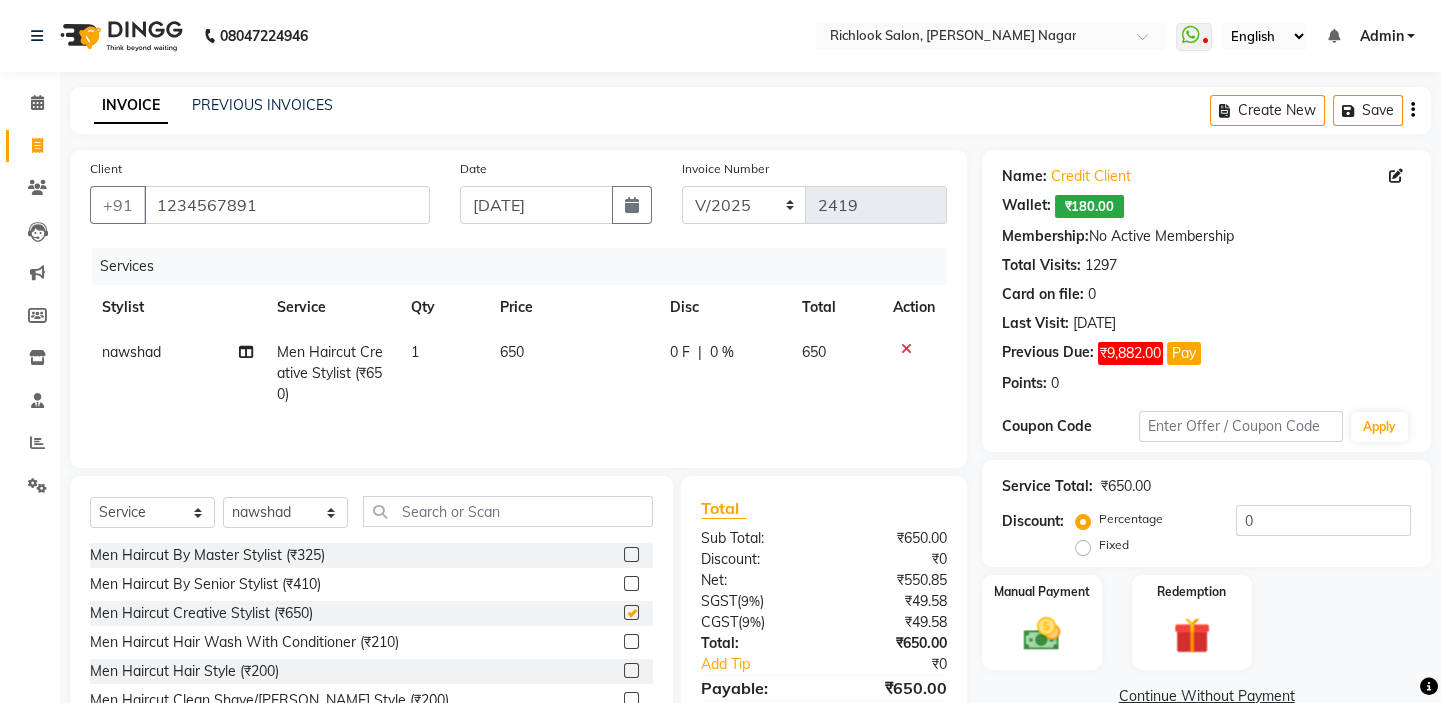 checkbox on "false" 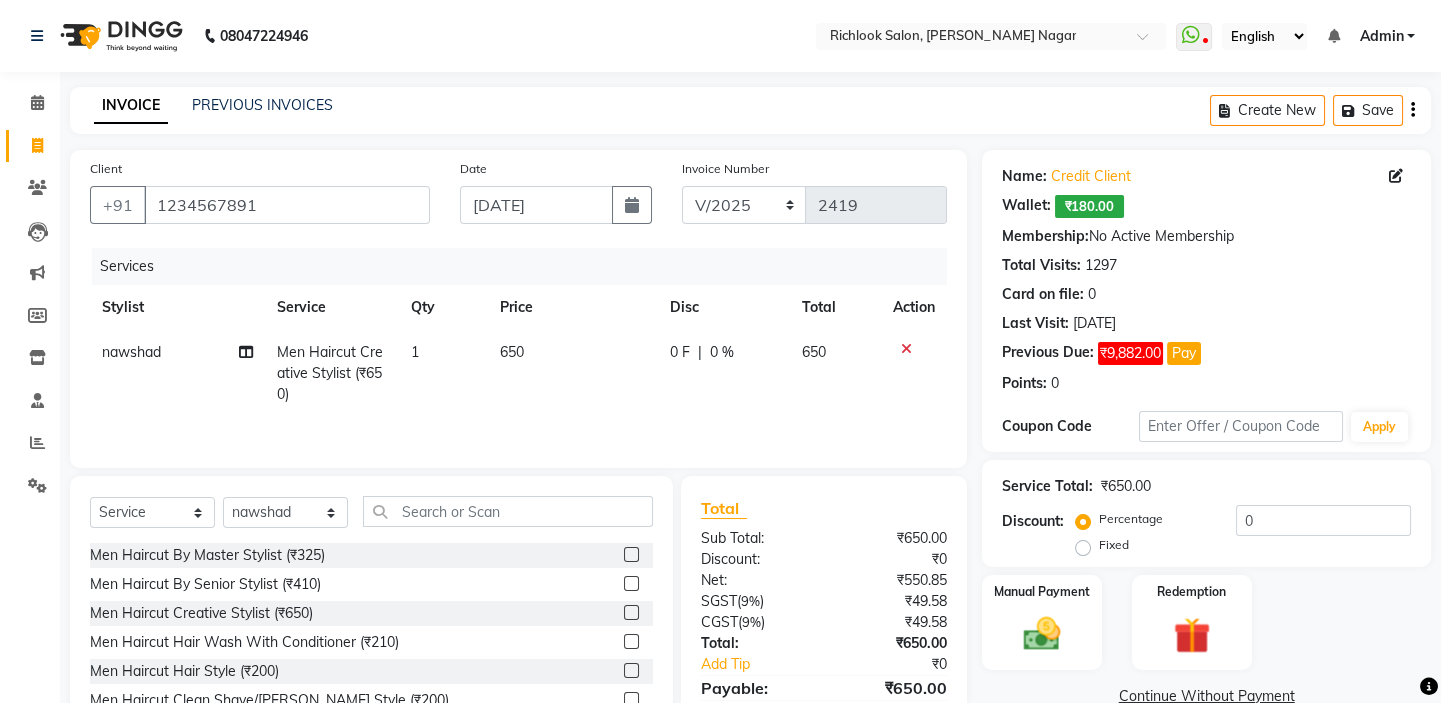 click on "650" 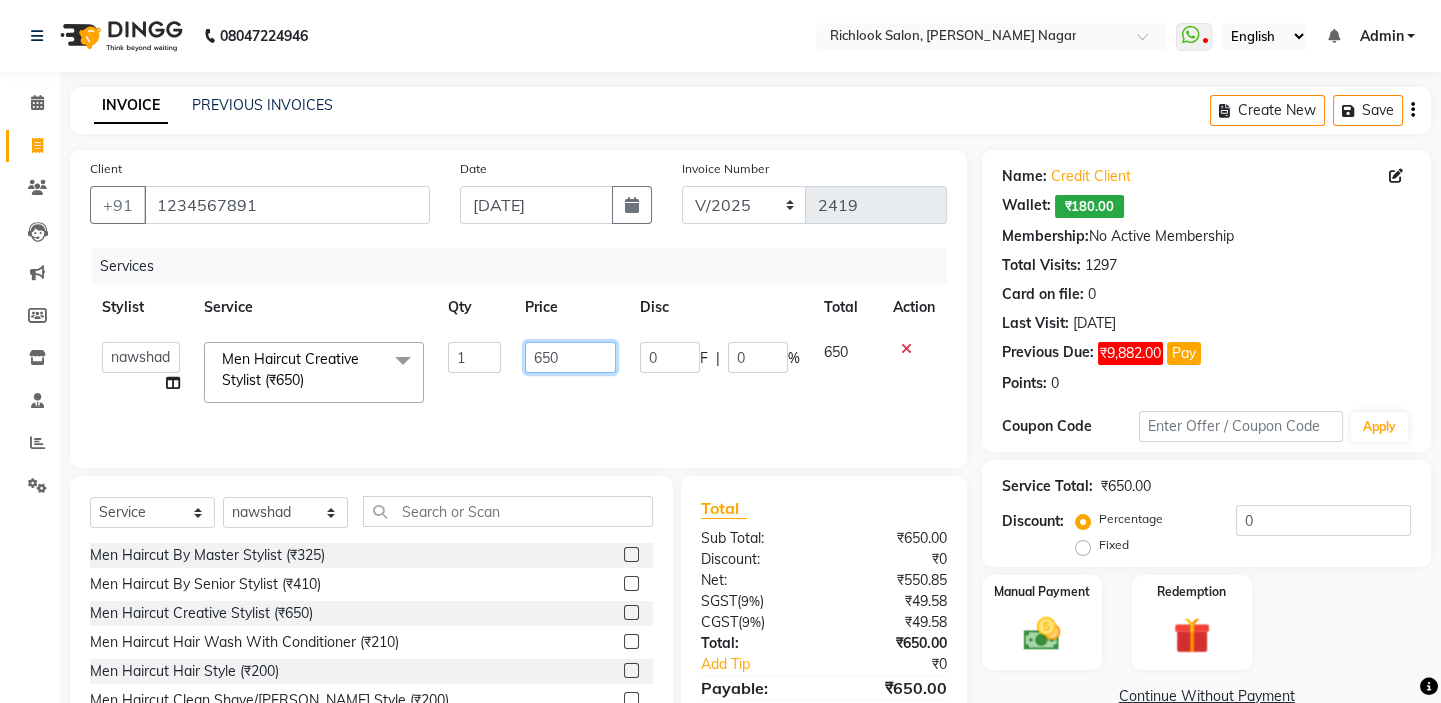 drag, startPoint x: 567, startPoint y: 358, endPoint x: 217, endPoint y: 357, distance: 350.00143 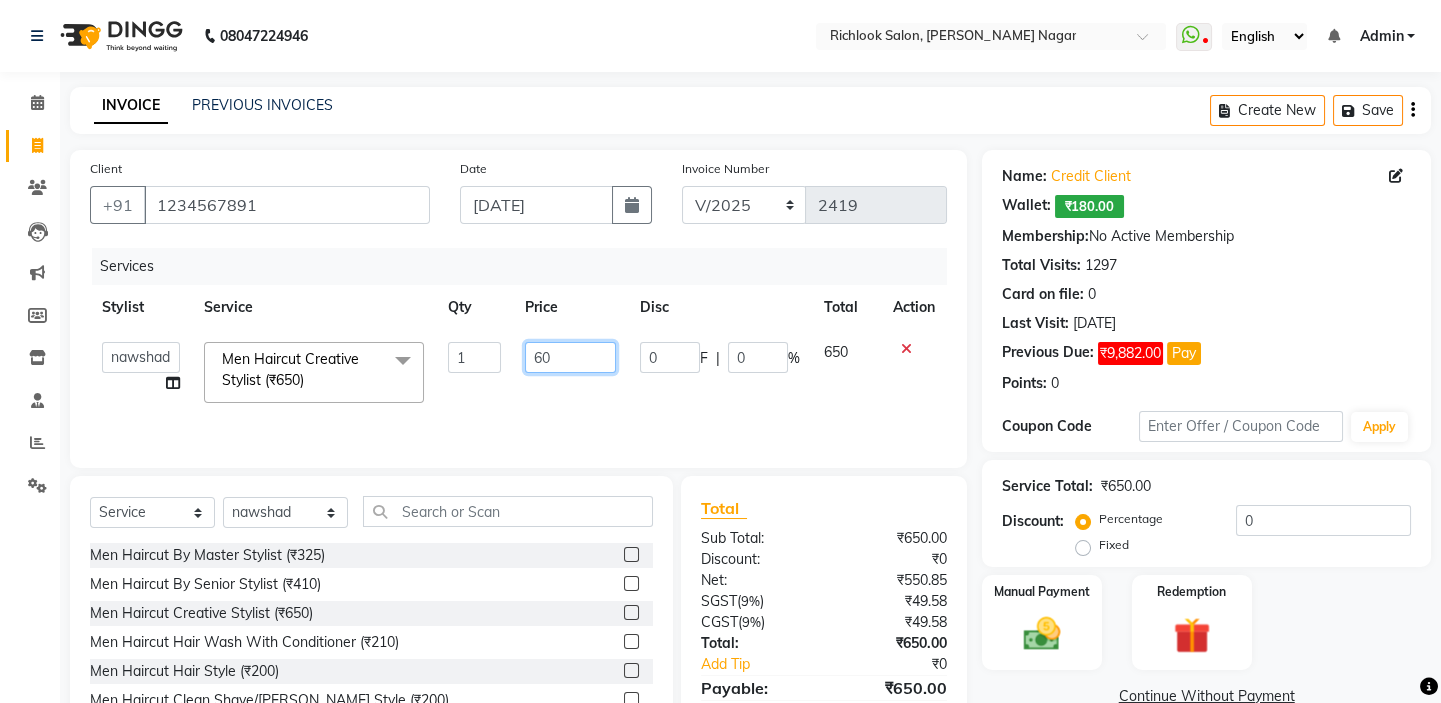 type on "600" 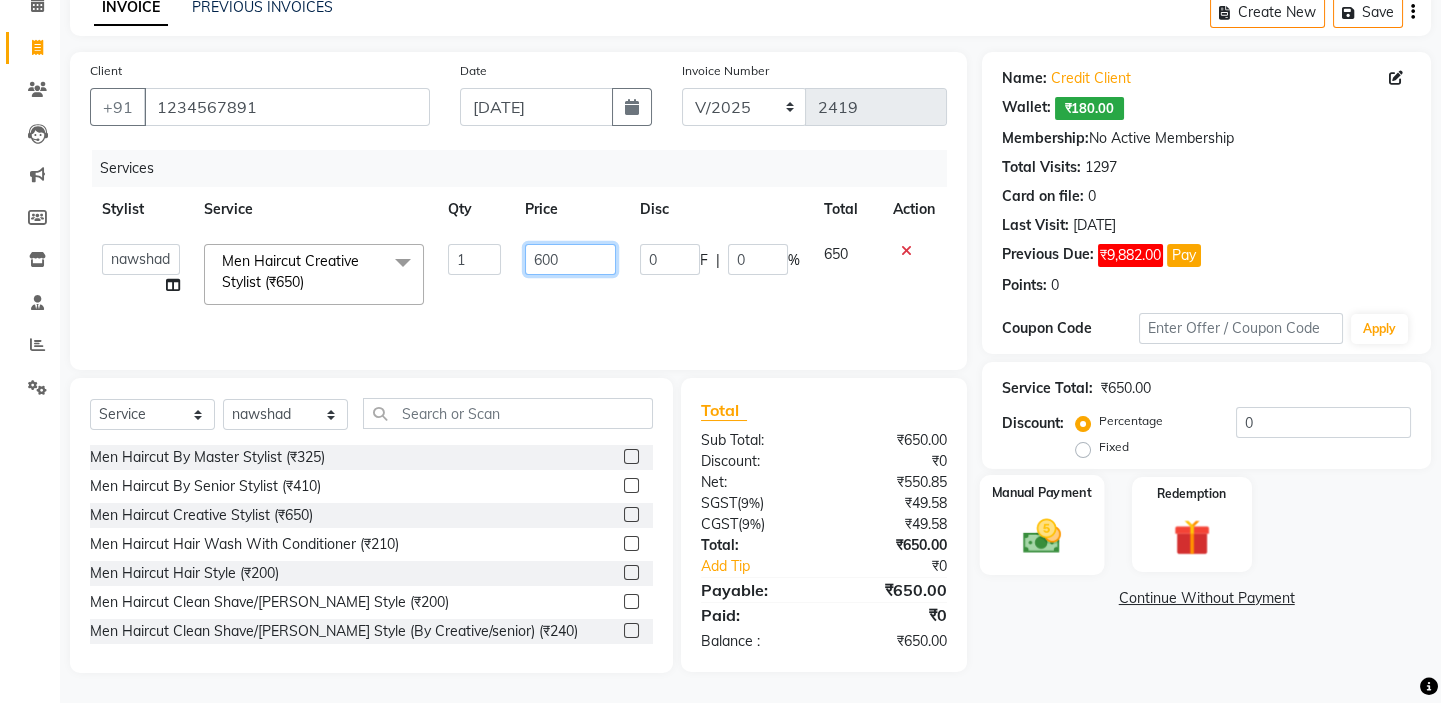 scroll, scrollTop: 99, scrollLeft: 0, axis: vertical 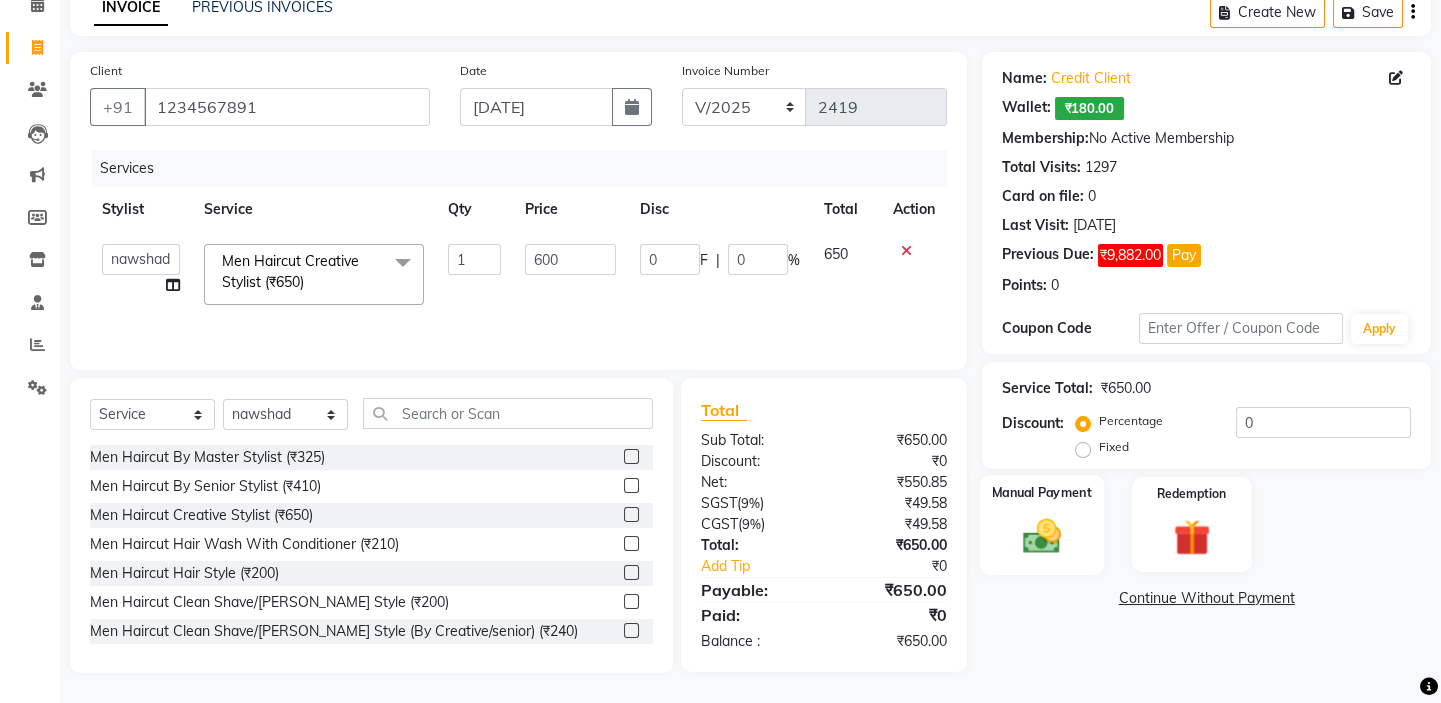 click 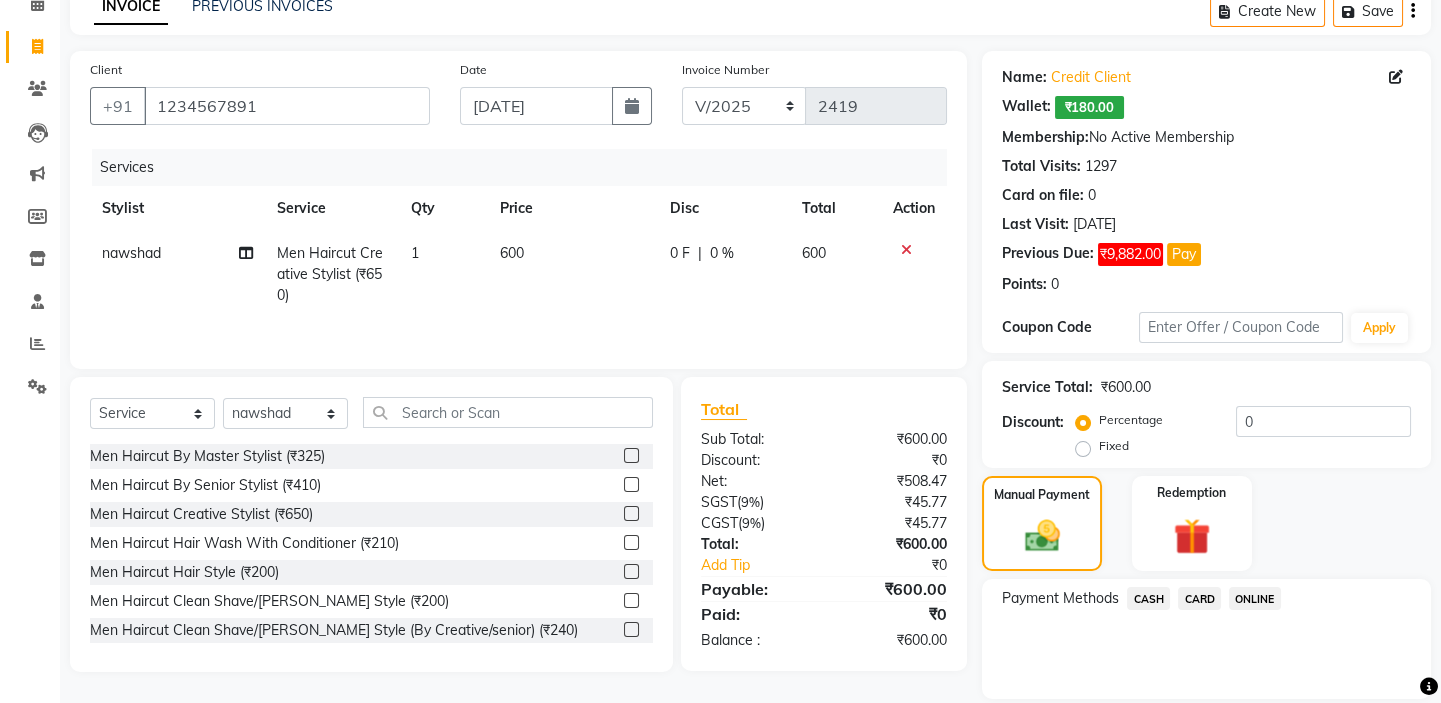 drag, startPoint x: 1206, startPoint y: 597, endPoint x: 1200, endPoint y: 610, distance: 14.3178215 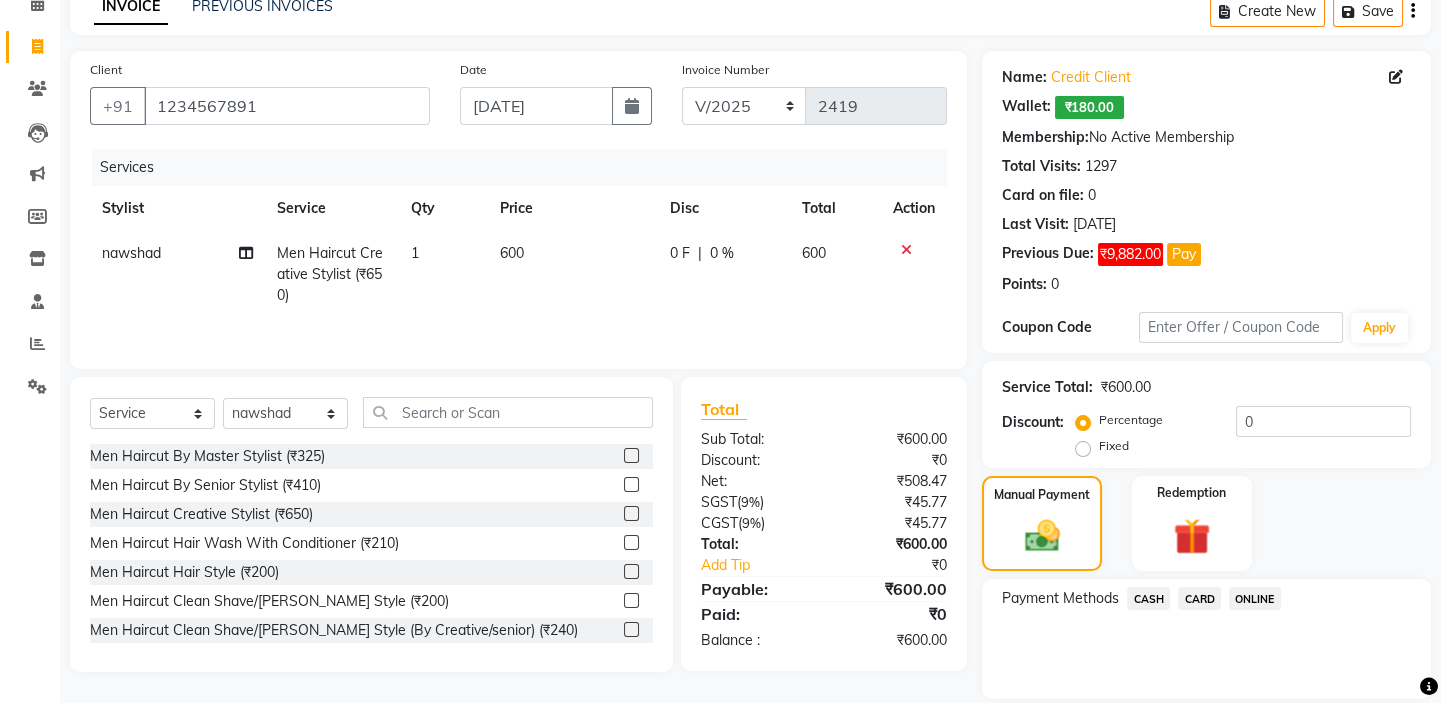 click on "CARD" 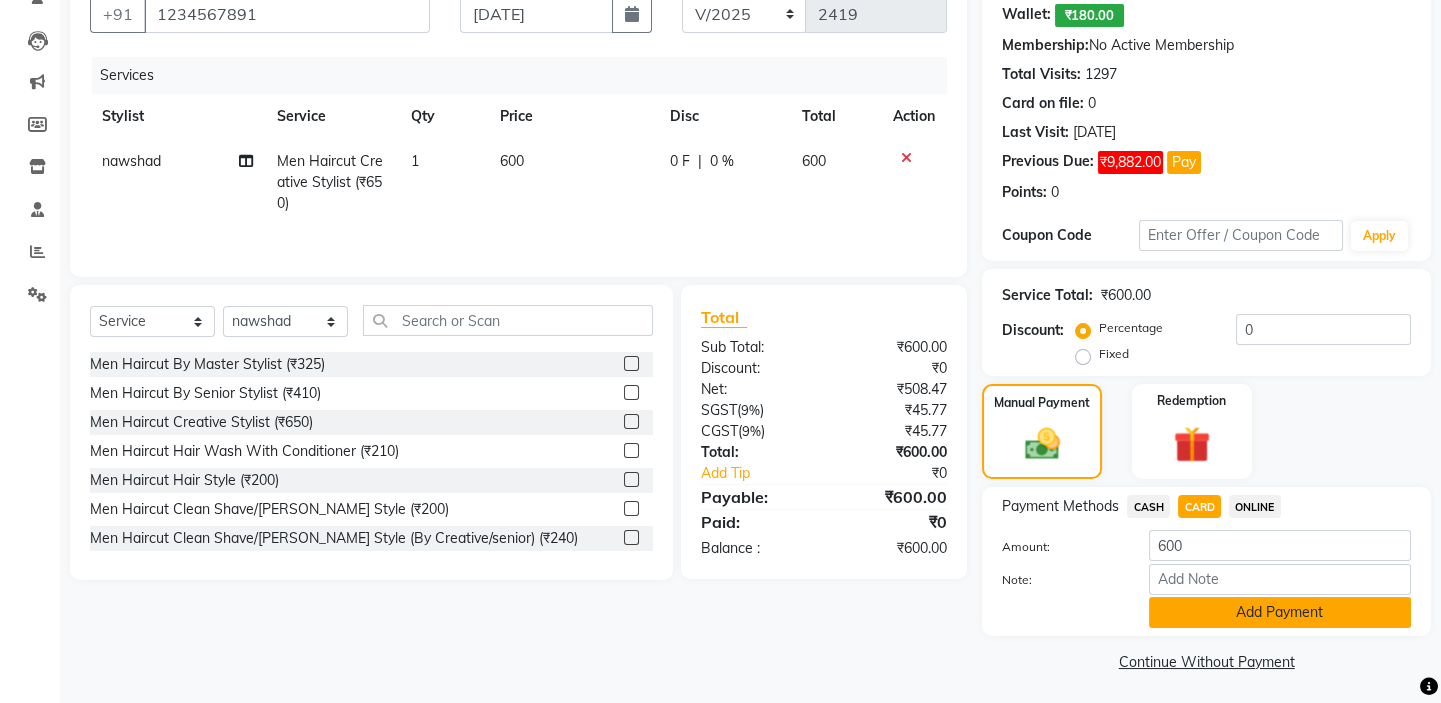 scroll, scrollTop: 195, scrollLeft: 0, axis: vertical 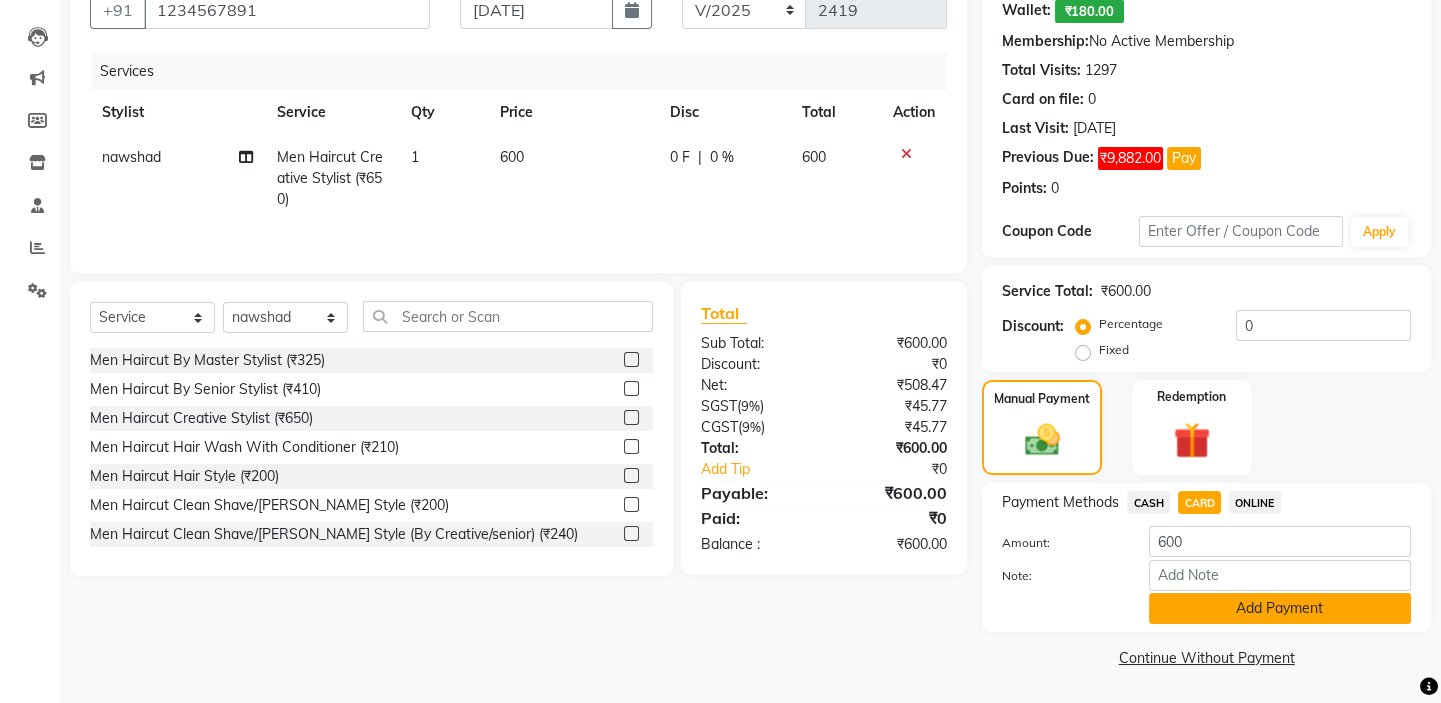 click on "Add Payment" 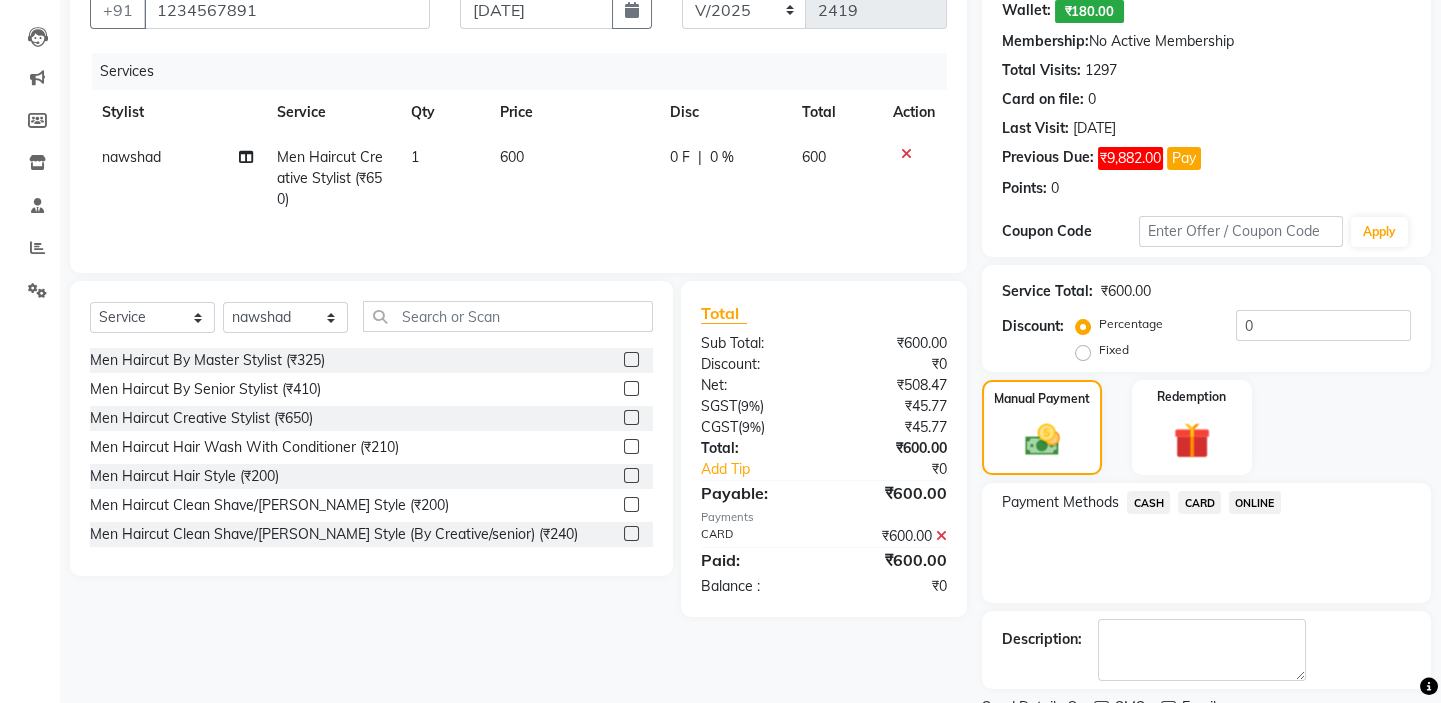 scroll, scrollTop: 279, scrollLeft: 0, axis: vertical 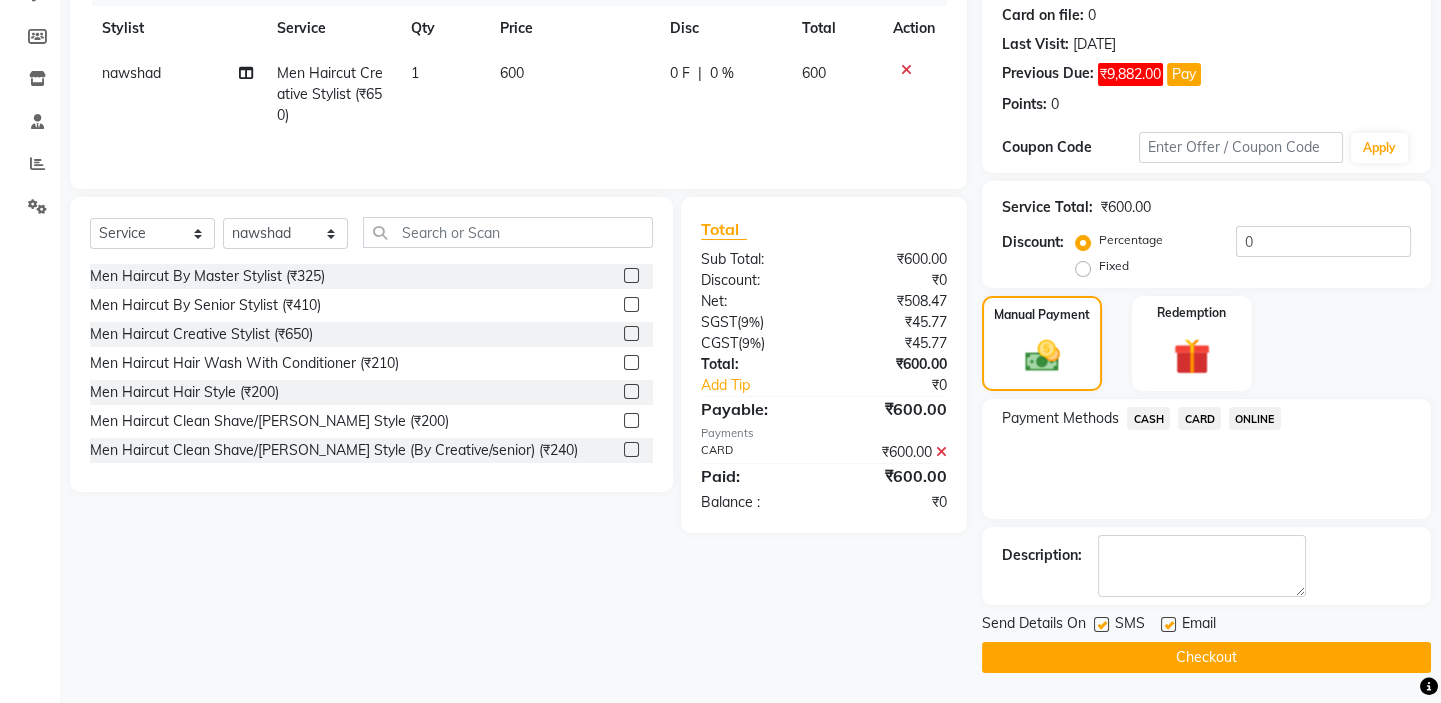 click on "Checkout" 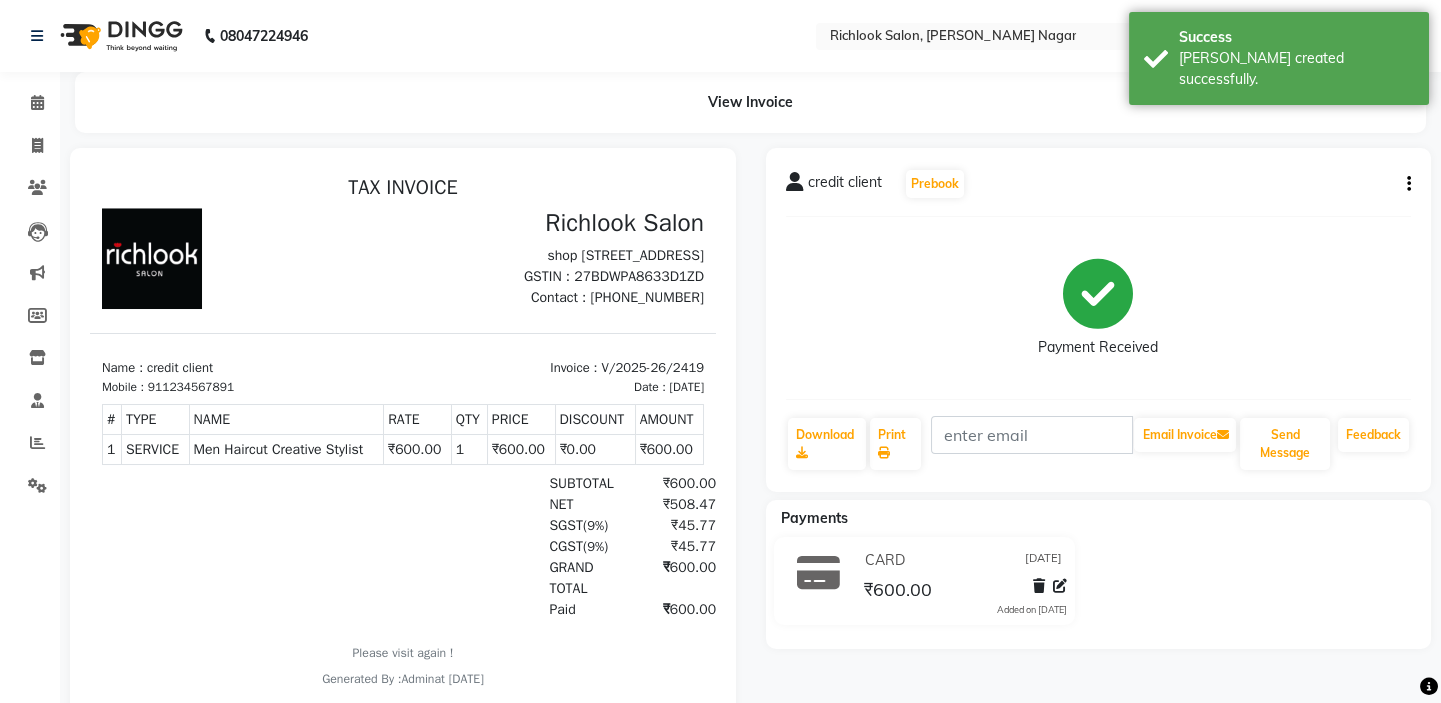 scroll, scrollTop: 0, scrollLeft: 0, axis: both 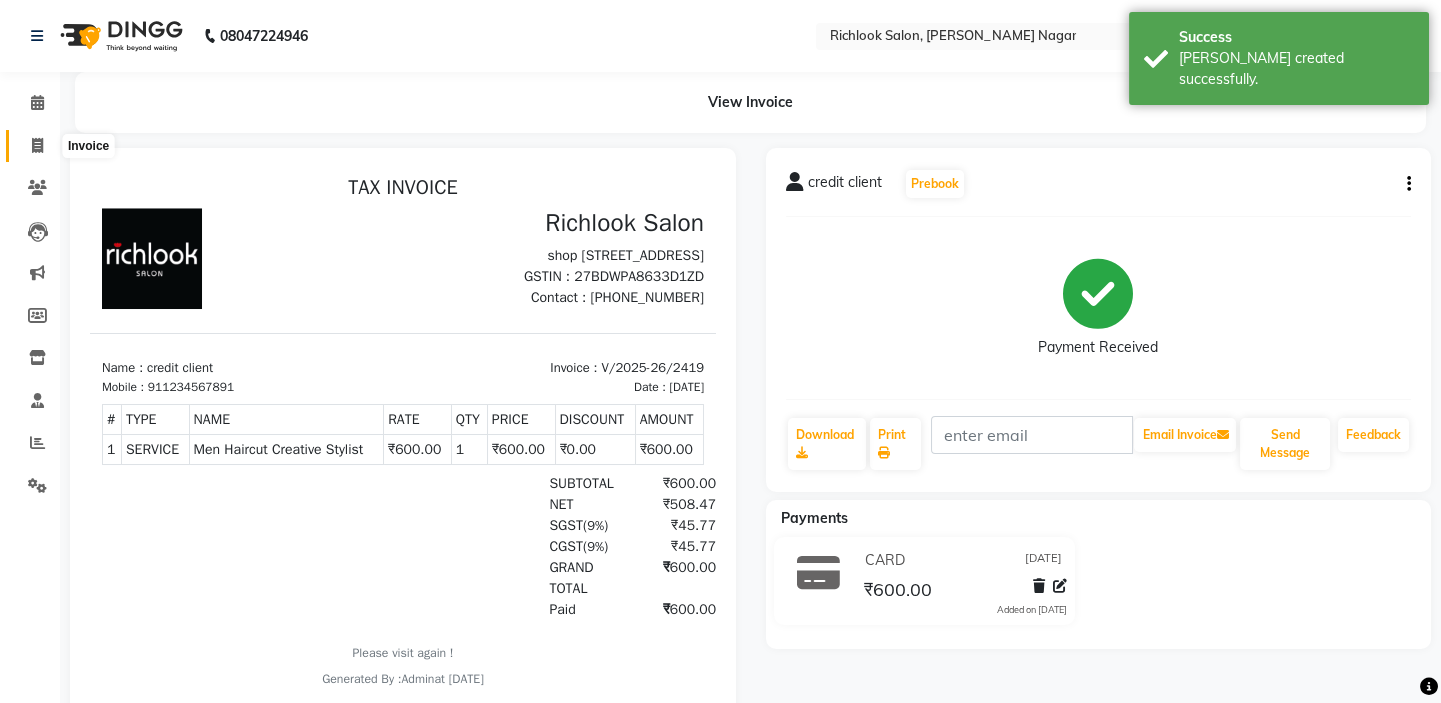 click 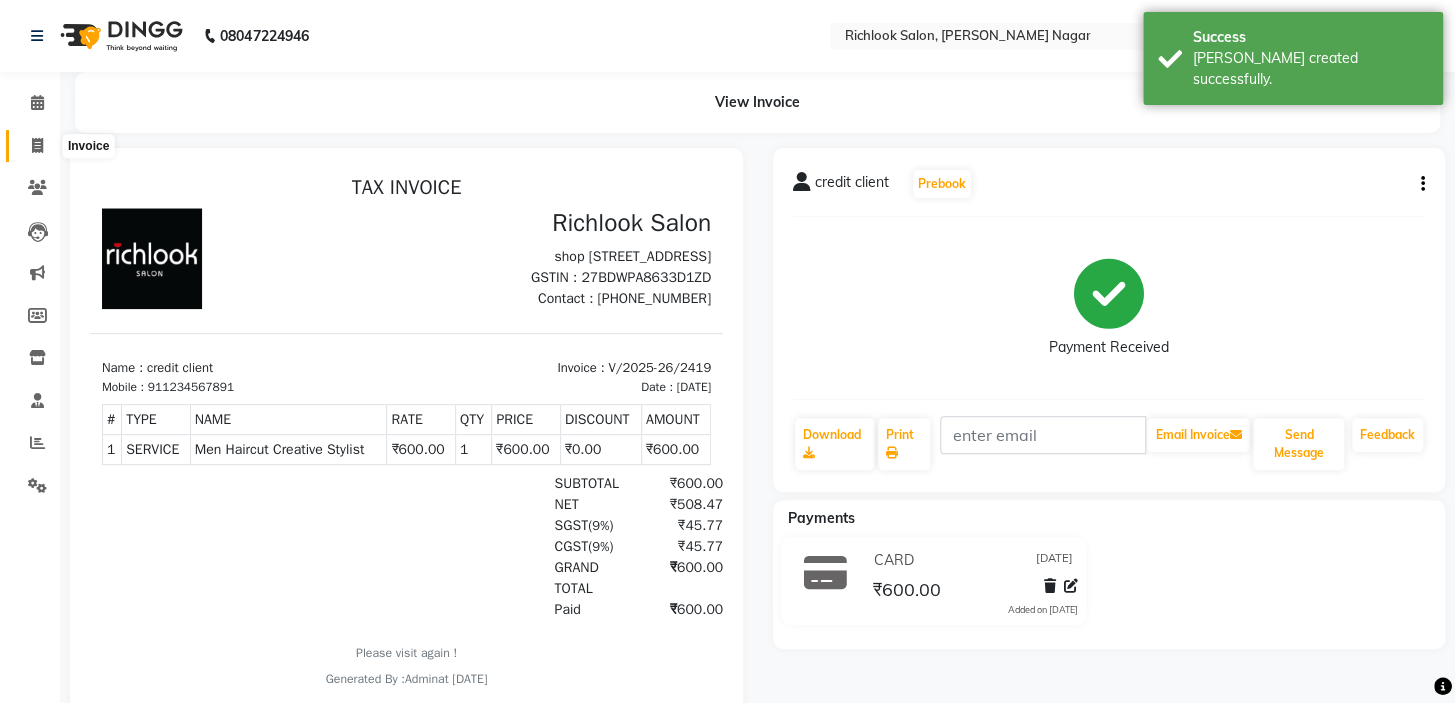 select on "6917" 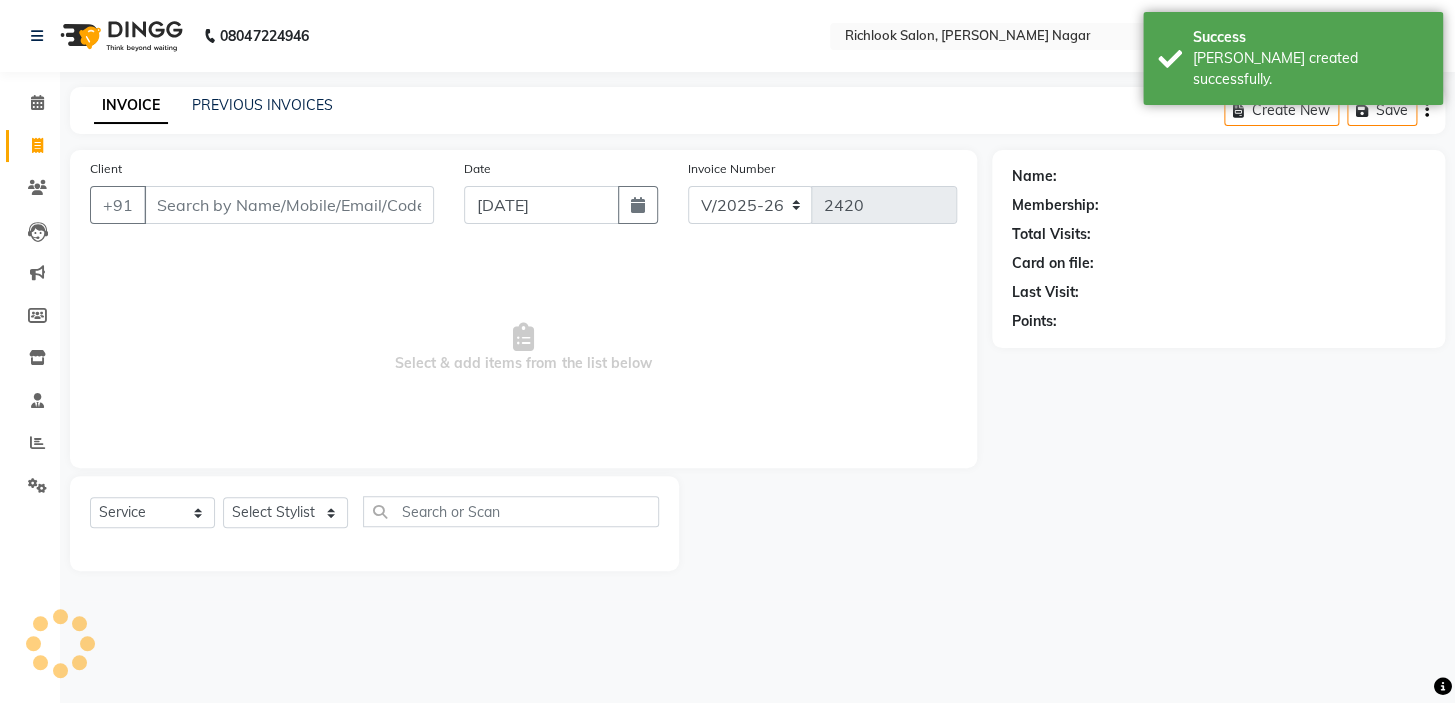 click on "Client" at bounding box center (289, 205) 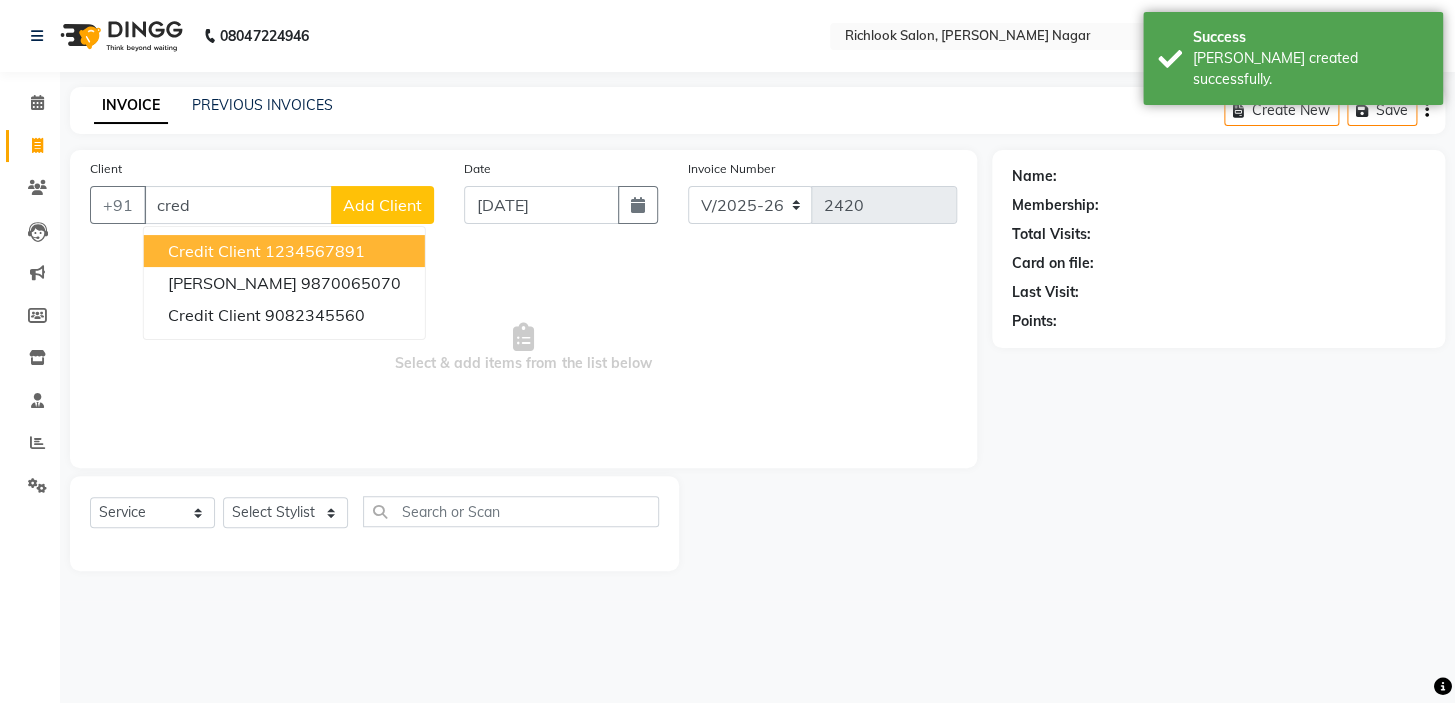 click on "credit client  1234567891" at bounding box center [284, 251] 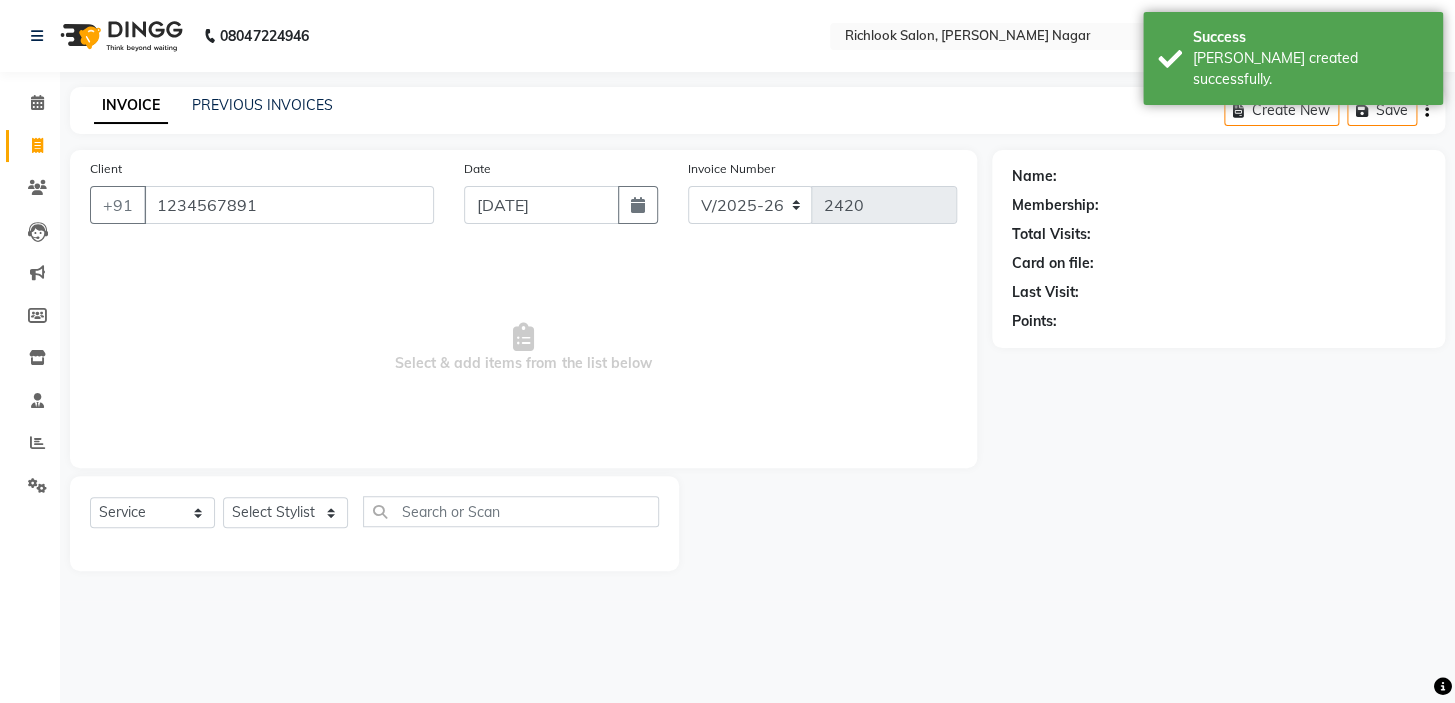 type on "1234567891" 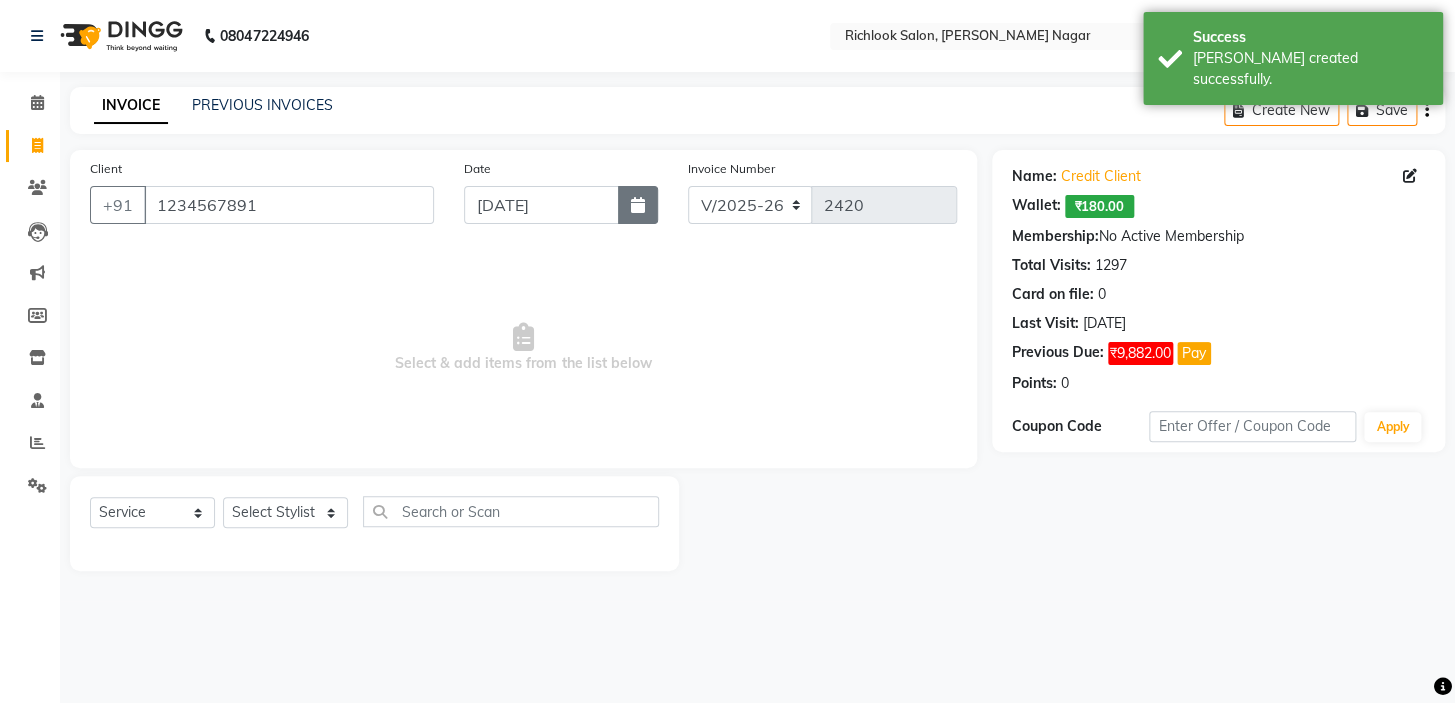 click 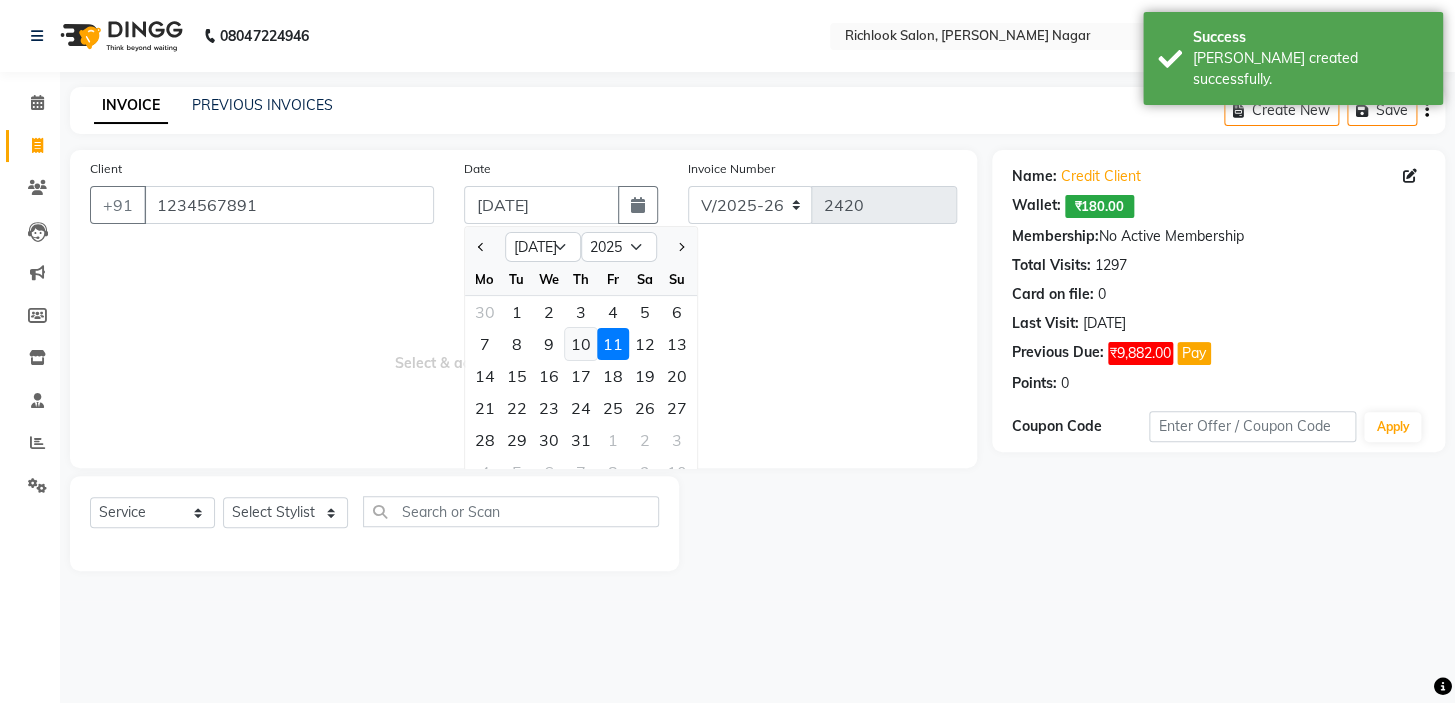 click on "10" 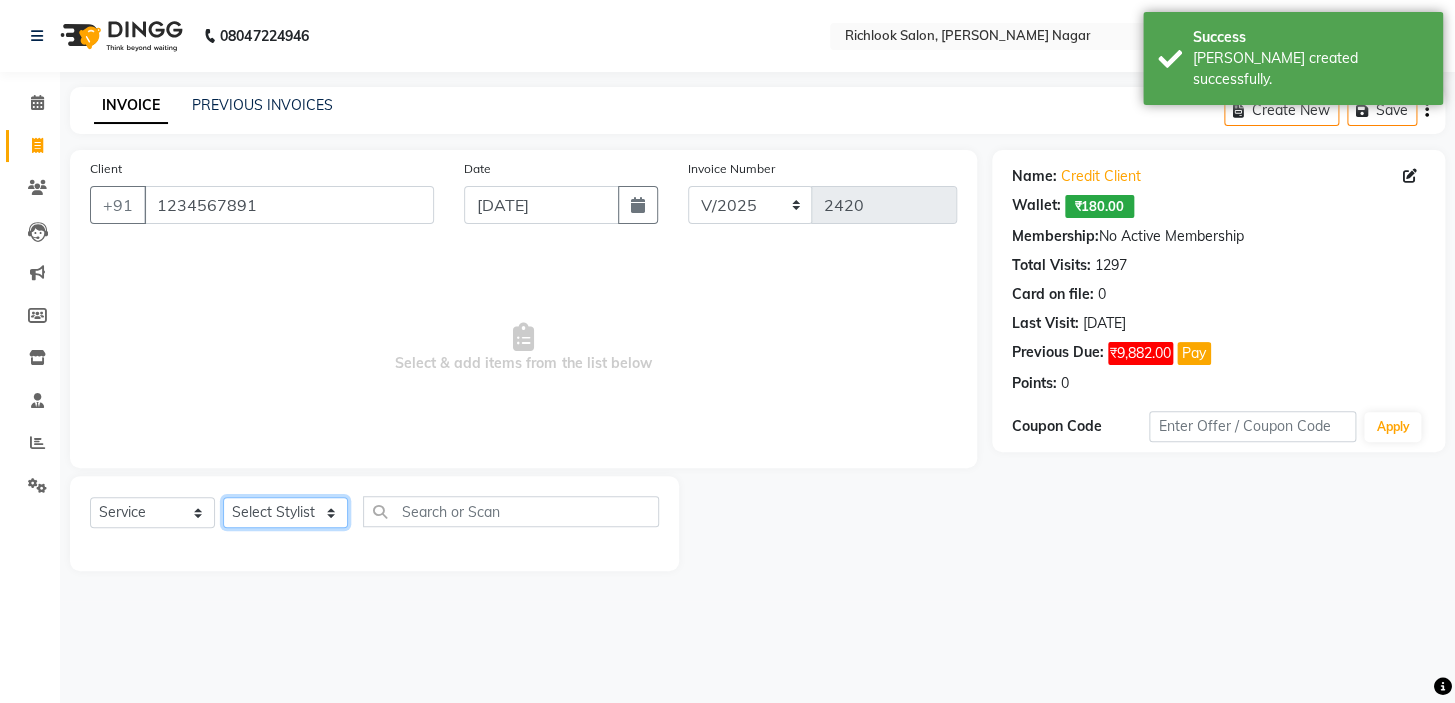 click on "Select Stylist disha [PERSON_NAME] priya santosh  [PERSON_NAME] [PERSON_NAME] [PERSON_NAME]" 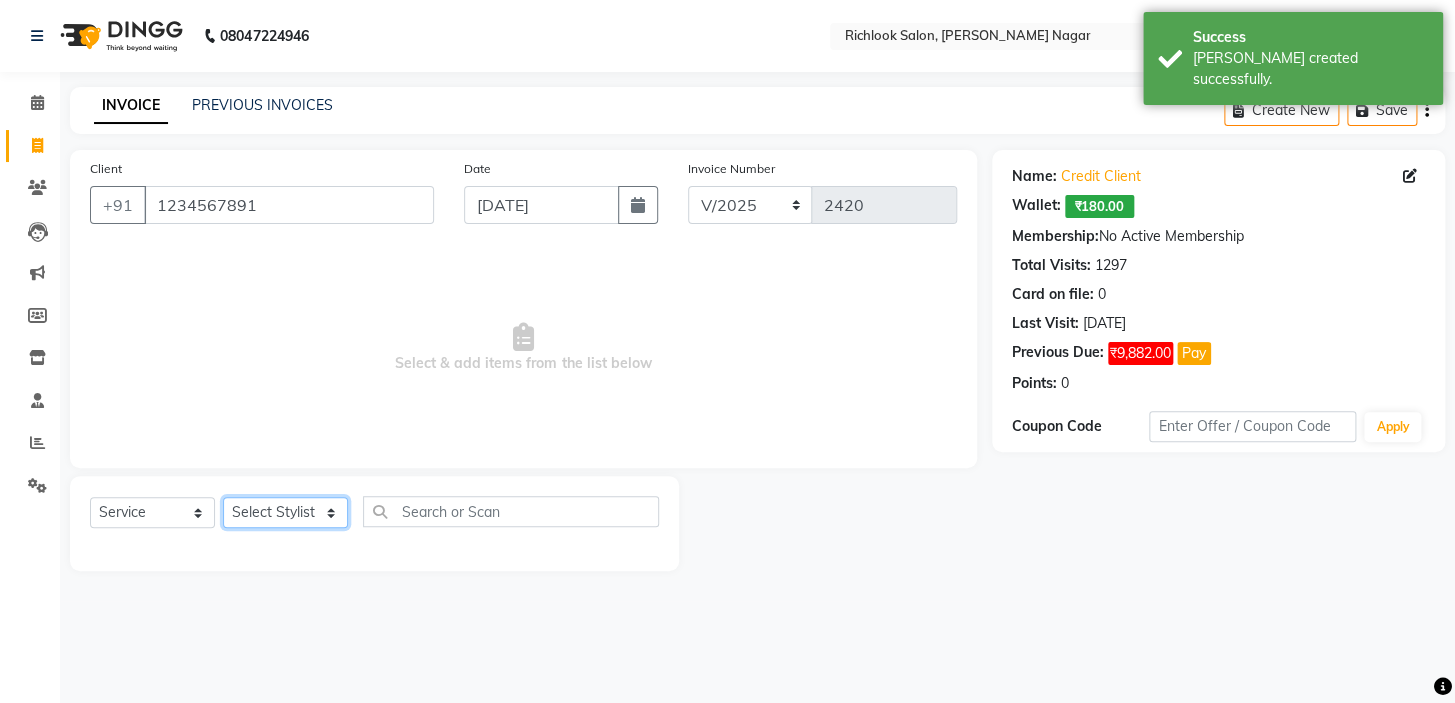 select on "65653" 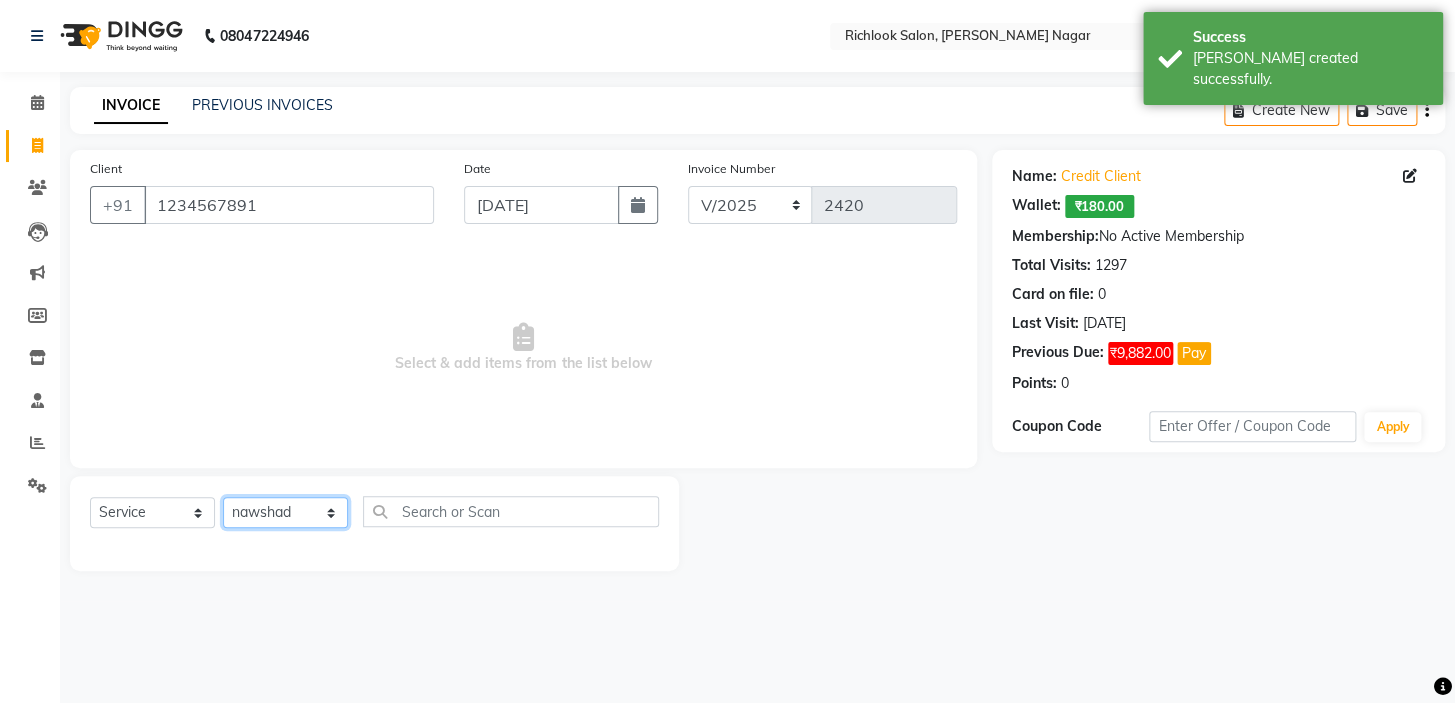 click on "Select Stylist disha [PERSON_NAME] priya santosh  [PERSON_NAME] [PERSON_NAME] [PERSON_NAME]" 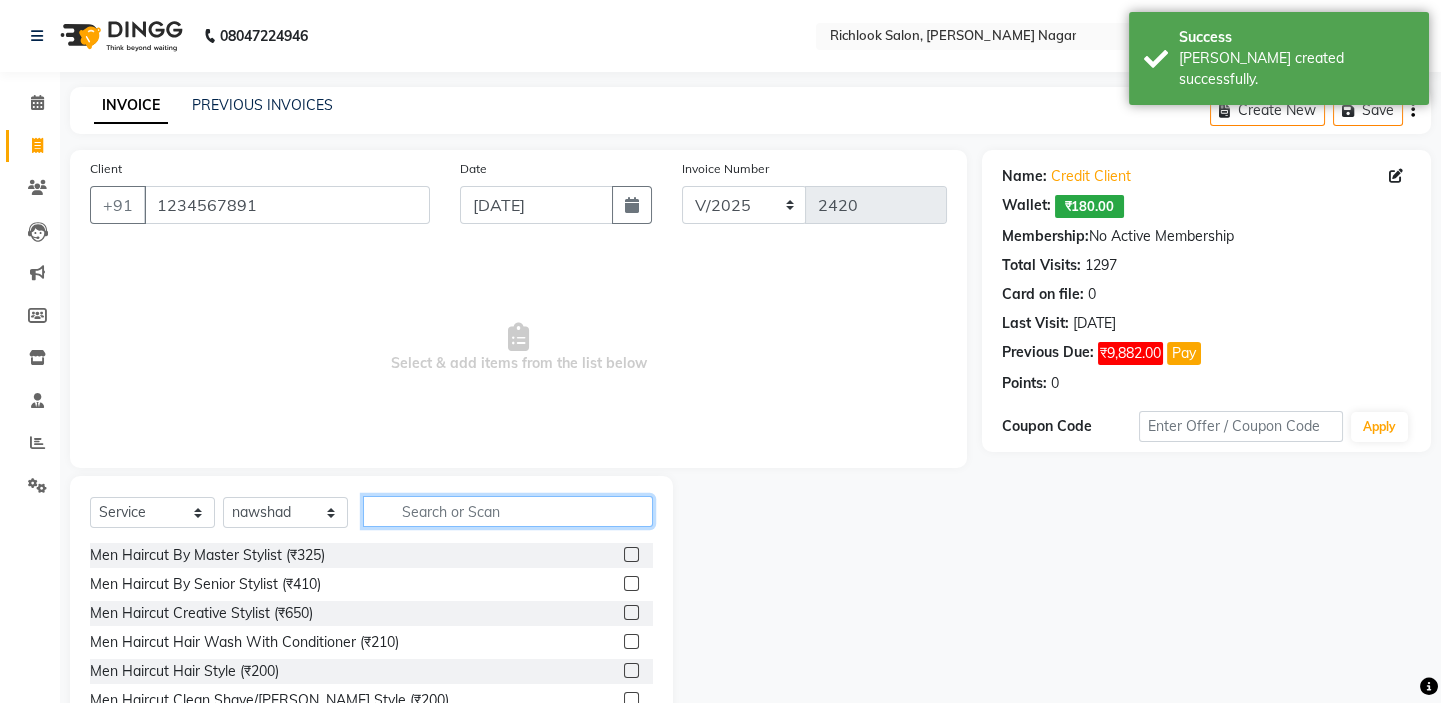 click 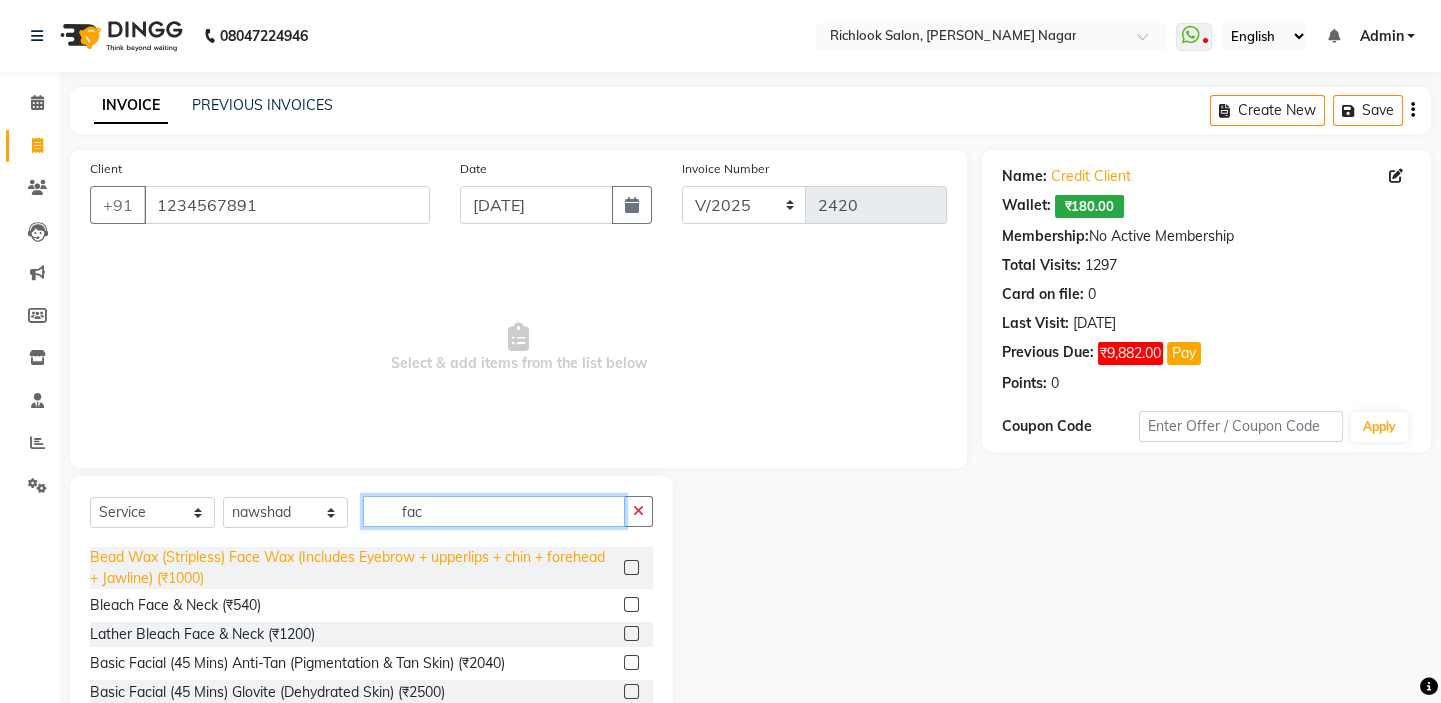 scroll, scrollTop: 228, scrollLeft: 0, axis: vertical 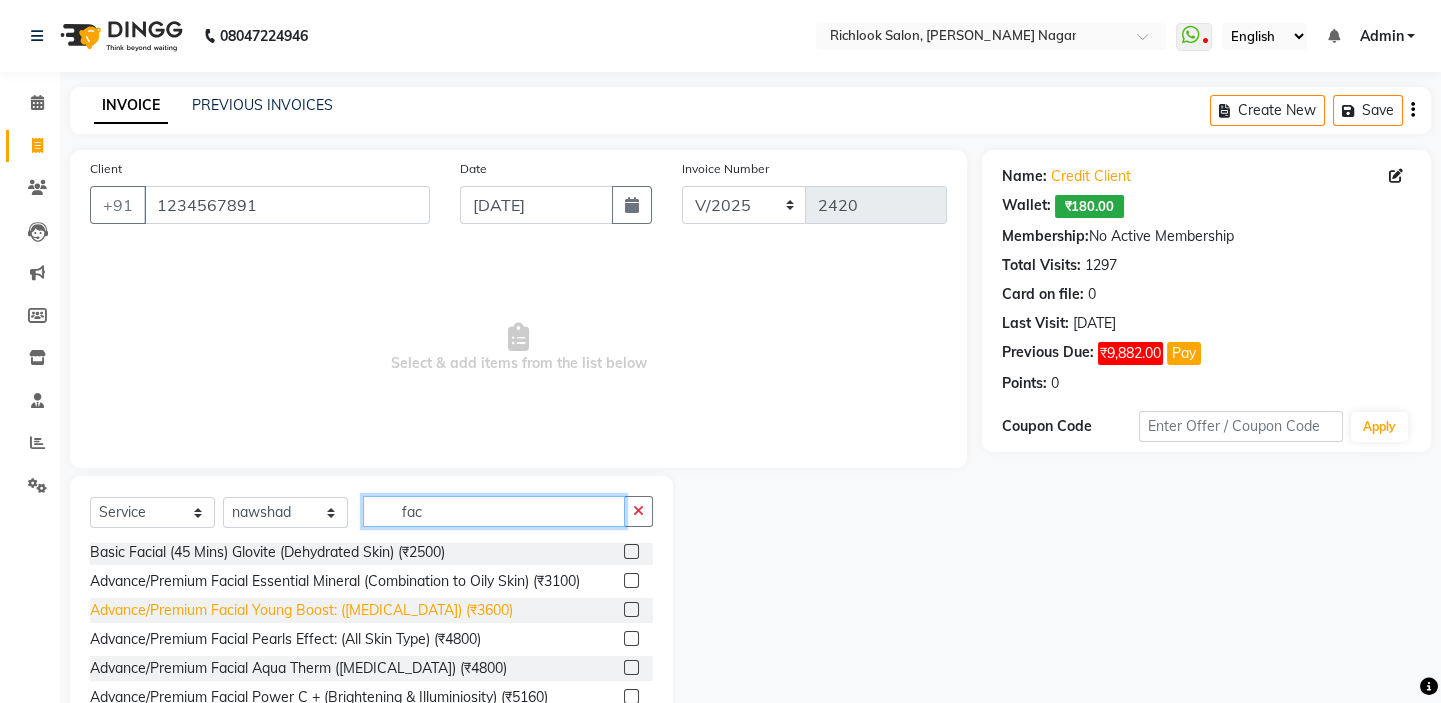 type on "fac" 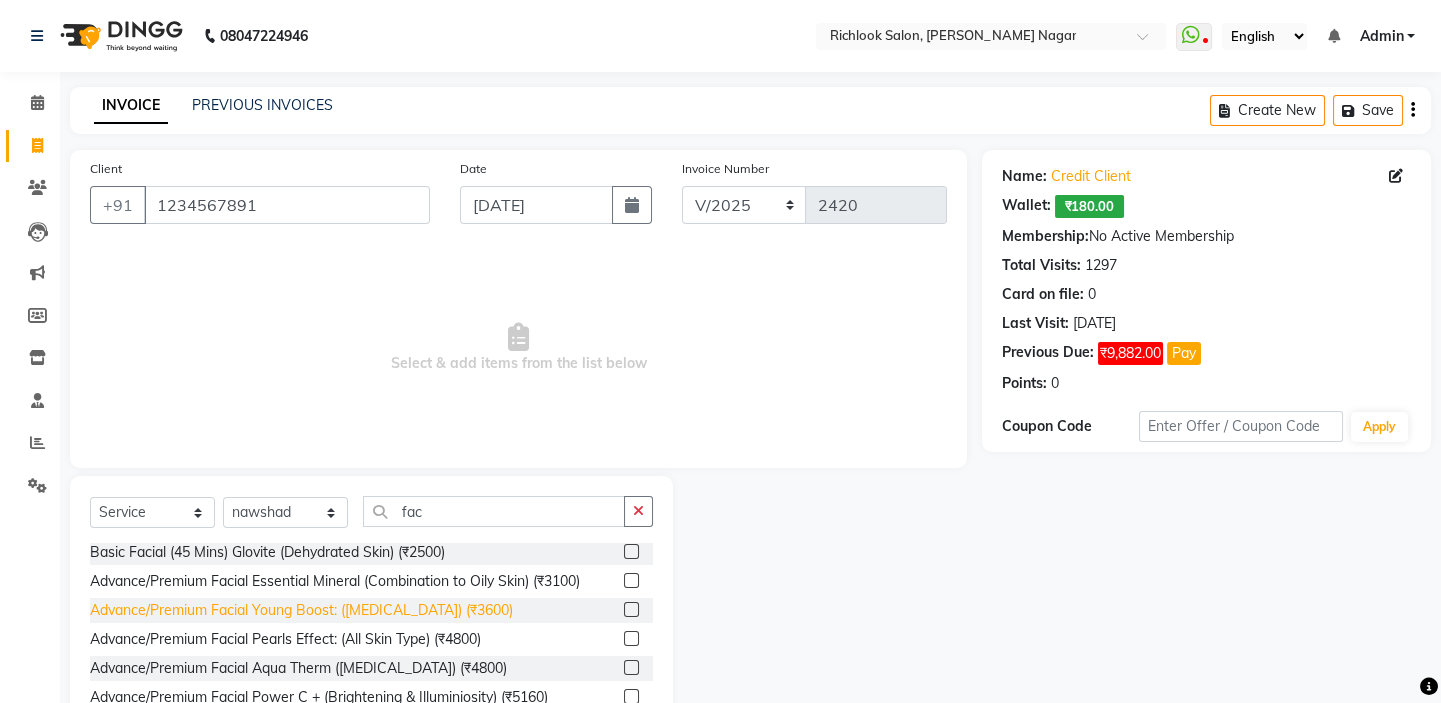 click on "Advance/Premium Facial Young Boost: ([MEDICAL_DATA]) (₹3600)" 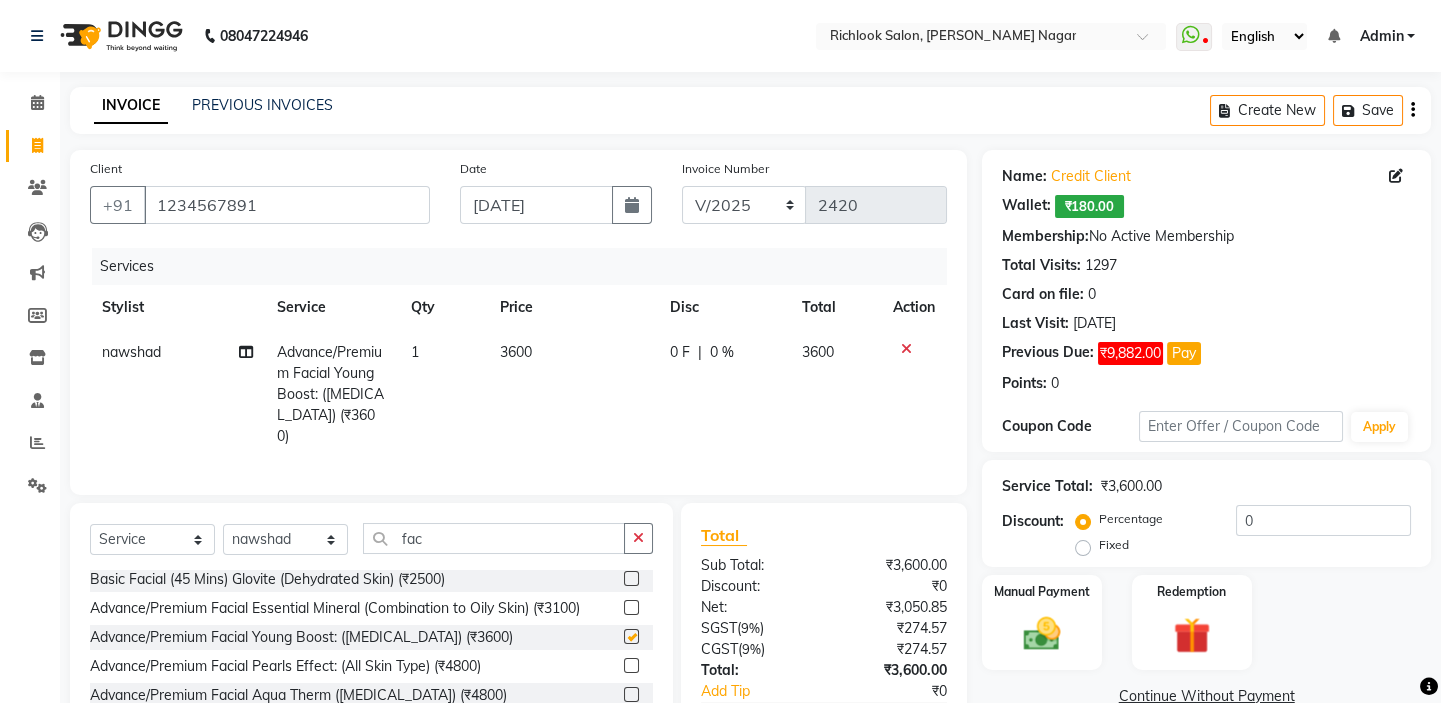 checkbox on "false" 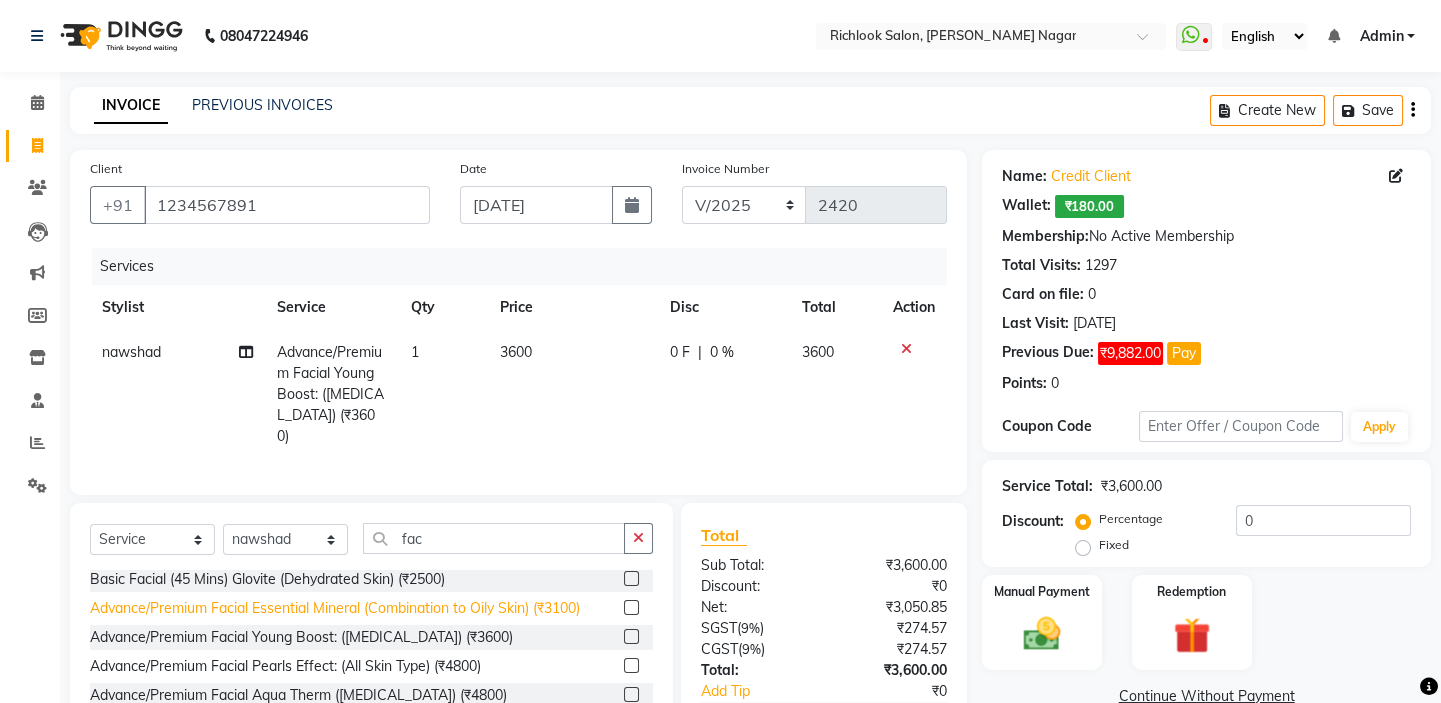 click on "Advance/Premium Facial Essential Mineral (Combination to Oily Skin) (₹3100)" 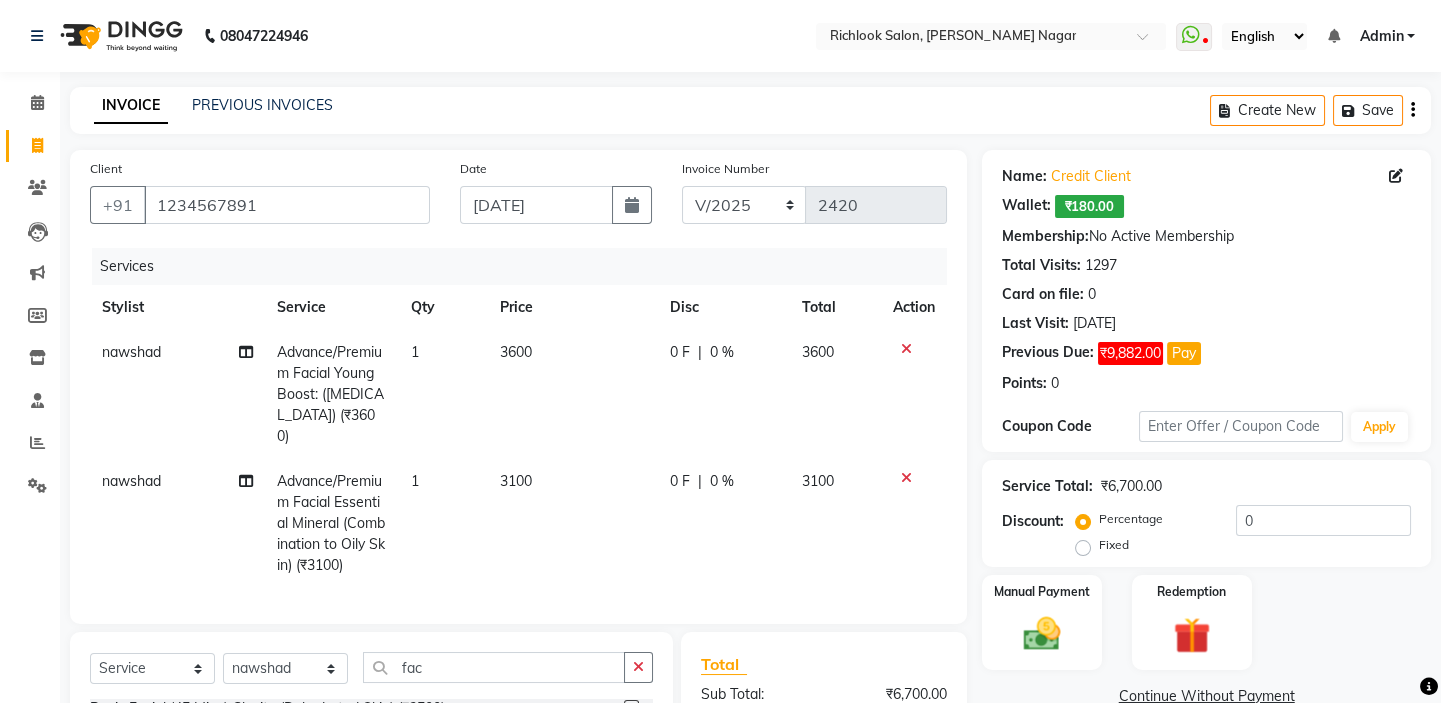 checkbox on "false" 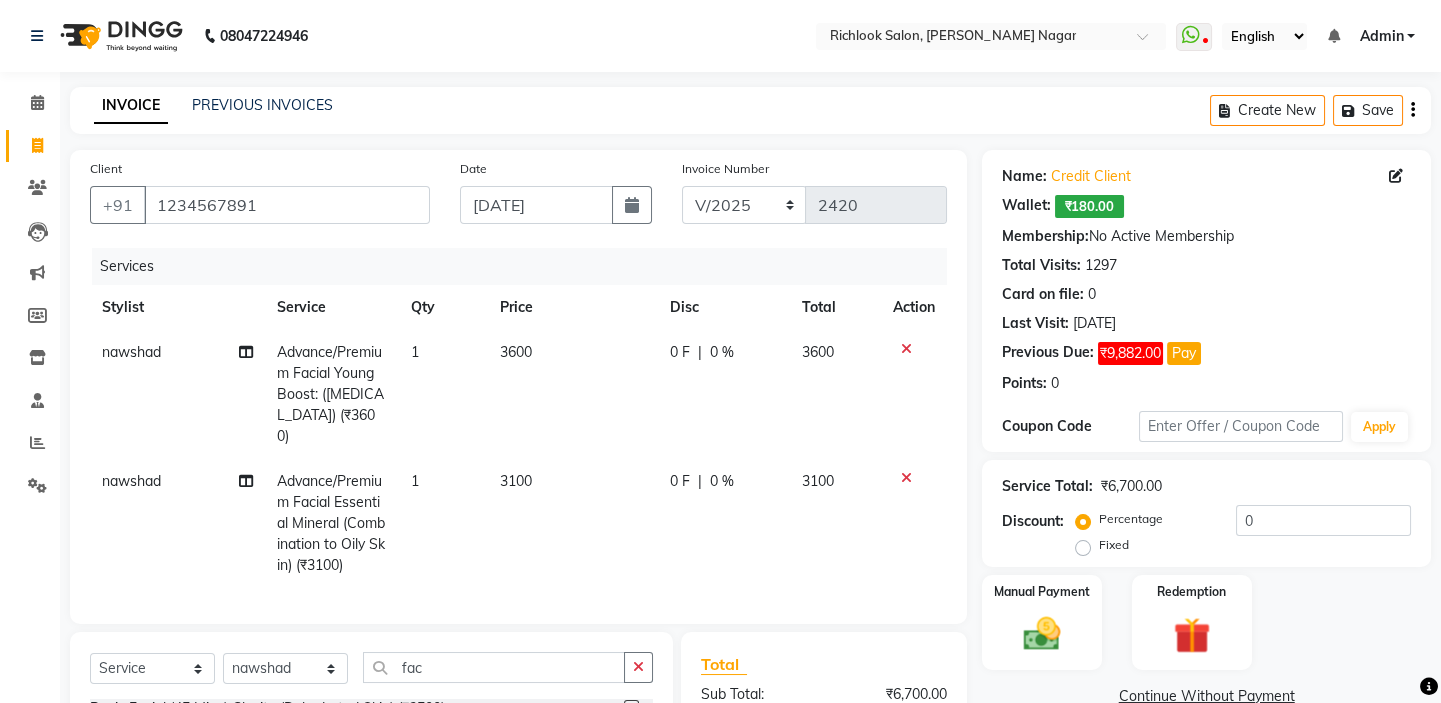 click 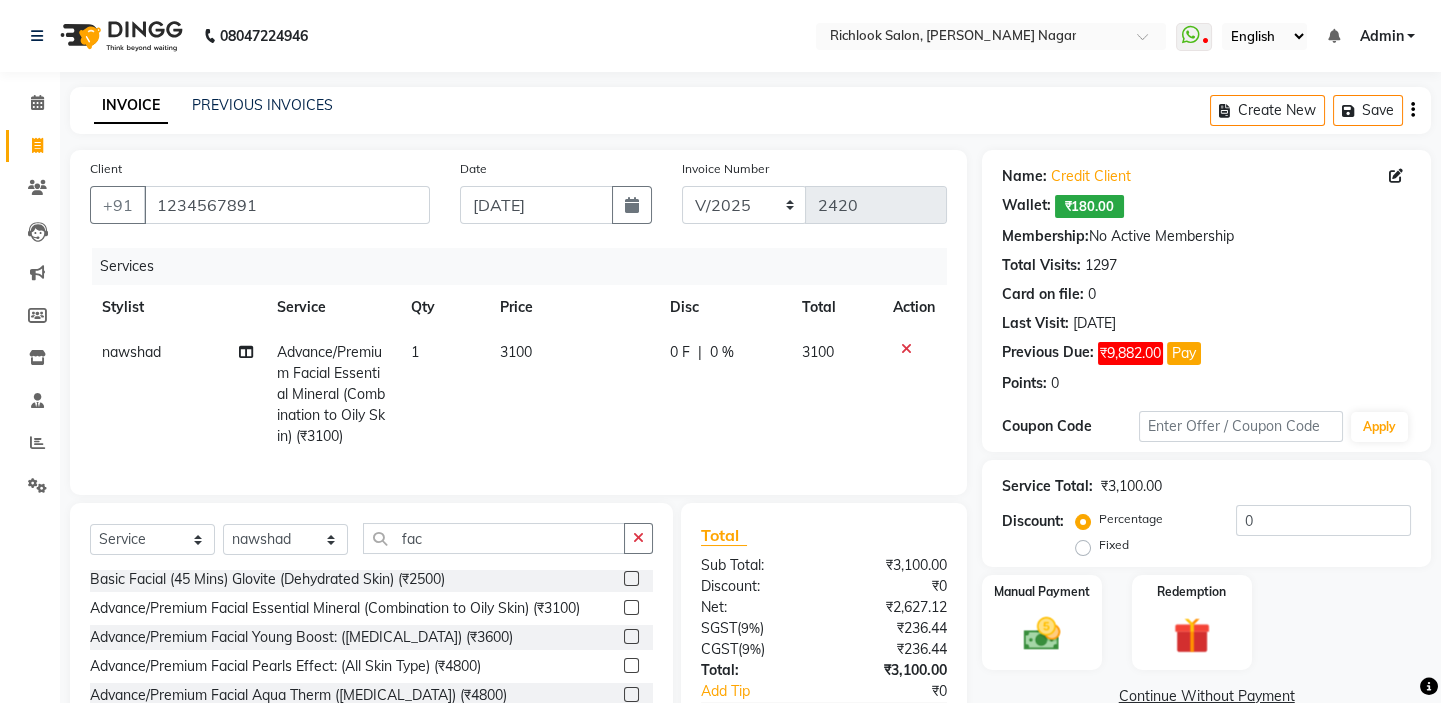 click on "3100" 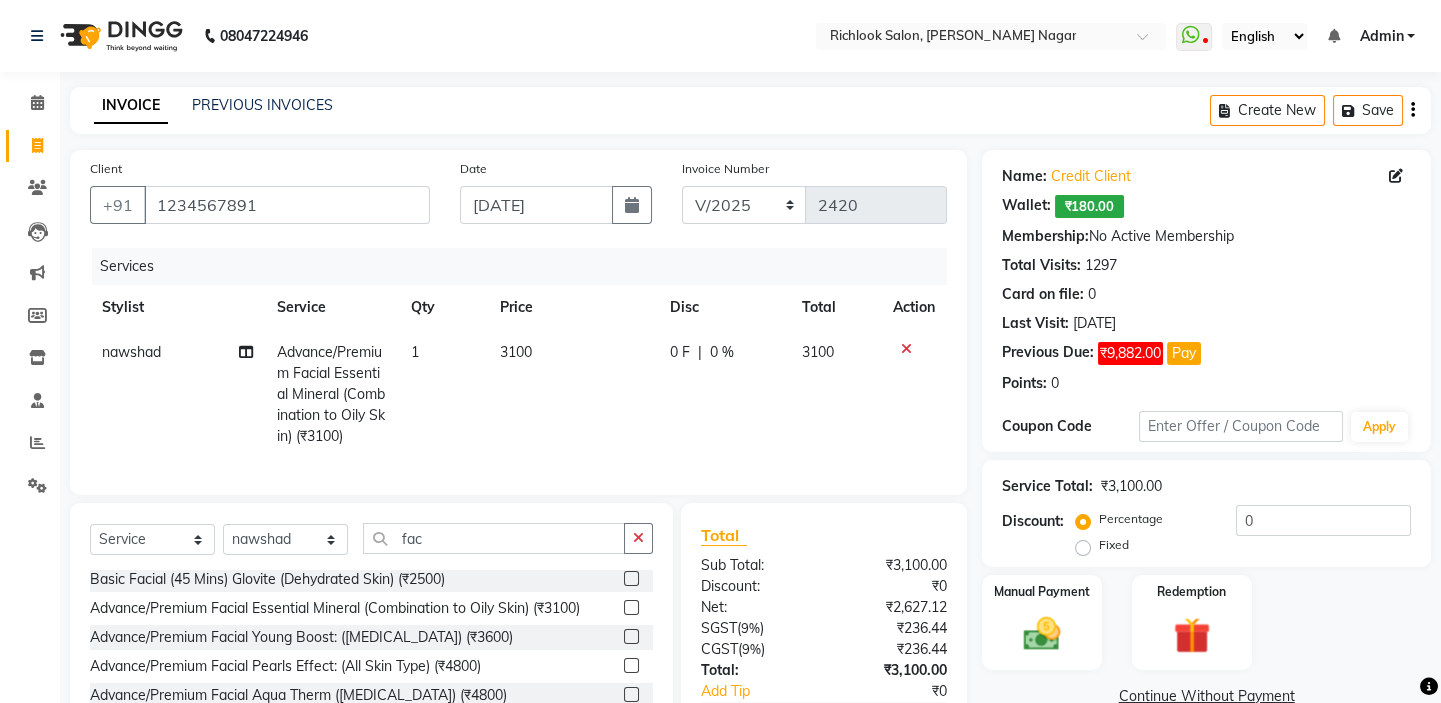 select on "65653" 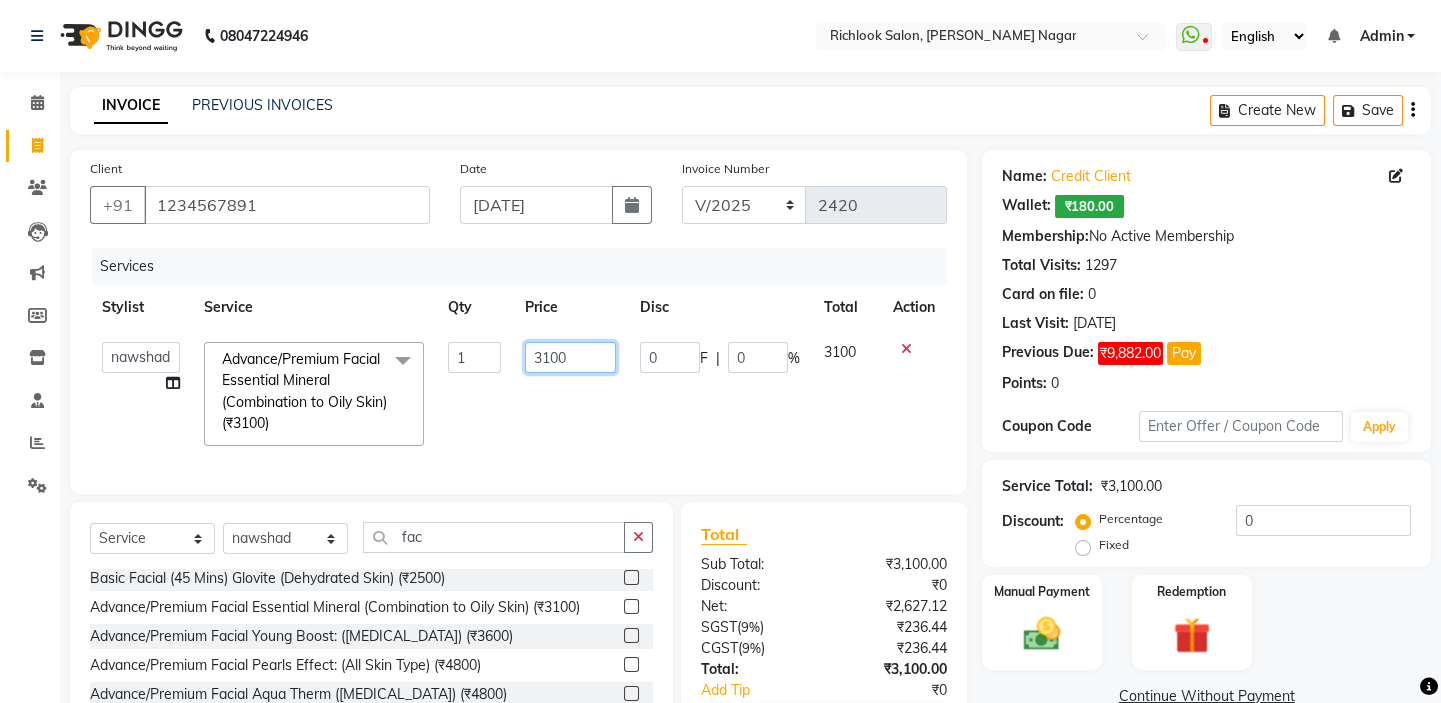 drag, startPoint x: 589, startPoint y: 354, endPoint x: 122, endPoint y: 354, distance: 467 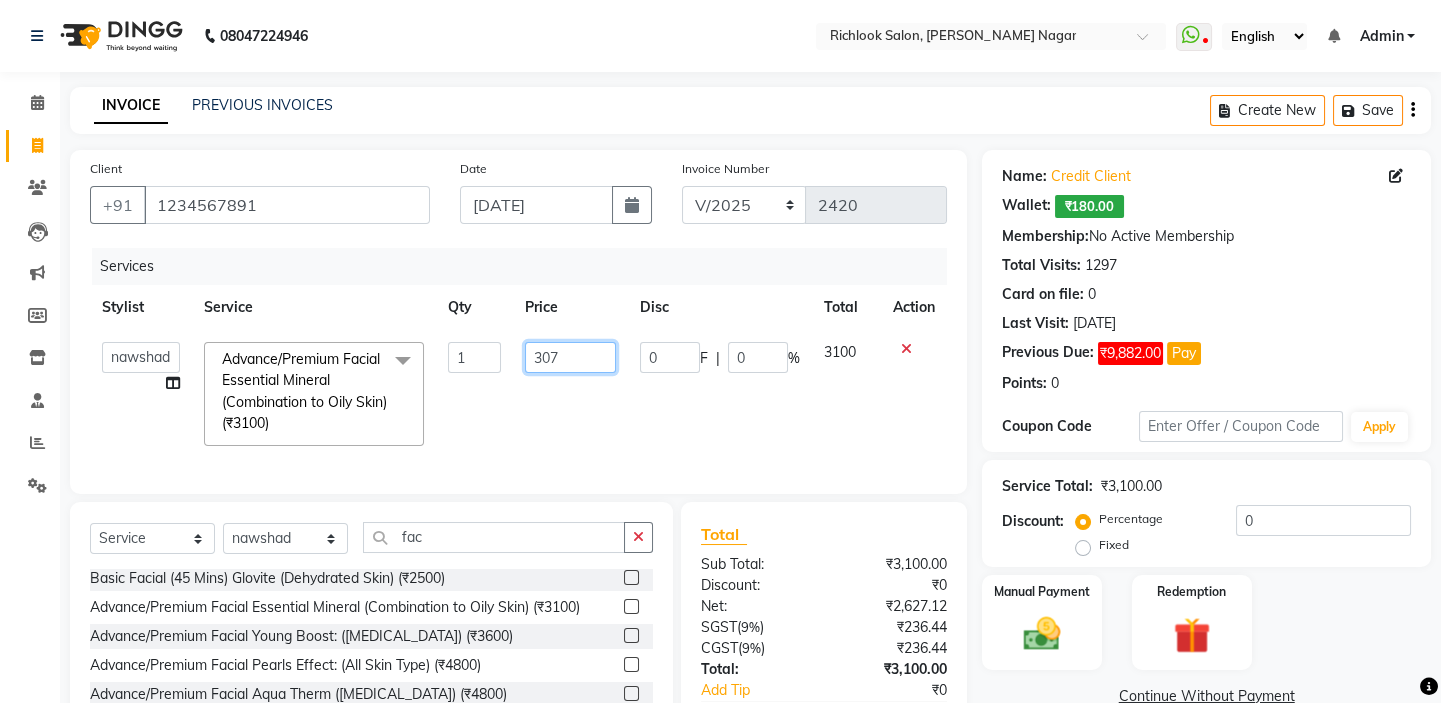 type on "3070" 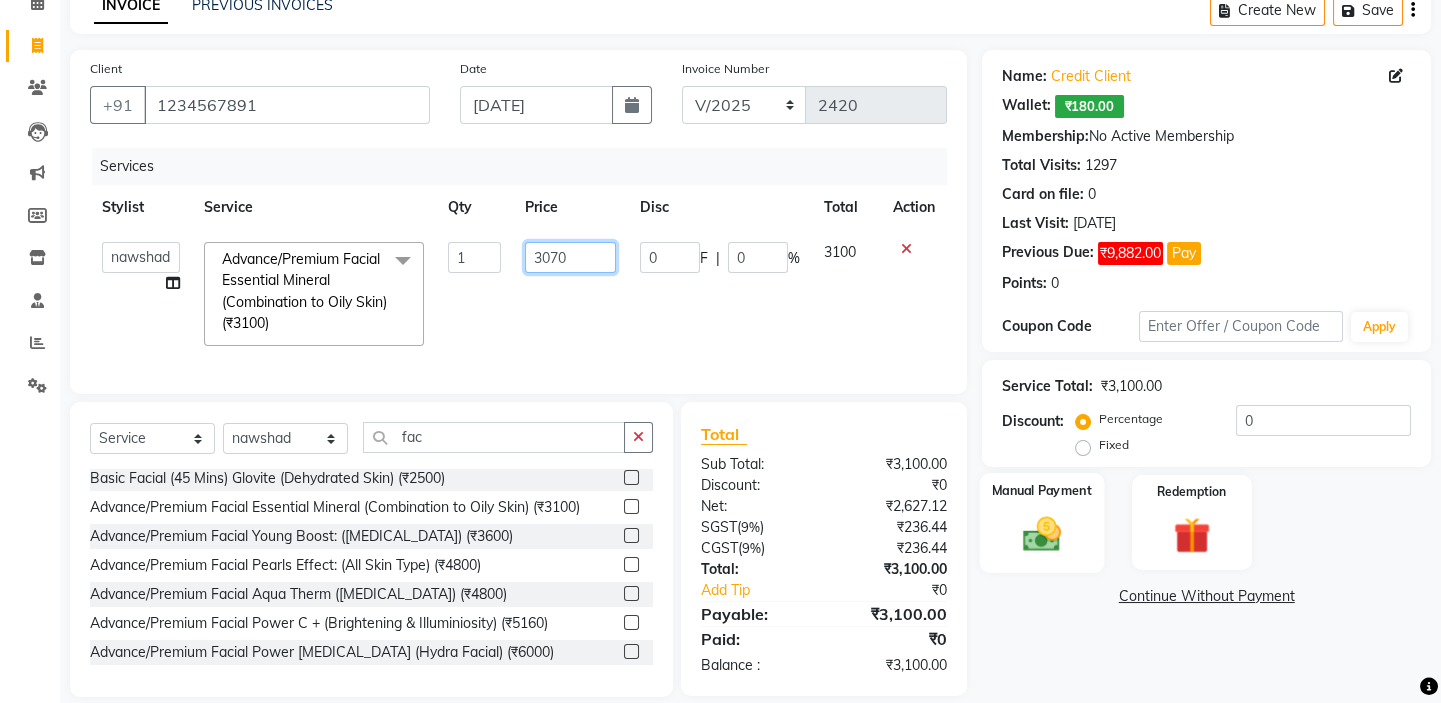 scroll, scrollTop: 138, scrollLeft: 0, axis: vertical 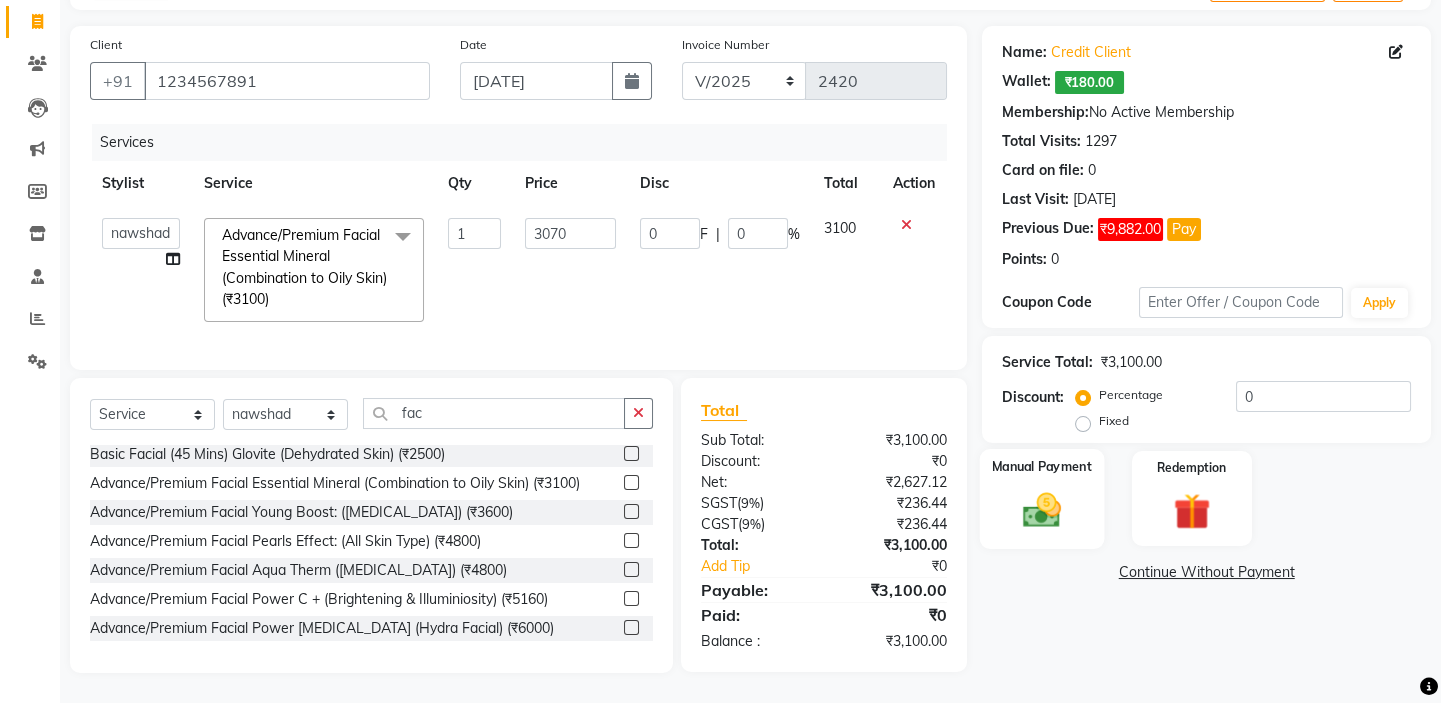 click 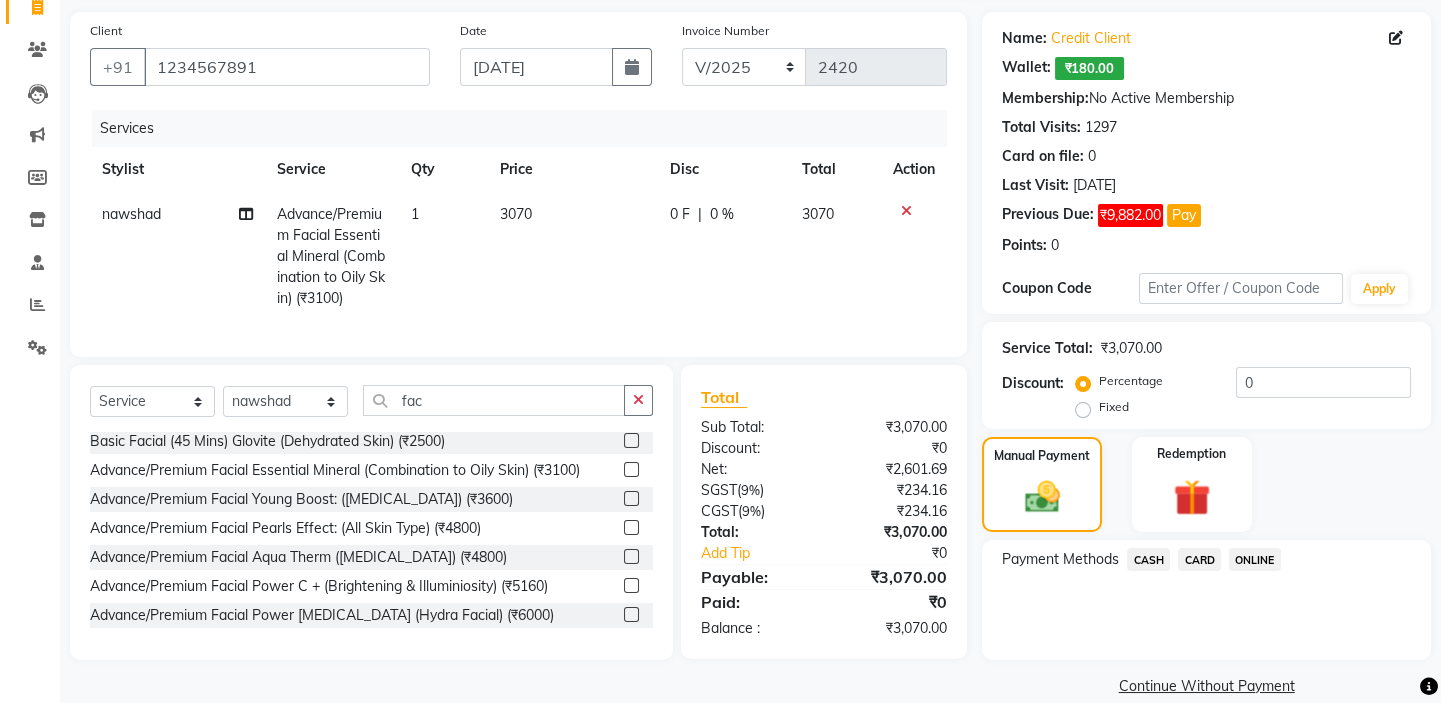 click on "CARD" 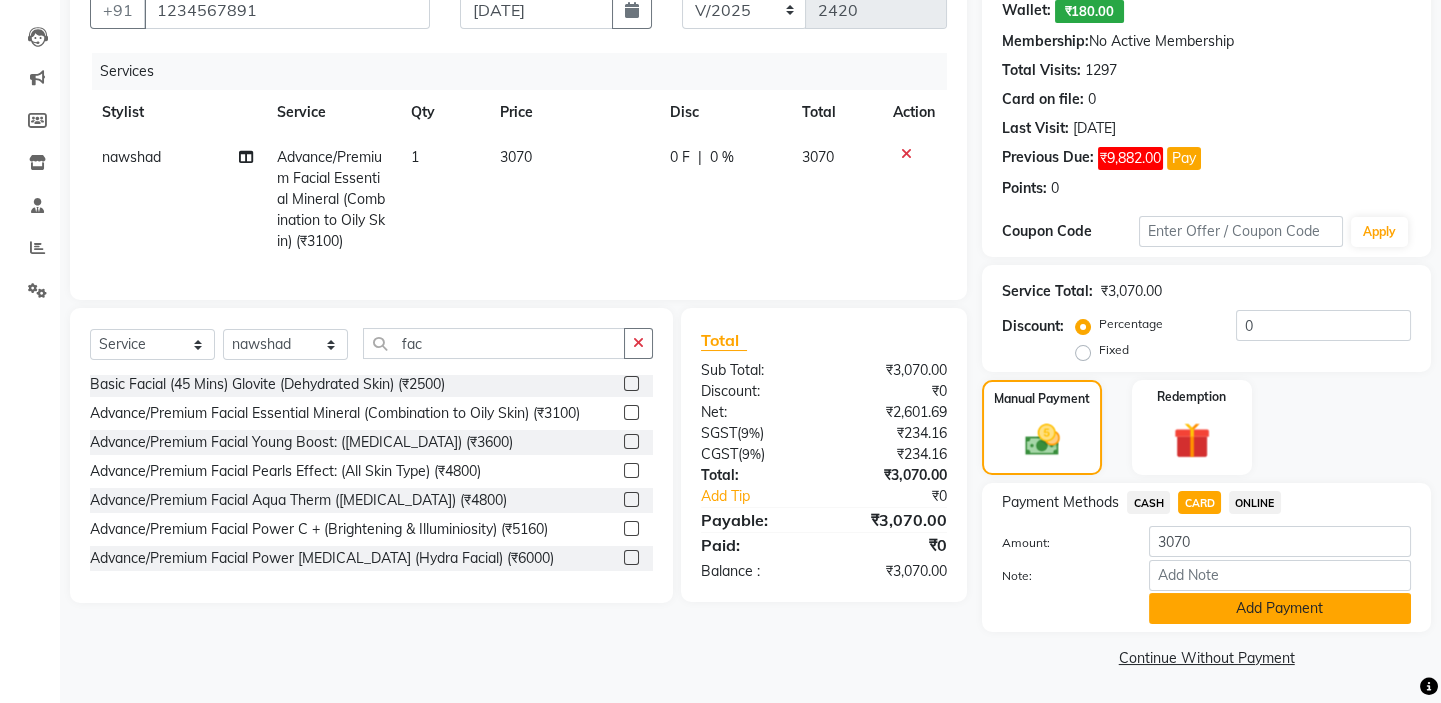 click on "Add Payment" 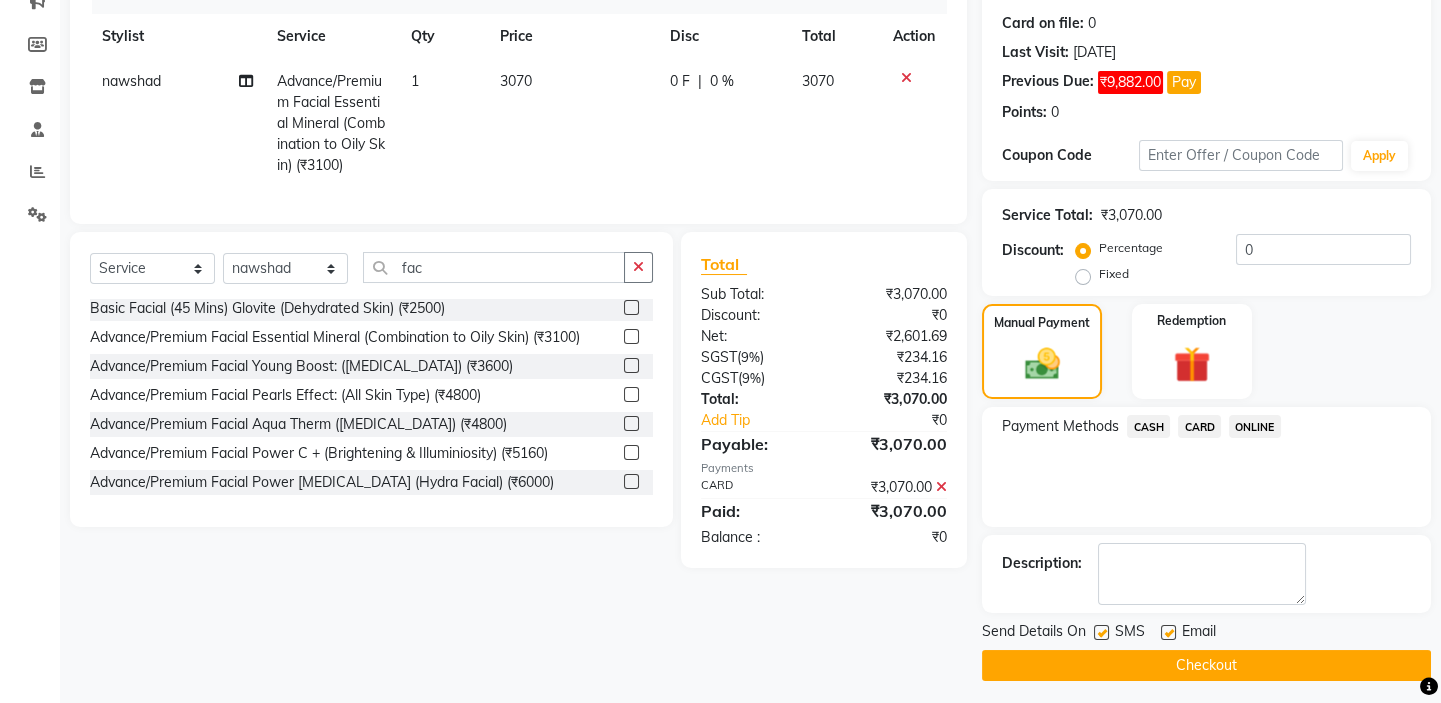 scroll, scrollTop: 279, scrollLeft: 0, axis: vertical 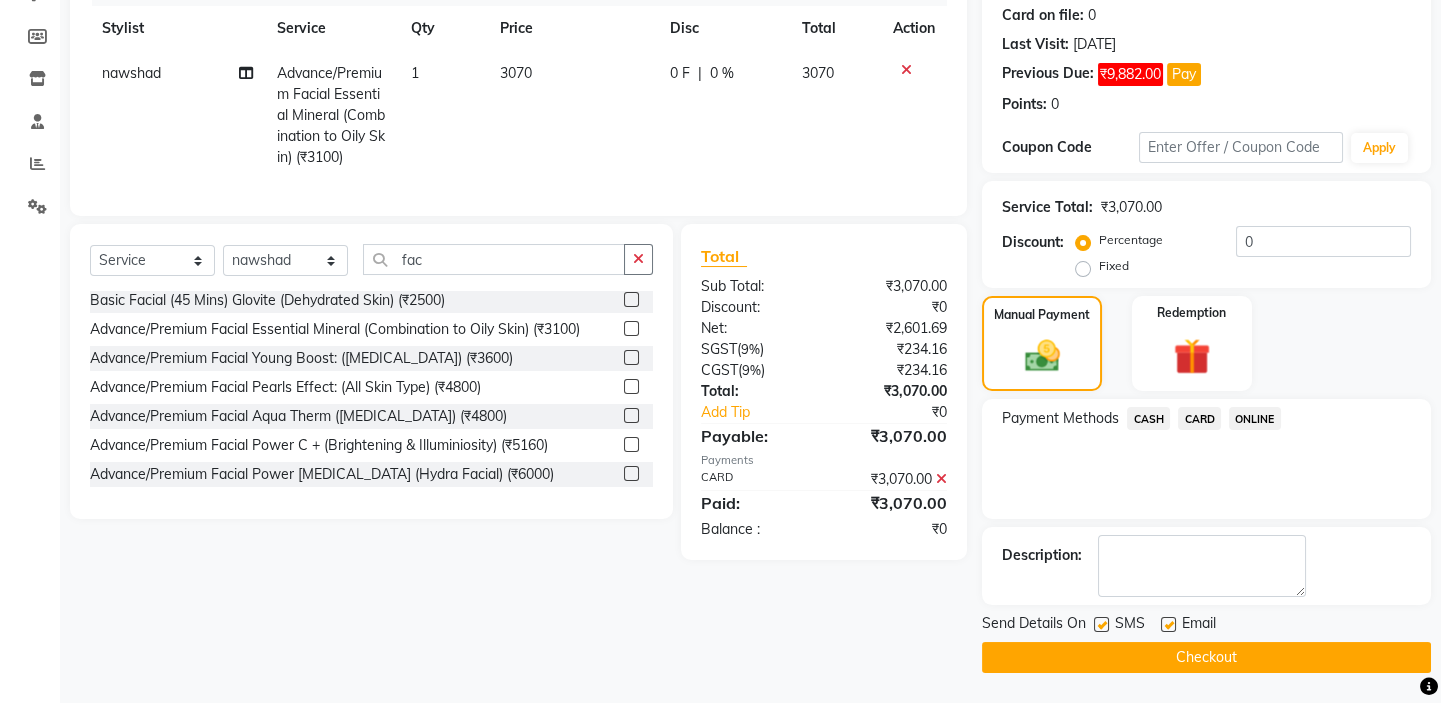 click on "Checkout" 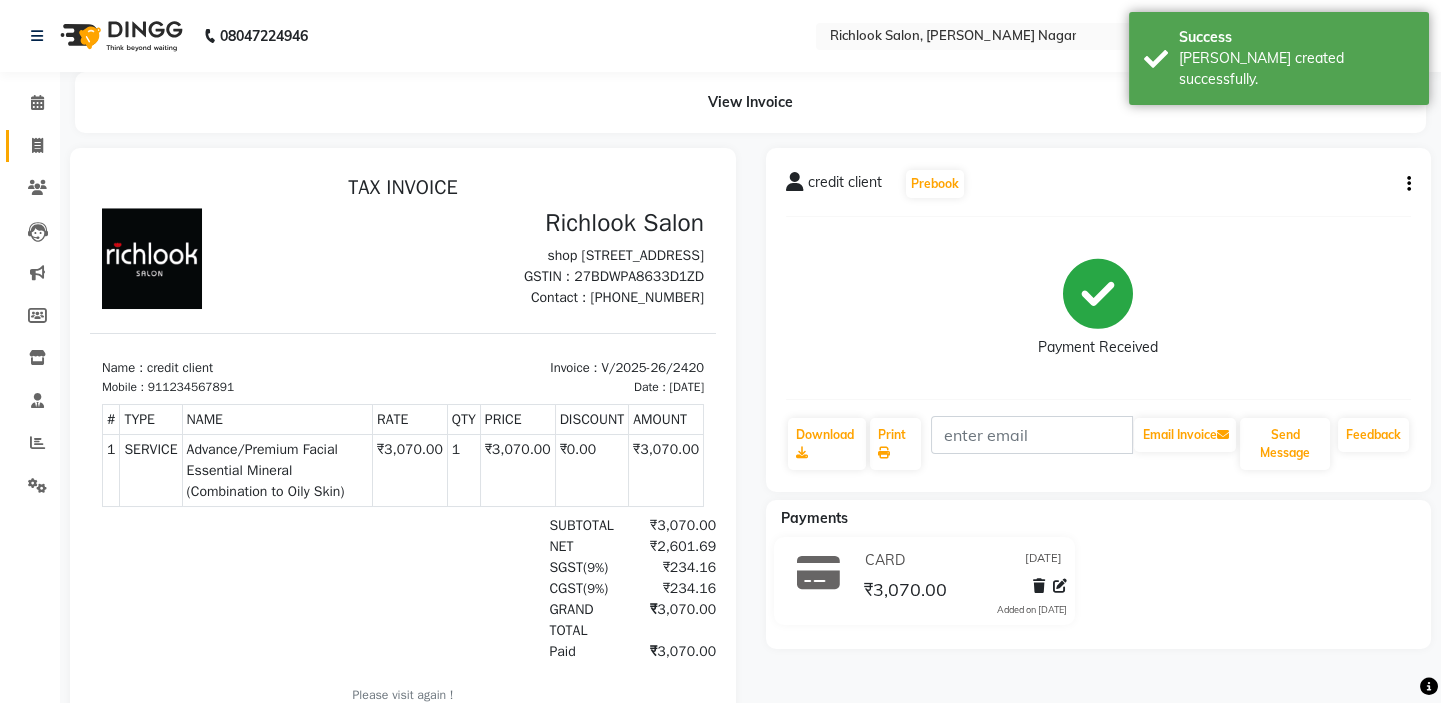 scroll, scrollTop: 0, scrollLeft: 0, axis: both 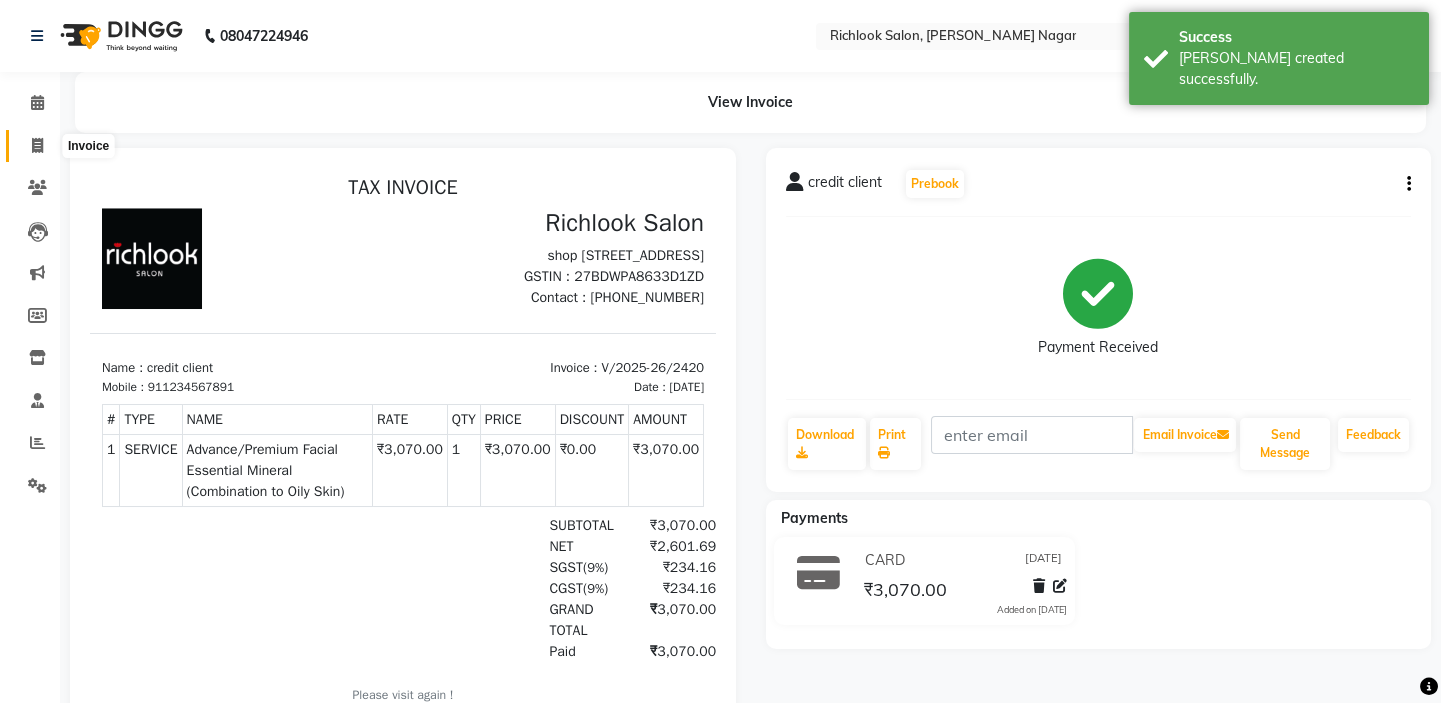 click 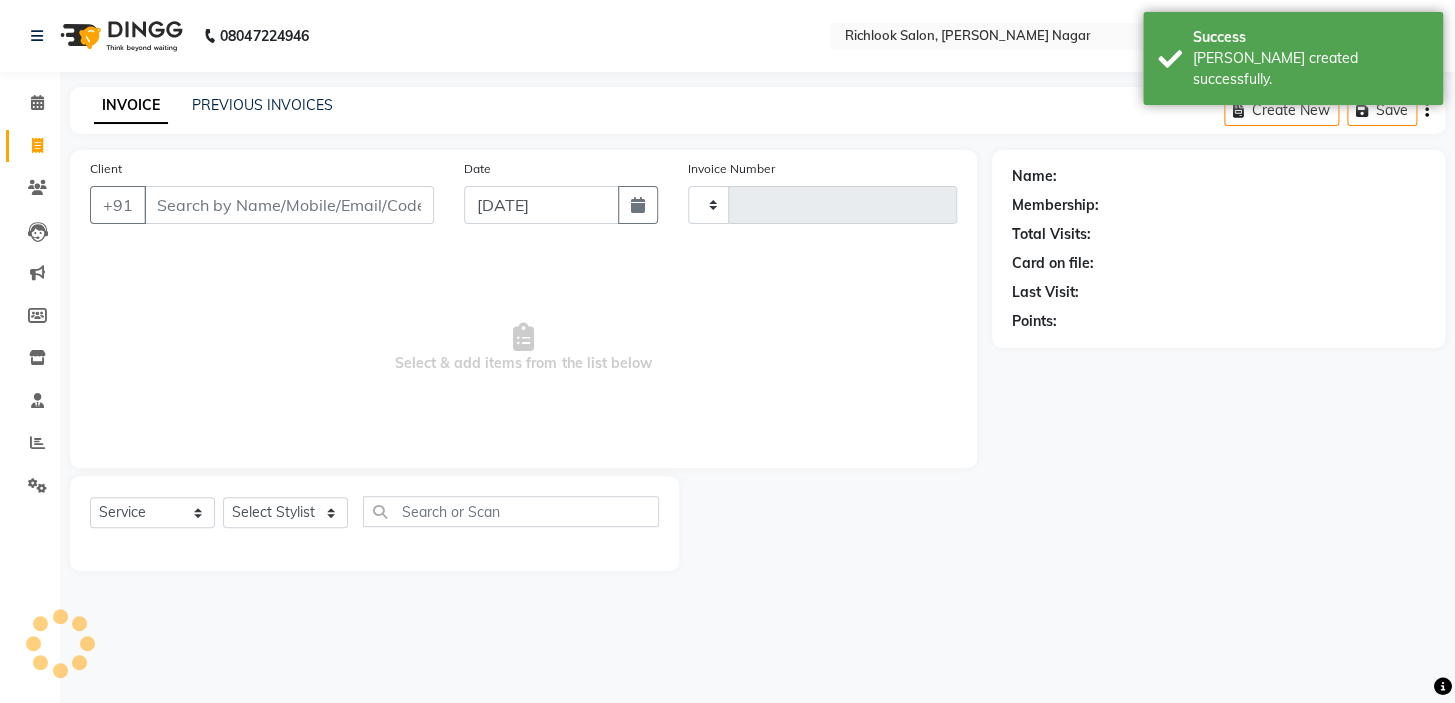 type on "2421" 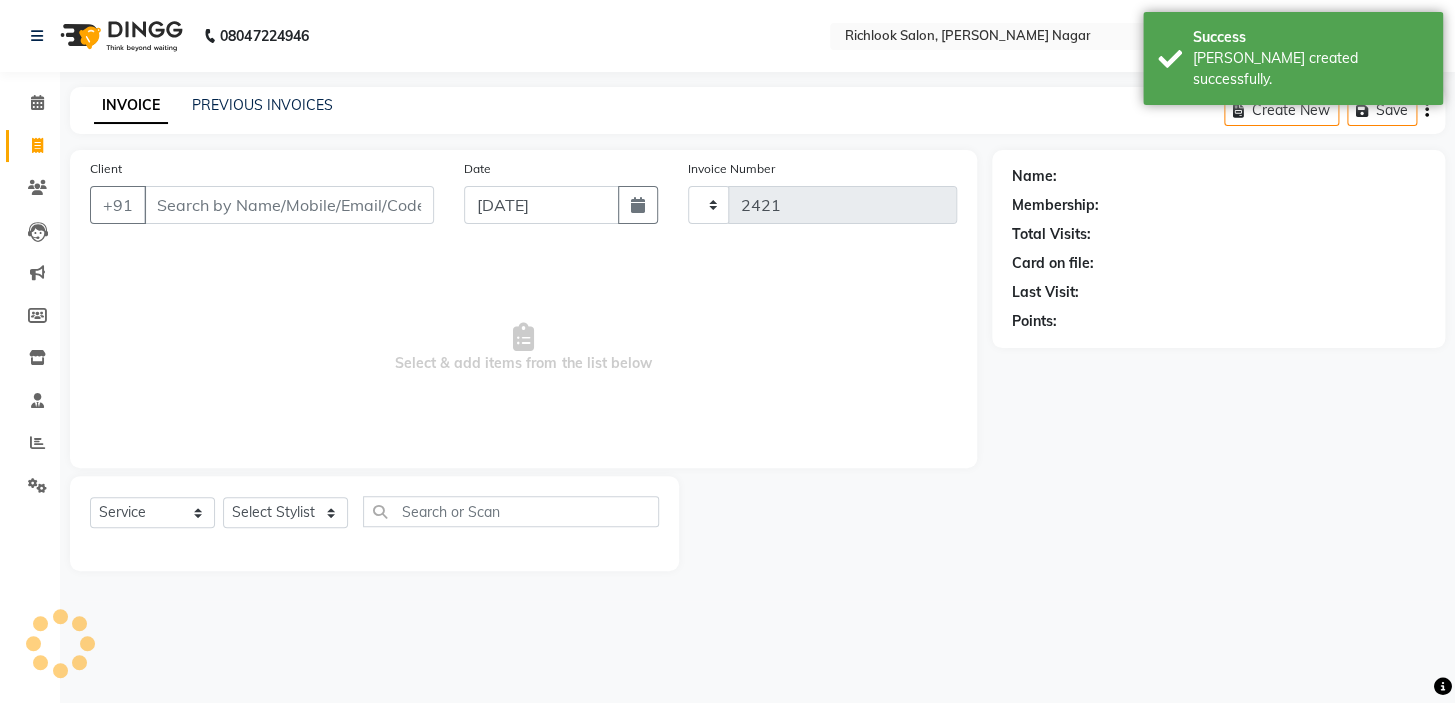 select on "6917" 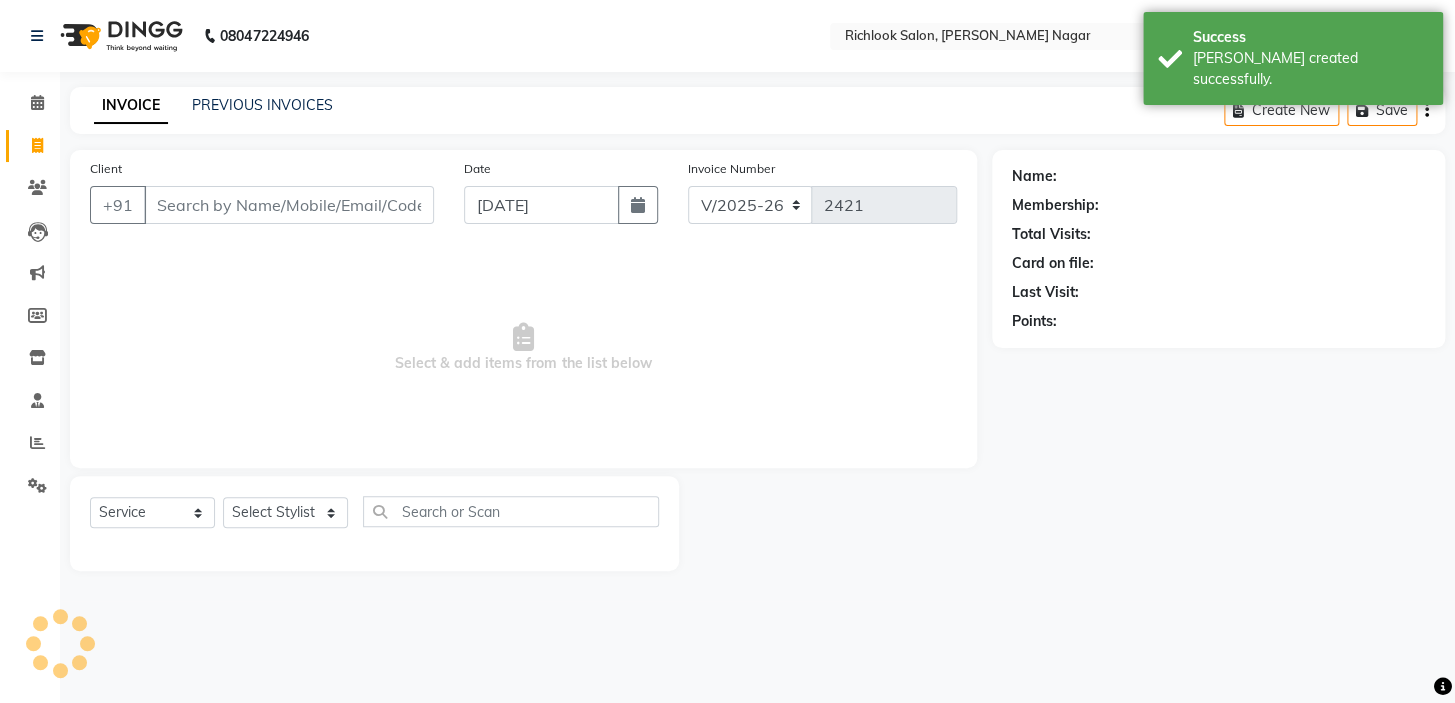 click on "Client" at bounding box center [289, 205] 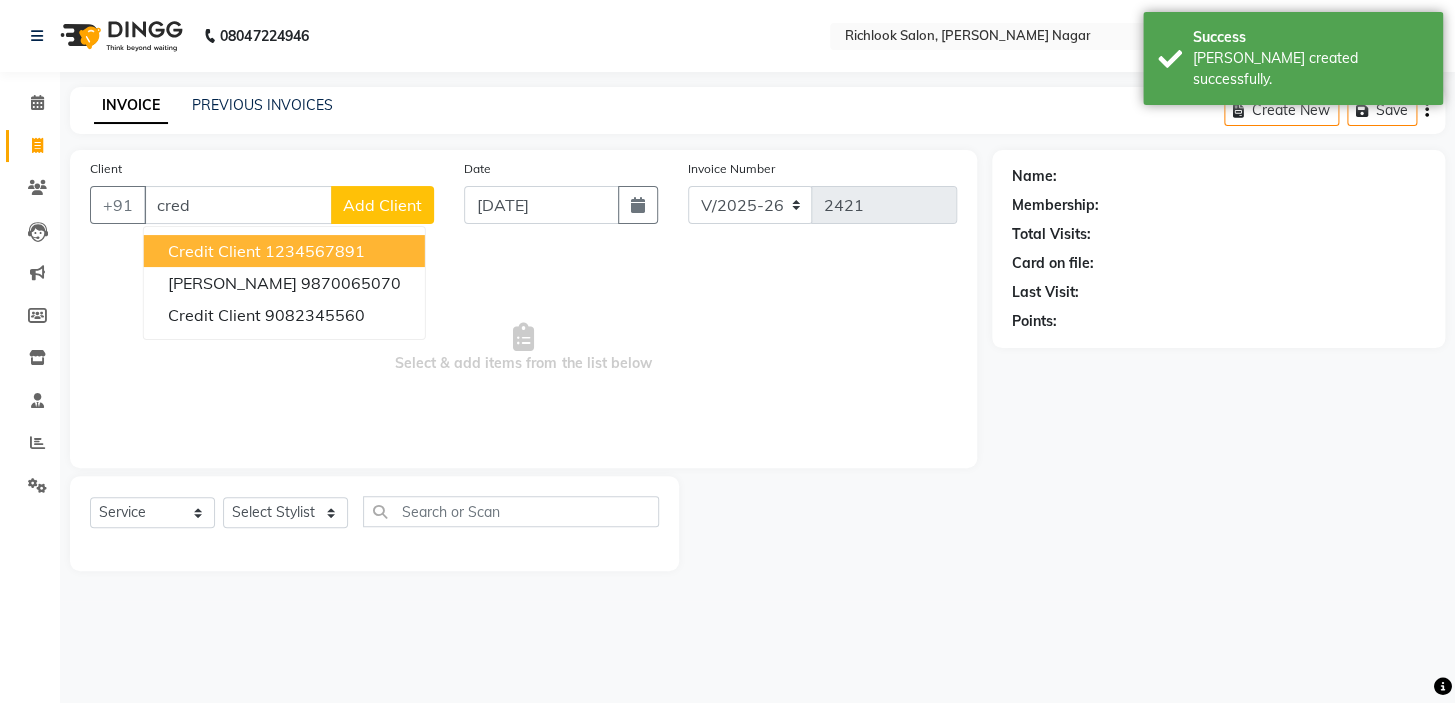 click on "1234567891" at bounding box center [315, 251] 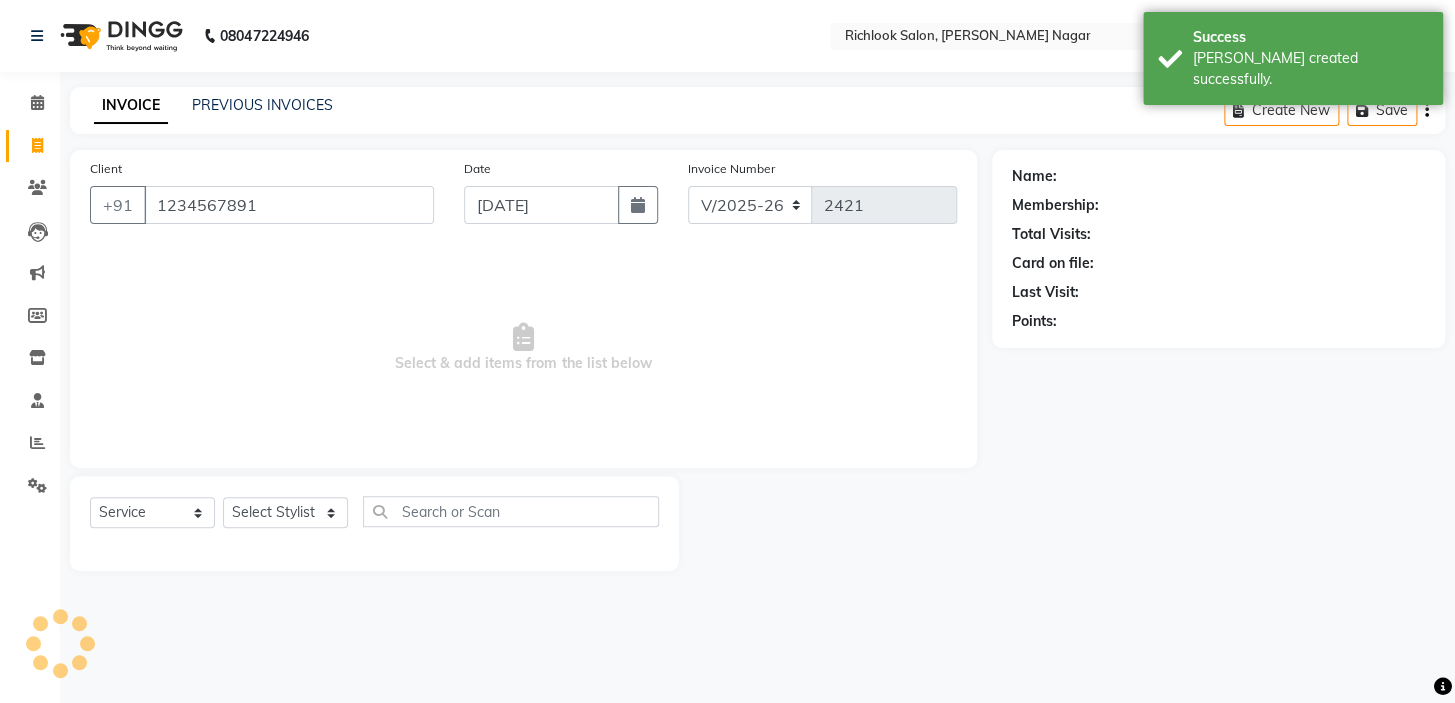 type on "1234567891" 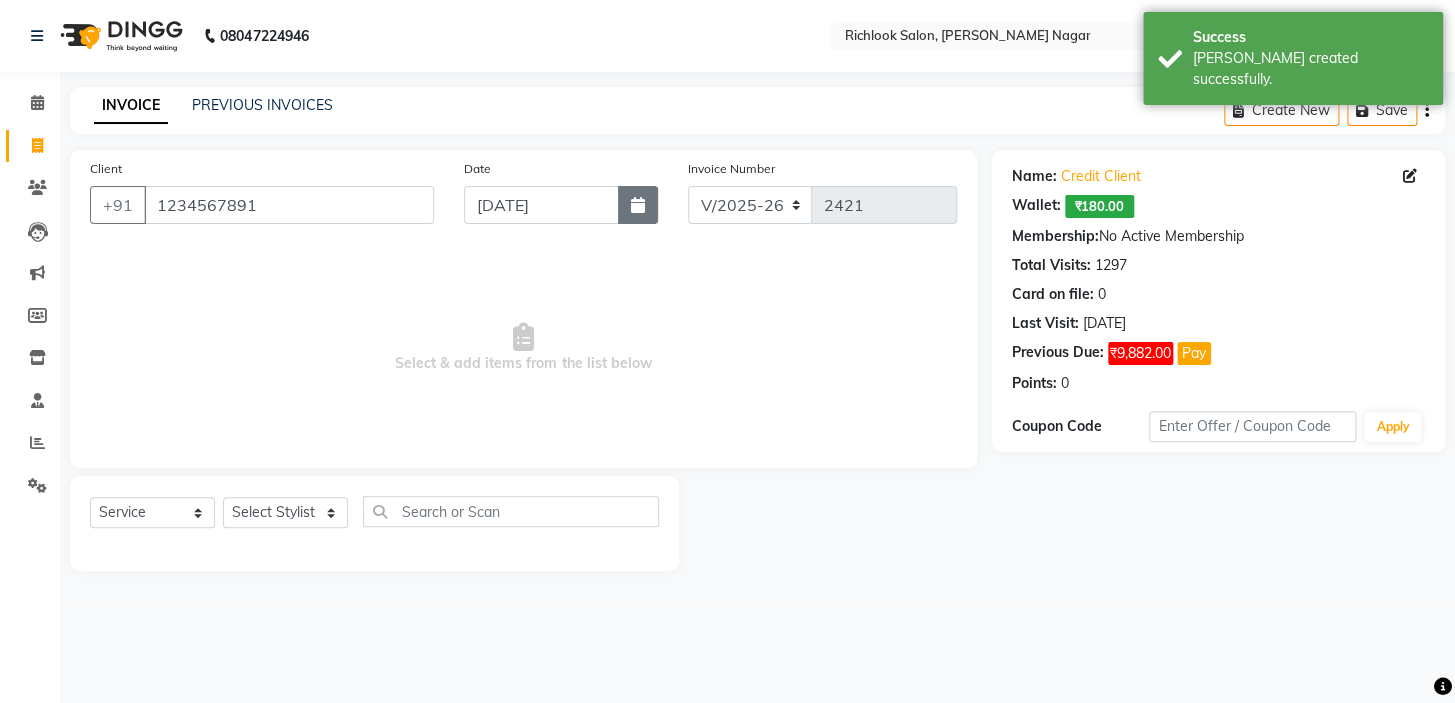 click 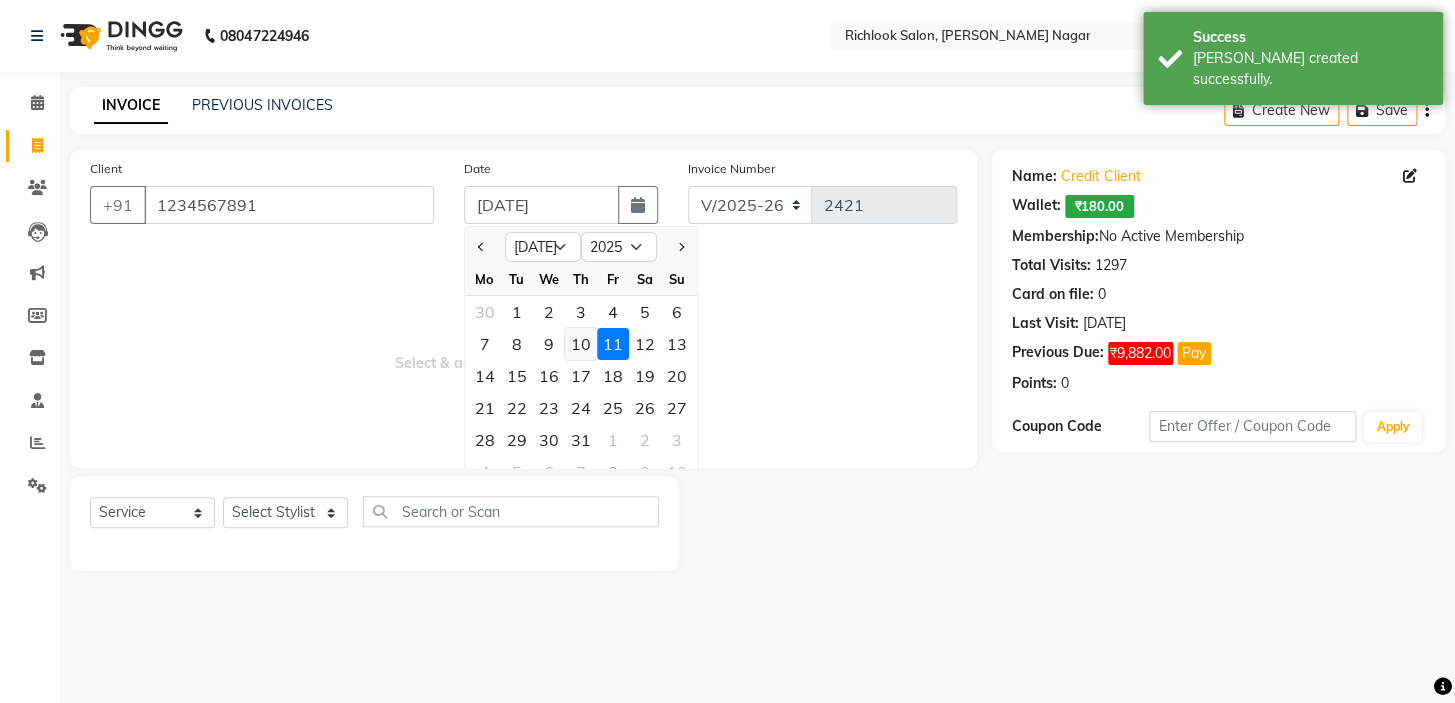 click on "10" 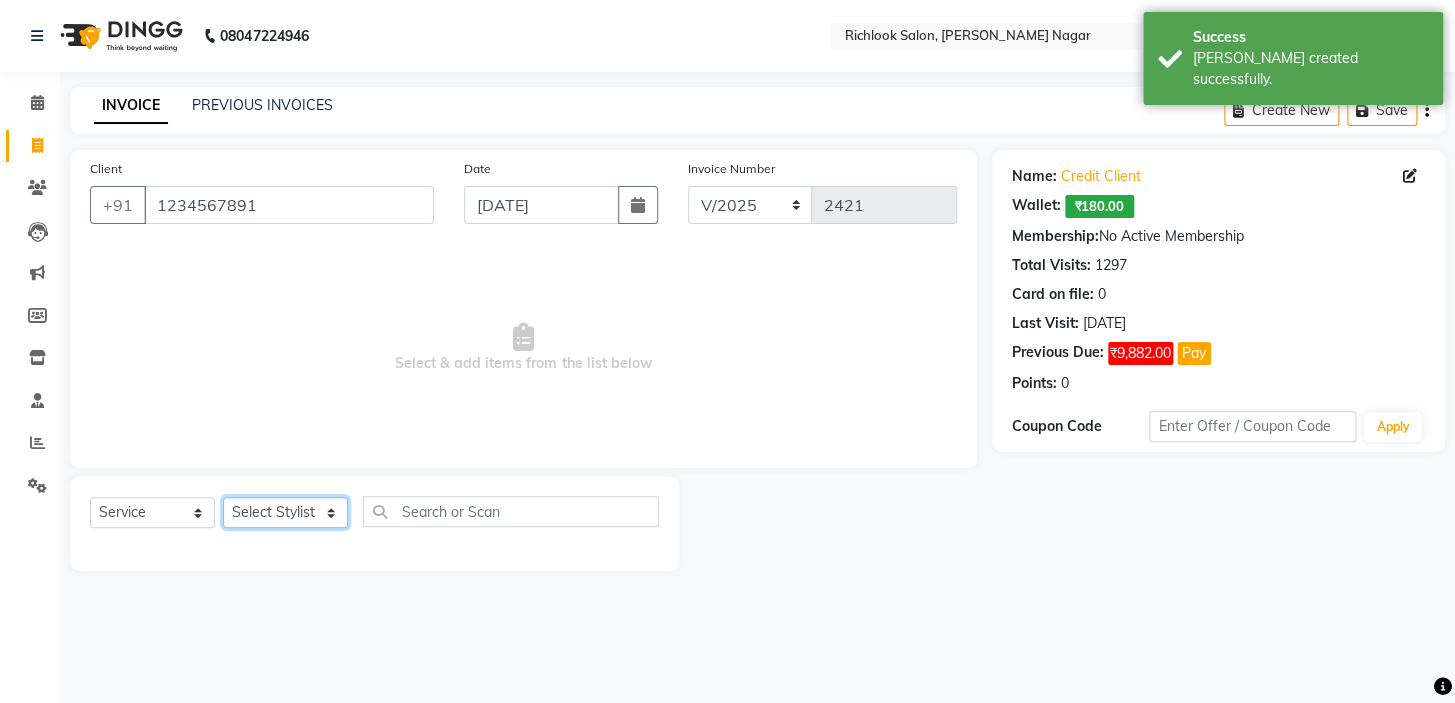 click on "Select Stylist disha [PERSON_NAME] priya santosh  [PERSON_NAME] [PERSON_NAME] [PERSON_NAME]" 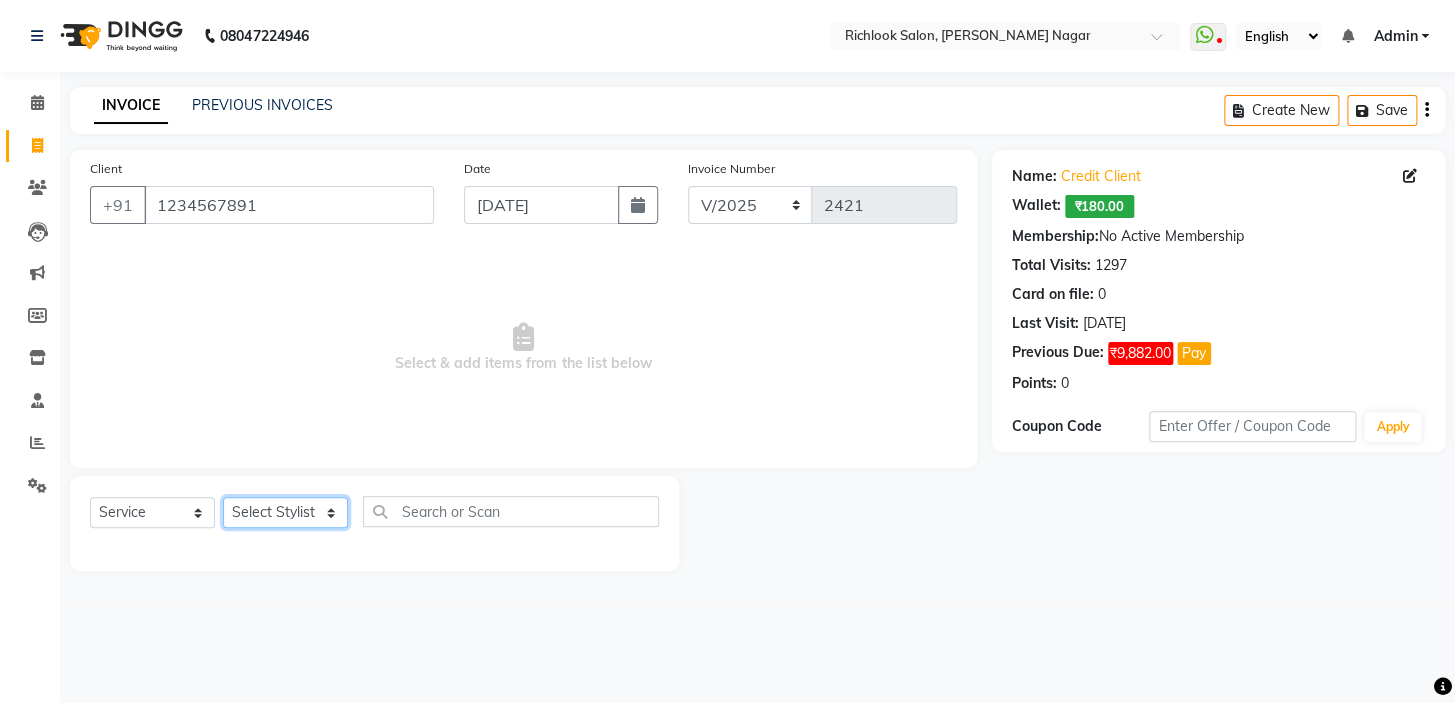 select on "65664" 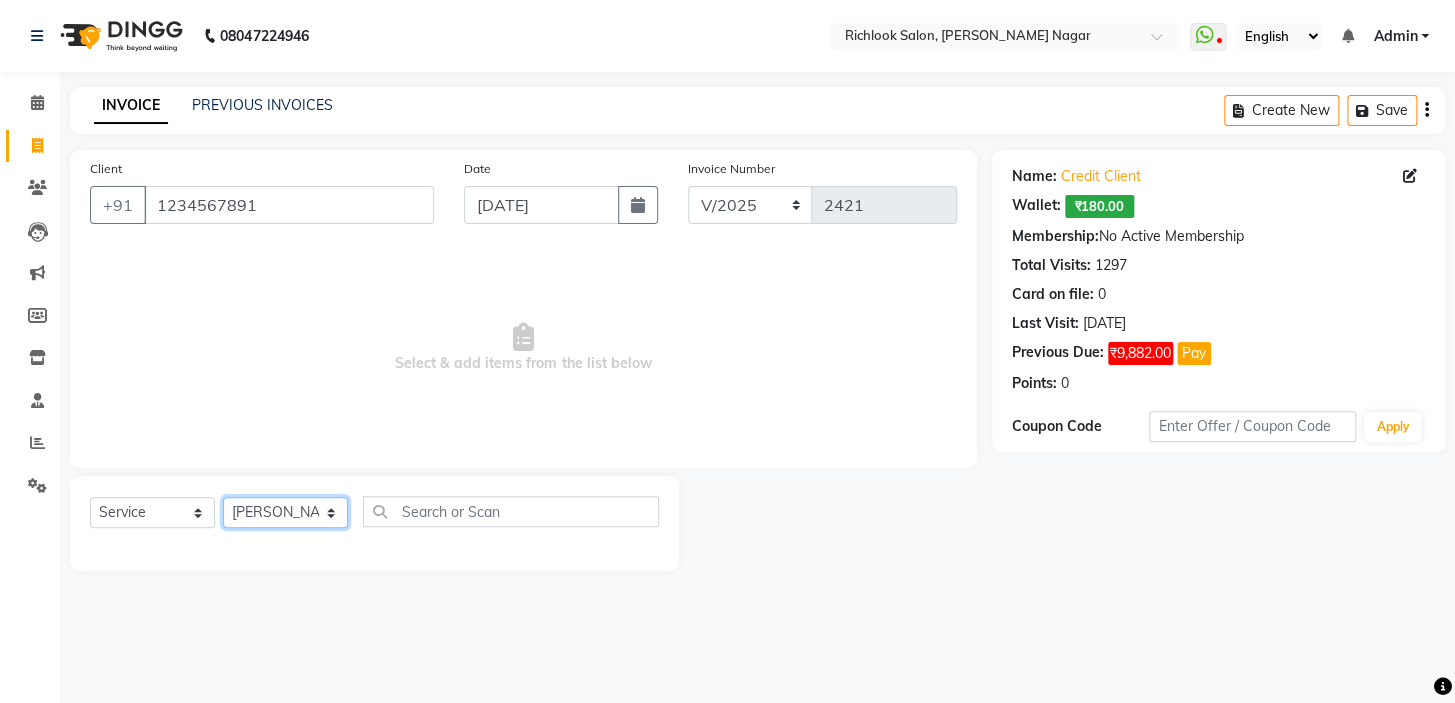click on "Select Stylist disha [PERSON_NAME] priya santosh  [PERSON_NAME] [PERSON_NAME] [PERSON_NAME]" 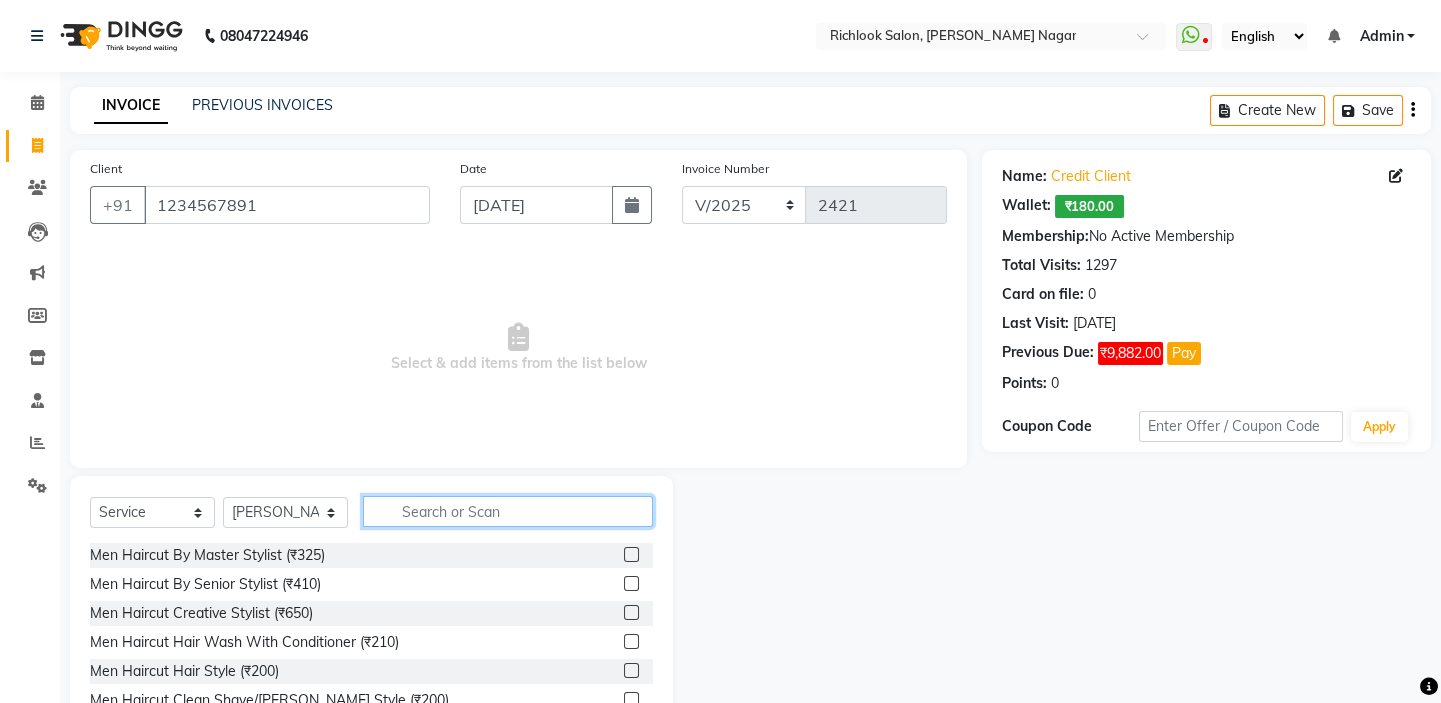 click 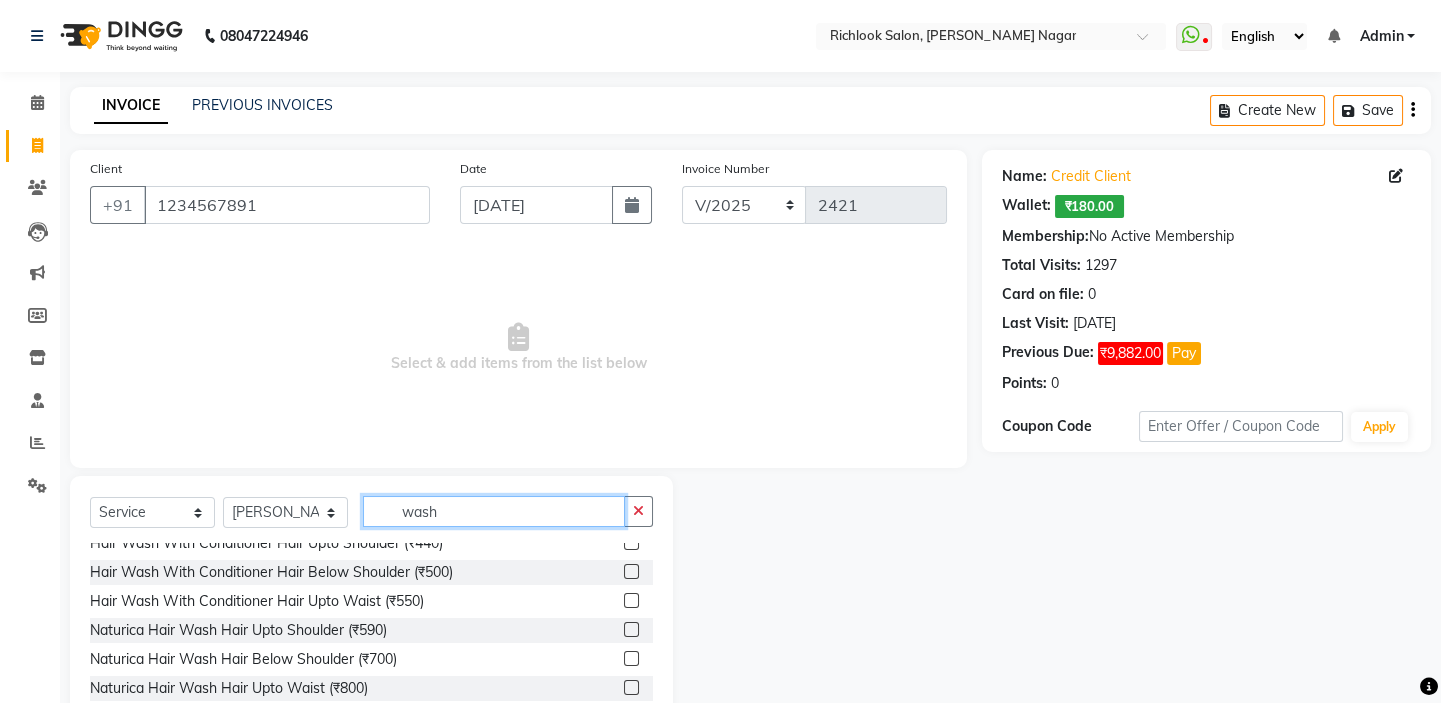 scroll, scrollTop: 0, scrollLeft: 0, axis: both 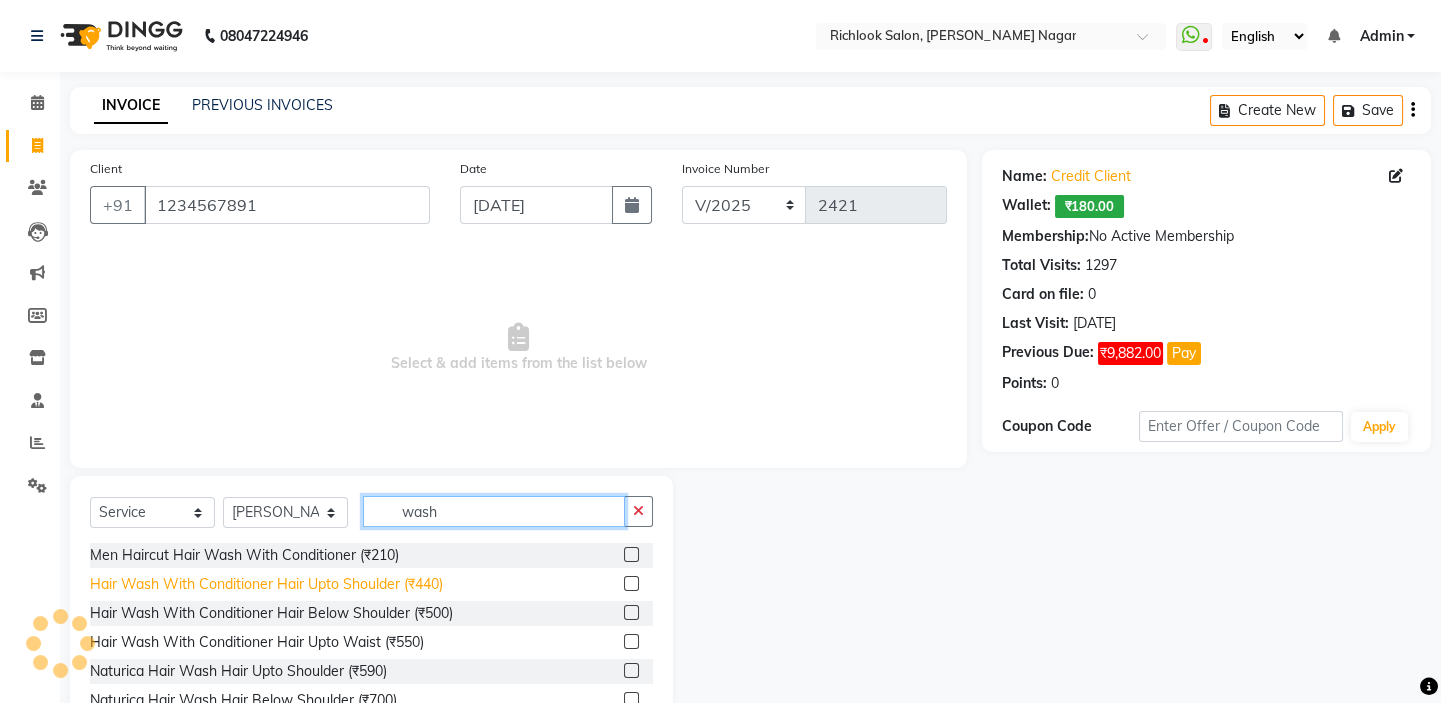 type on "wash" 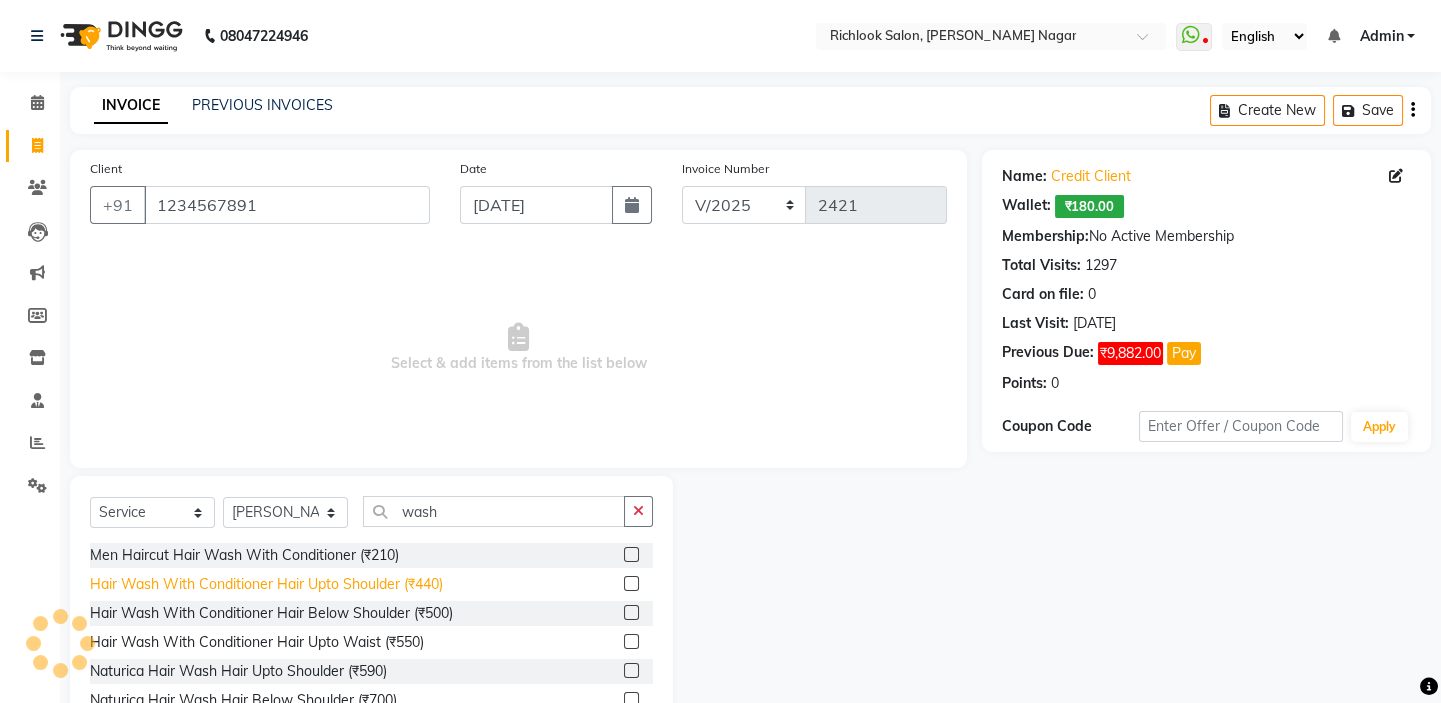 click on "Hair Wash With Conditioner Hair Upto Shoulder (₹440)" 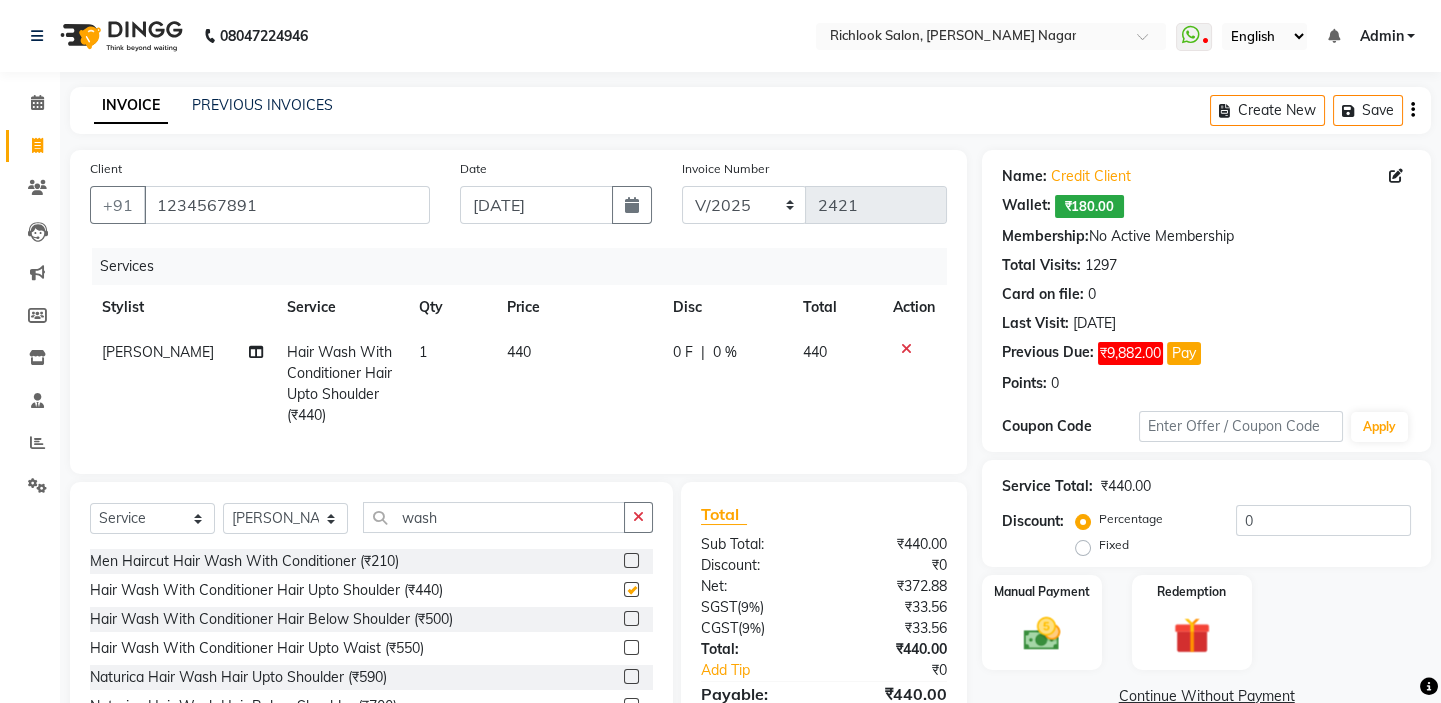 checkbox on "false" 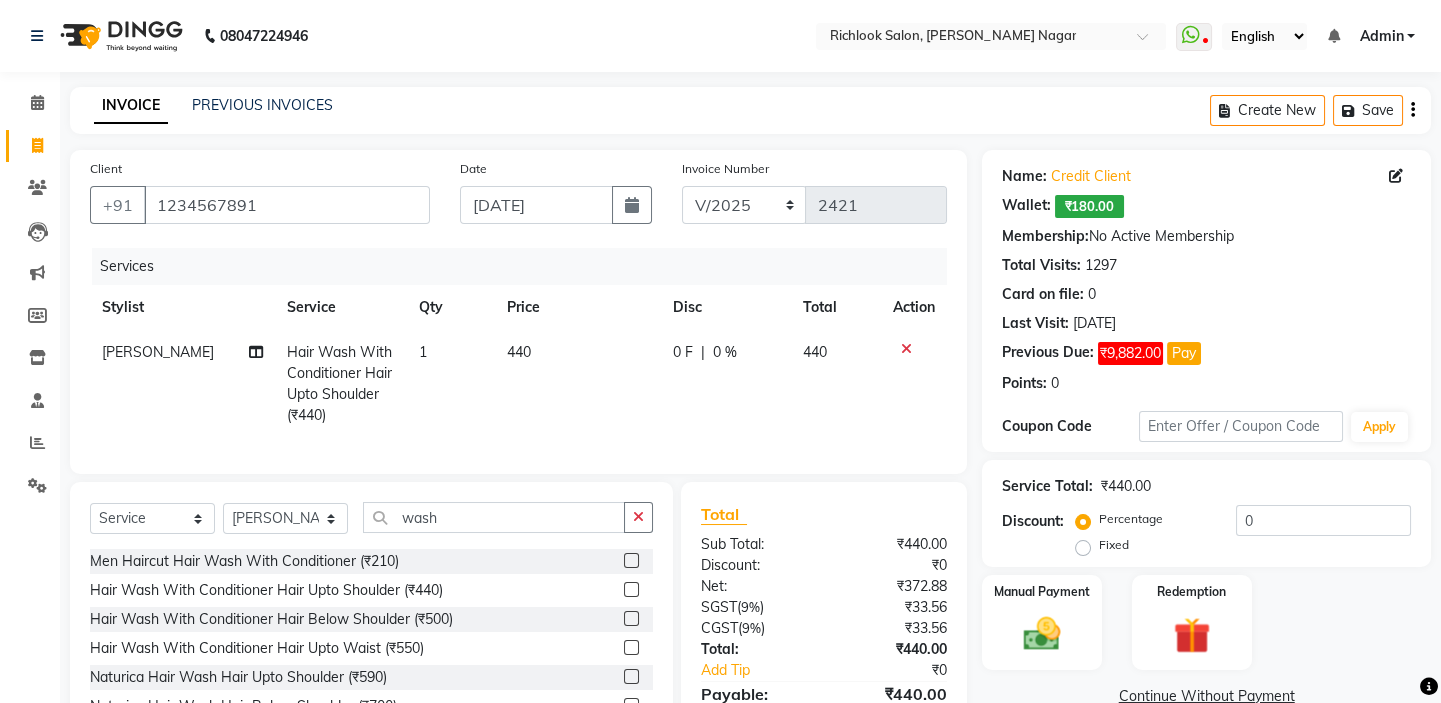 click on "440" 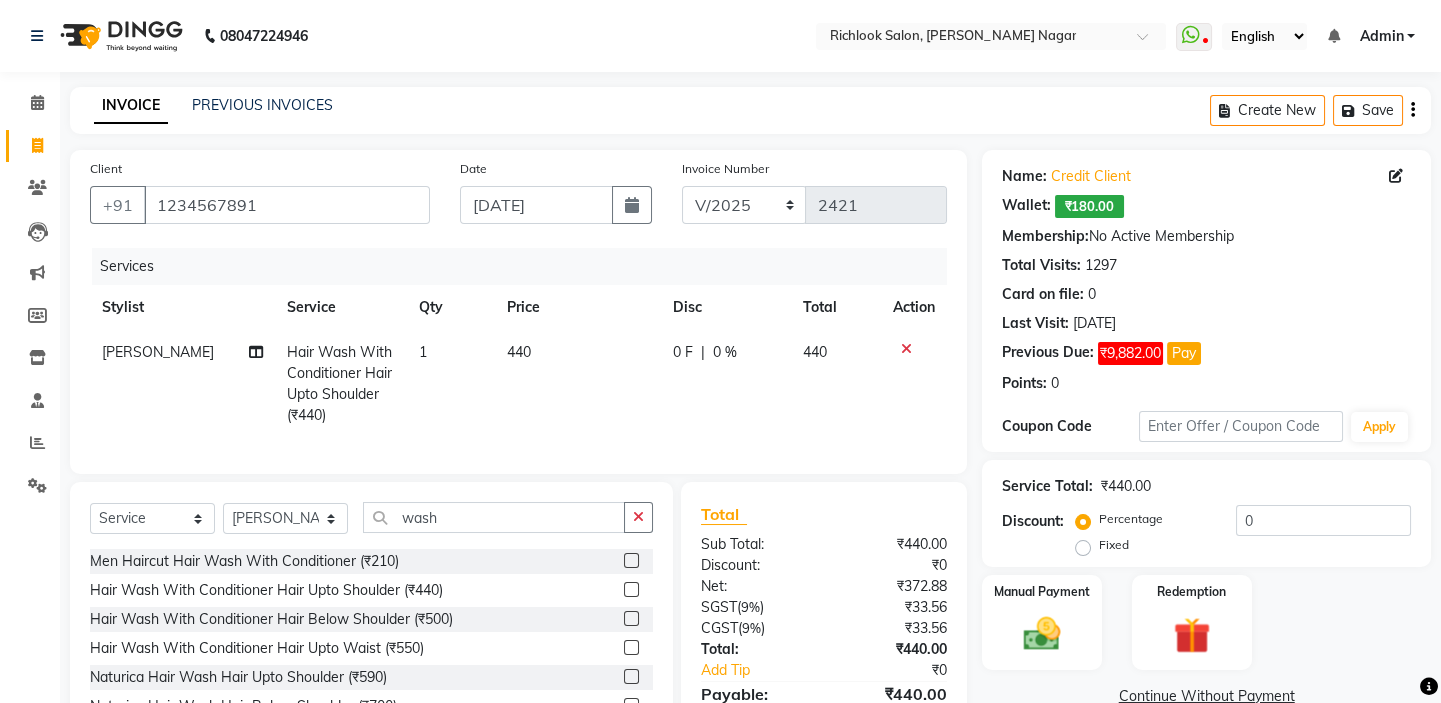 select on "65664" 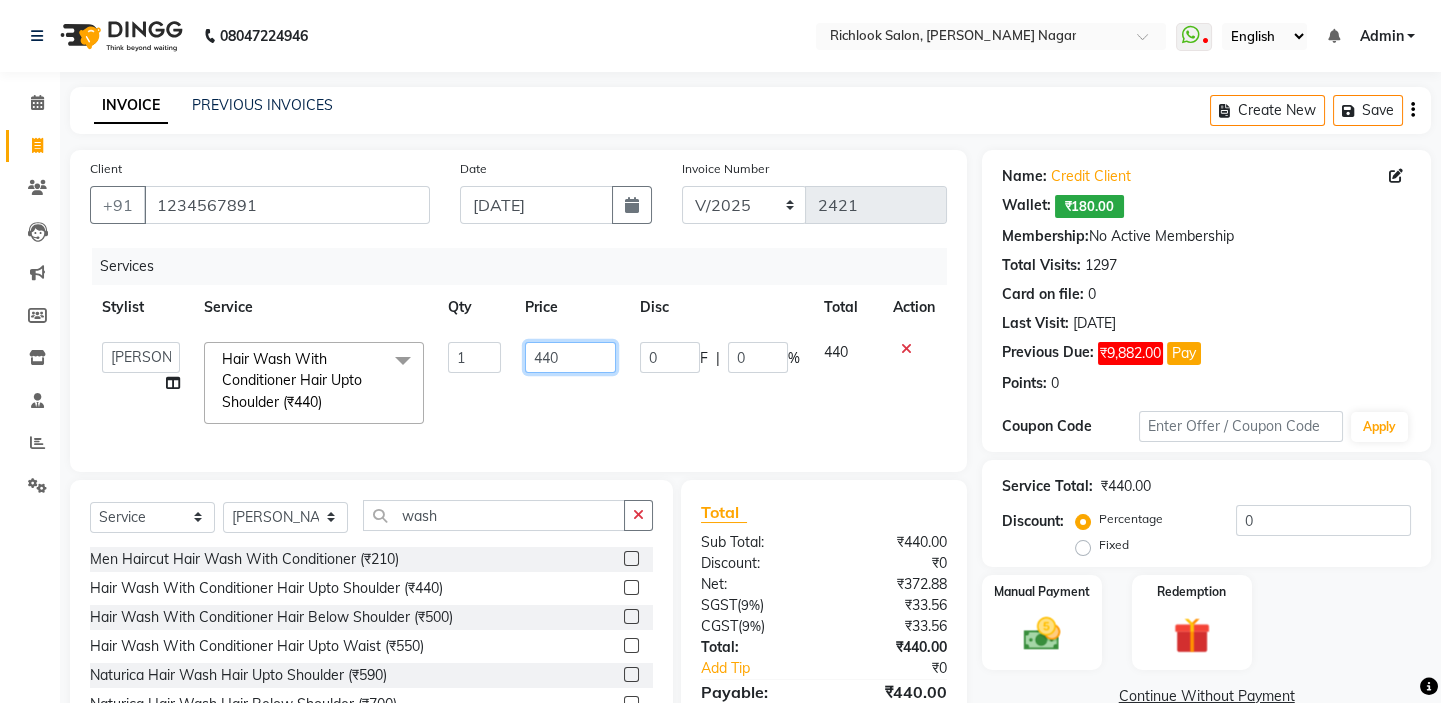 drag, startPoint x: 584, startPoint y: 366, endPoint x: 165, endPoint y: 356, distance: 419.11932 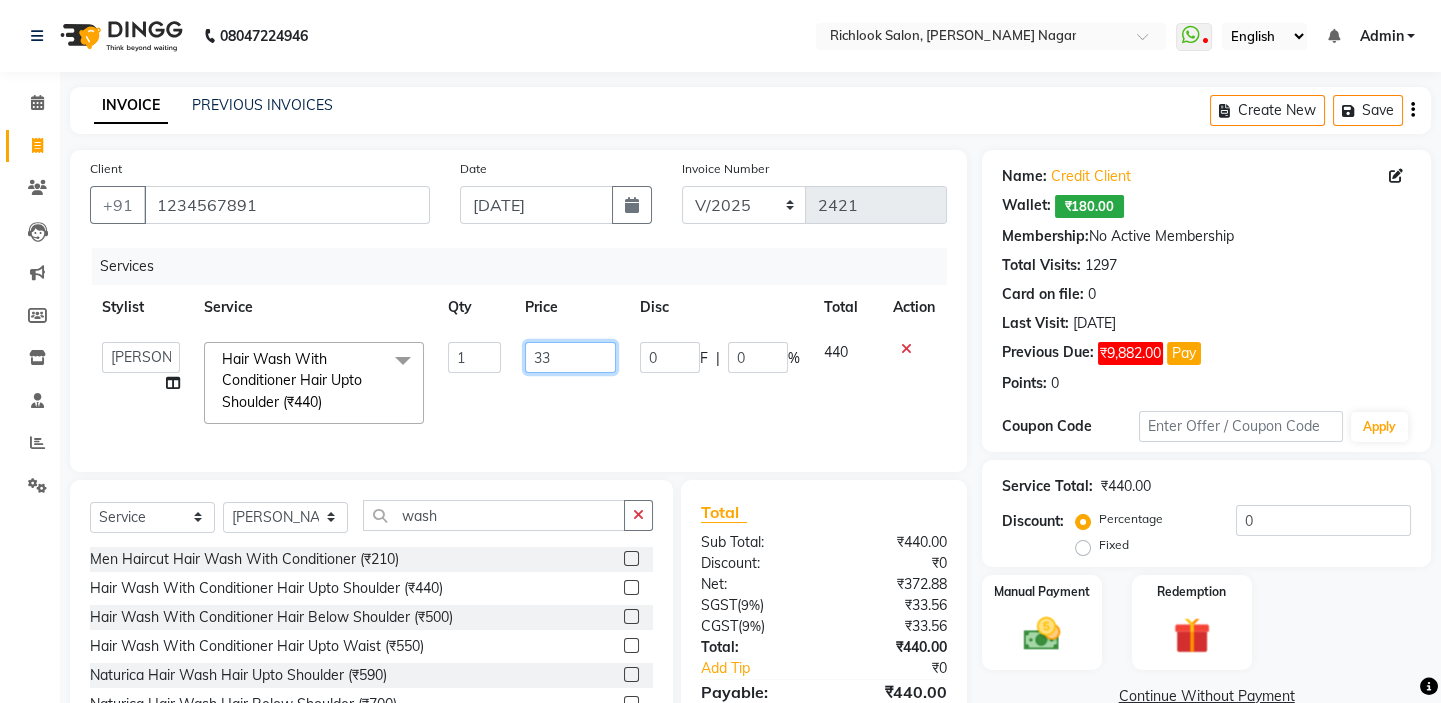 type on "330" 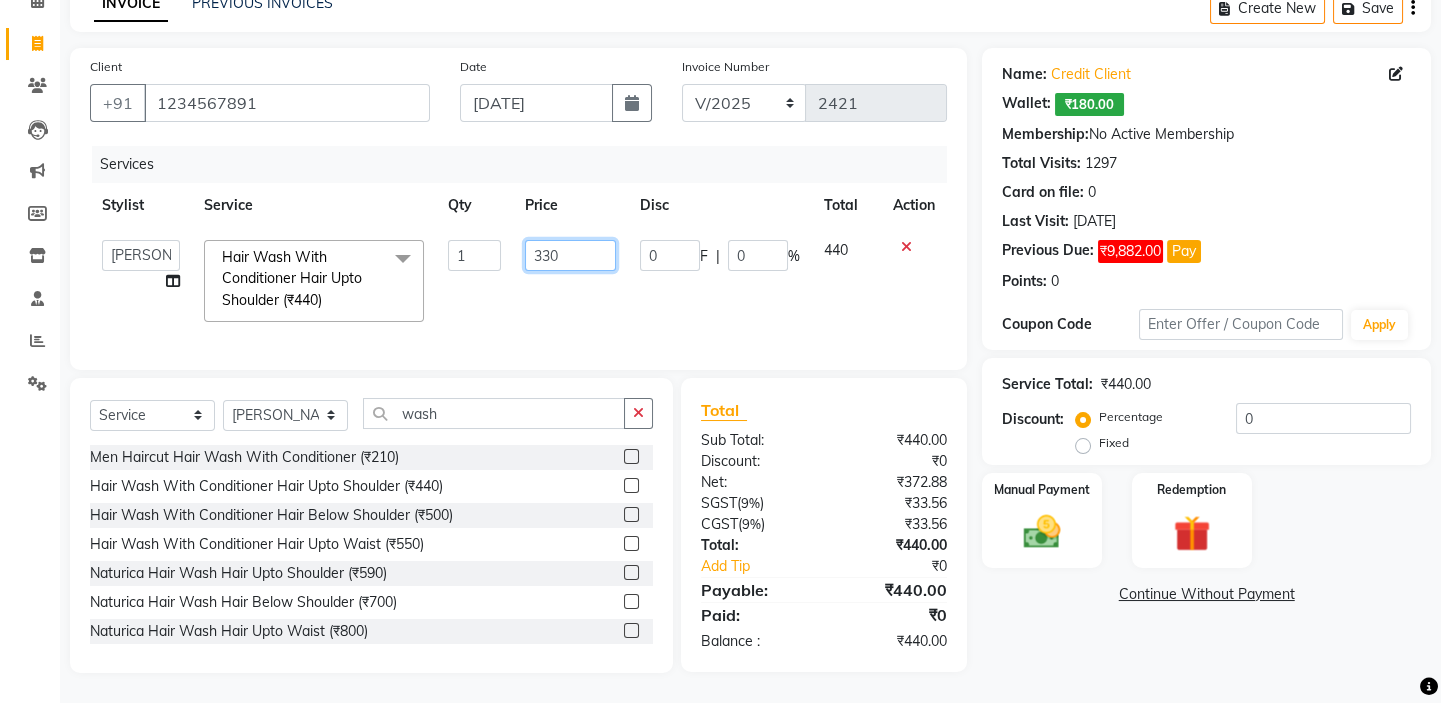 scroll, scrollTop: 116, scrollLeft: 0, axis: vertical 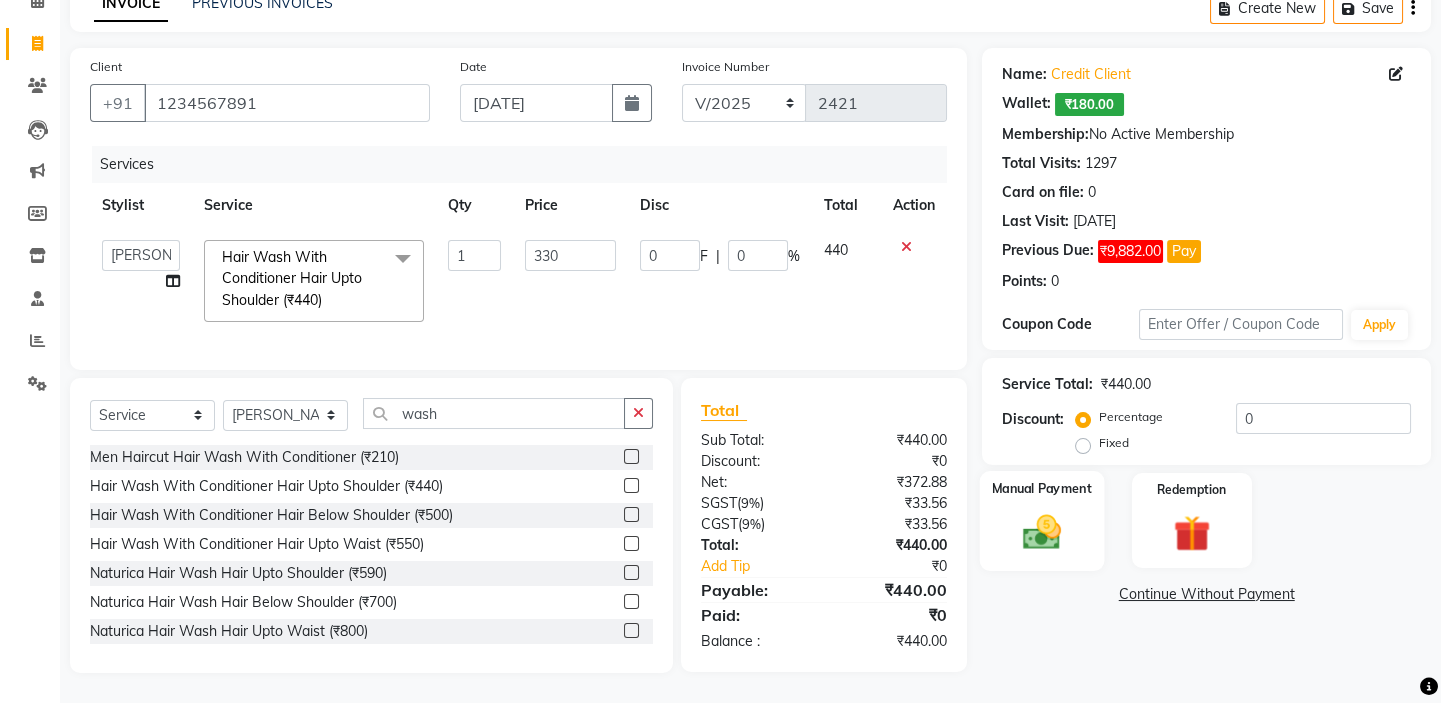 click 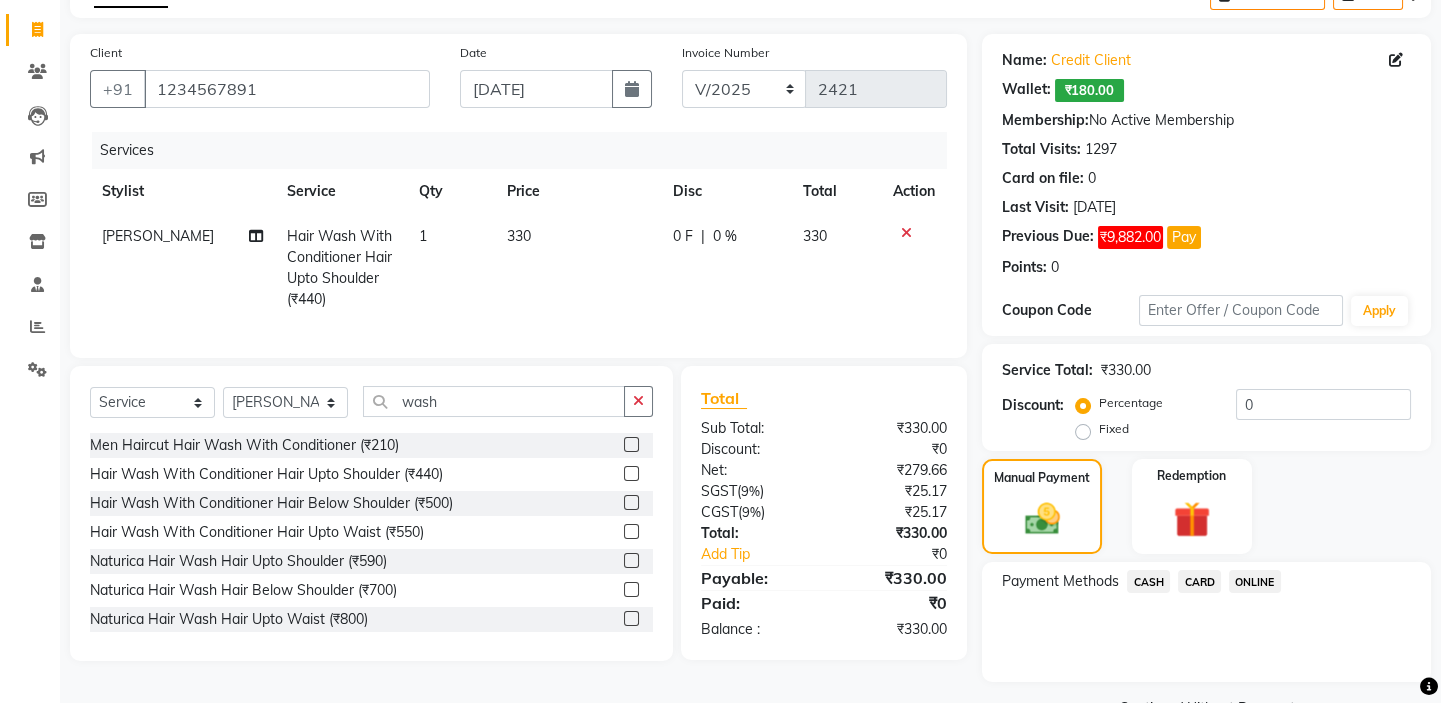 click on "CARD" 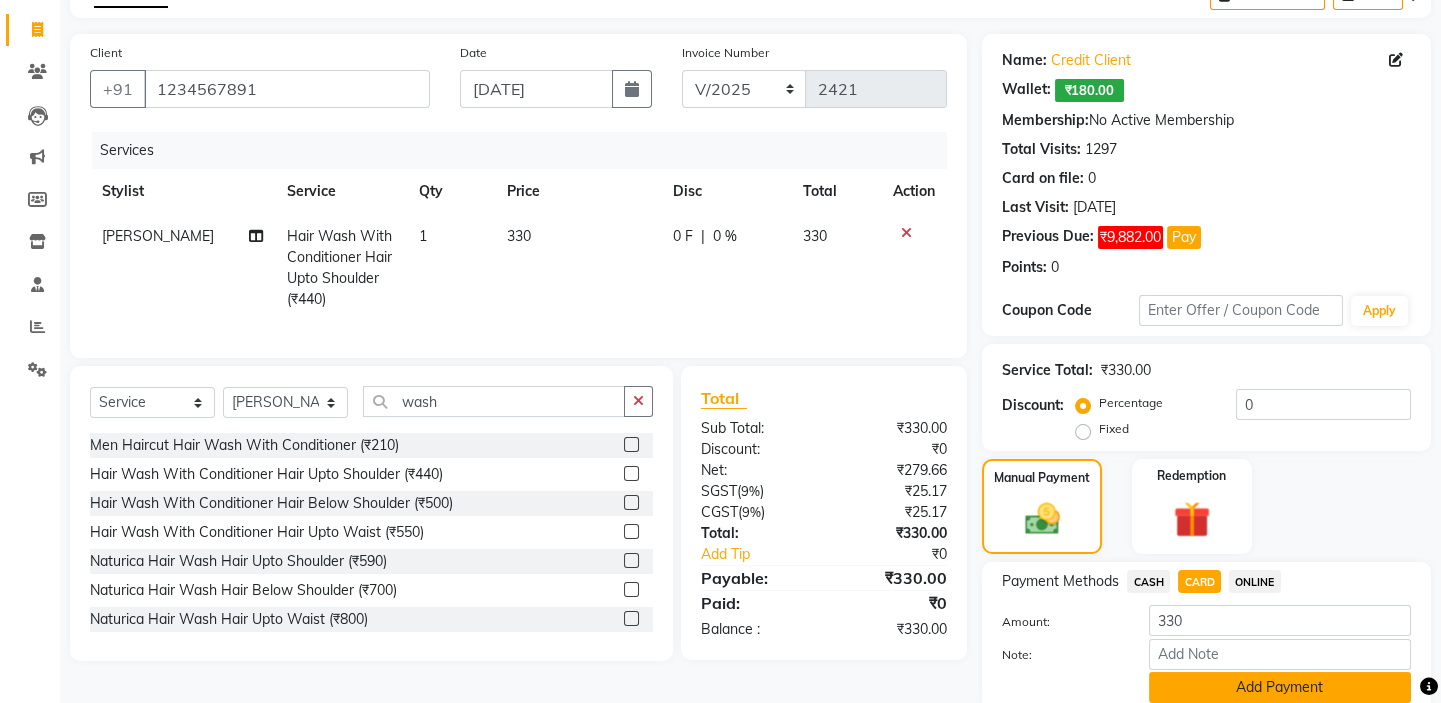 click on "Add Payment" 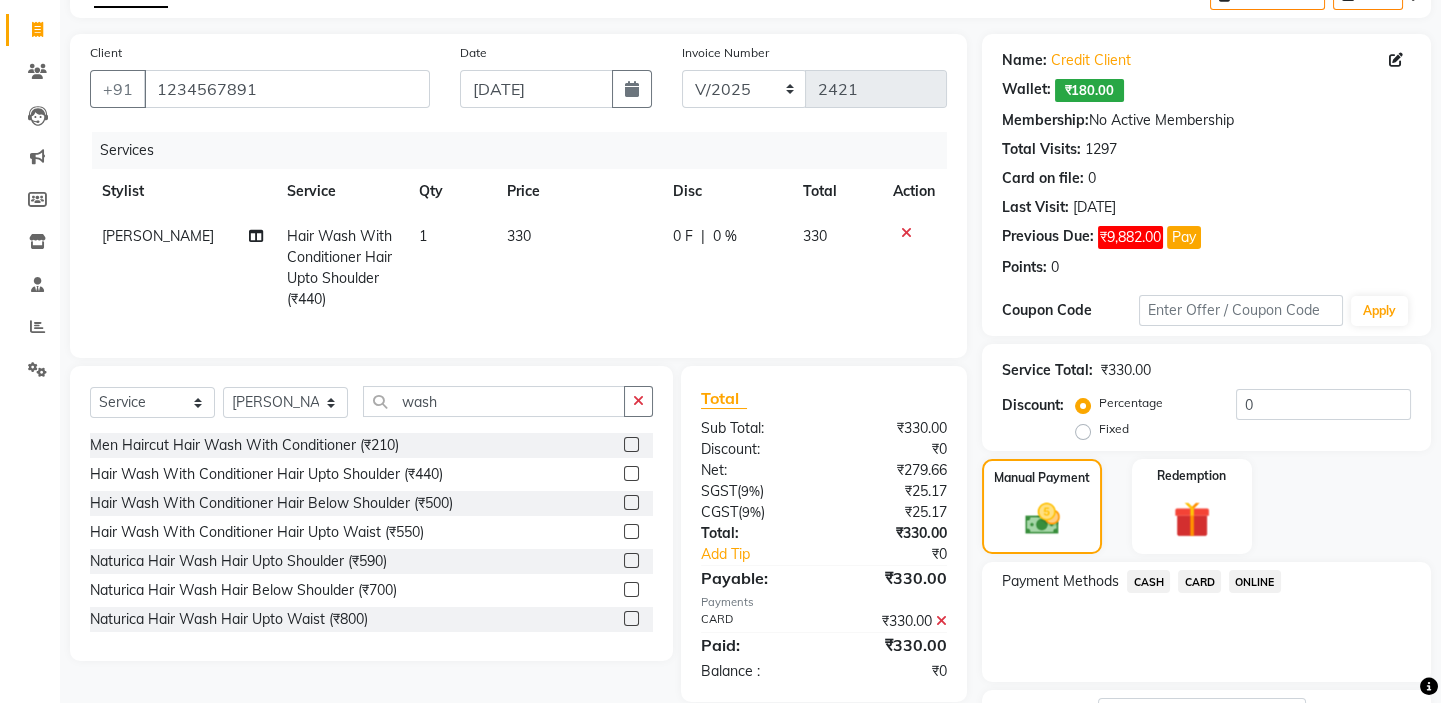 scroll, scrollTop: 279, scrollLeft: 0, axis: vertical 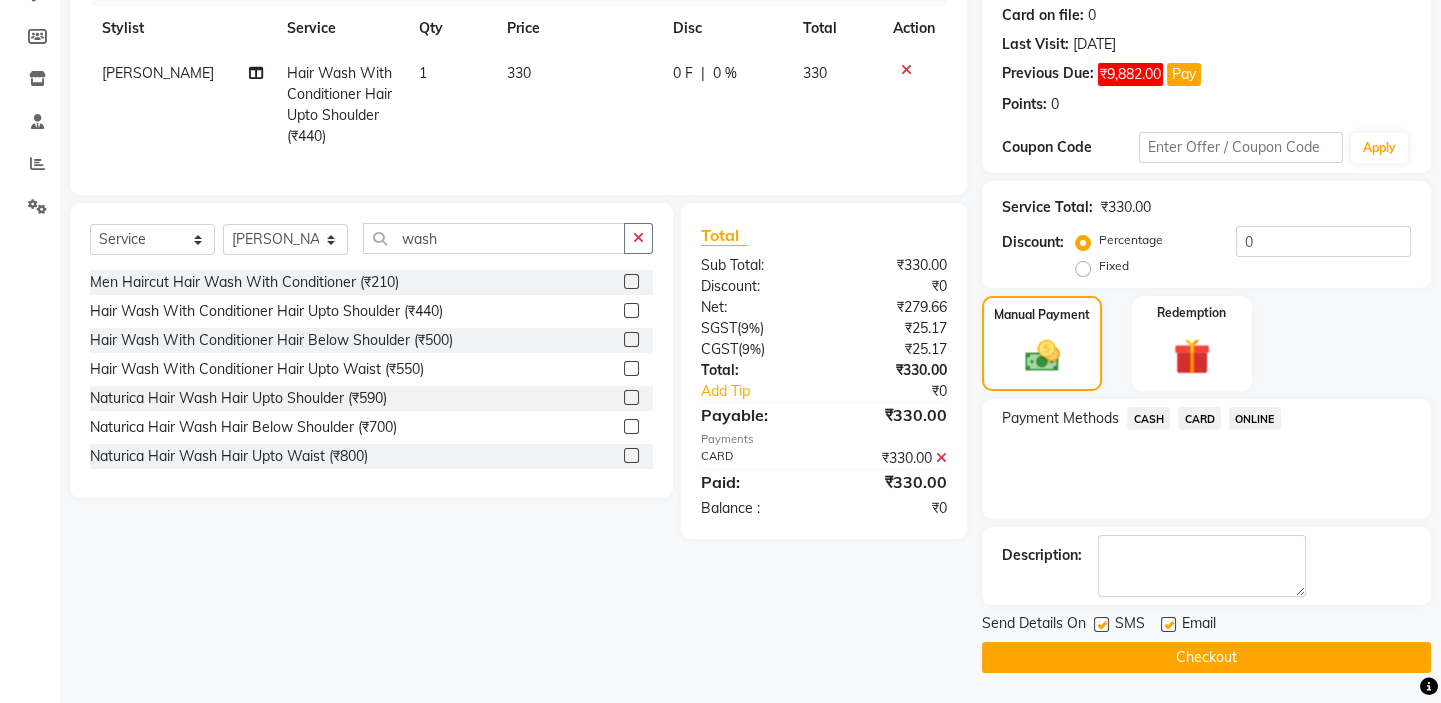 click on "Checkout" 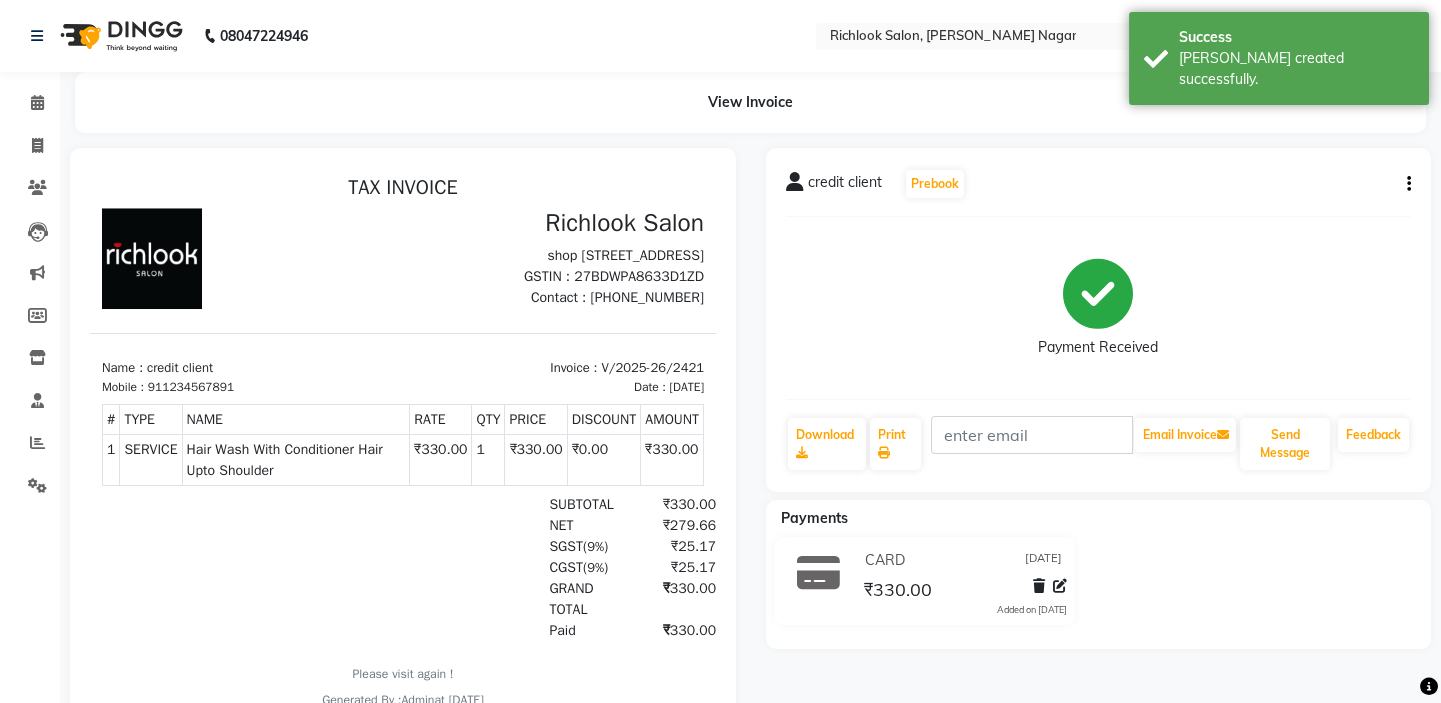 scroll, scrollTop: 0, scrollLeft: 0, axis: both 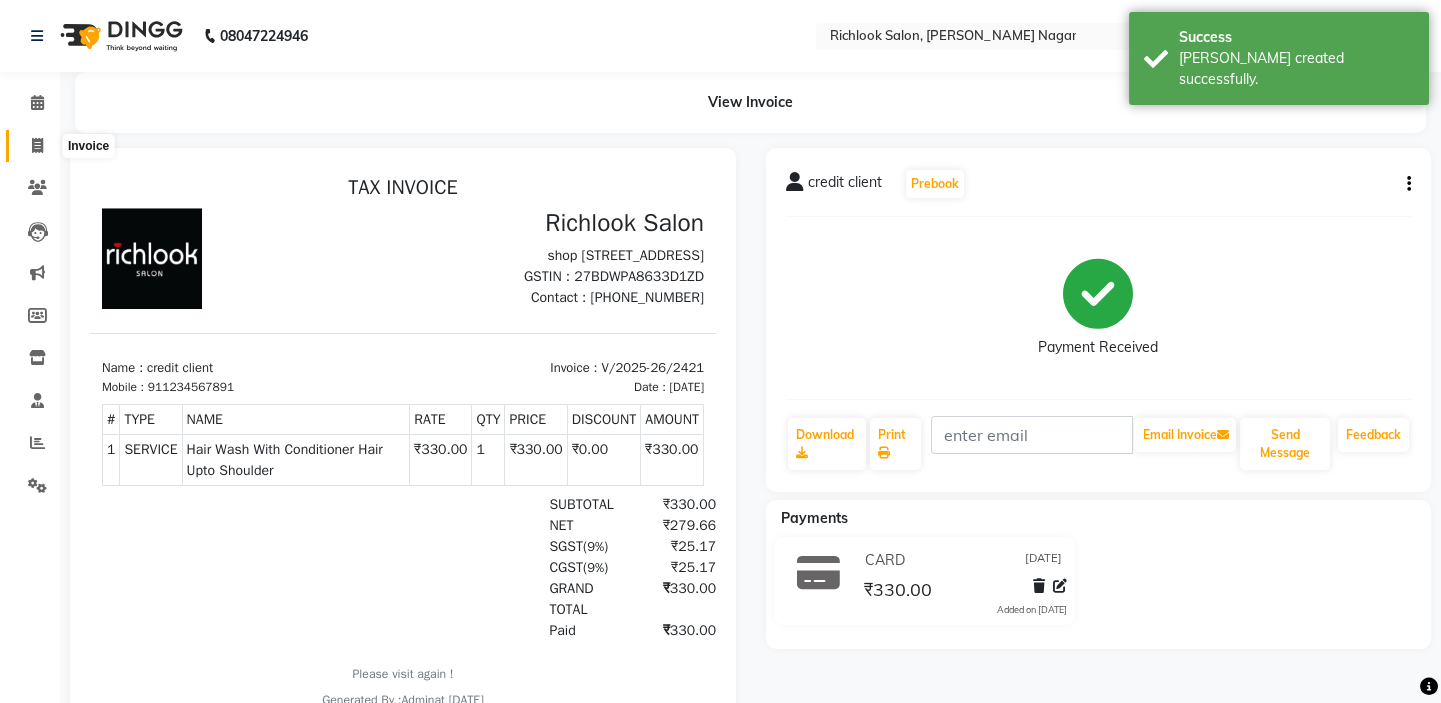 click 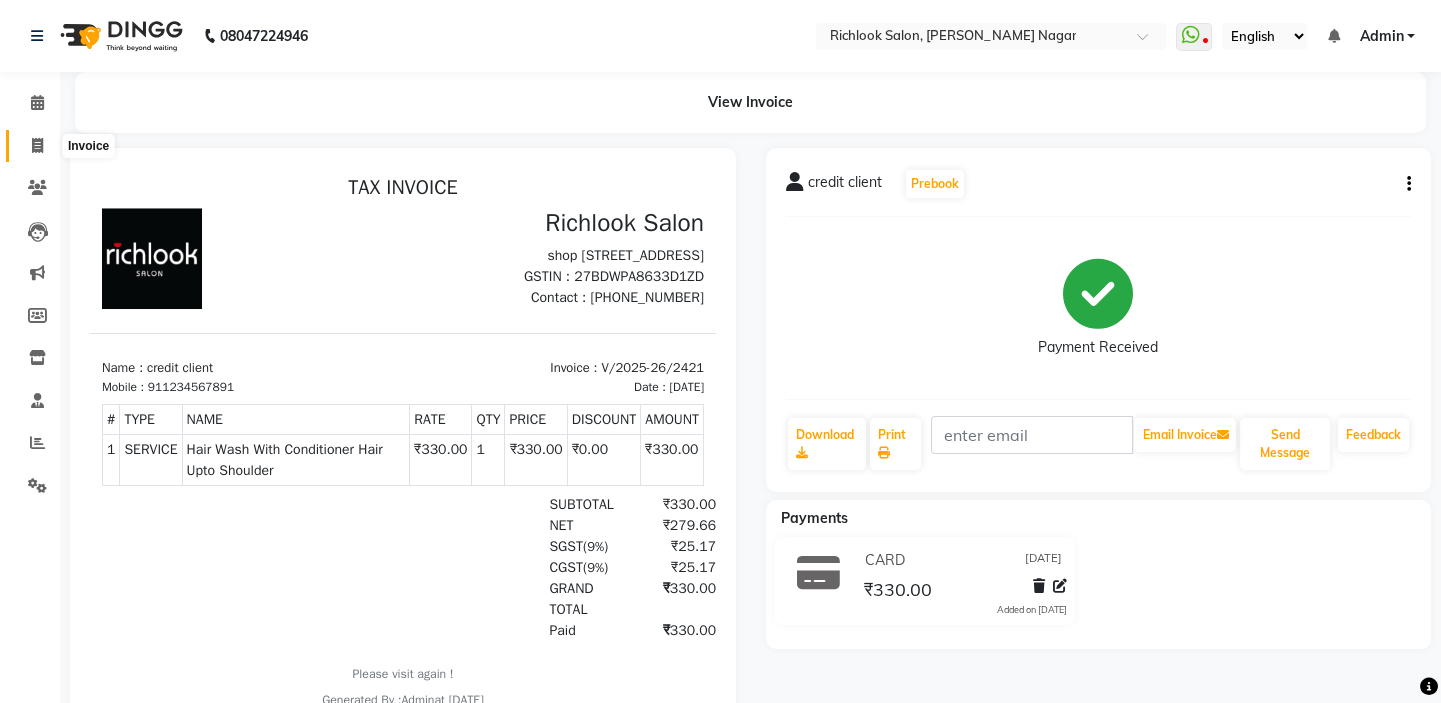 select on "6917" 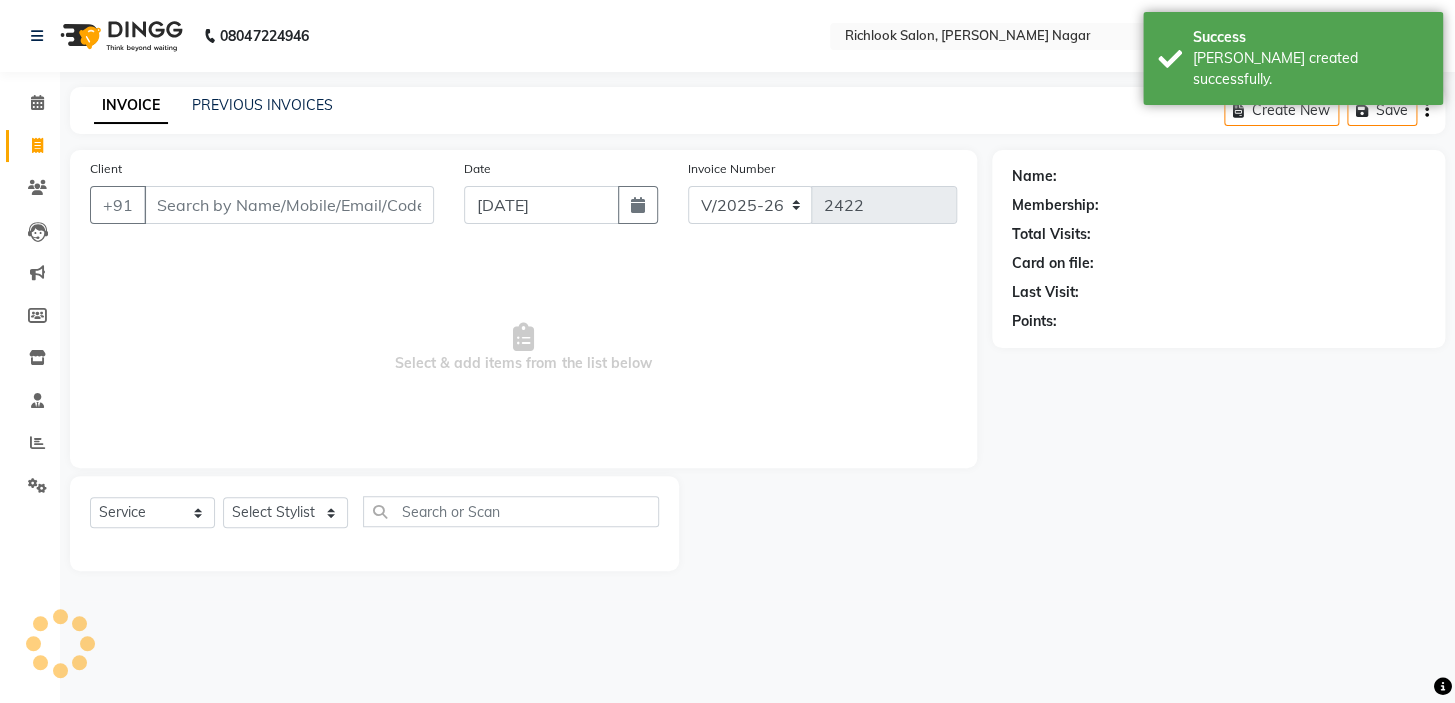 click on "Client" at bounding box center [289, 205] 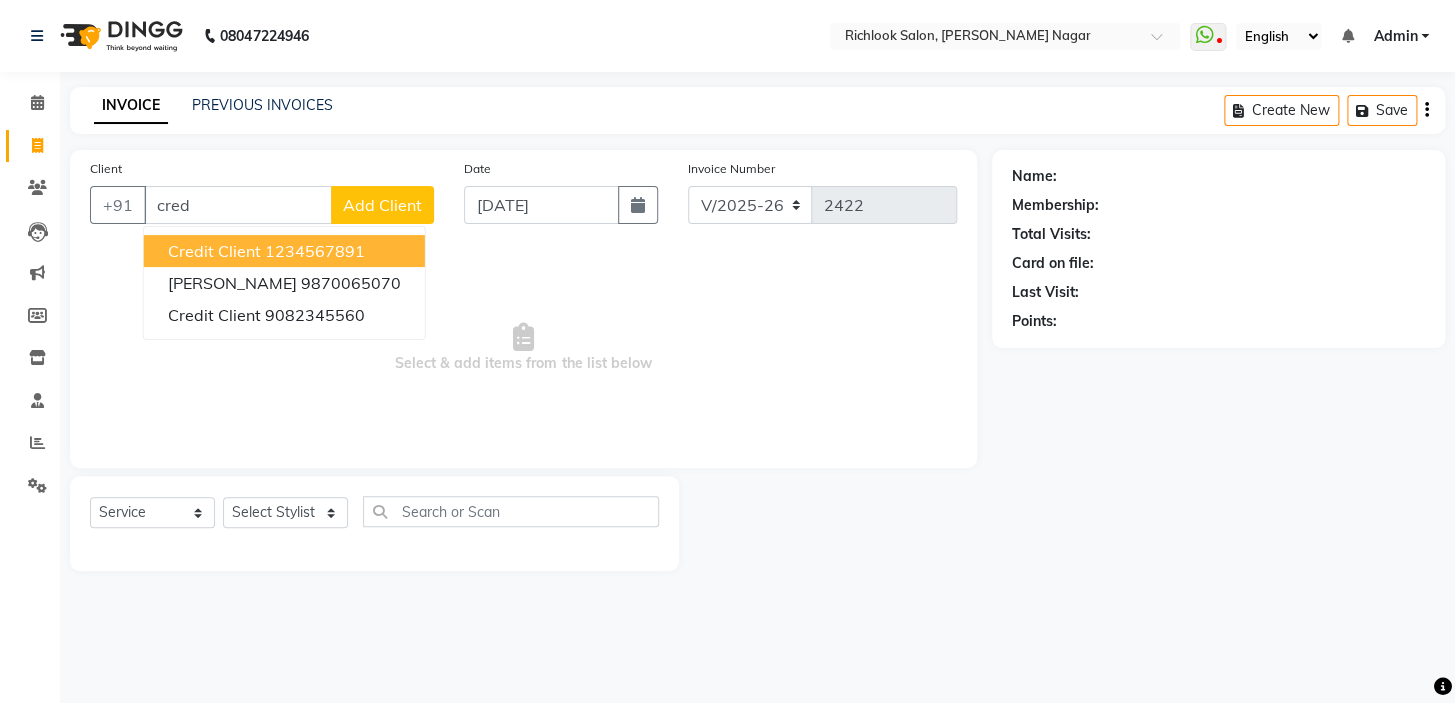 click on "credit client" at bounding box center (214, 251) 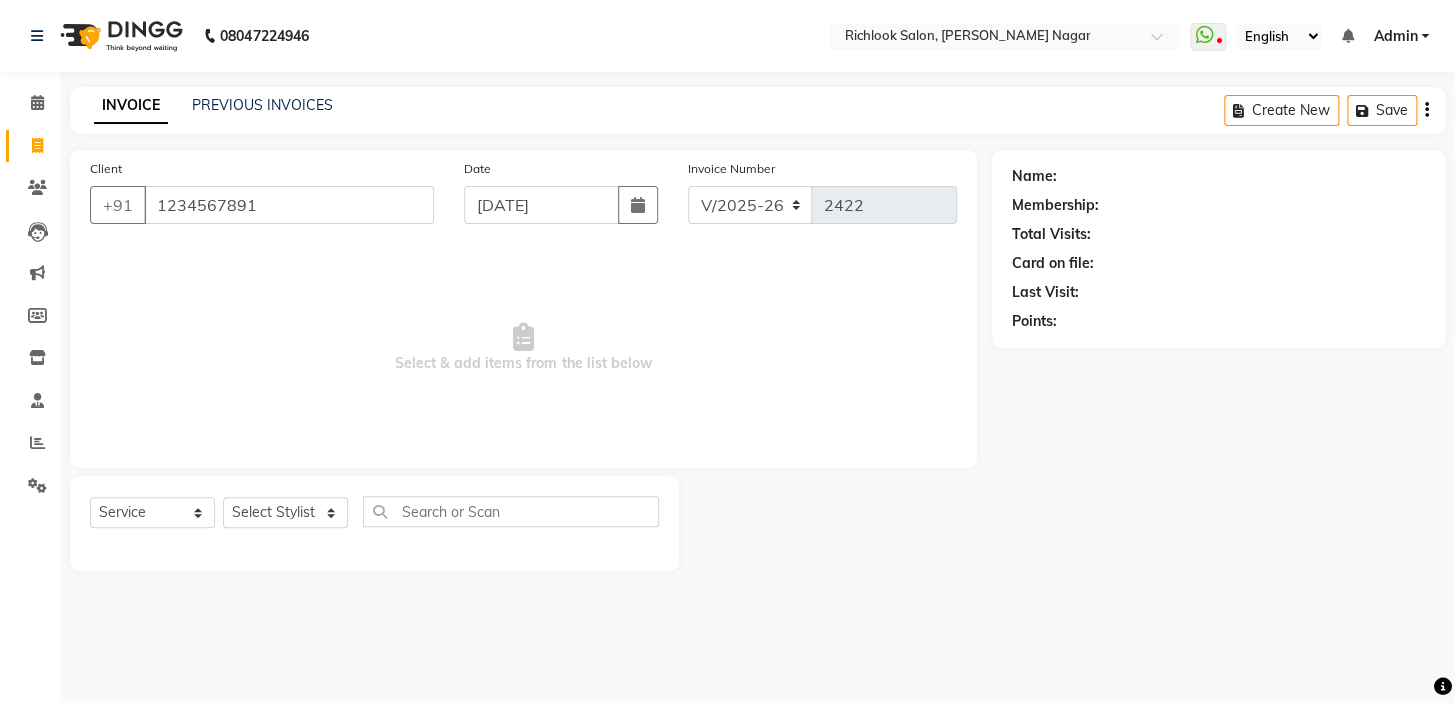 type on "1234567891" 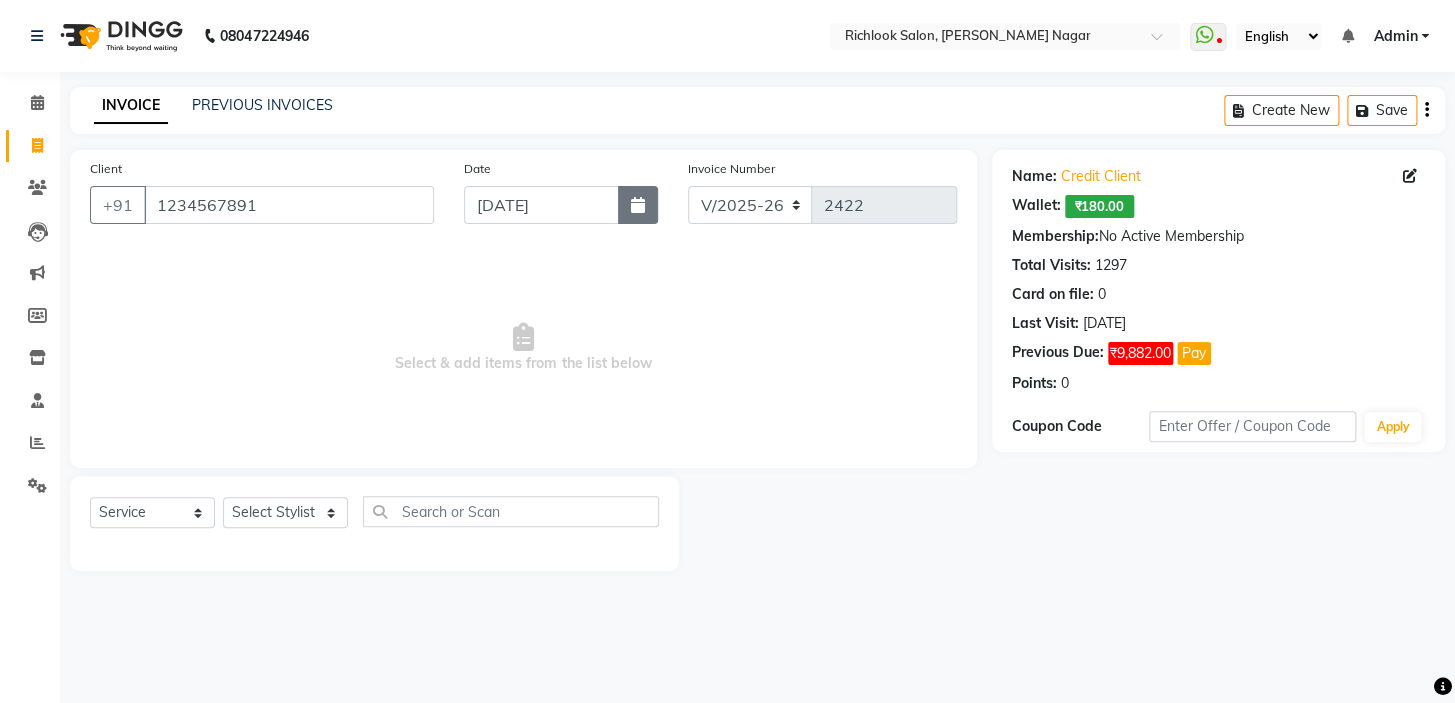 click 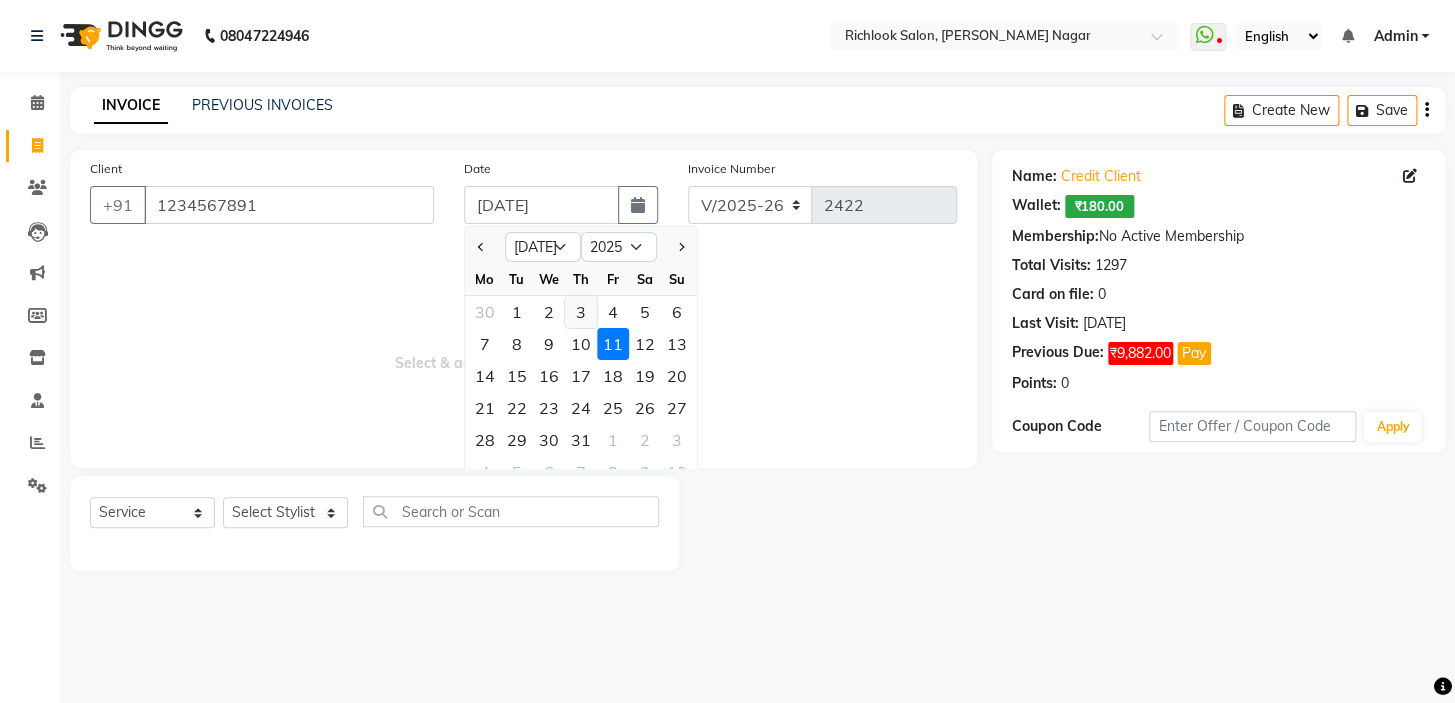 click on "3" 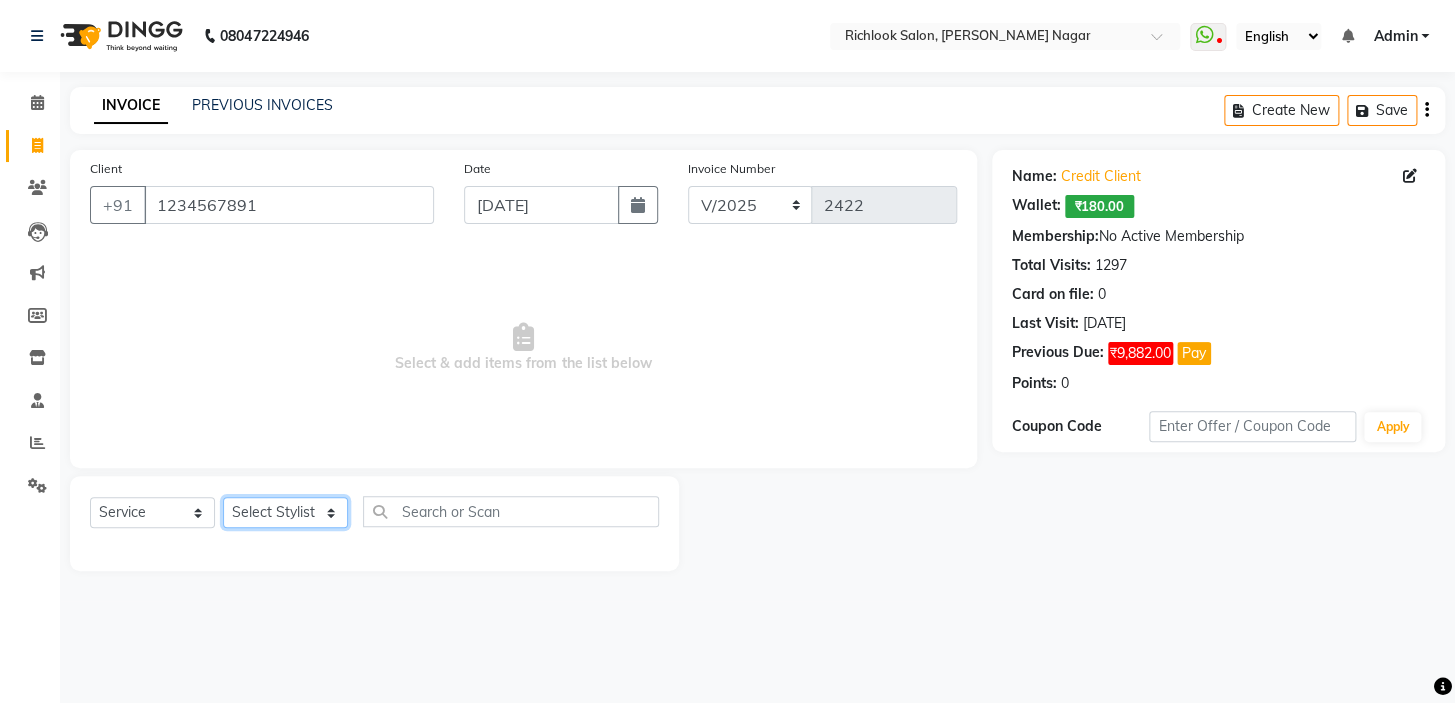 drag, startPoint x: 292, startPoint y: 511, endPoint x: 295, endPoint y: 501, distance: 10.440307 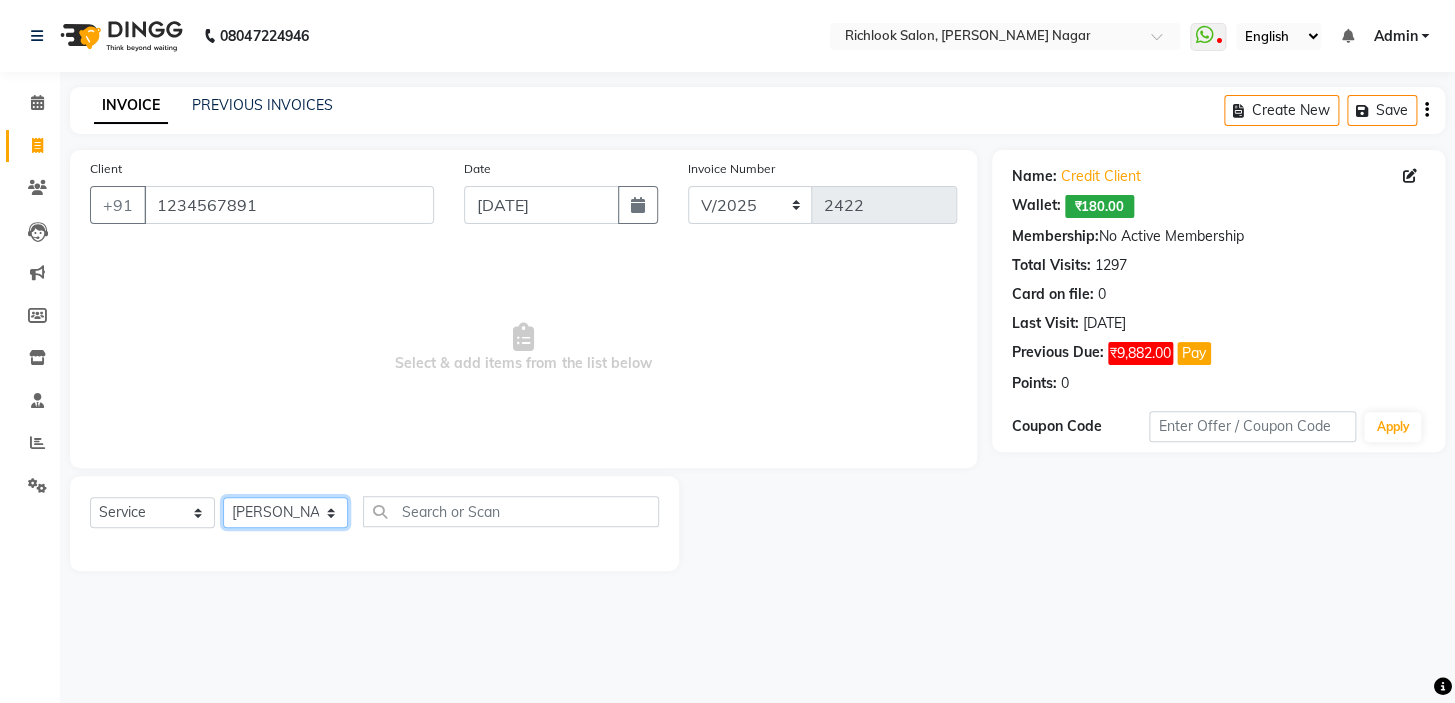 click on "Select Stylist disha [PERSON_NAME] priya santosh  [PERSON_NAME] [PERSON_NAME] [PERSON_NAME]" 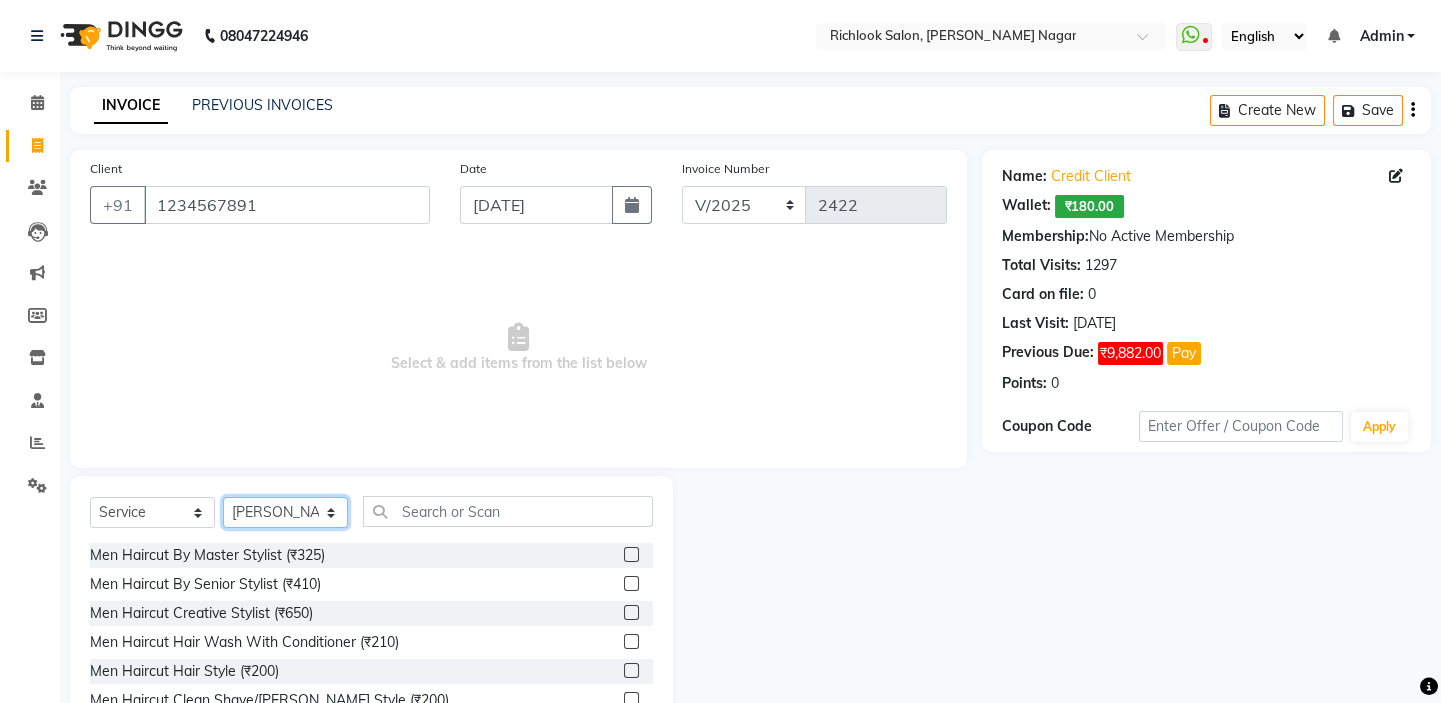 click on "Select Stylist disha [PERSON_NAME] priya santosh  [PERSON_NAME] [PERSON_NAME] [PERSON_NAME]" 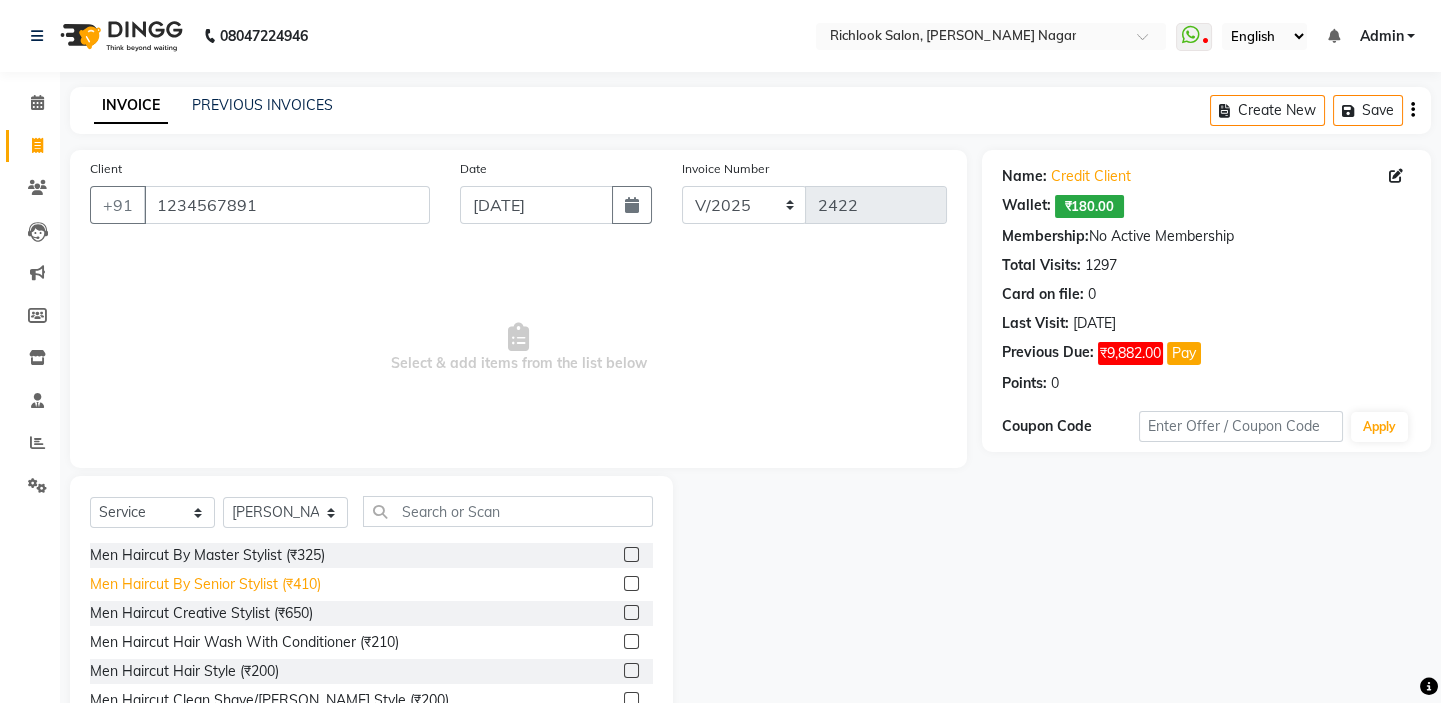 click on "Men Haircut By Senior Stylist (₹410)" 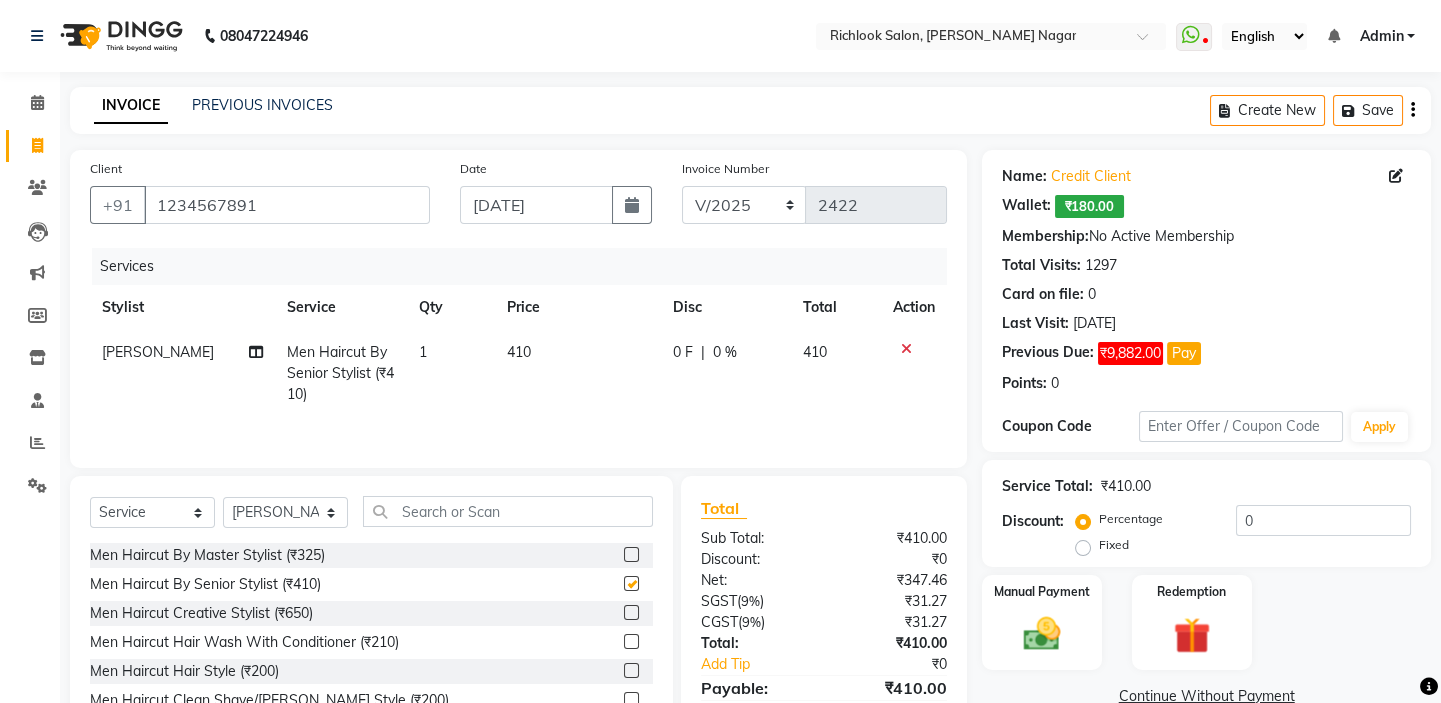 checkbox on "false" 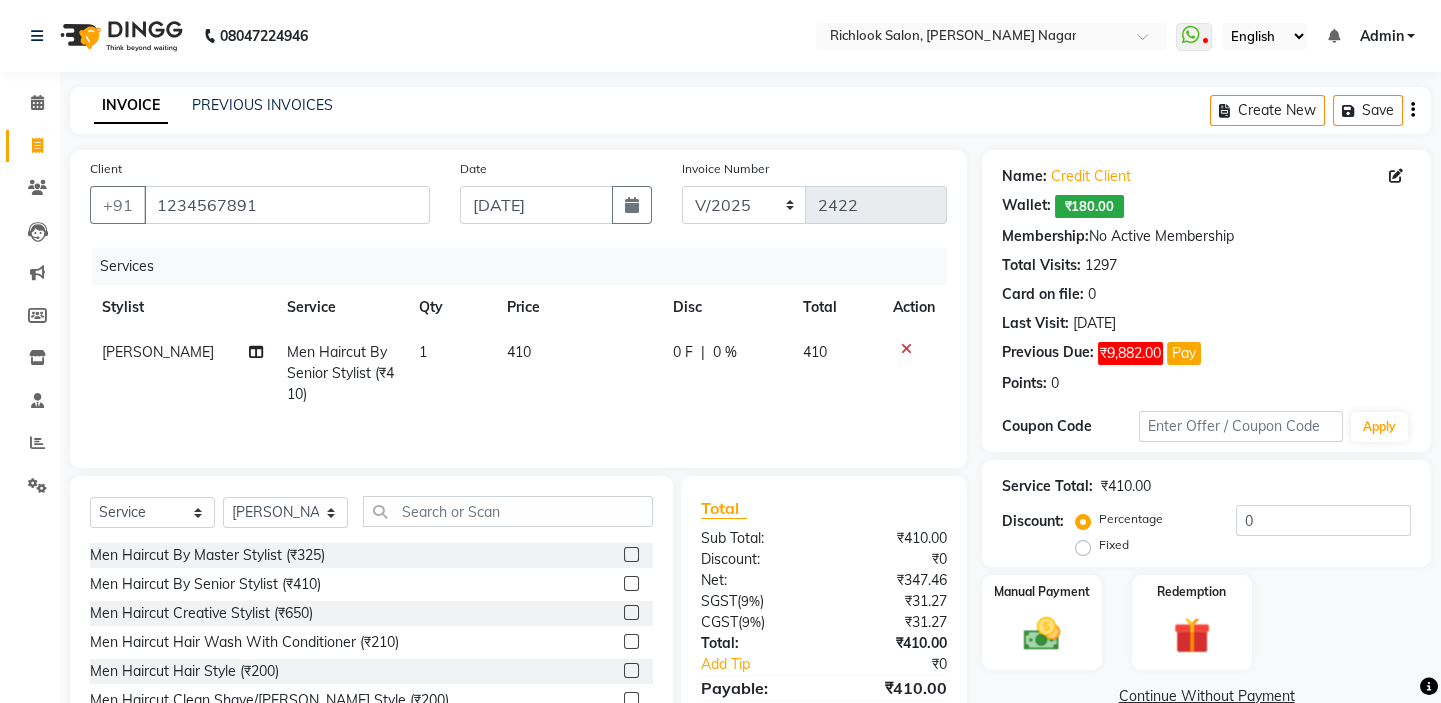 click on "410" 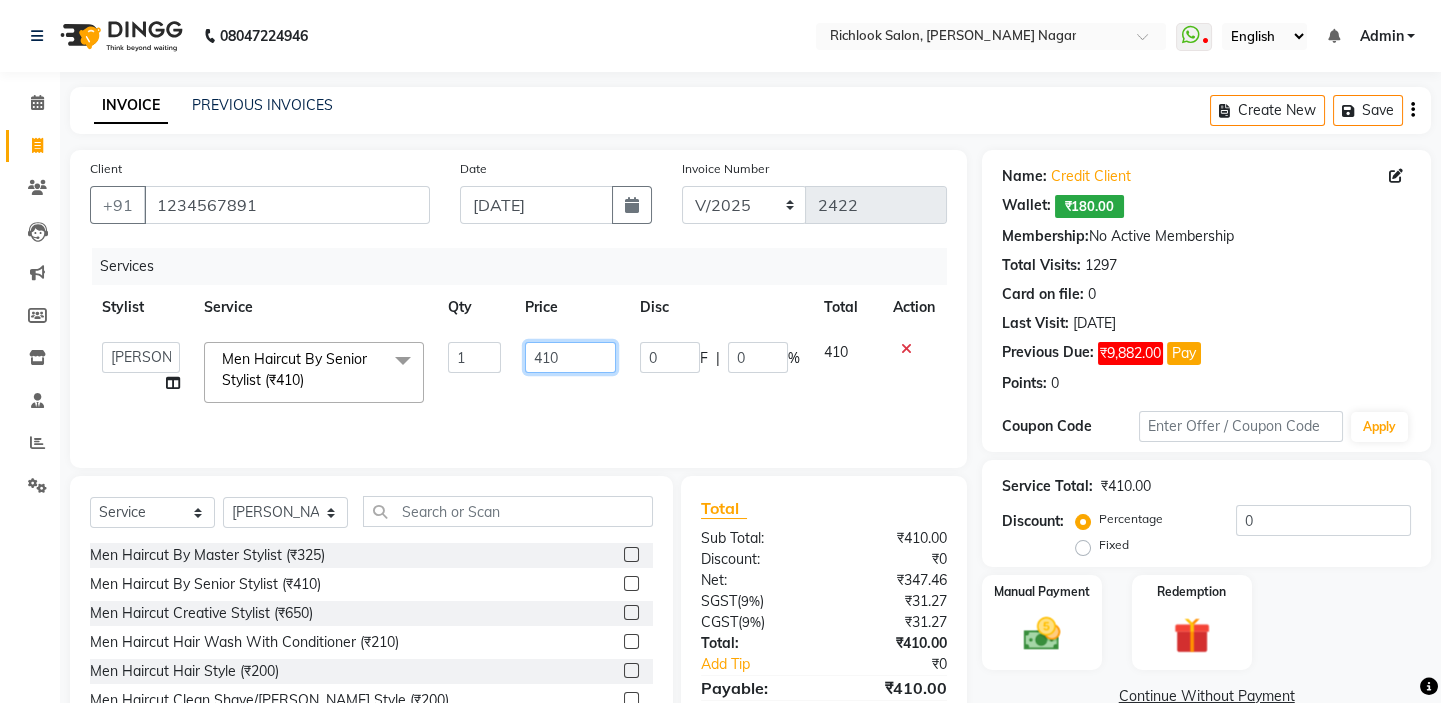 drag, startPoint x: 520, startPoint y: 352, endPoint x: 105, endPoint y: 280, distance: 421.19946 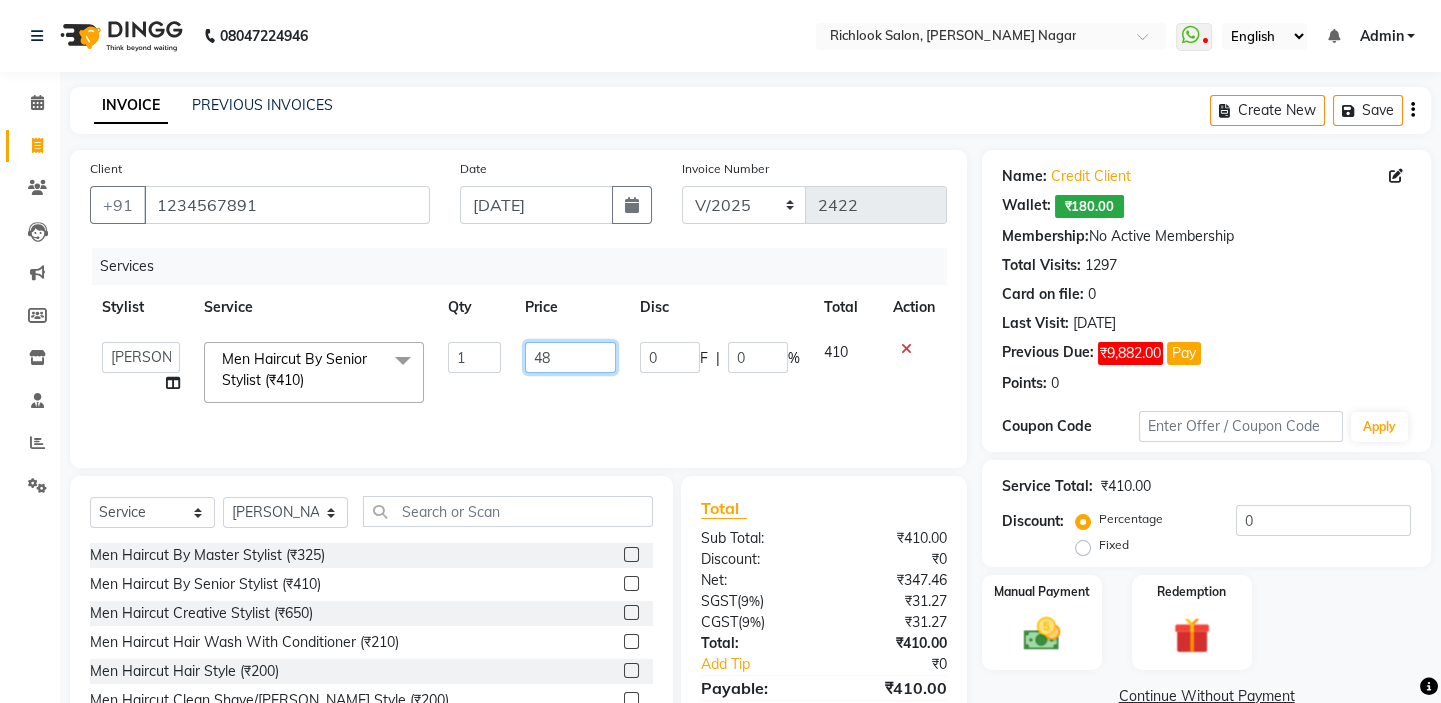 type on "480" 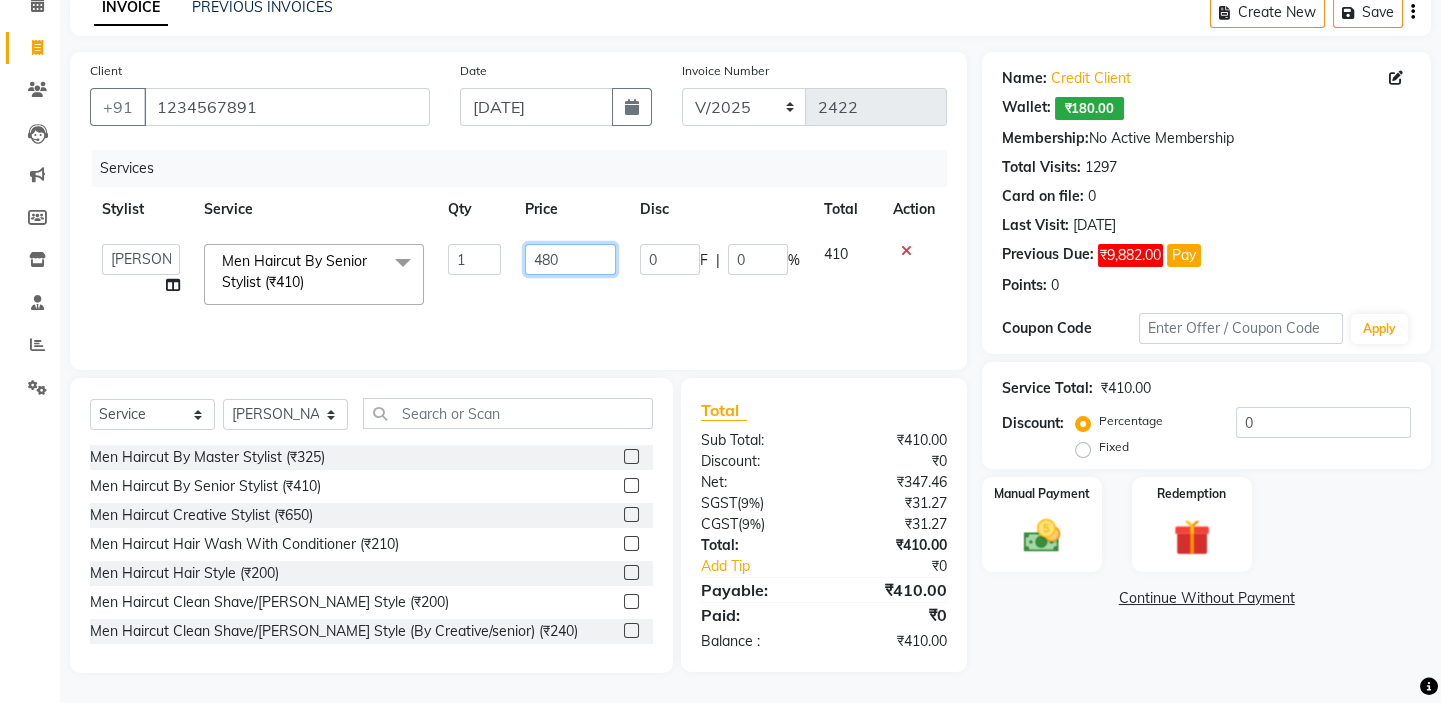 scroll, scrollTop: 99, scrollLeft: 0, axis: vertical 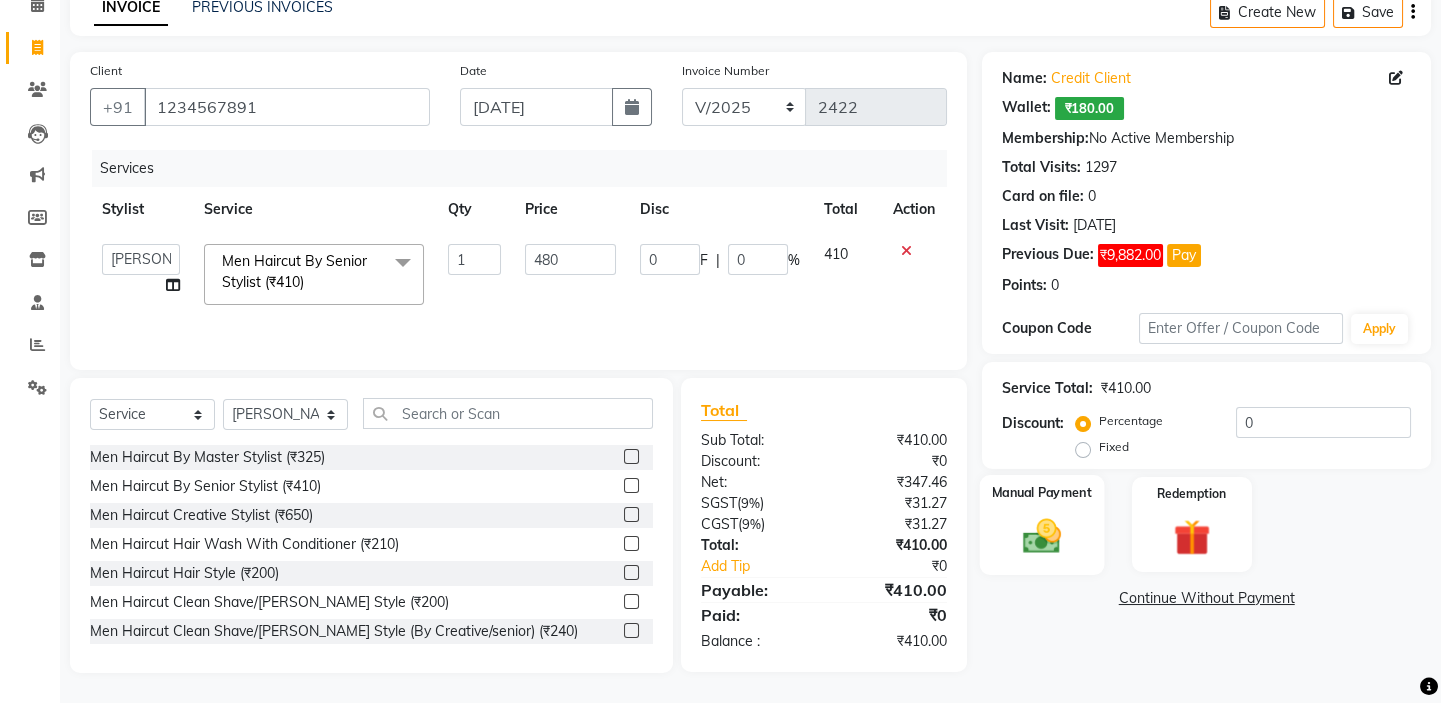 click 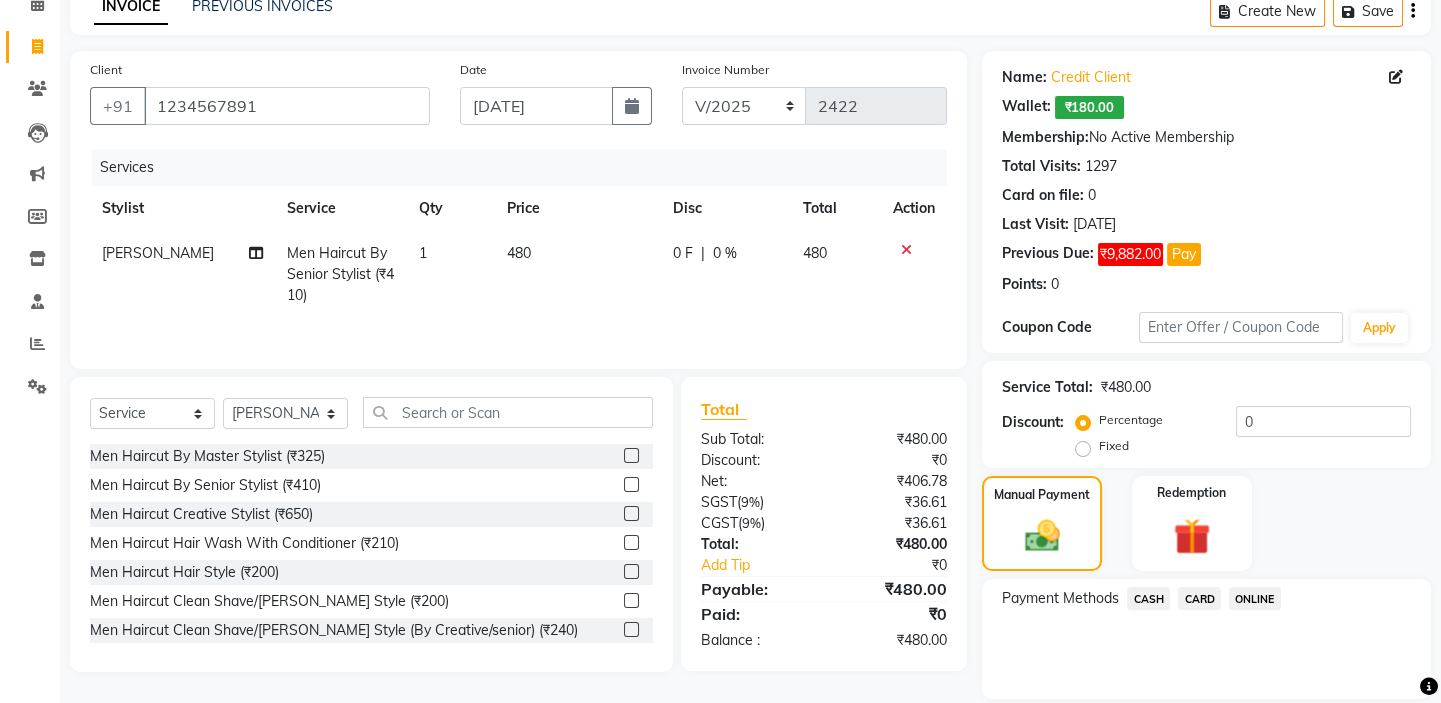 click on "CARD" 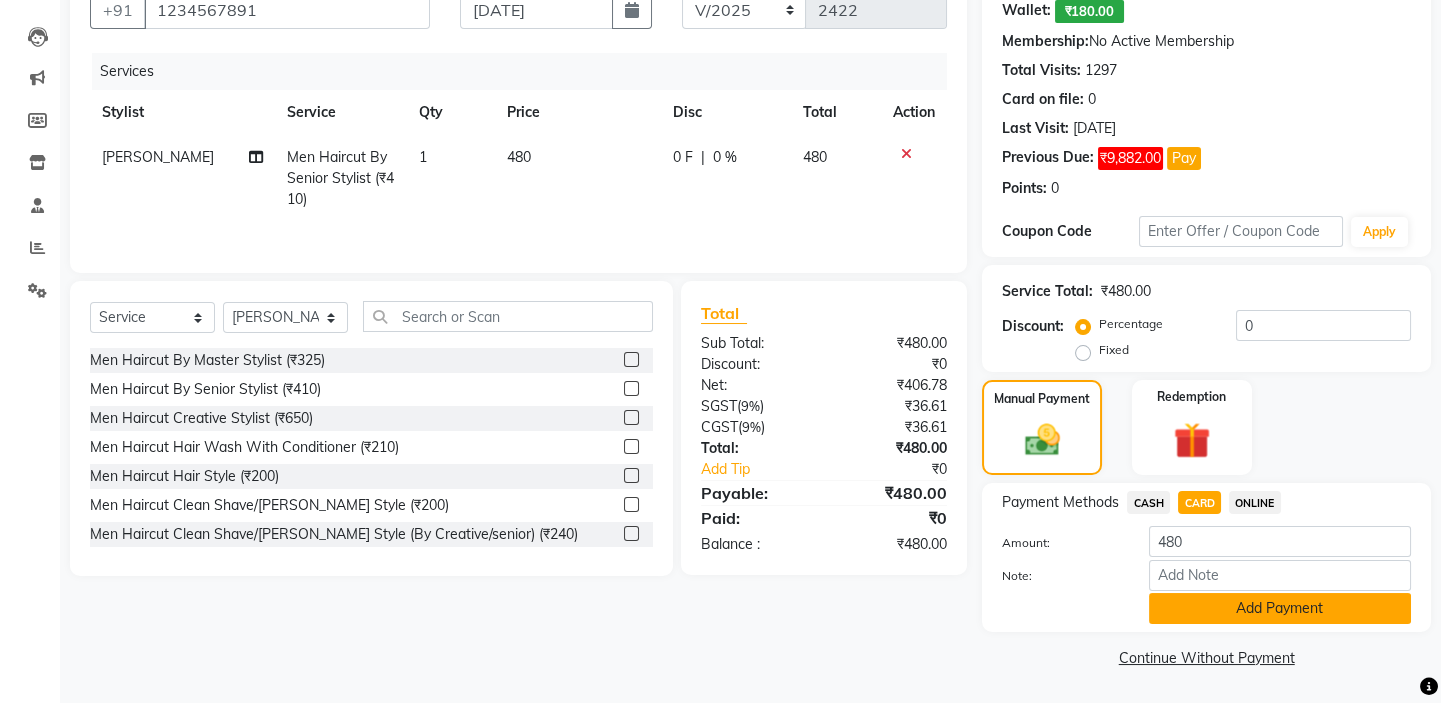 click on "Add Payment" 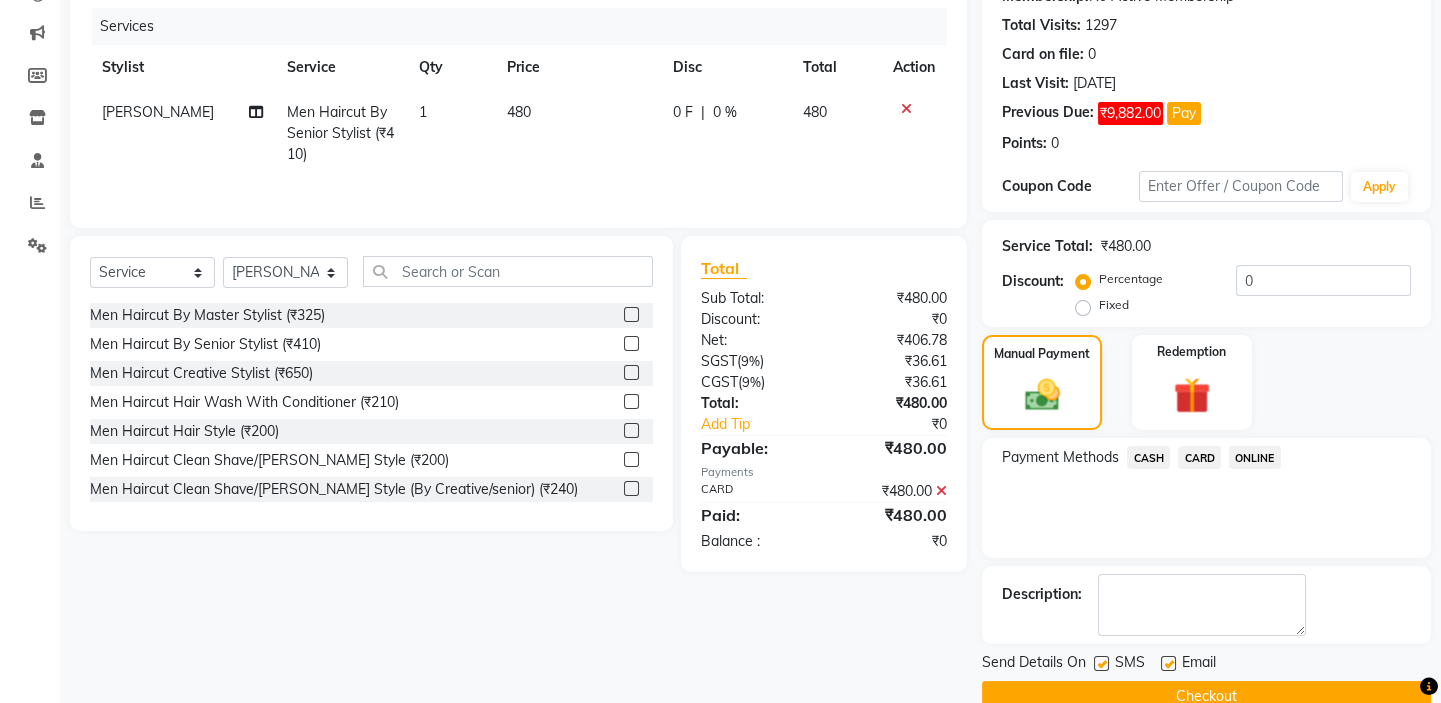 scroll, scrollTop: 279, scrollLeft: 0, axis: vertical 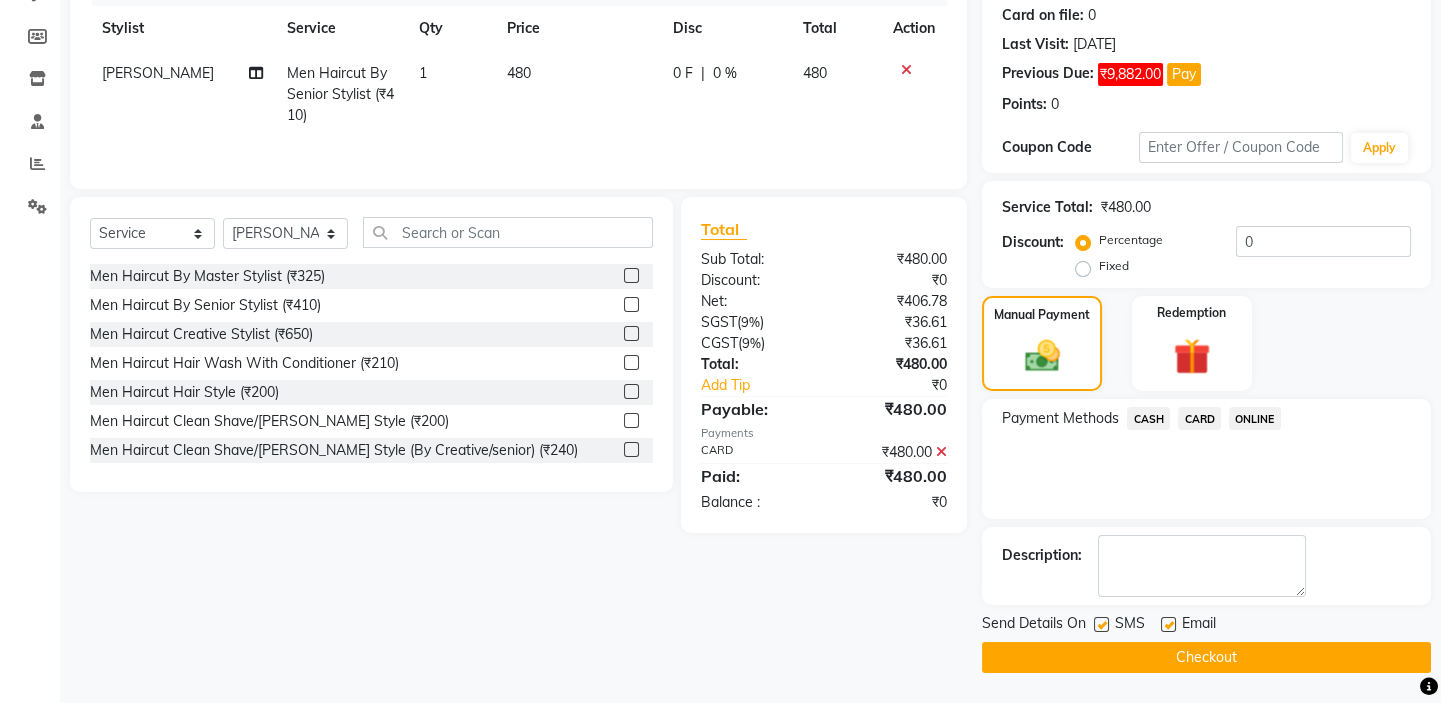 click on "Checkout" 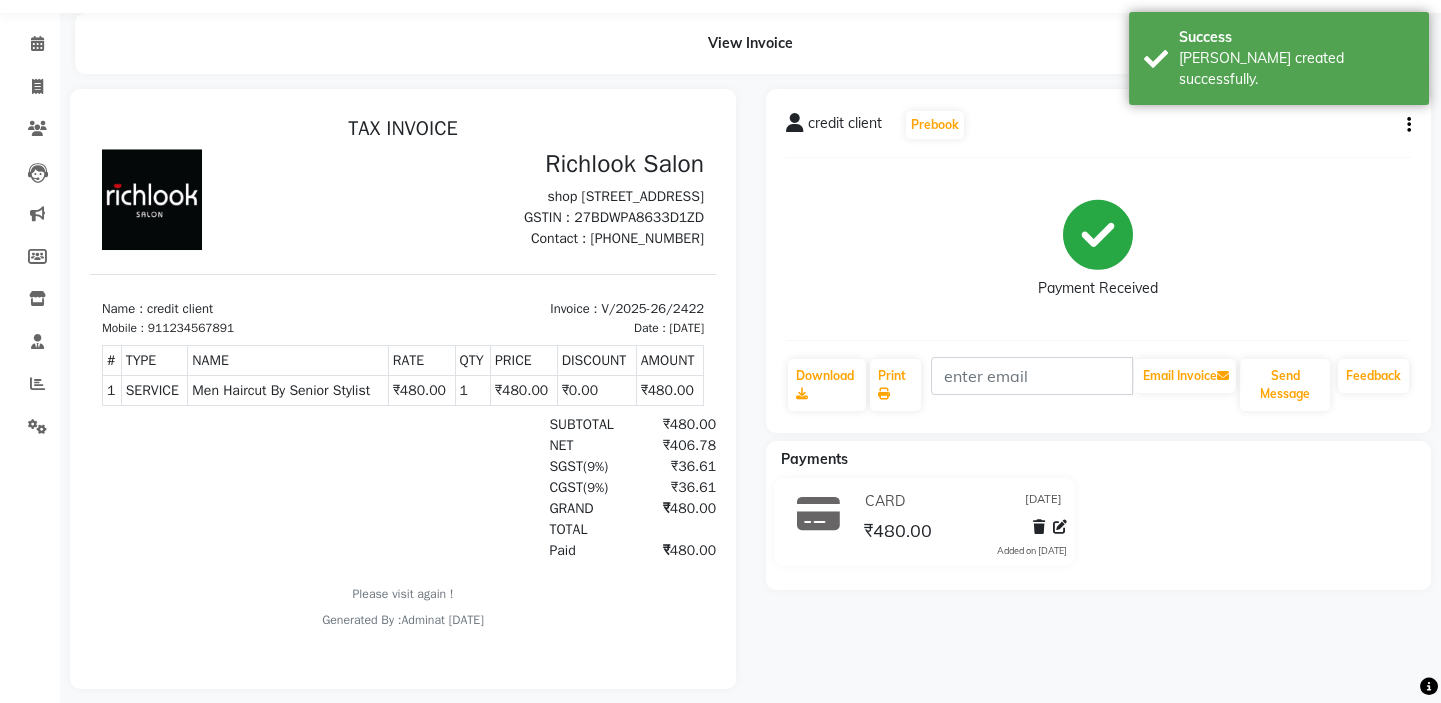 scroll, scrollTop: 88, scrollLeft: 0, axis: vertical 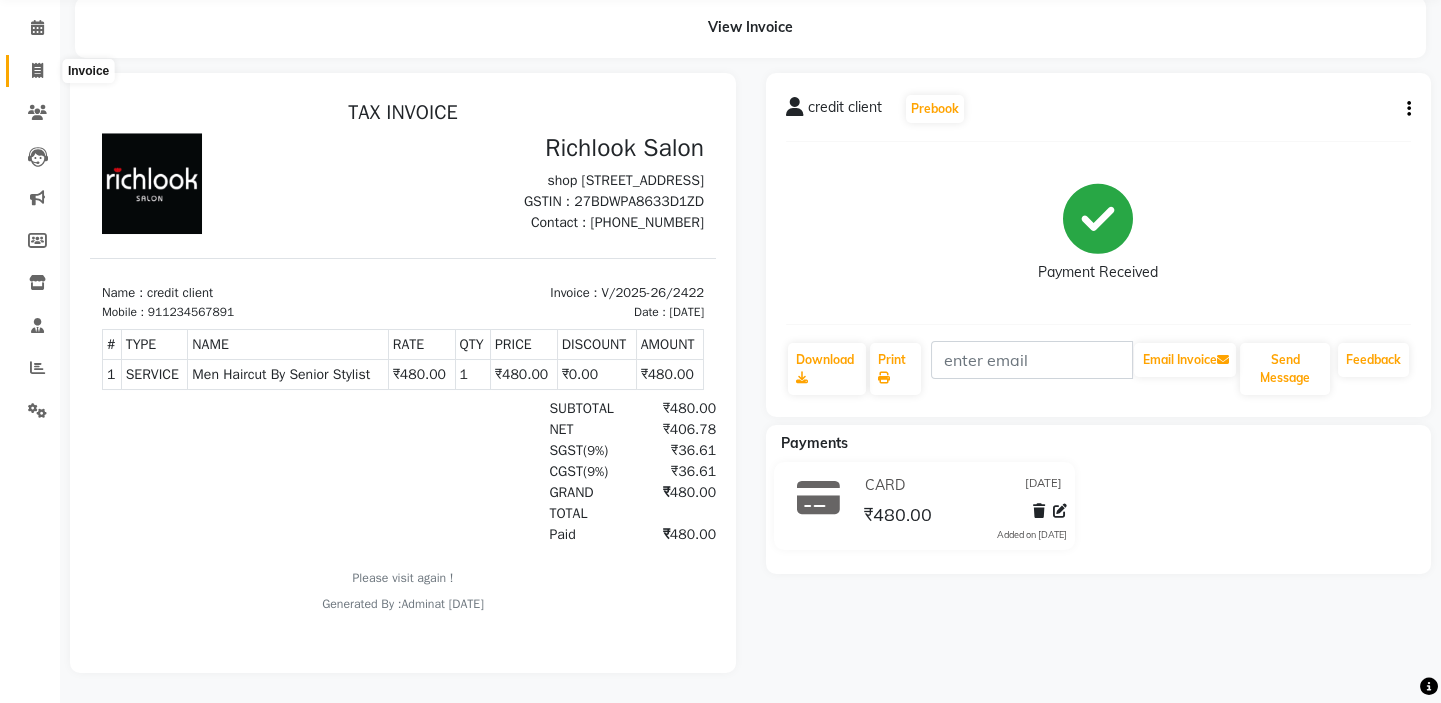 click 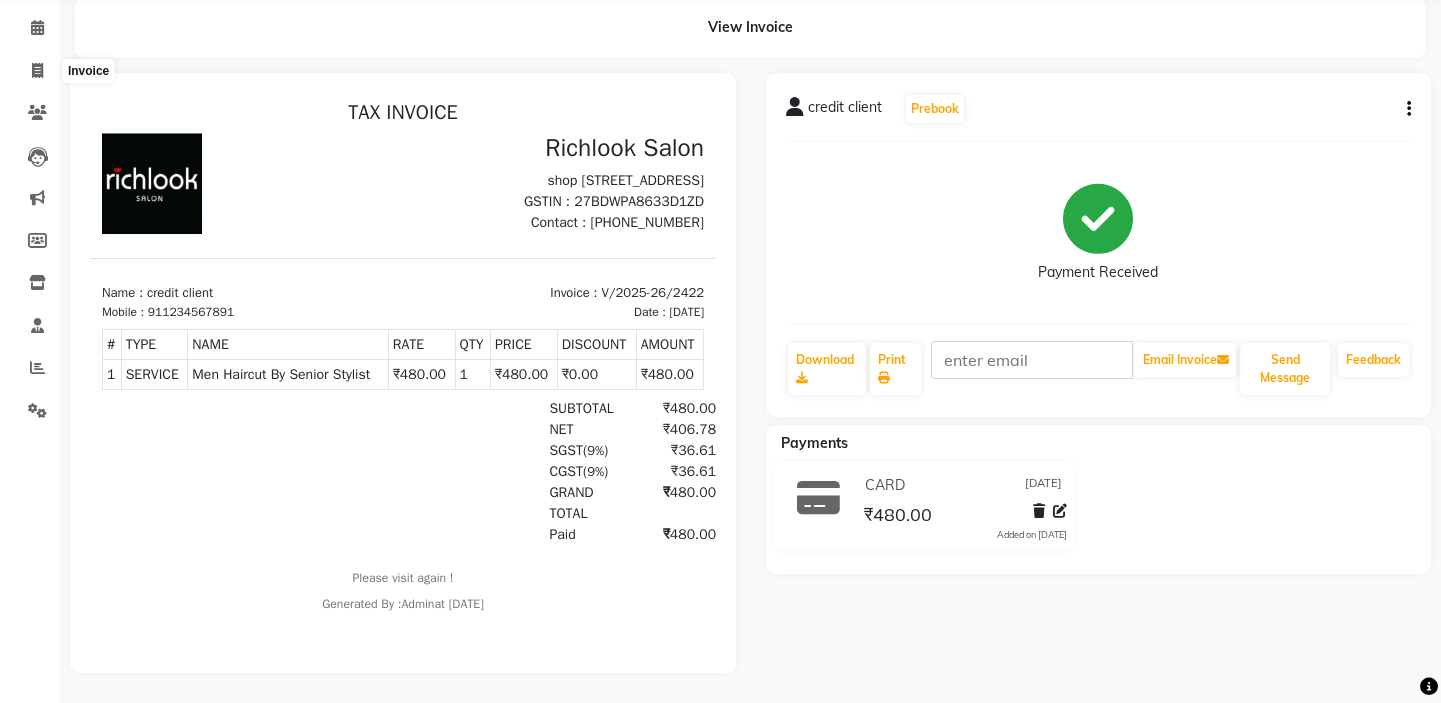 select on "6917" 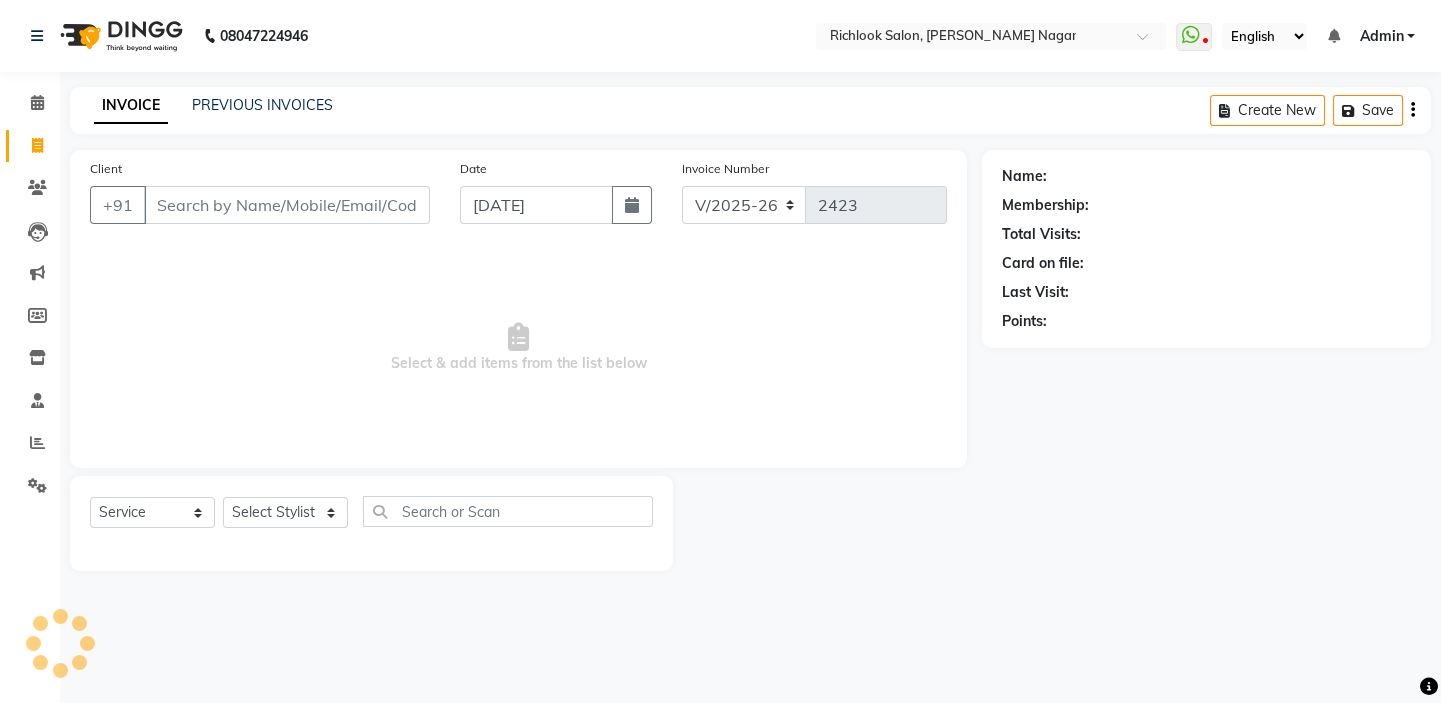 scroll, scrollTop: 0, scrollLeft: 0, axis: both 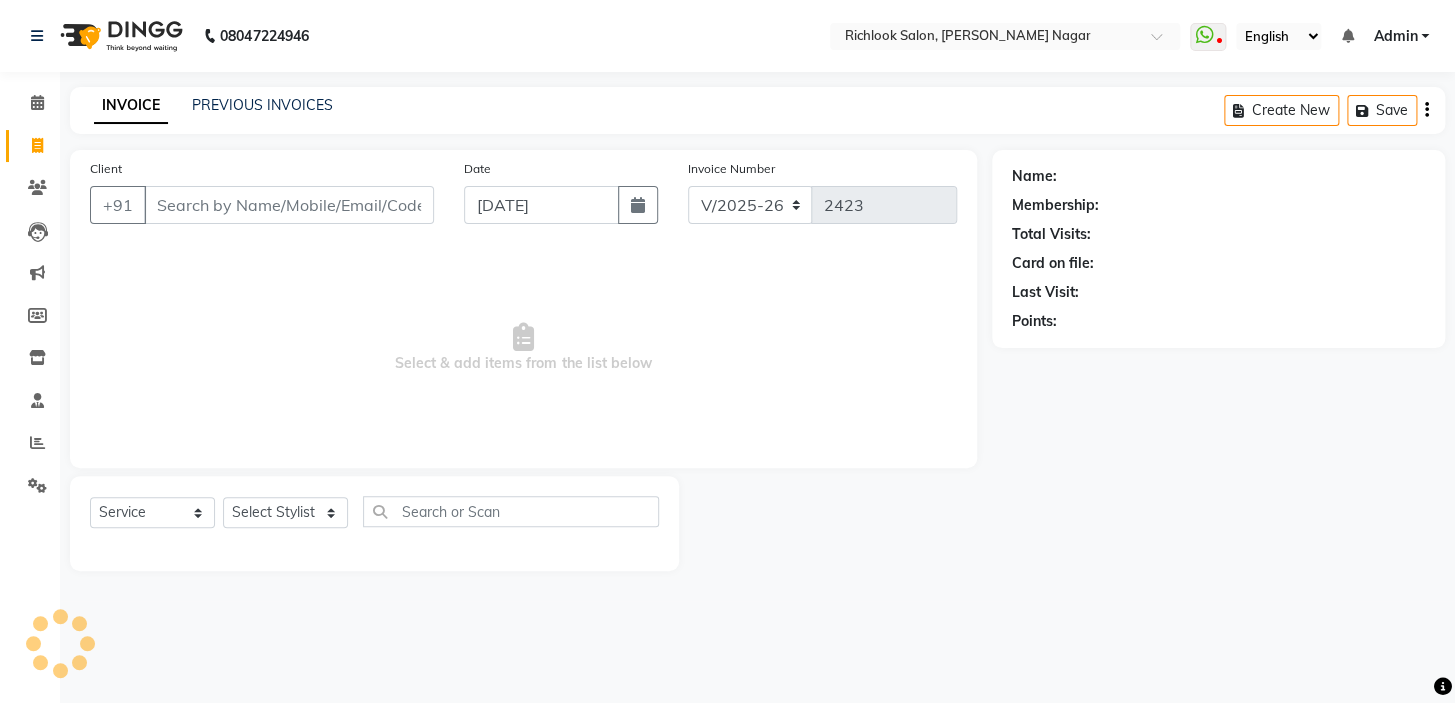 click on "Client +91" 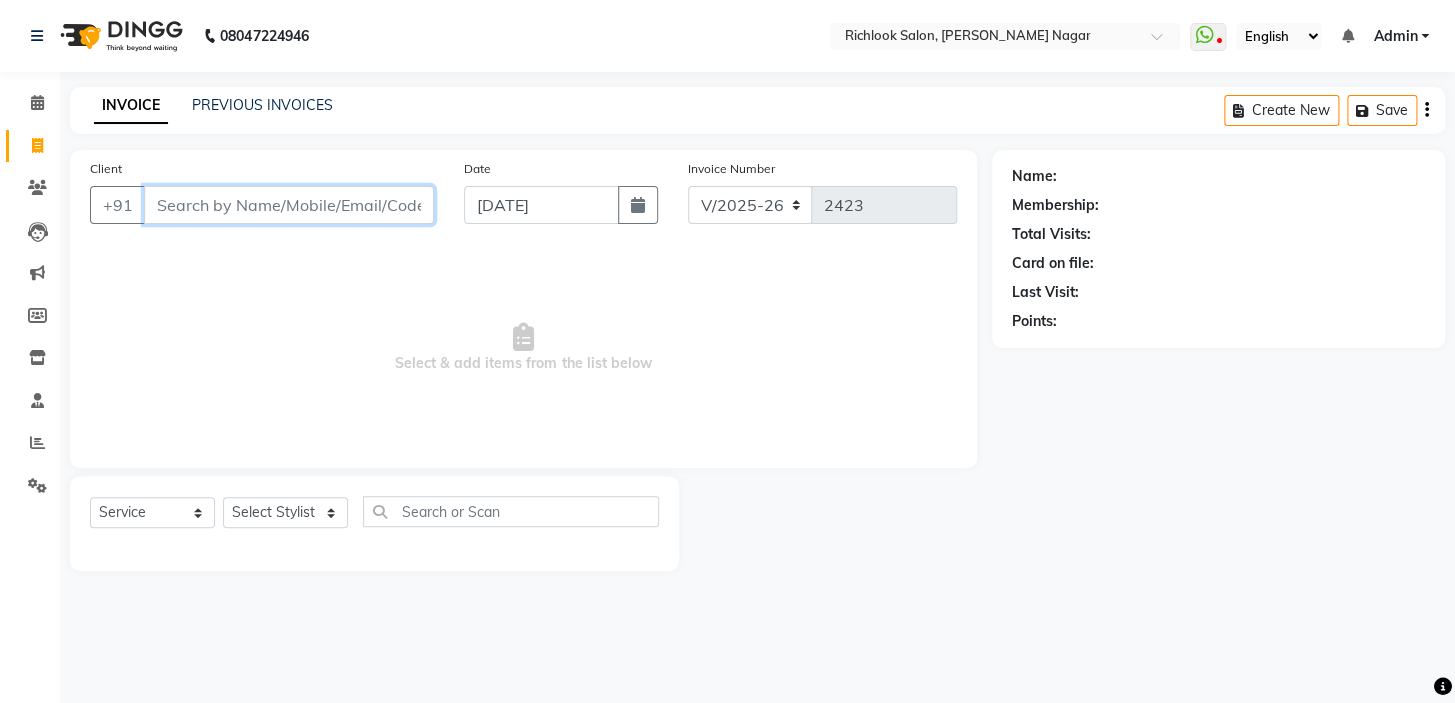 click on "Client" at bounding box center [289, 205] 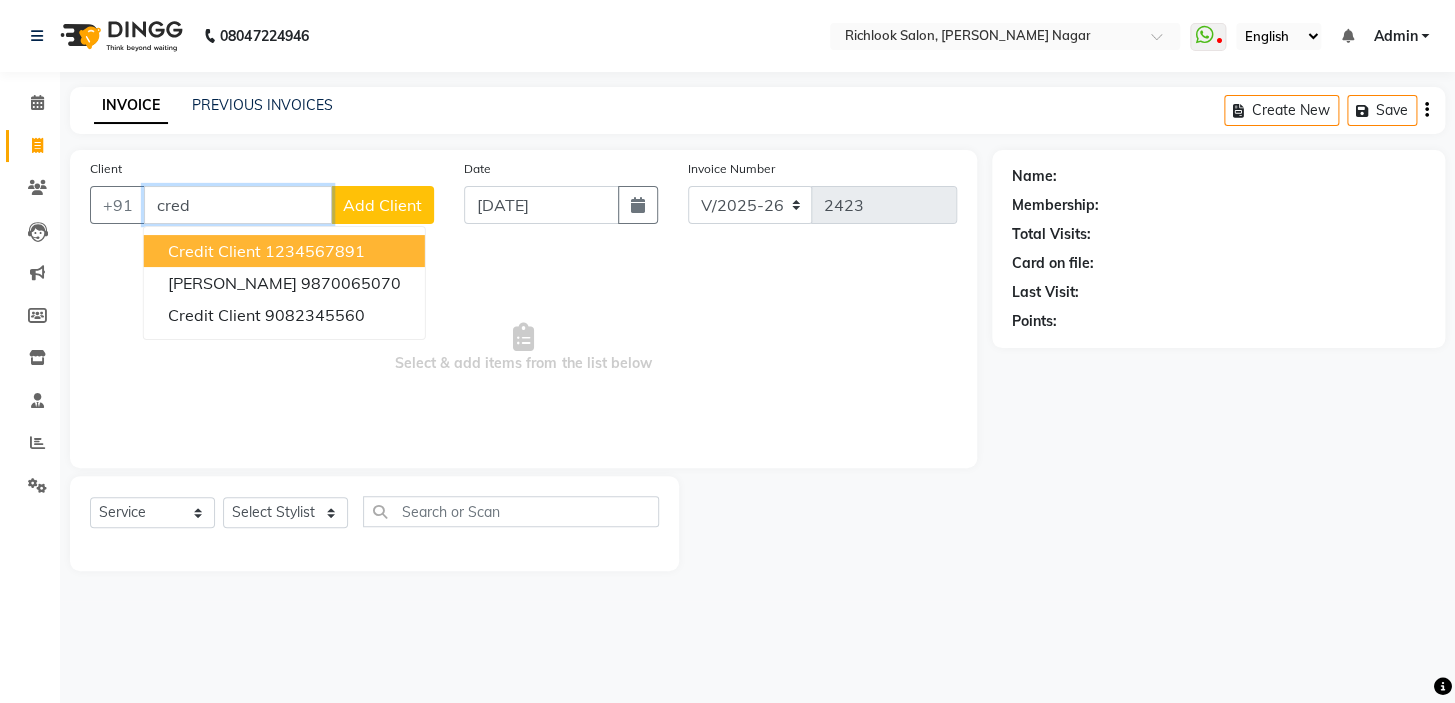 click on "credit client" at bounding box center (214, 251) 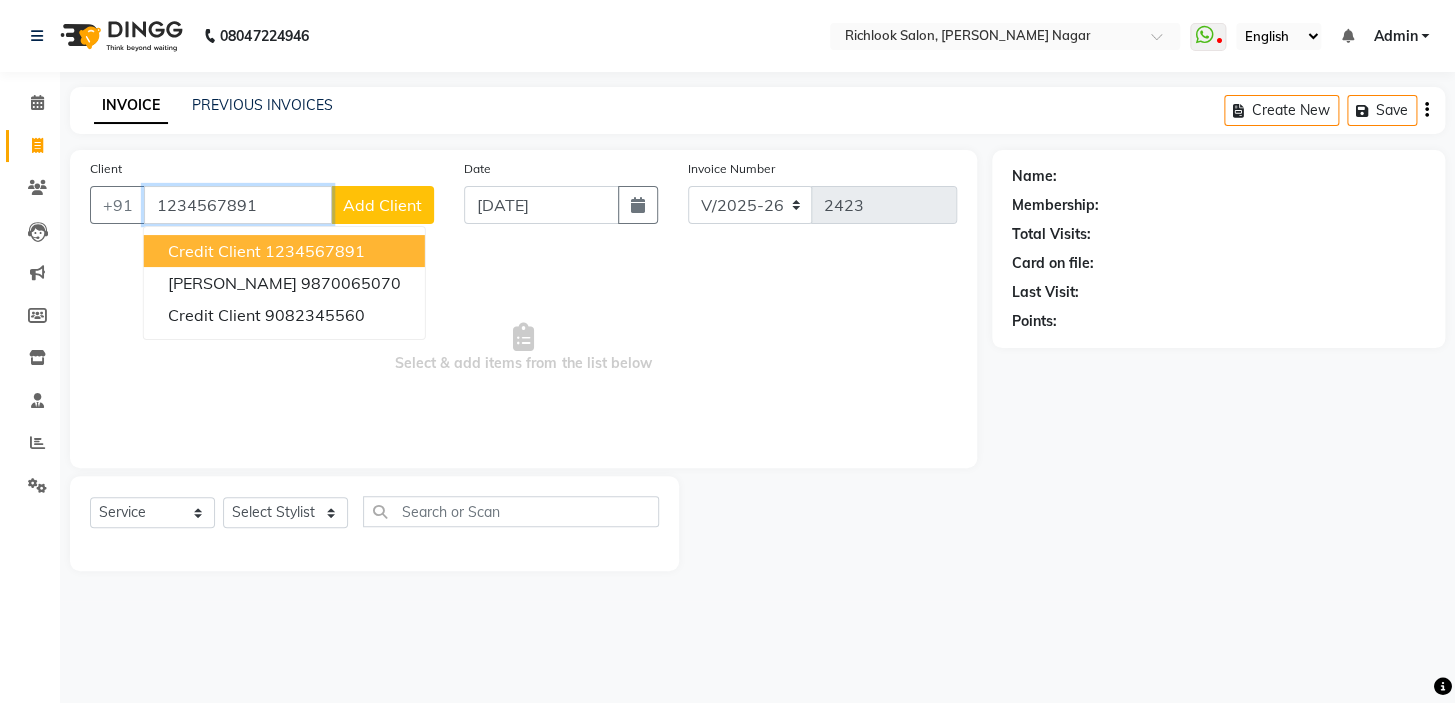 type on "1234567891" 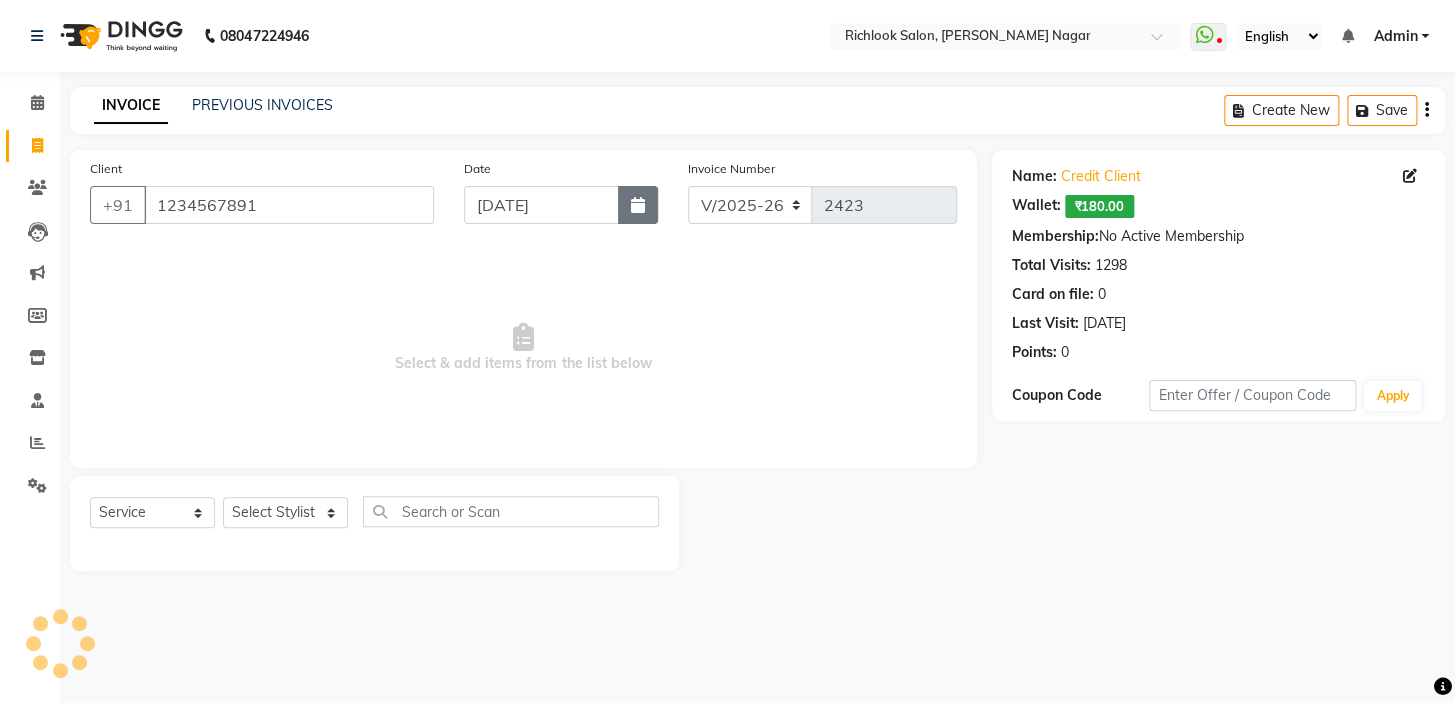 click 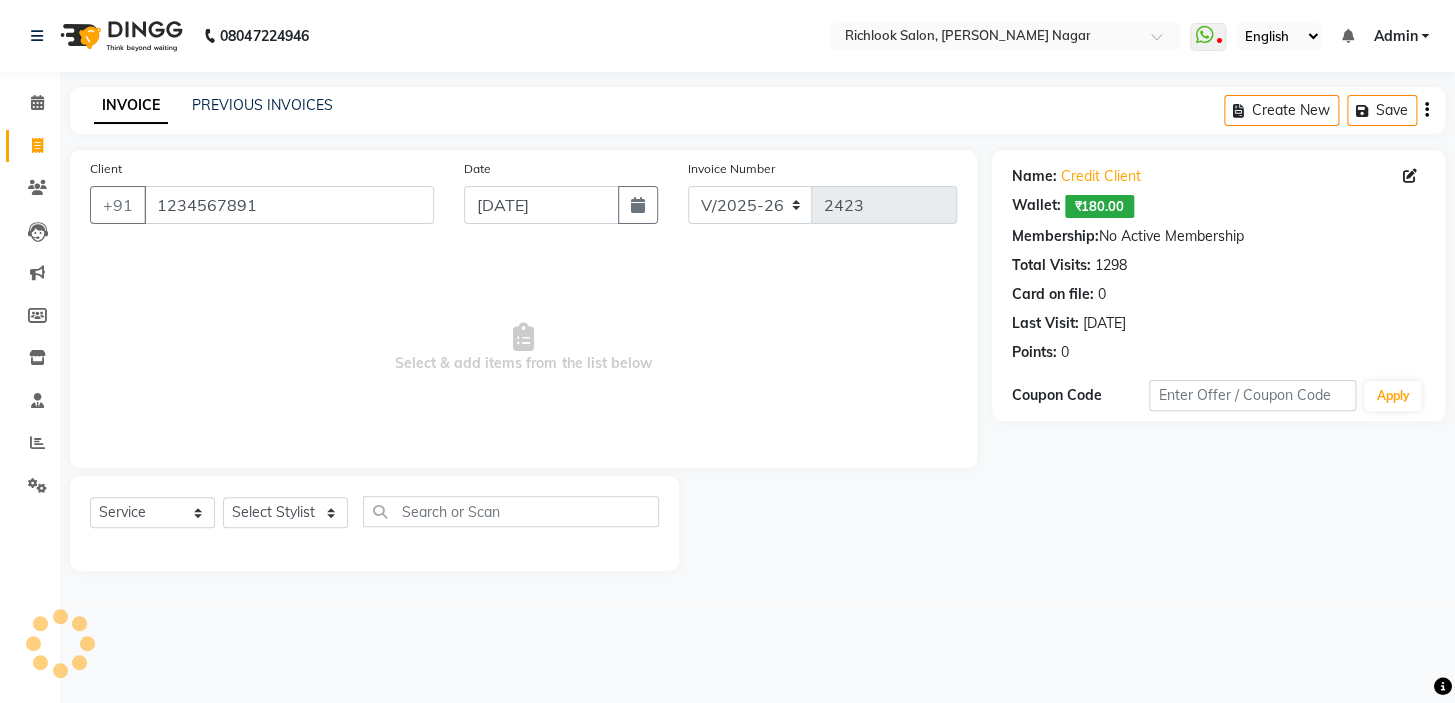 select on "7" 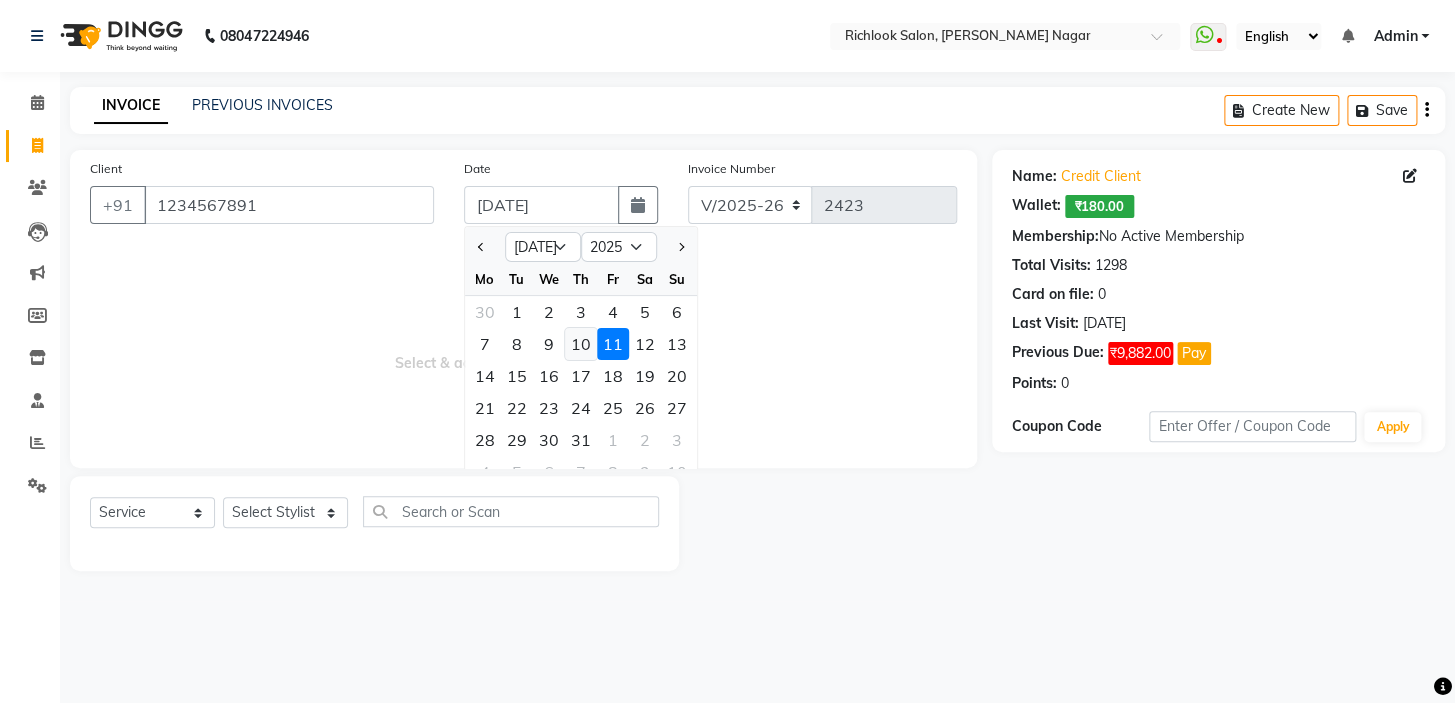 click on "10" 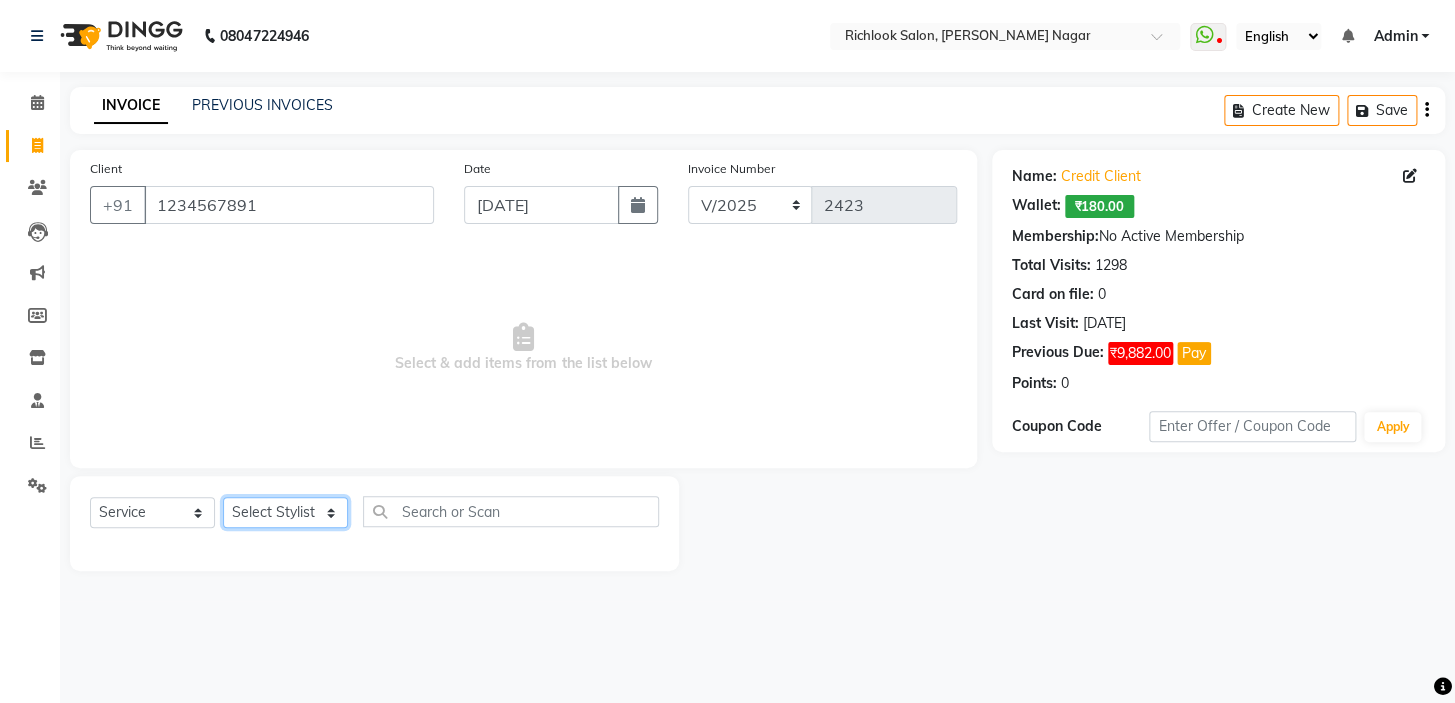 drag, startPoint x: 281, startPoint y: 505, endPoint x: 283, endPoint y: 518, distance: 13.152946 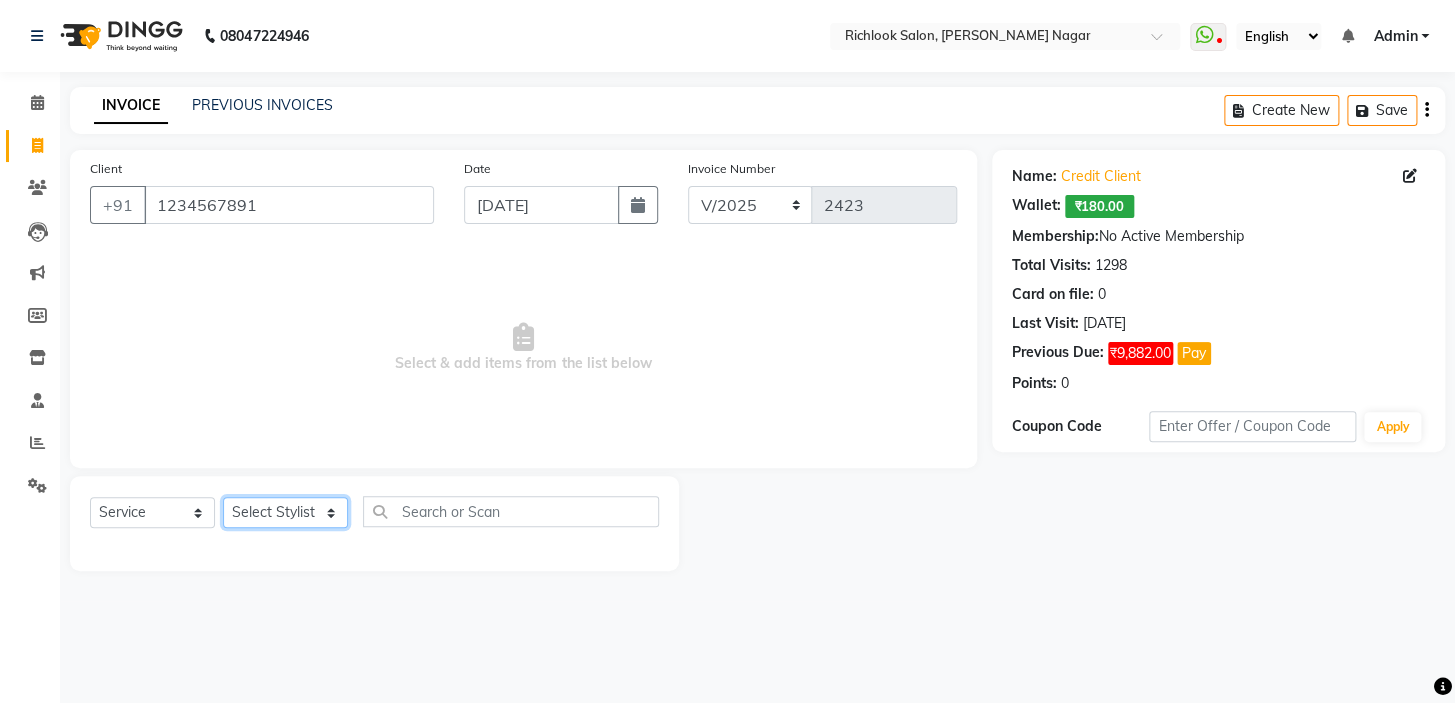 select on "54433" 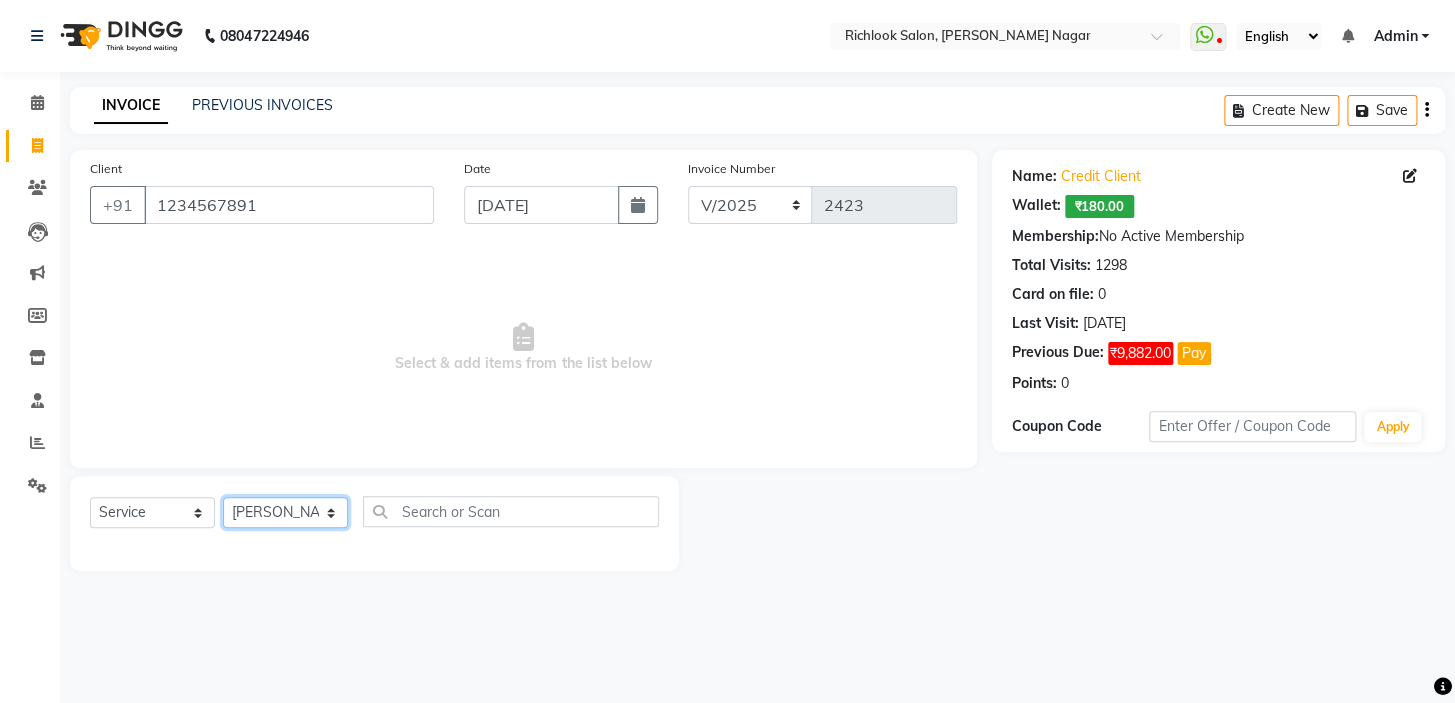 click on "Select Stylist disha [PERSON_NAME] priya santosh  [PERSON_NAME] [PERSON_NAME] [PERSON_NAME]" 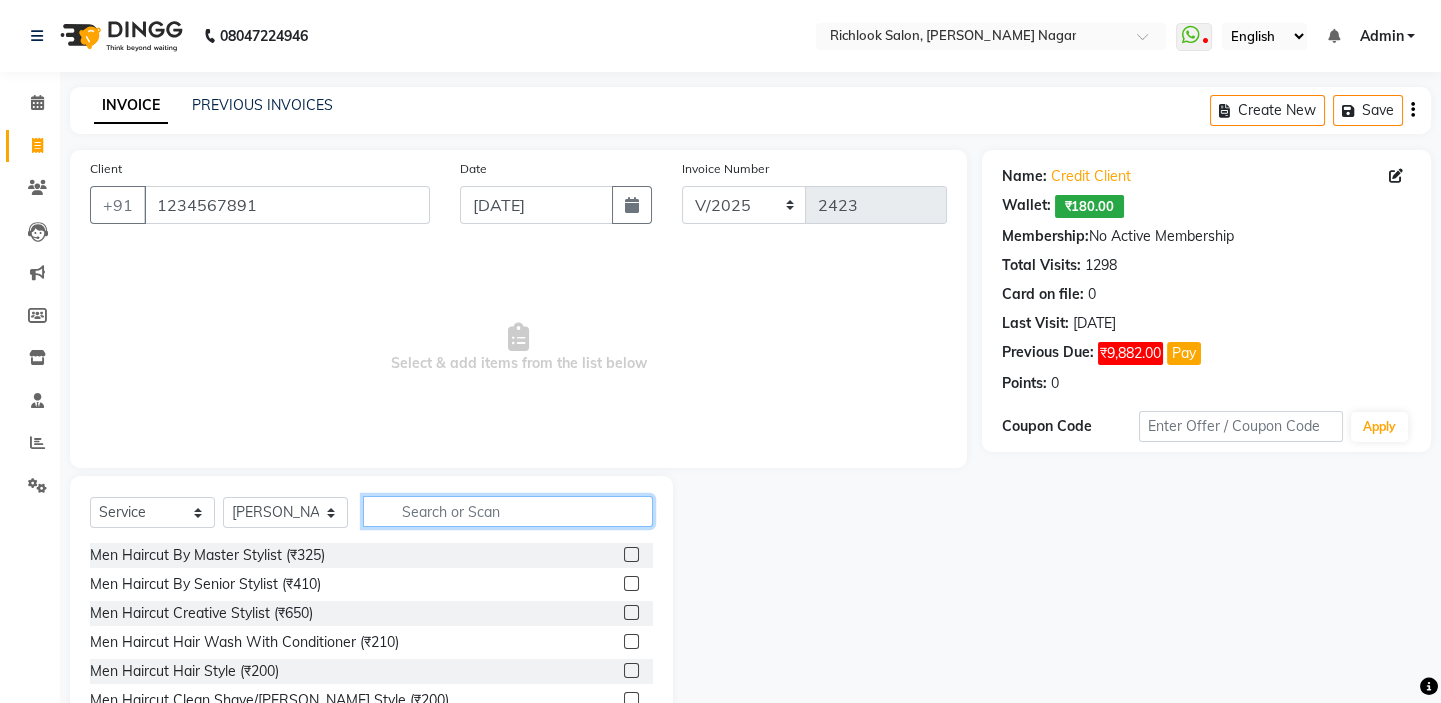 click 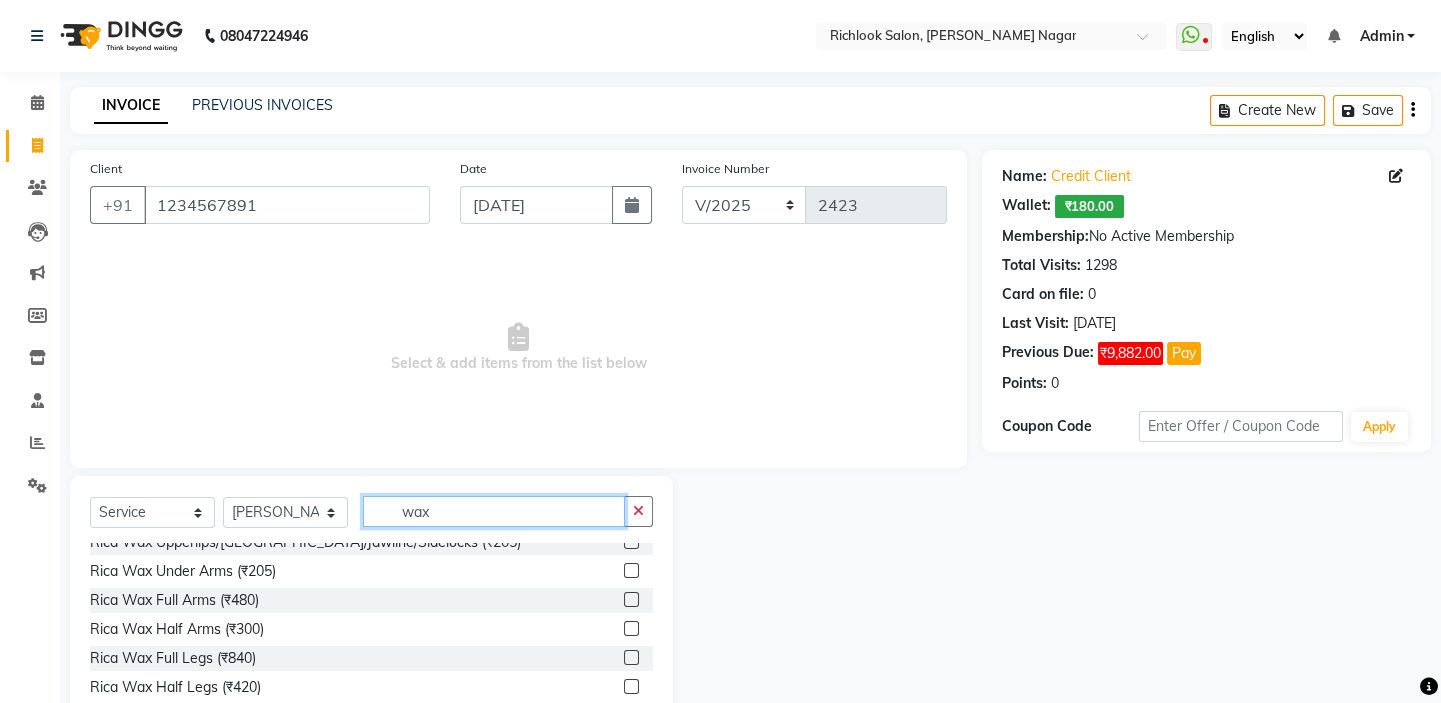 scroll, scrollTop: 454, scrollLeft: 0, axis: vertical 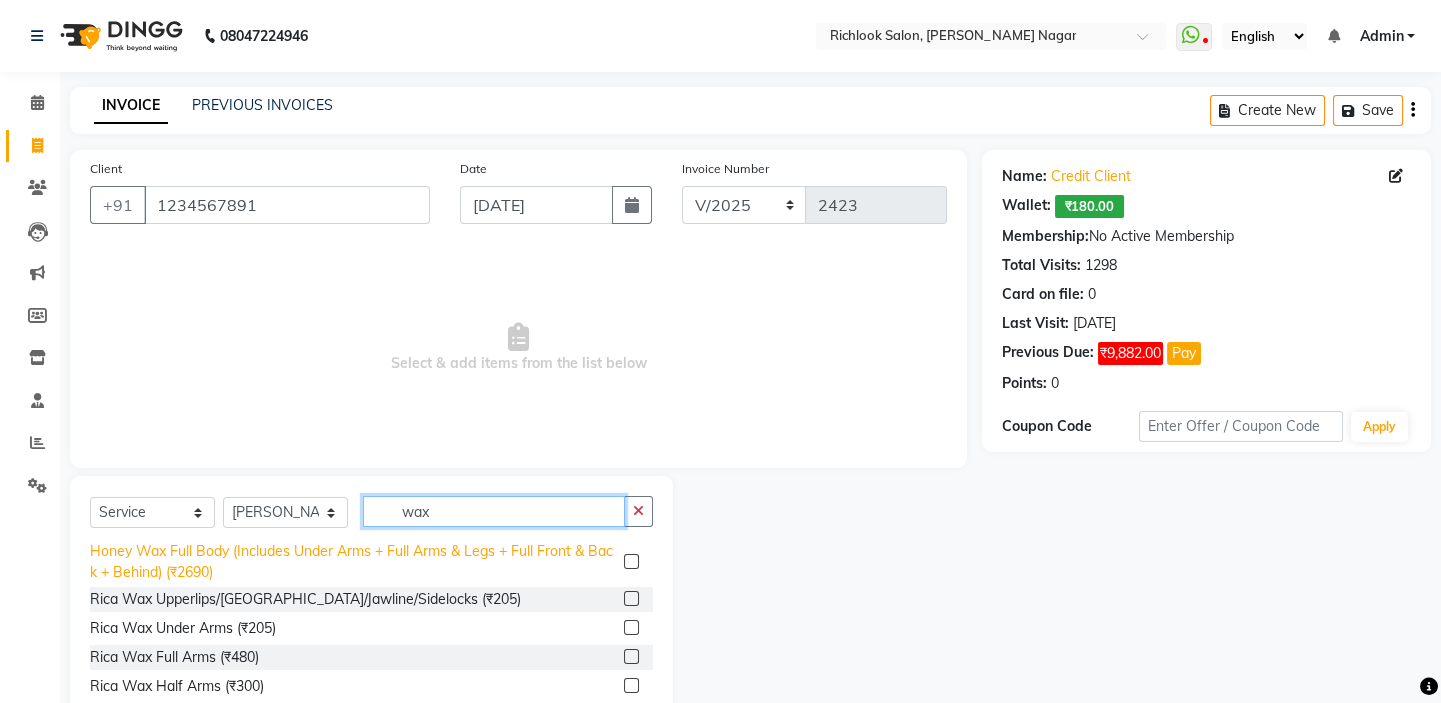 type on "wax" 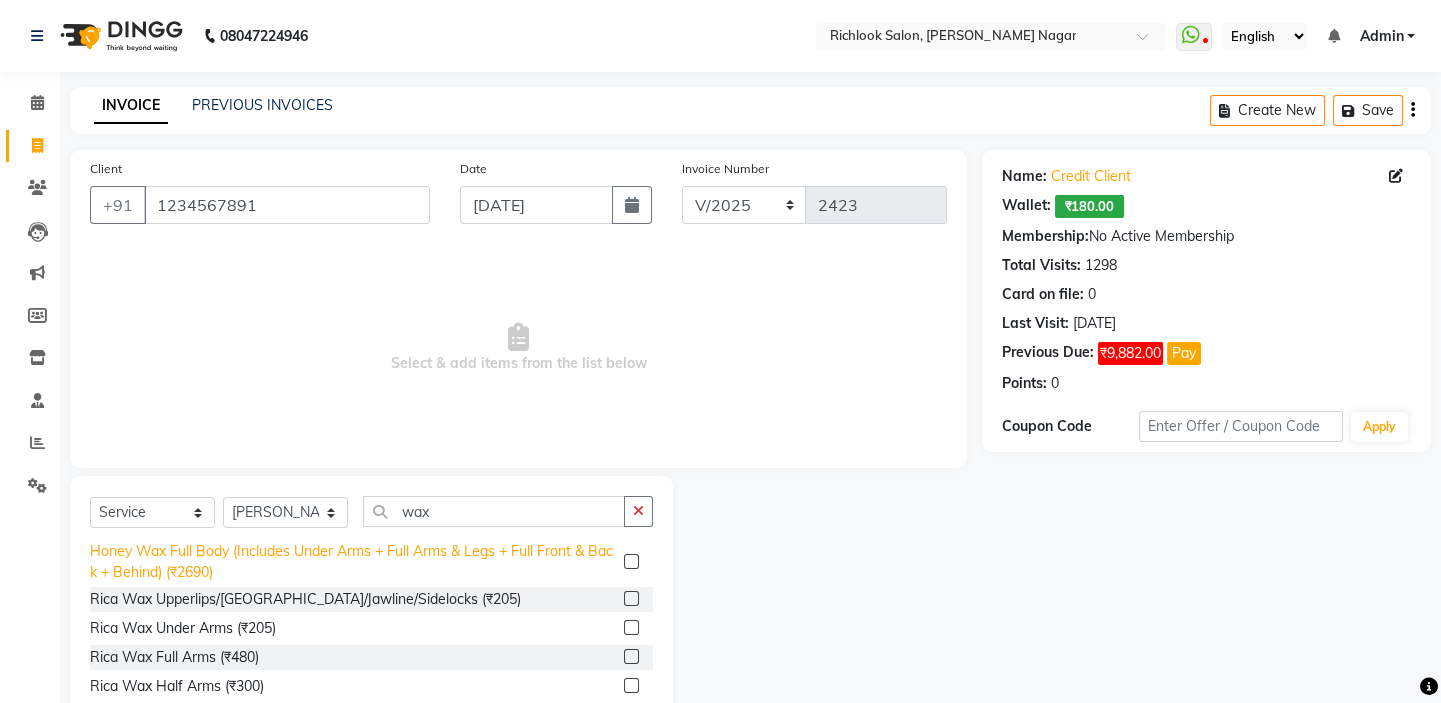 click on "Honey Wax Full Body (Includes Under Arms + Full Arms & Legs + Full Front & Back + Behind) (₹2690)" 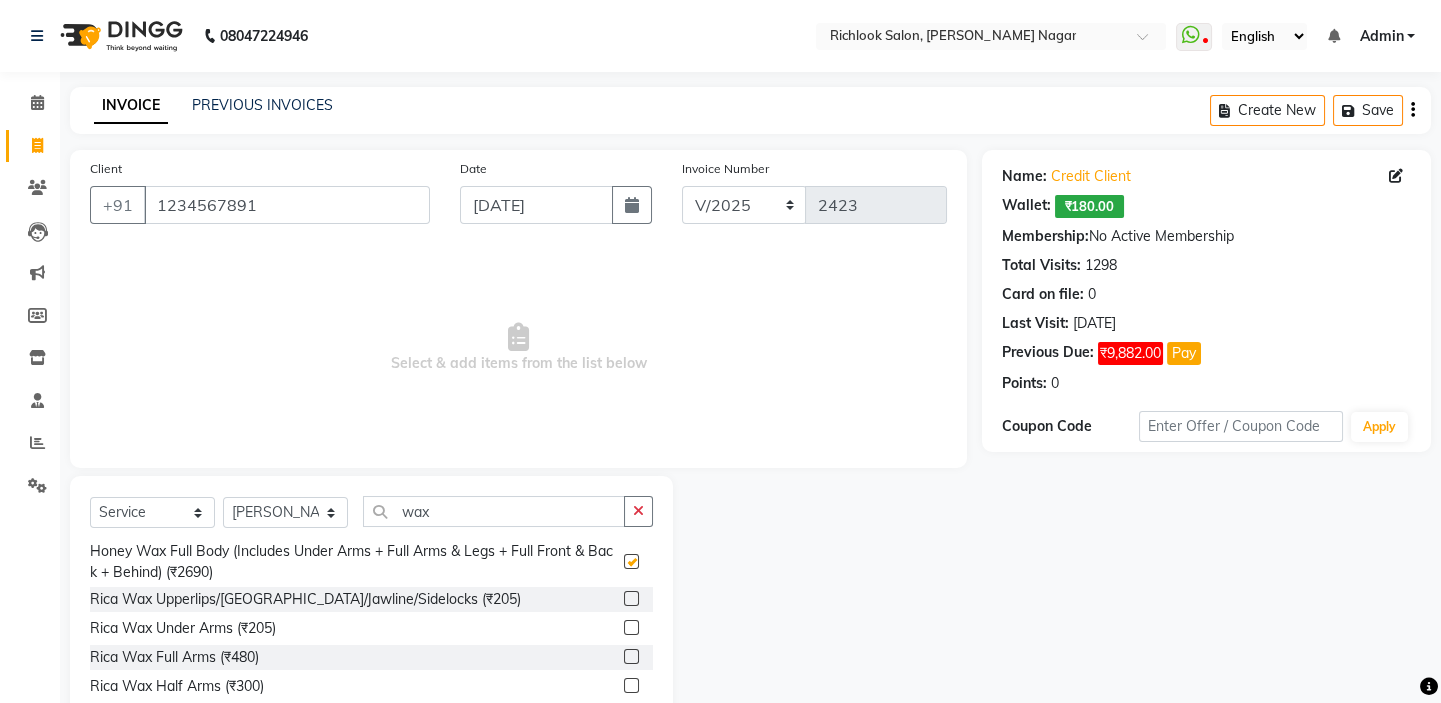 checkbox on "false" 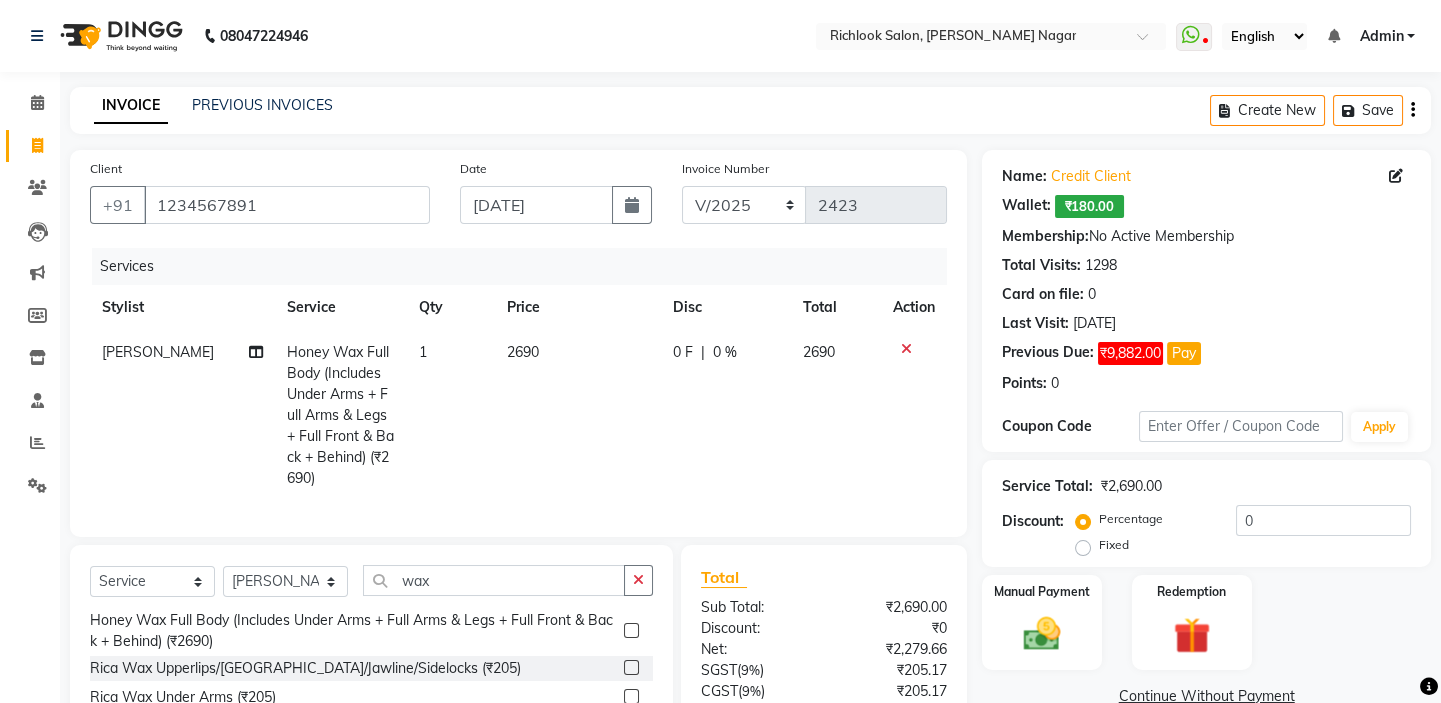 click on "2690" 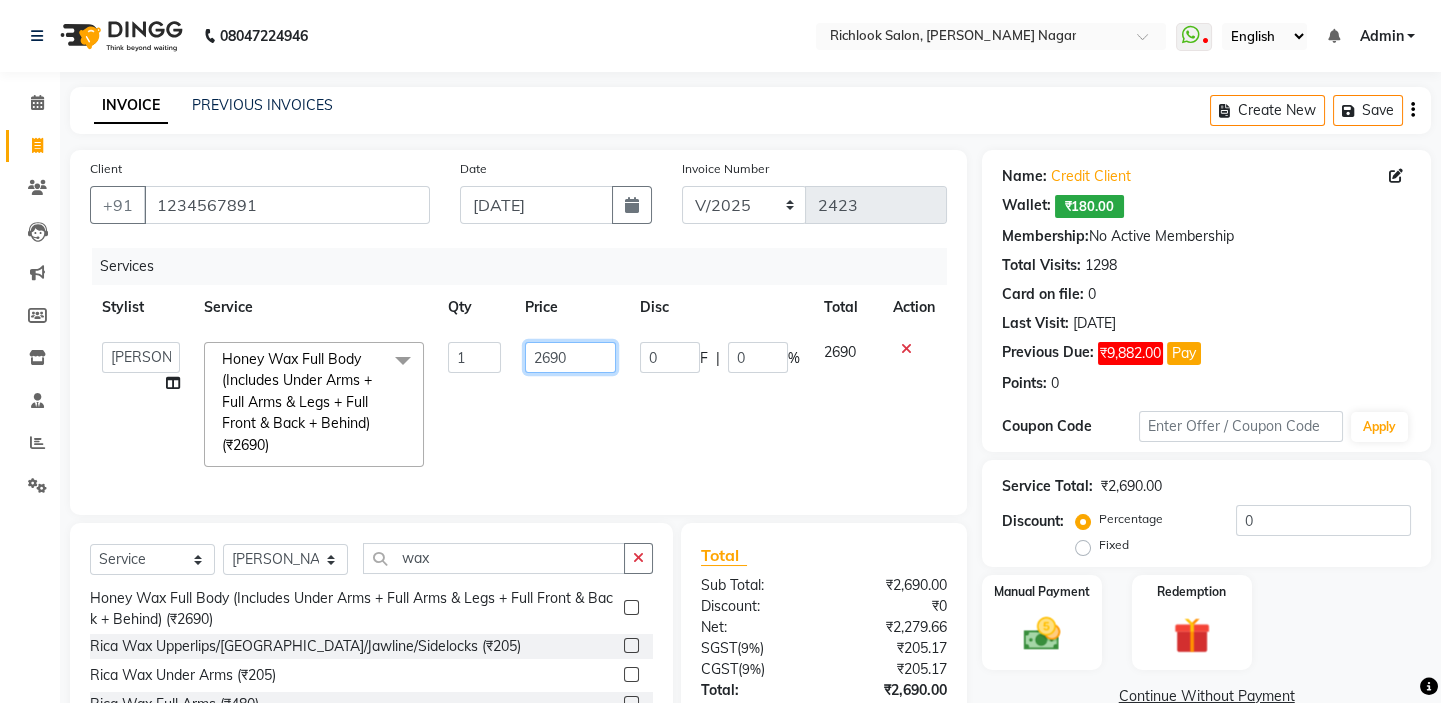 drag, startPoint x: 578, startPoint y: 364, endPoint x: 235, endPoint y: 360, distance: 343.02332 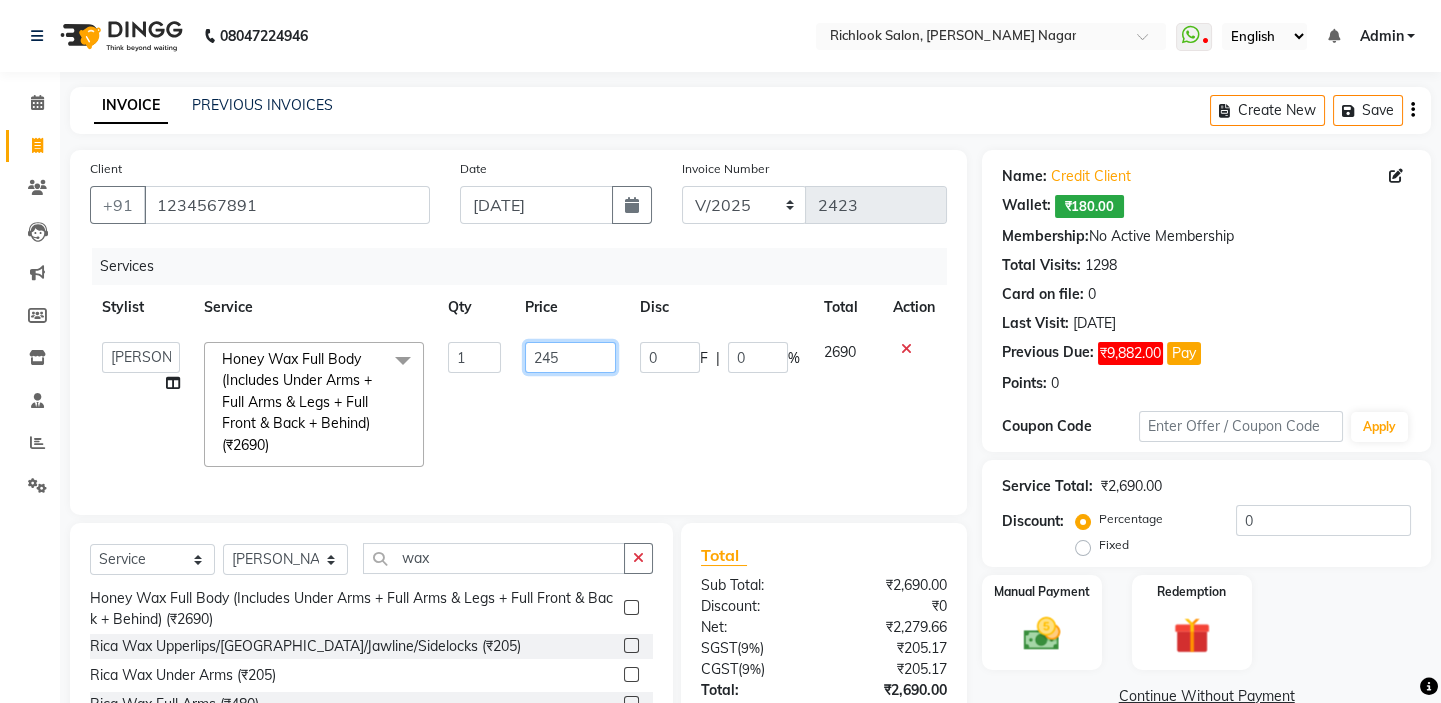 type on "2450" 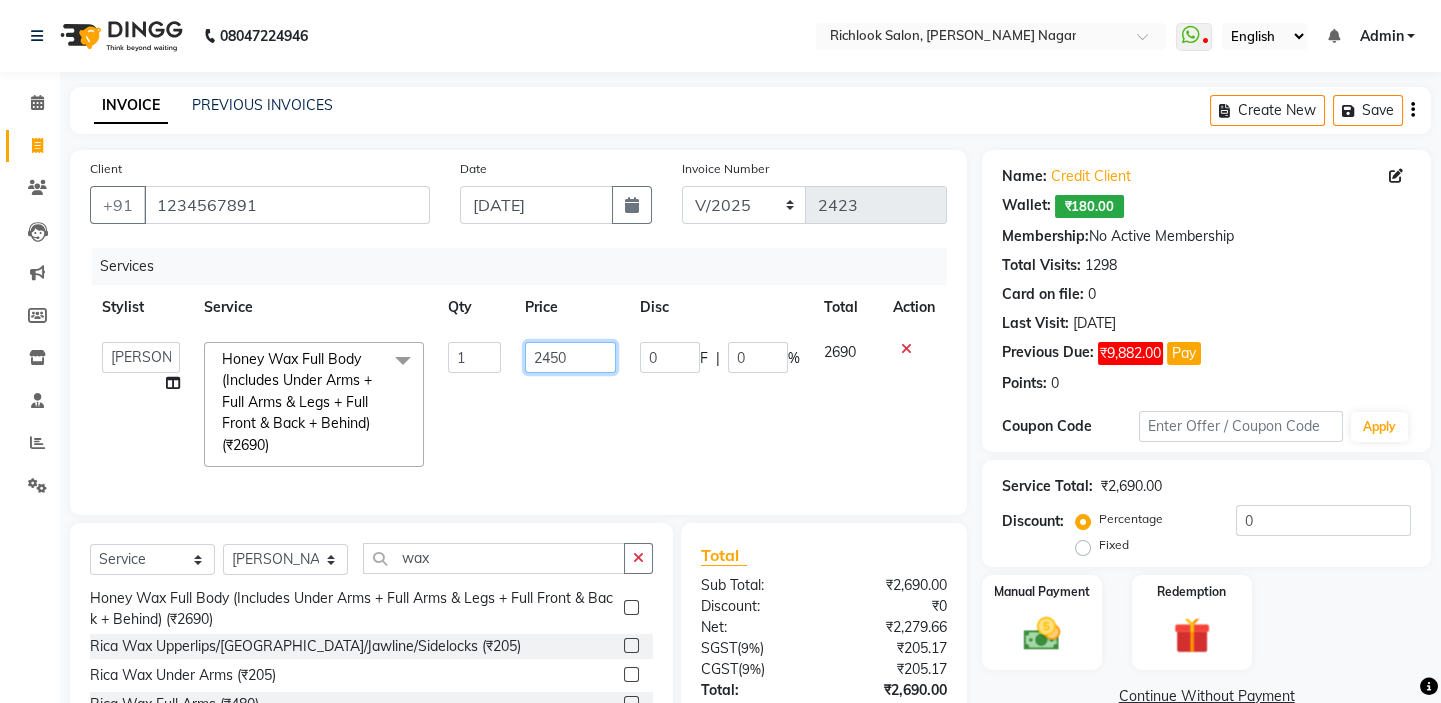 scroll, scrollTop: 159, scrollLeft: 0, axis: vertical 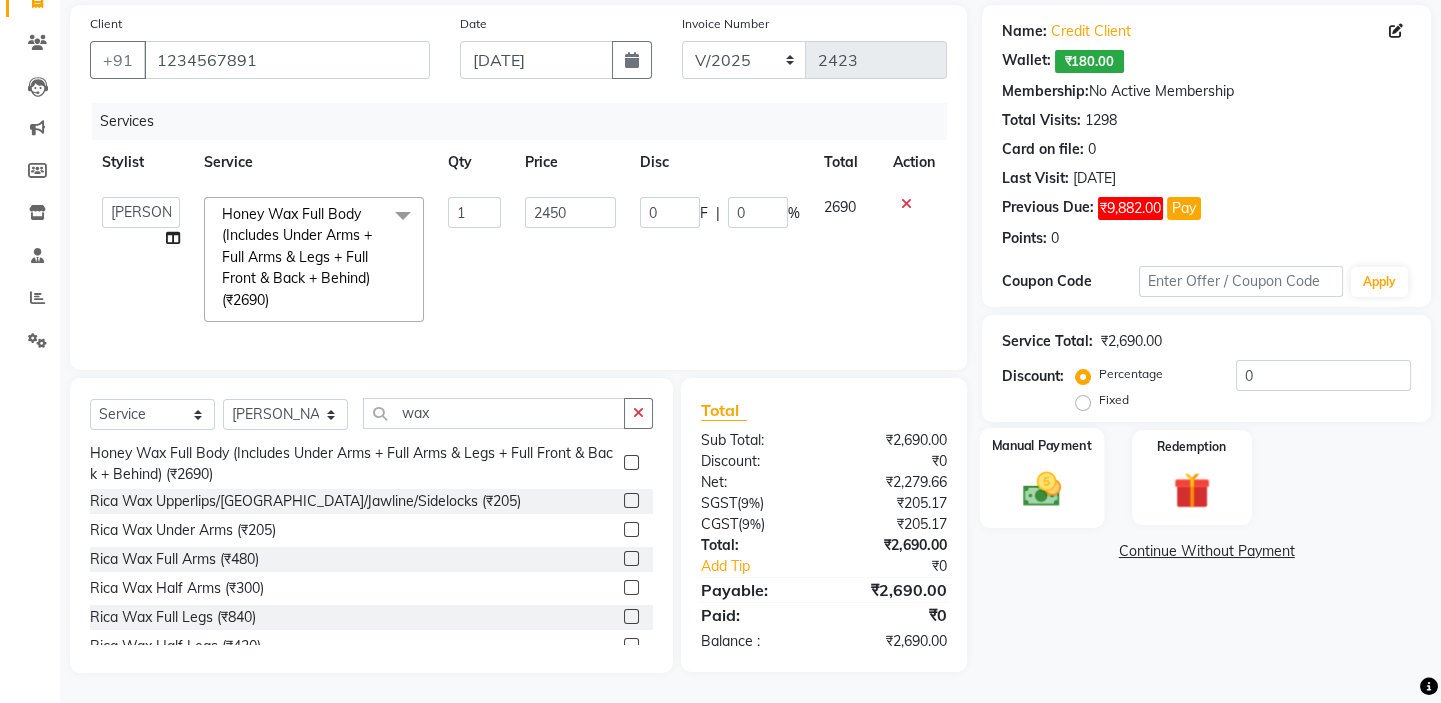 click 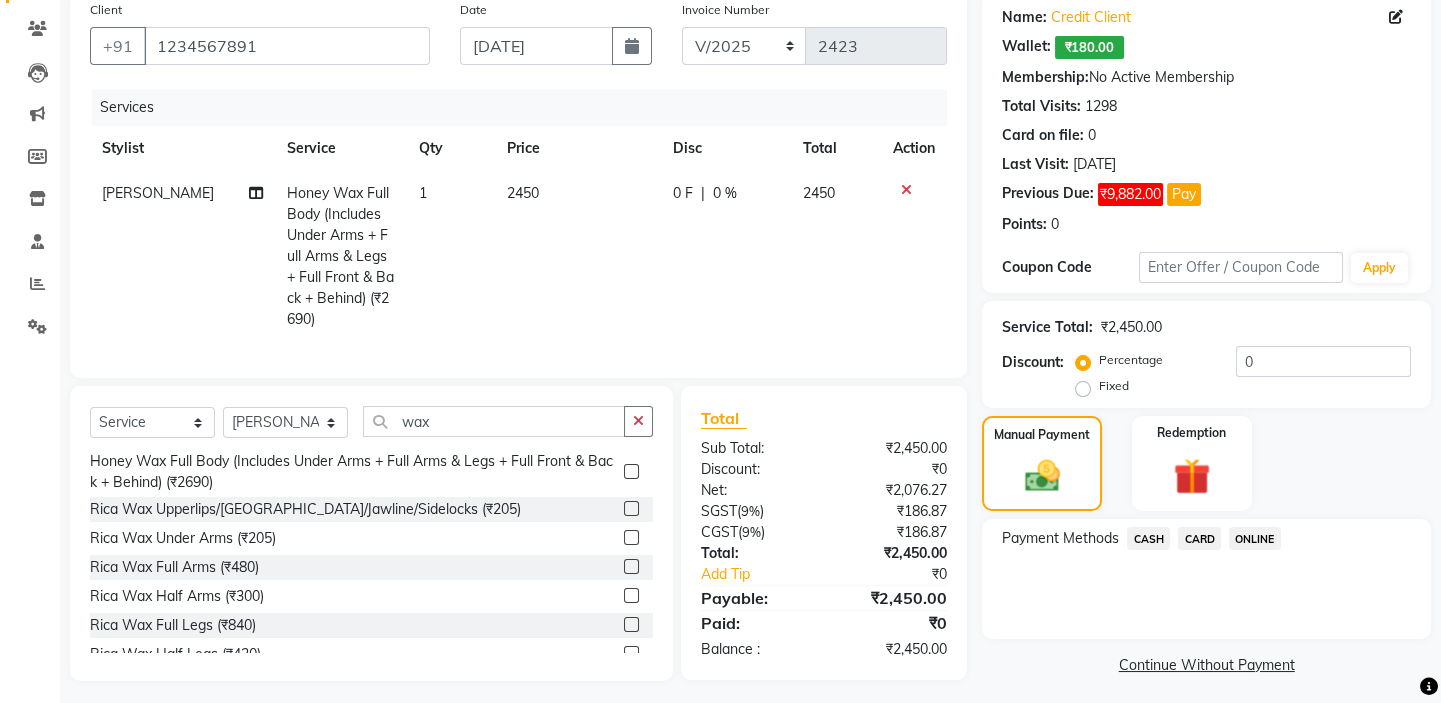 click on "CARD" 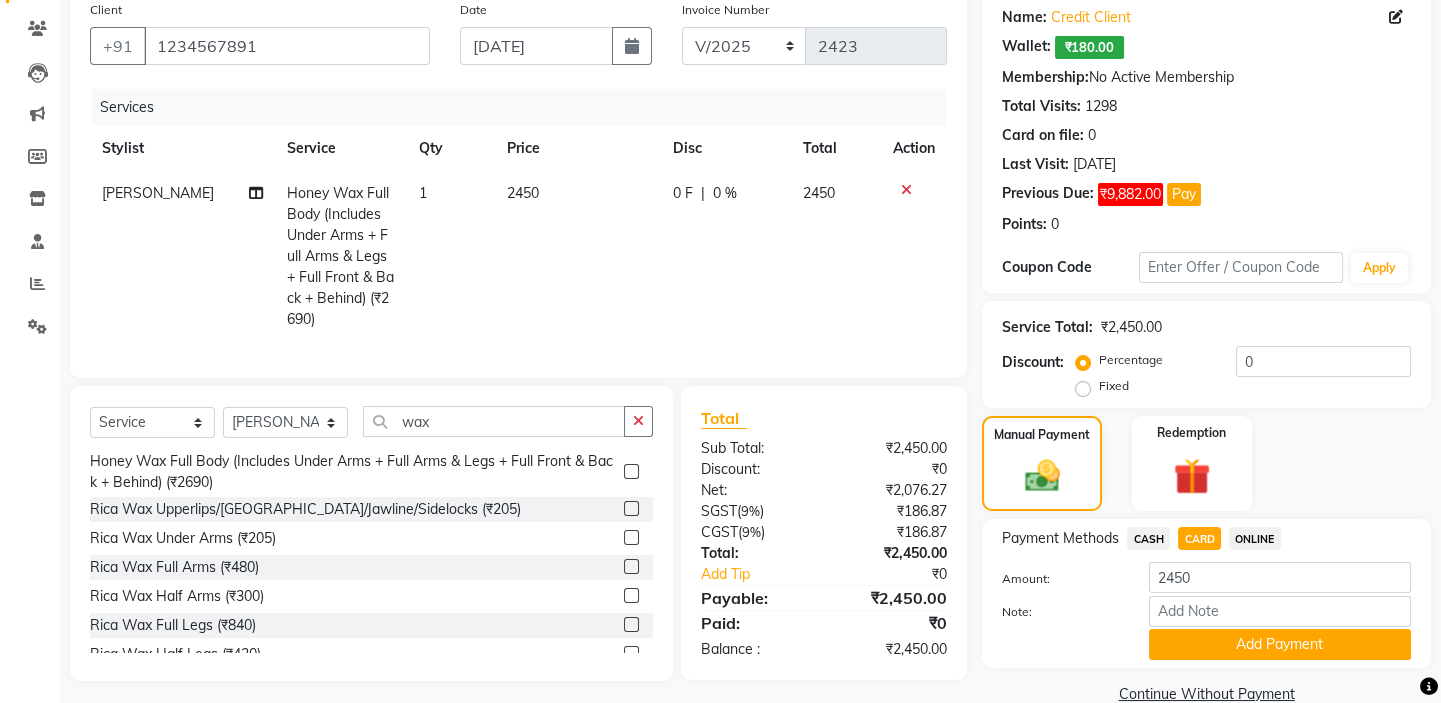 scroll, scrollTop: 195, scrollLeft: 0, axis: vertical 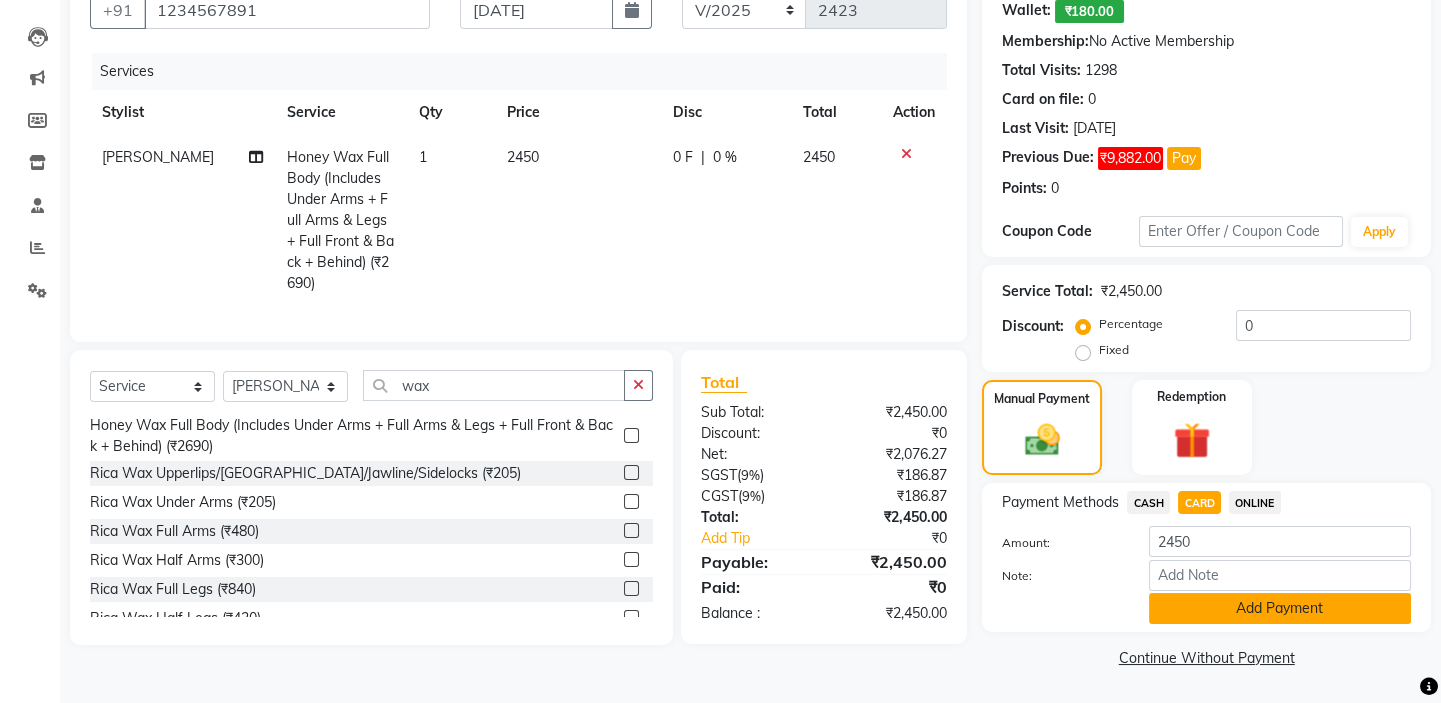 click on "Add Payment" 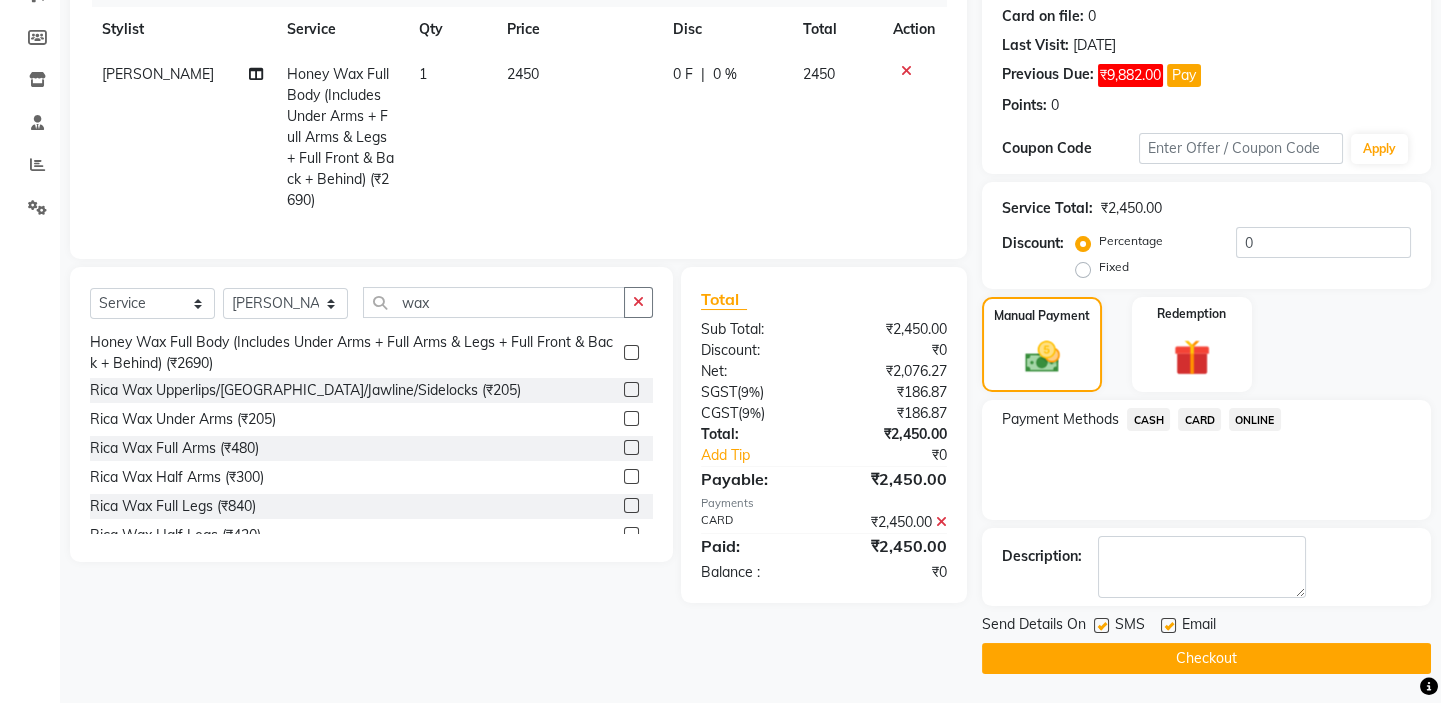 scroll, scrollTop: 279, scrollLeft: 0, axis: vertical 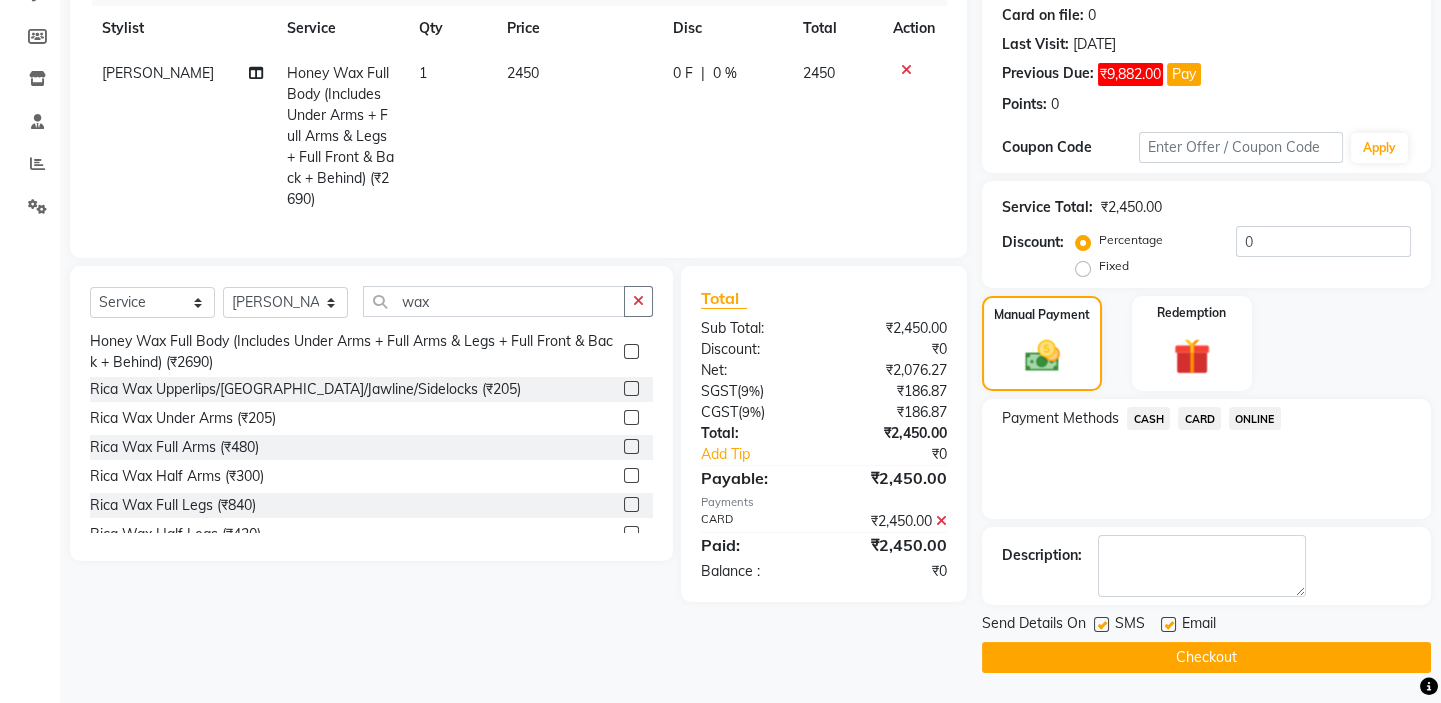 click on "Checkout" 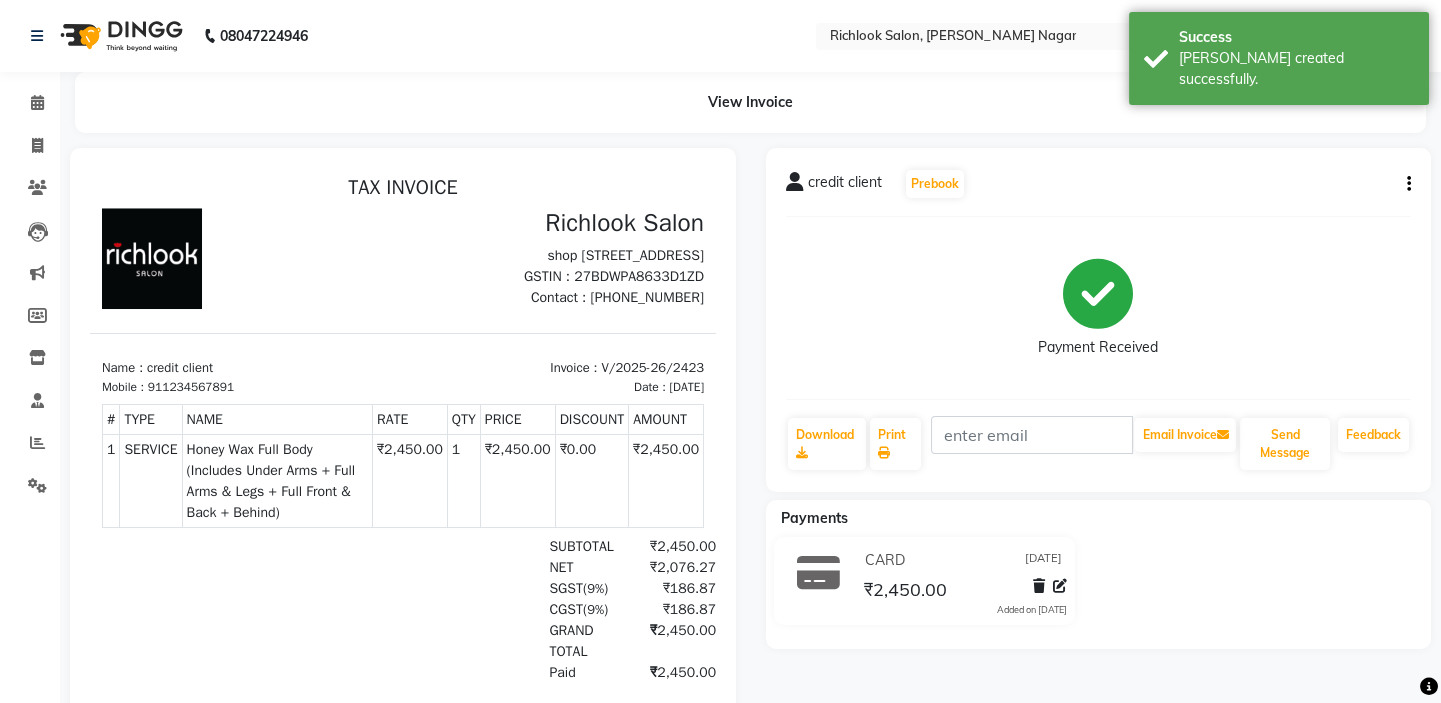 scroll, scrollTop: 0, scrollLeft: 0, axis: both 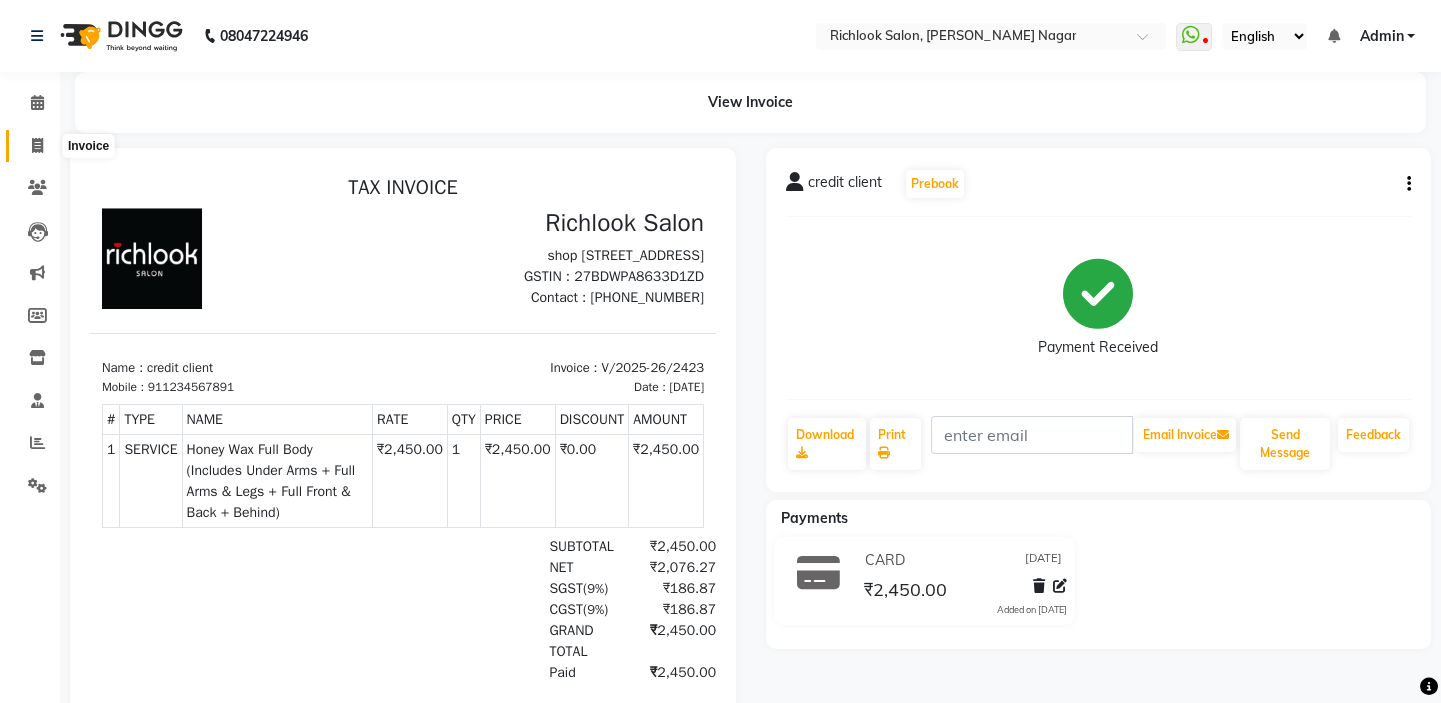 click 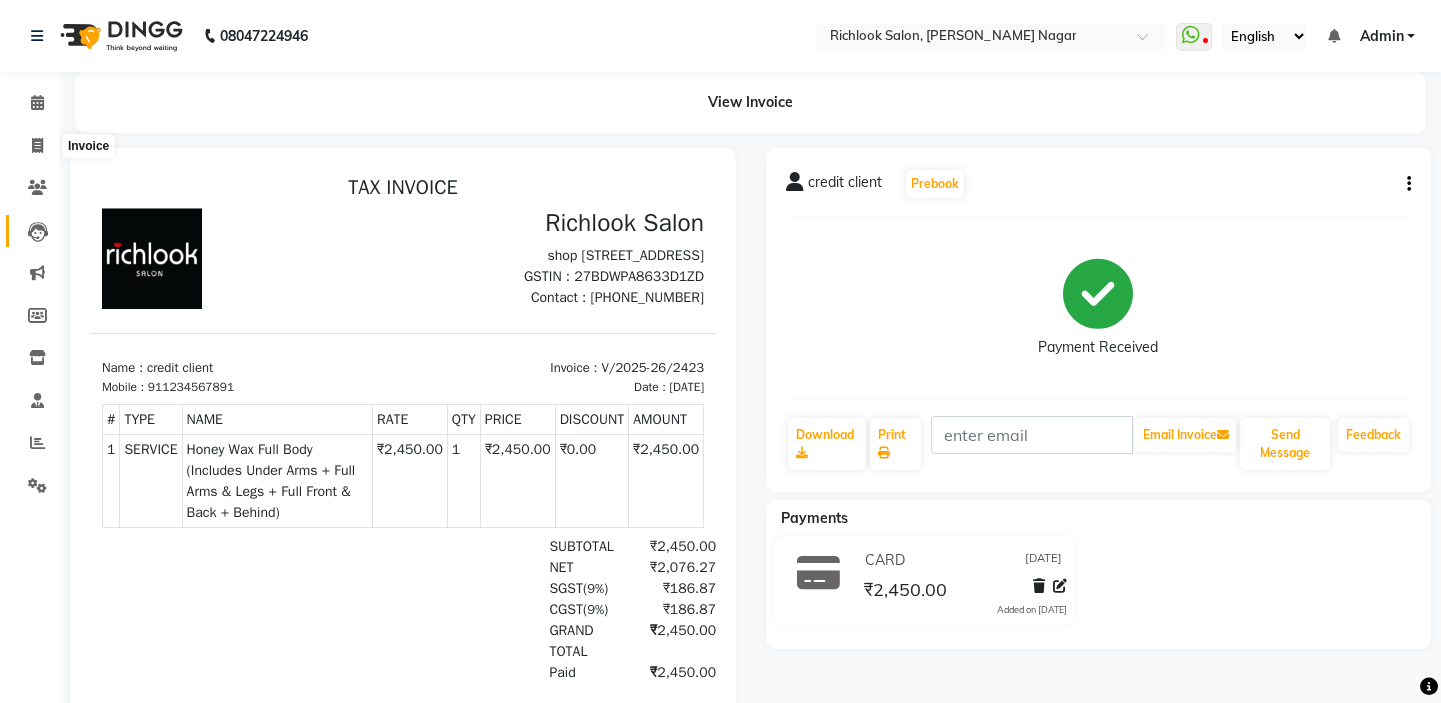 select on "6917" 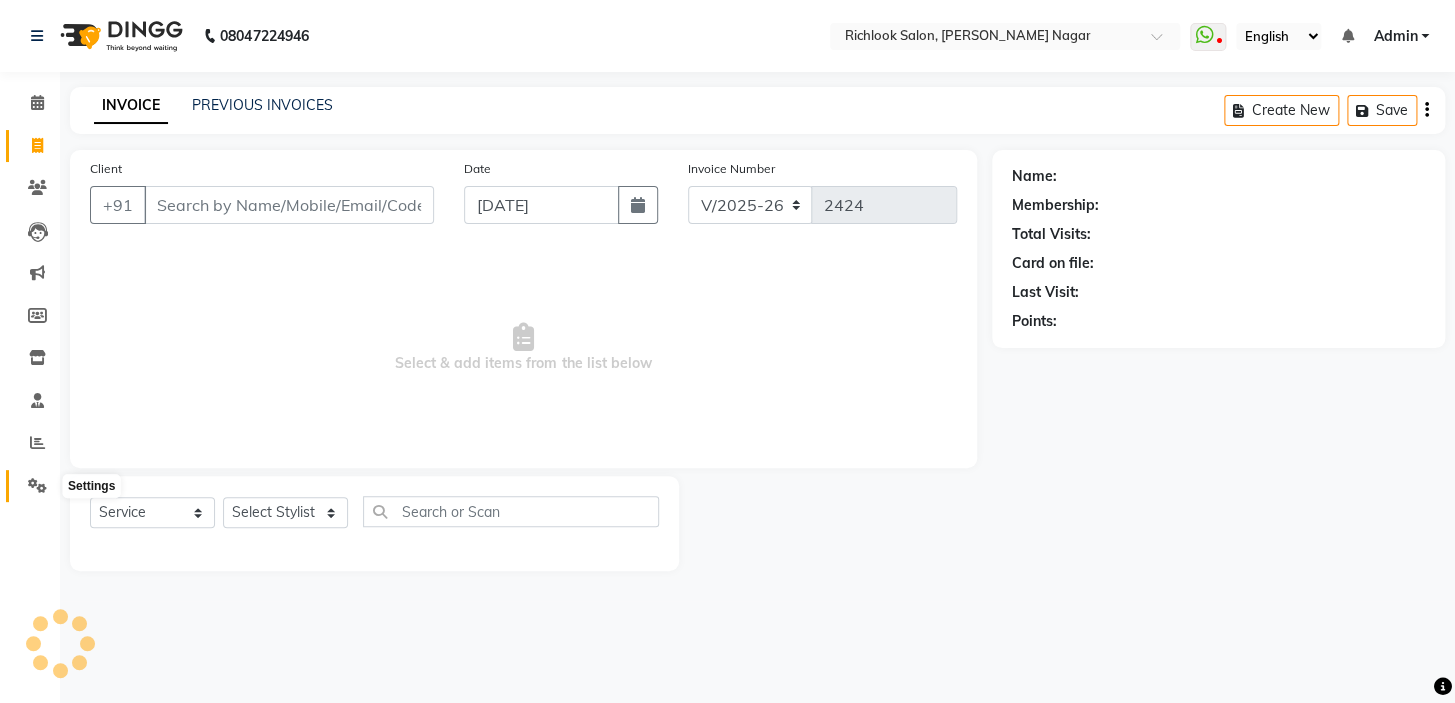click 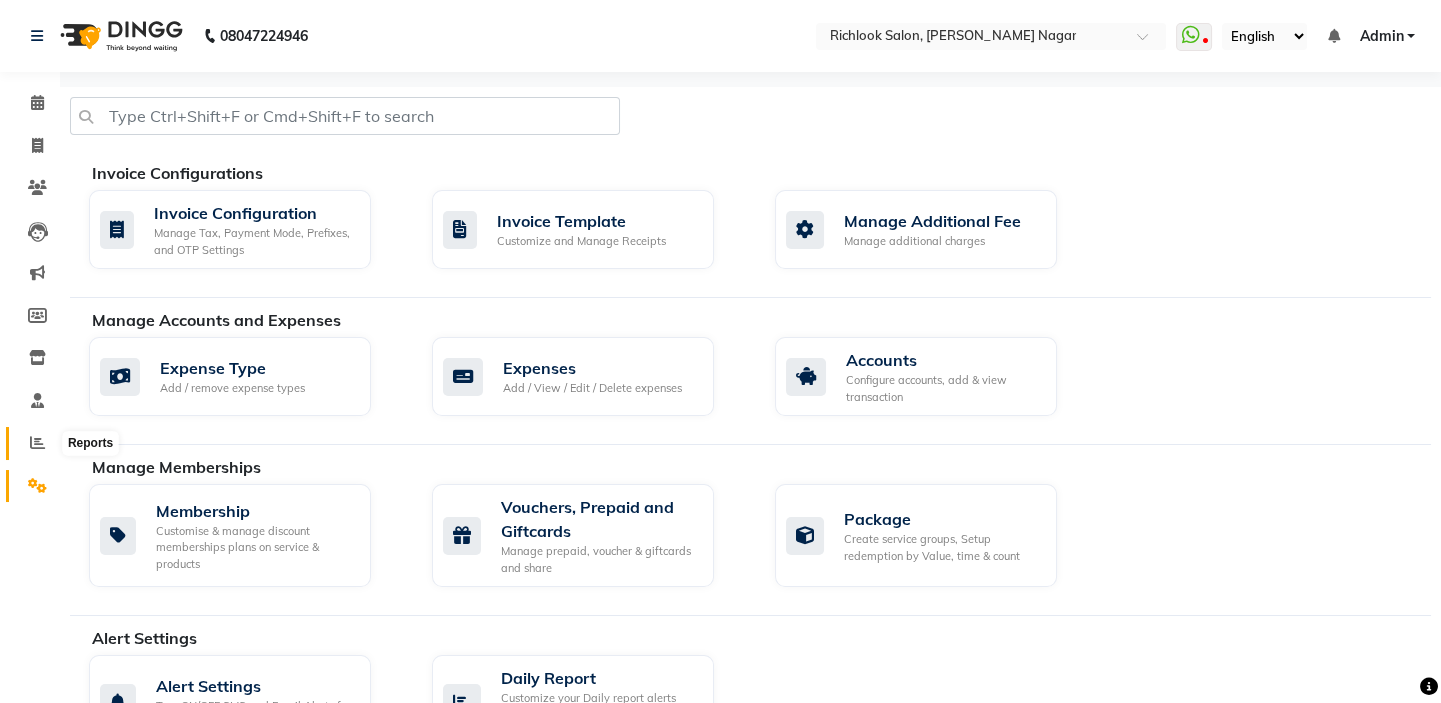 click 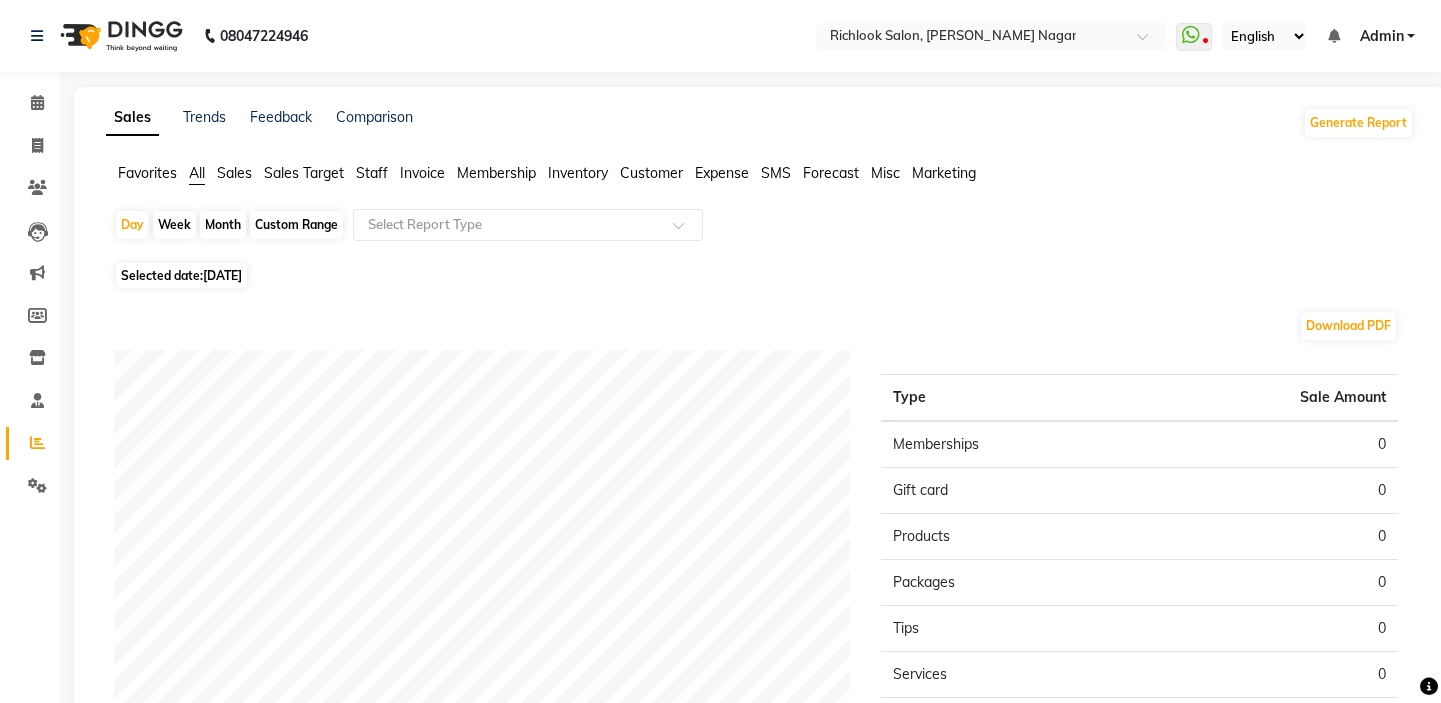 click on "[DATE]" 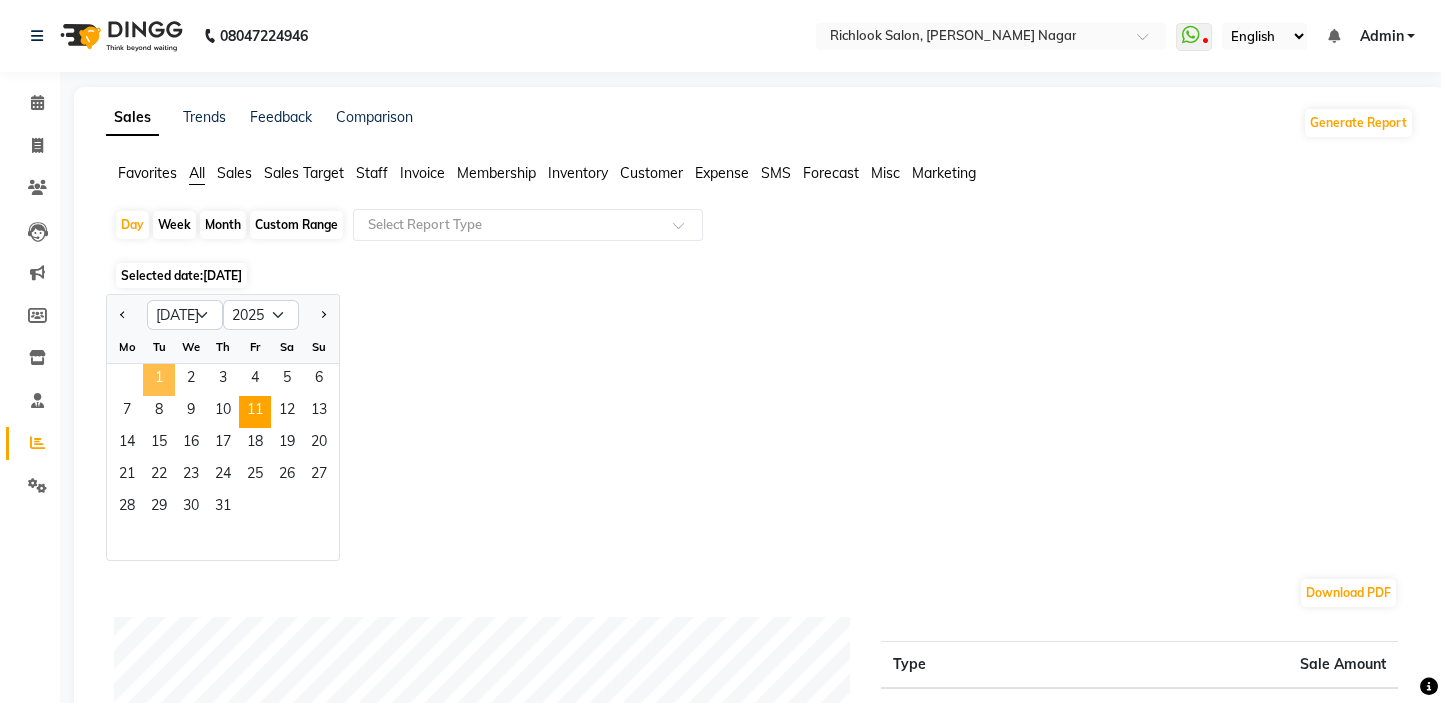 click on "1" 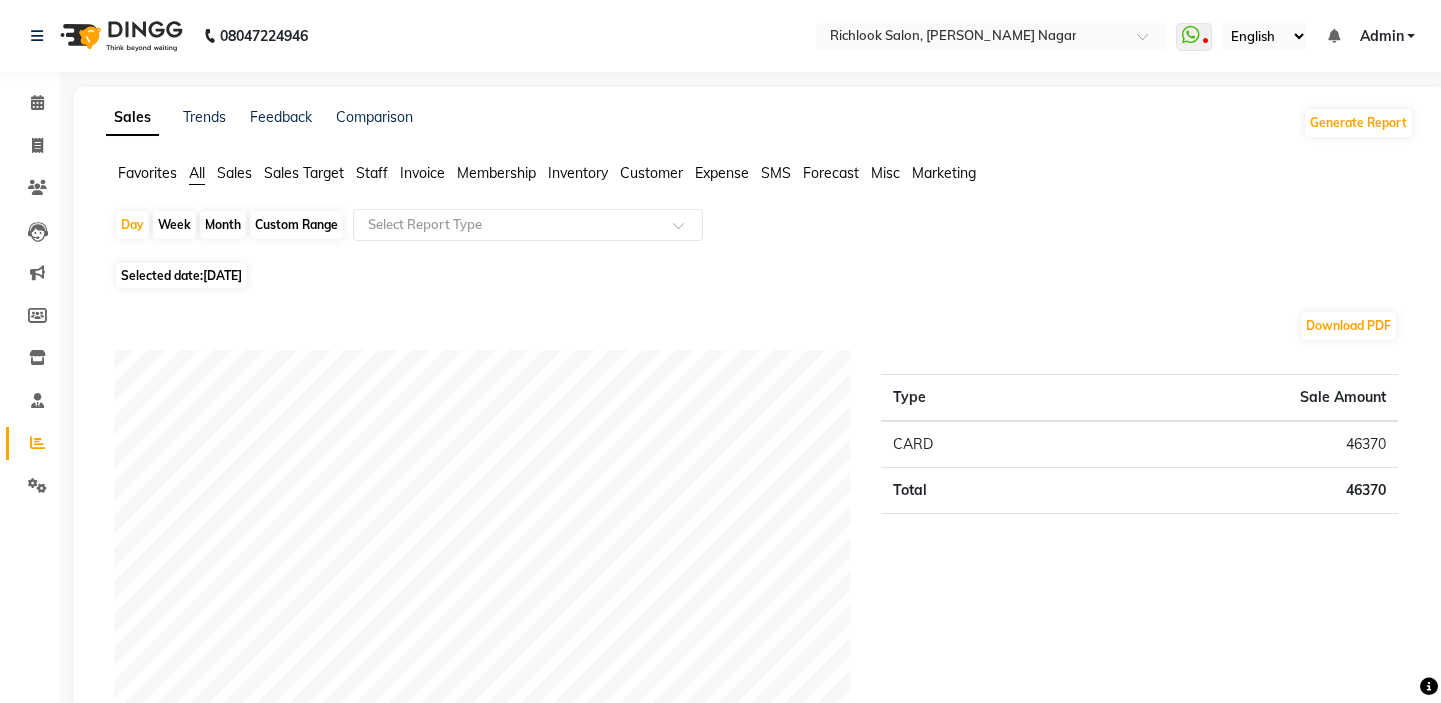 click on "Month" 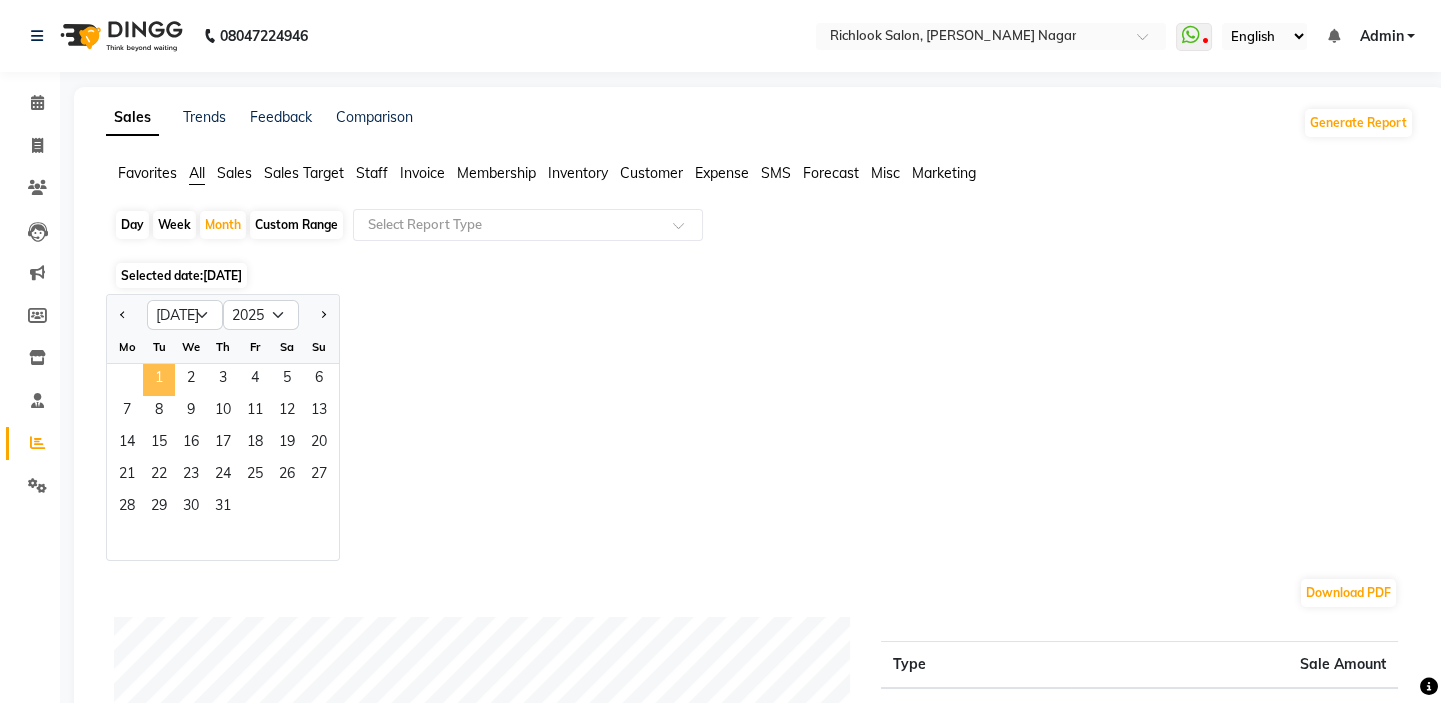 click on "1" 